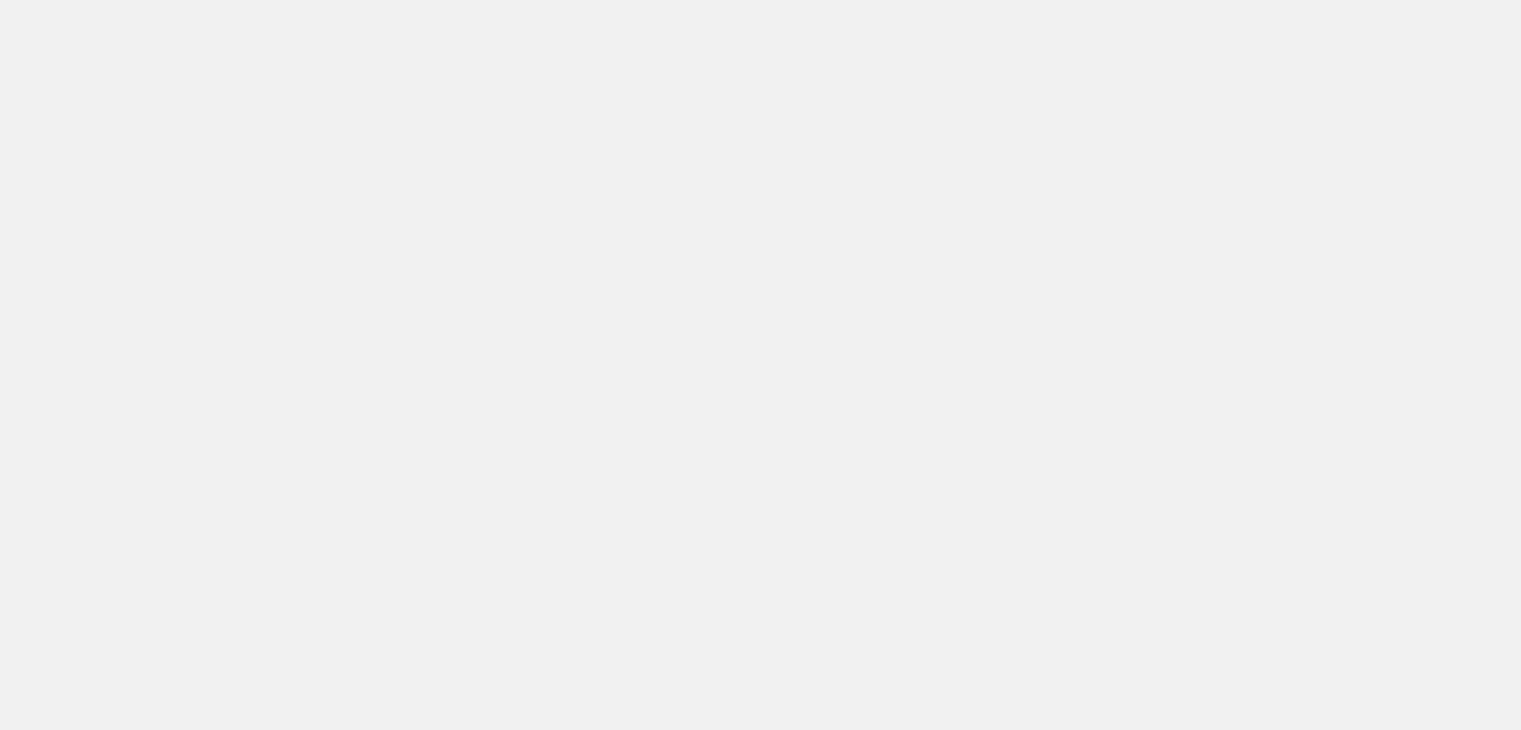 scroll, scrollTop: 0, scrollLeft: 0, axis: both 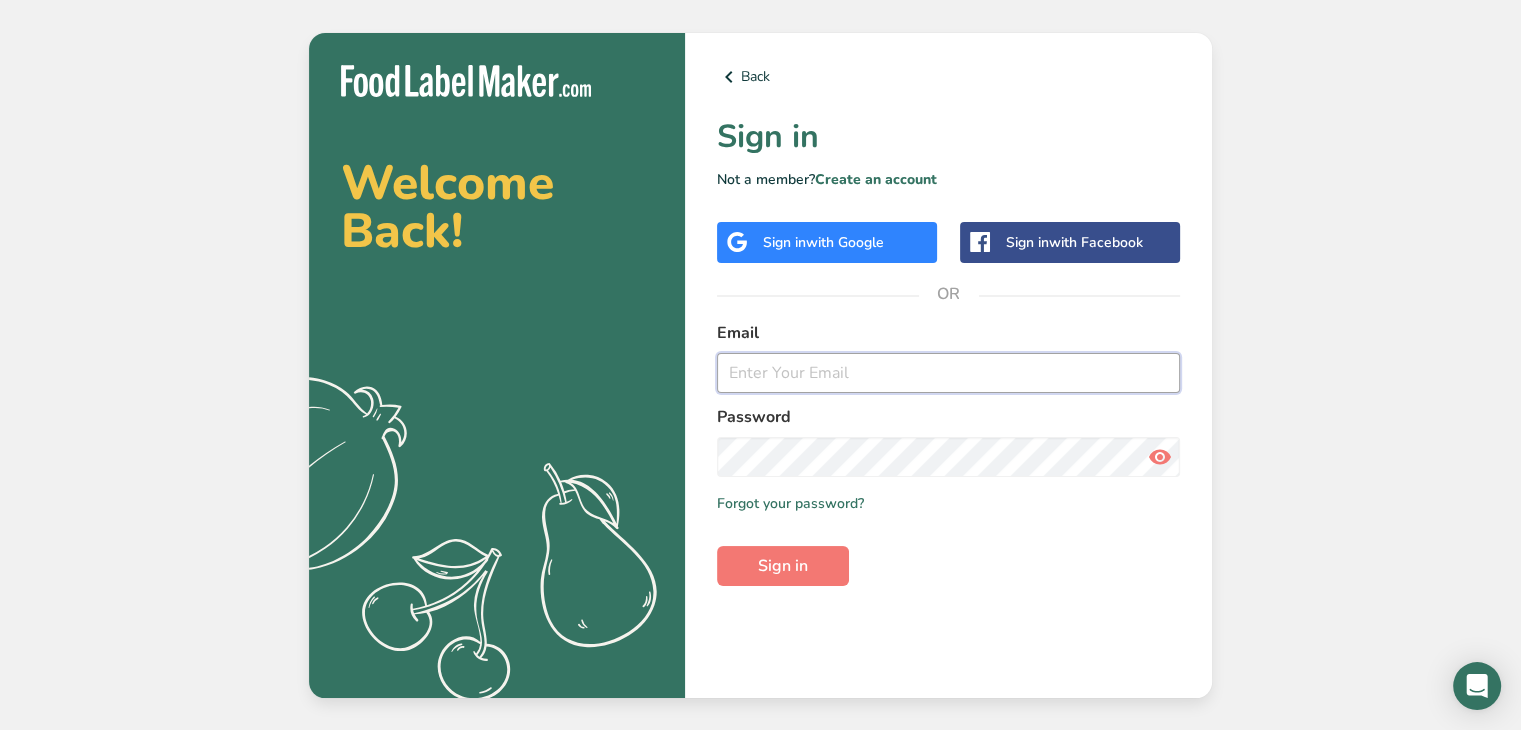 click at bounding box center (948, 373) 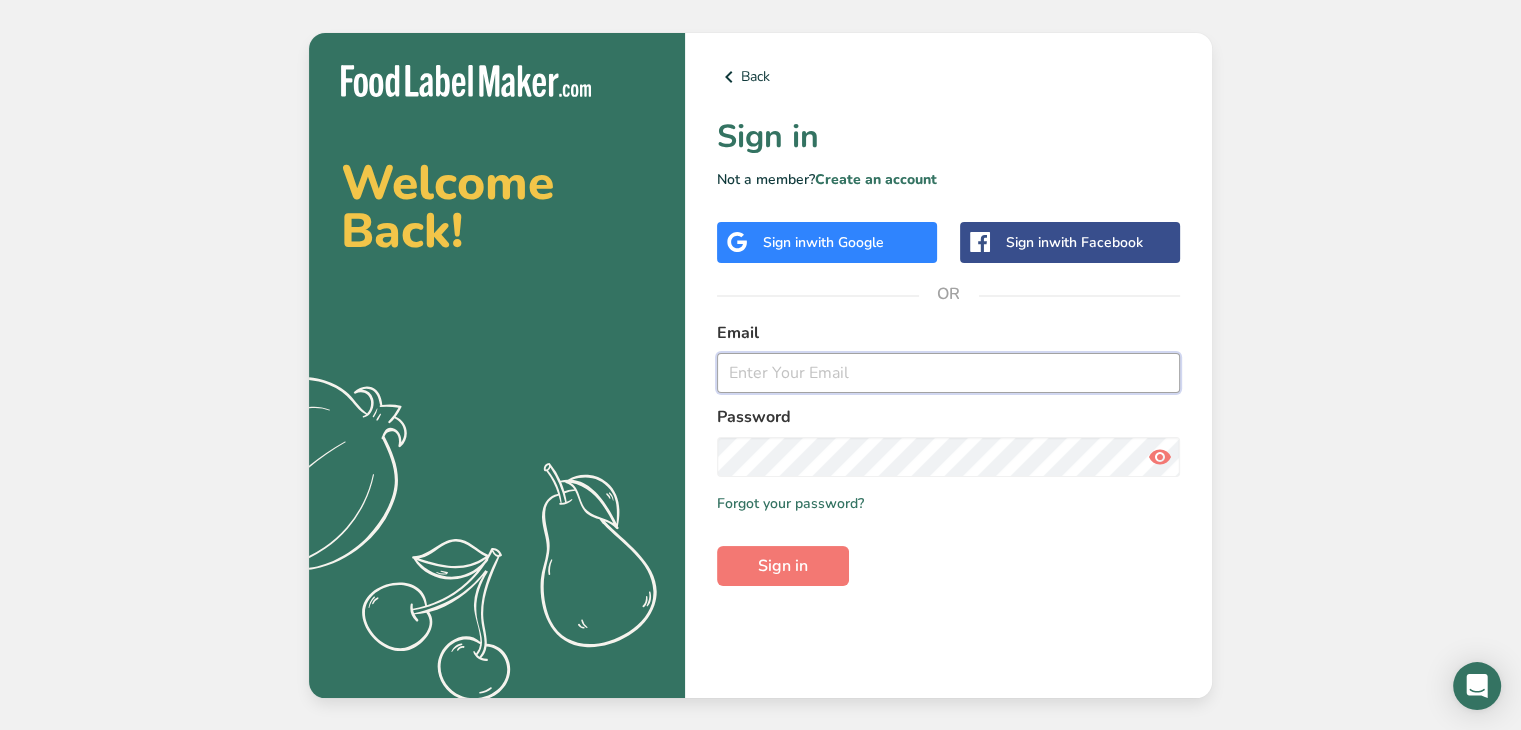 type on "[EMAIL]" 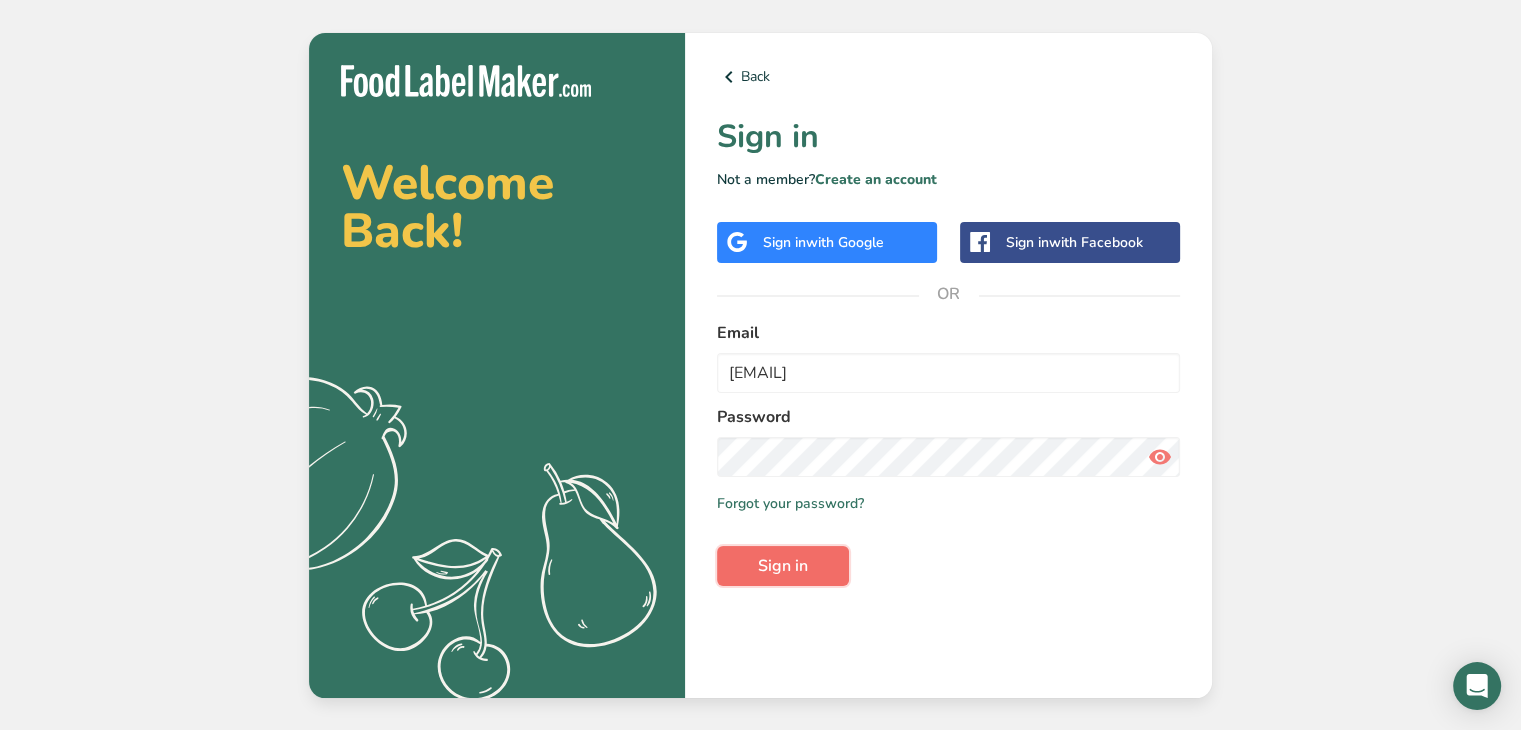 click on "Sign in" at bounding box center [783, 566] 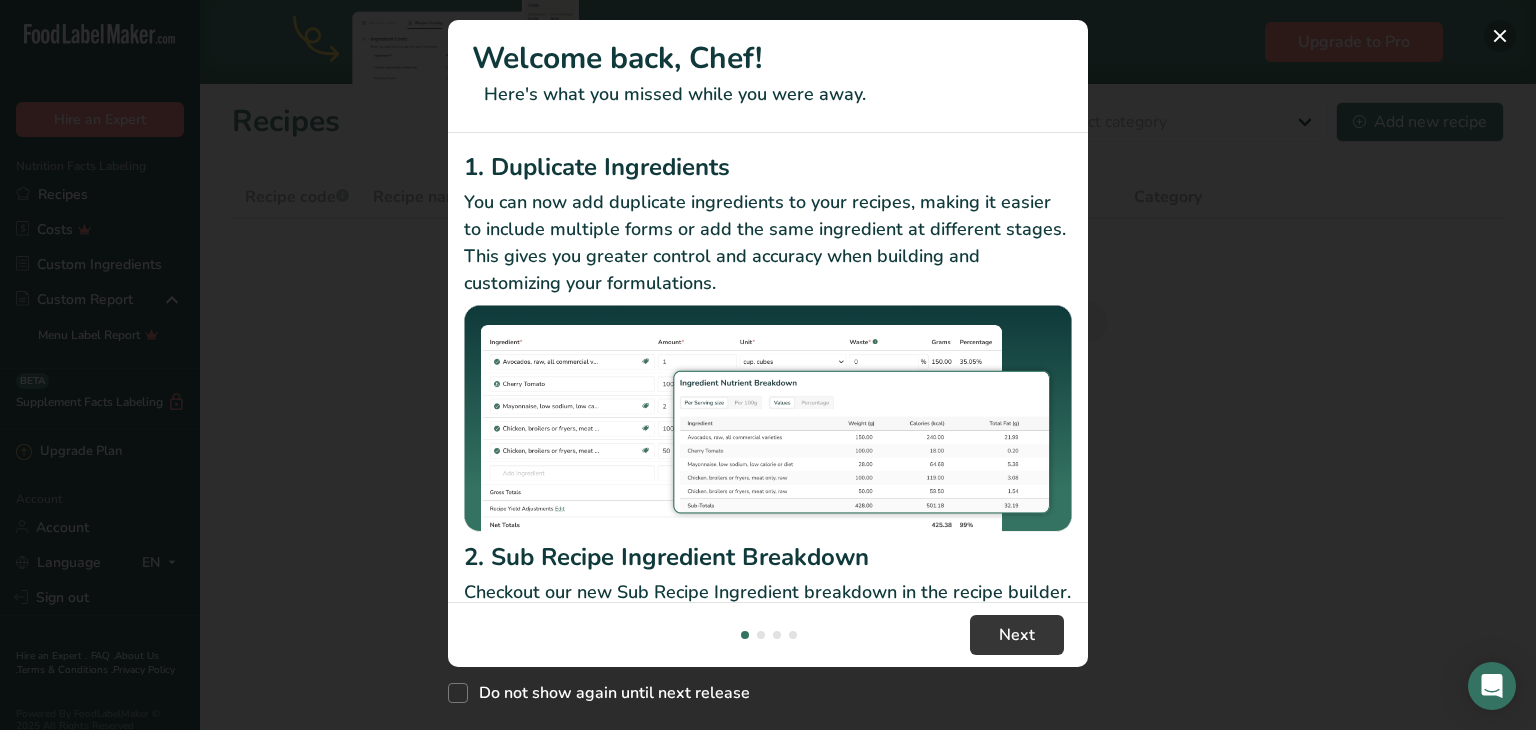click at bounding box center [1500, 36] 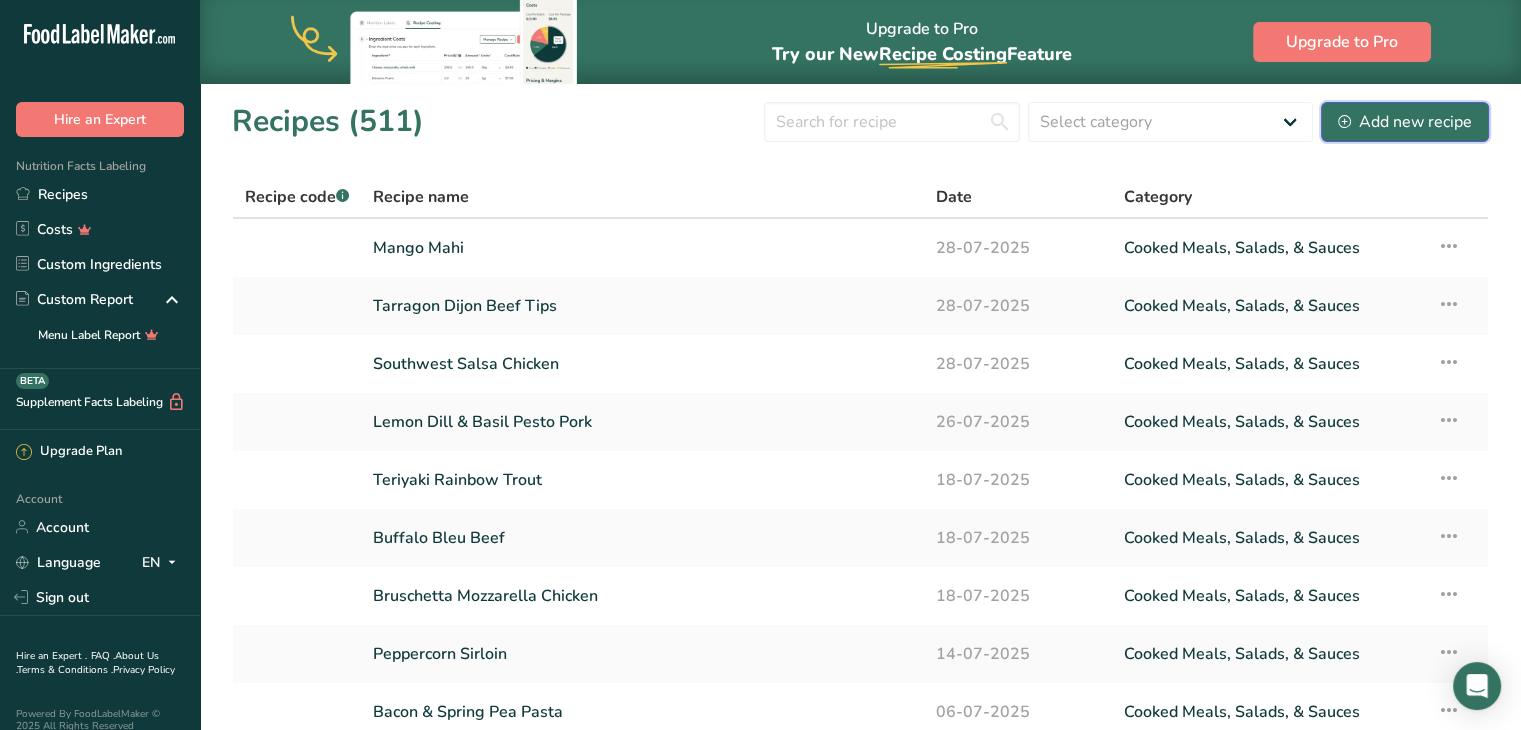 click on "Add new recipe" at bounding box center (1405, 122) 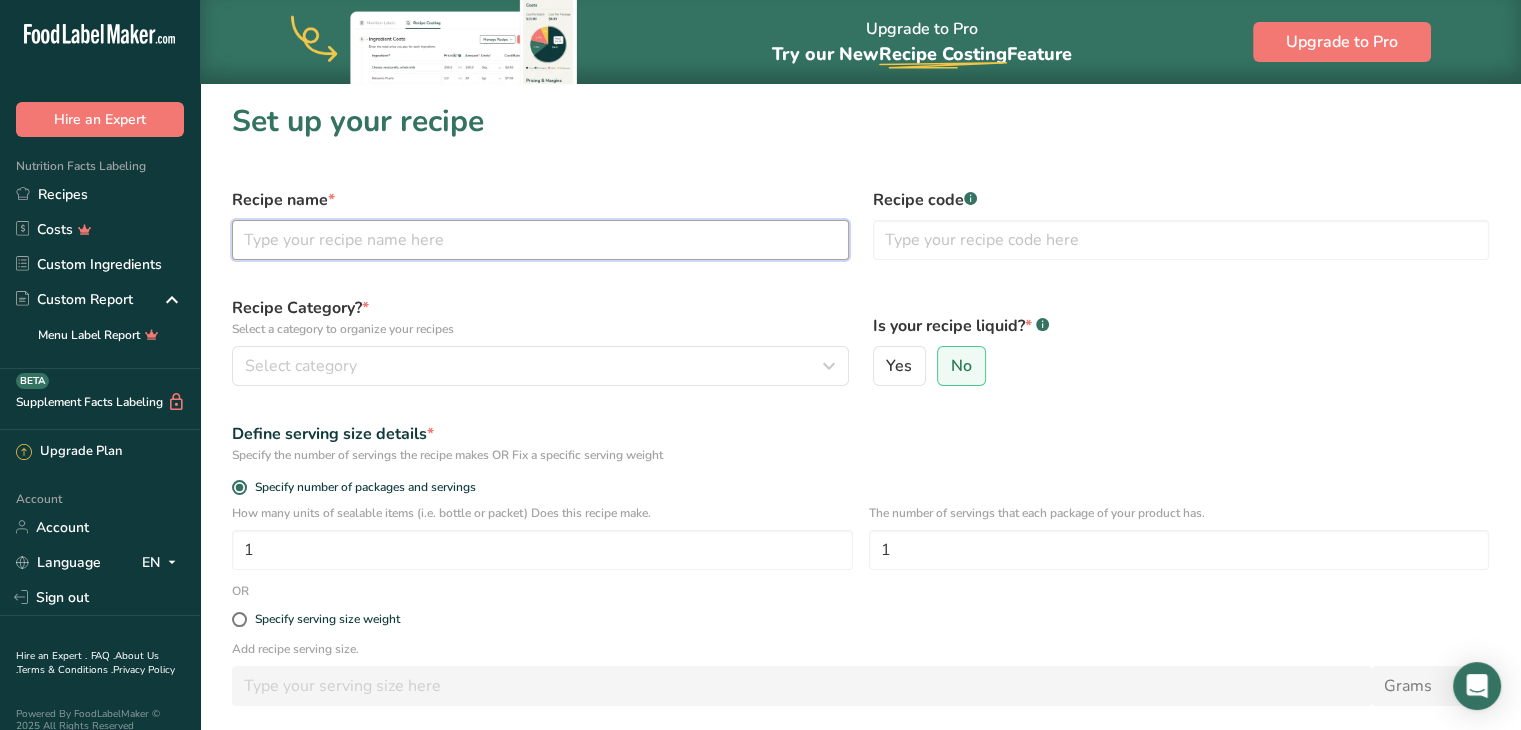 click at bounding box center [540, 240] 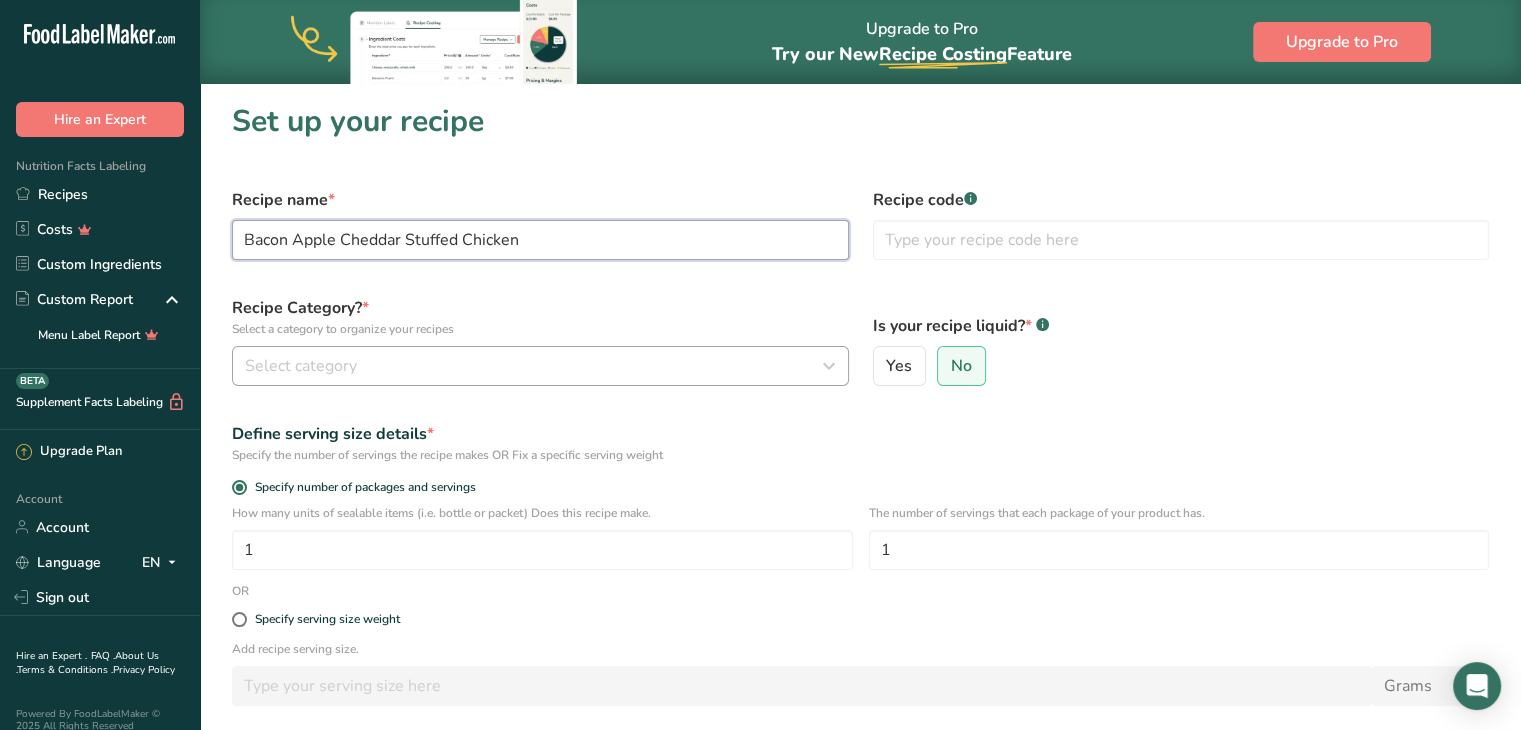 type on "Bacon Apple Cheddar Stuffed Chicken" 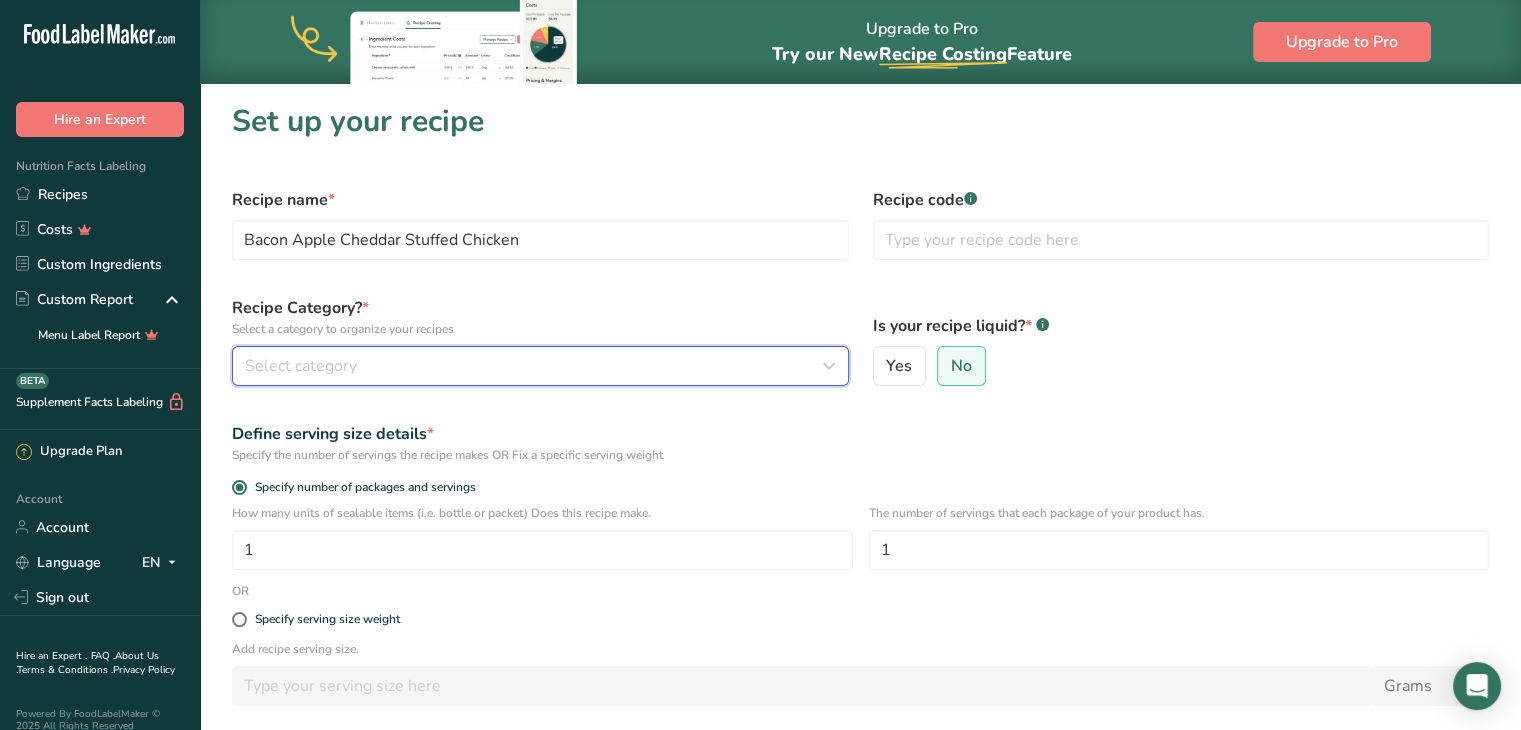 click on "Select category" at bounding box center (534, 366) 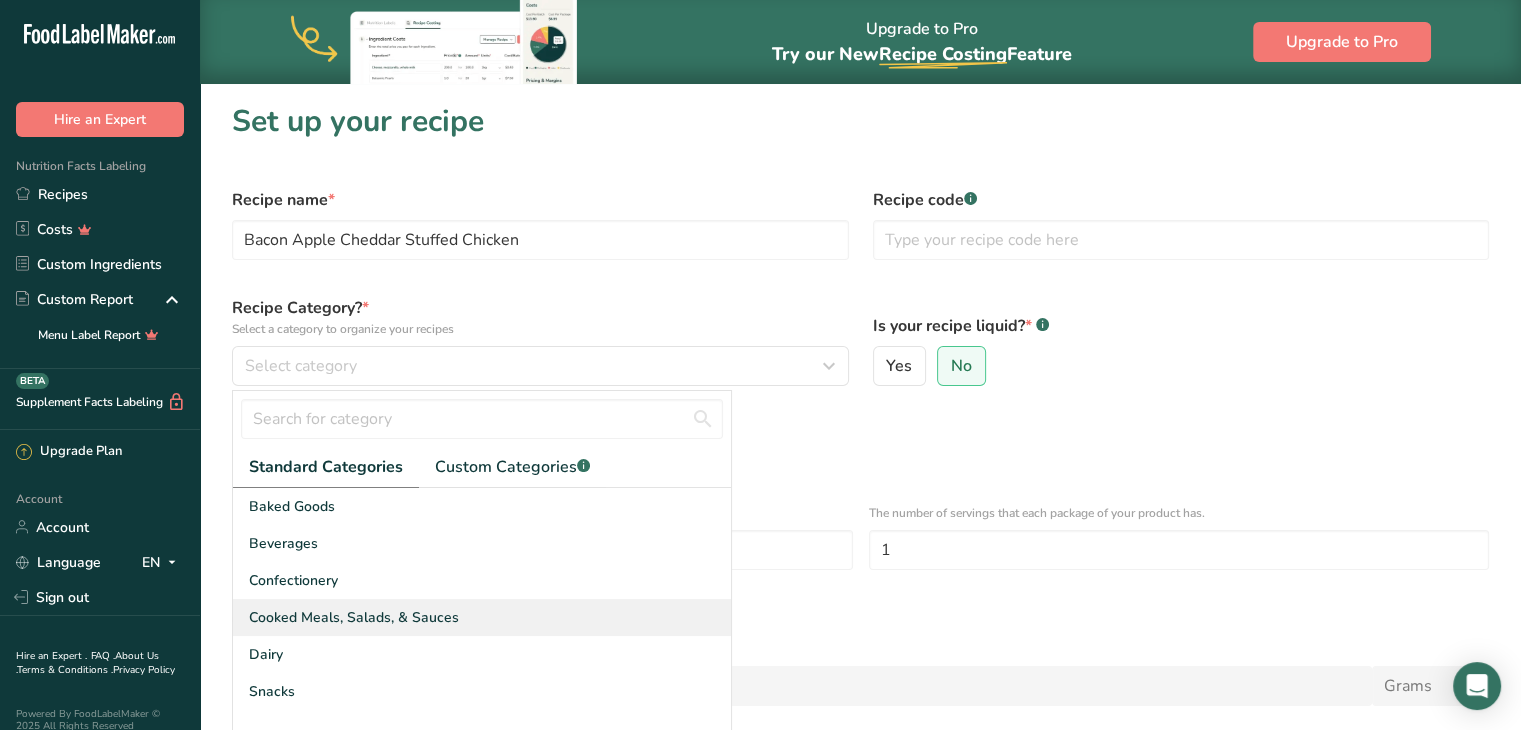 click on "Cooked Meals, Salads, & Sauces" at bounding box center (354, 617) 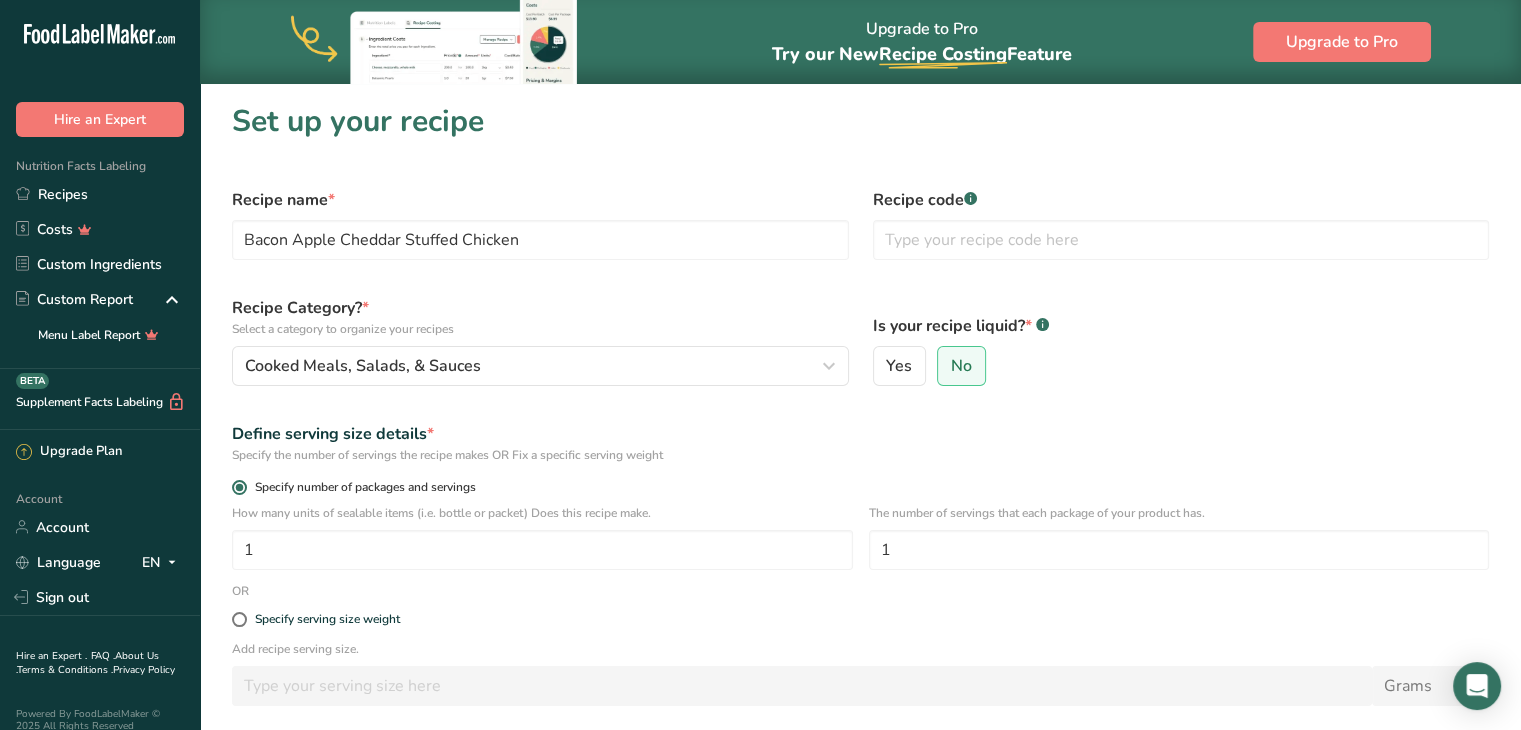 scroll, scrollTop: 212, scrollLeft: 0, axis: vertical 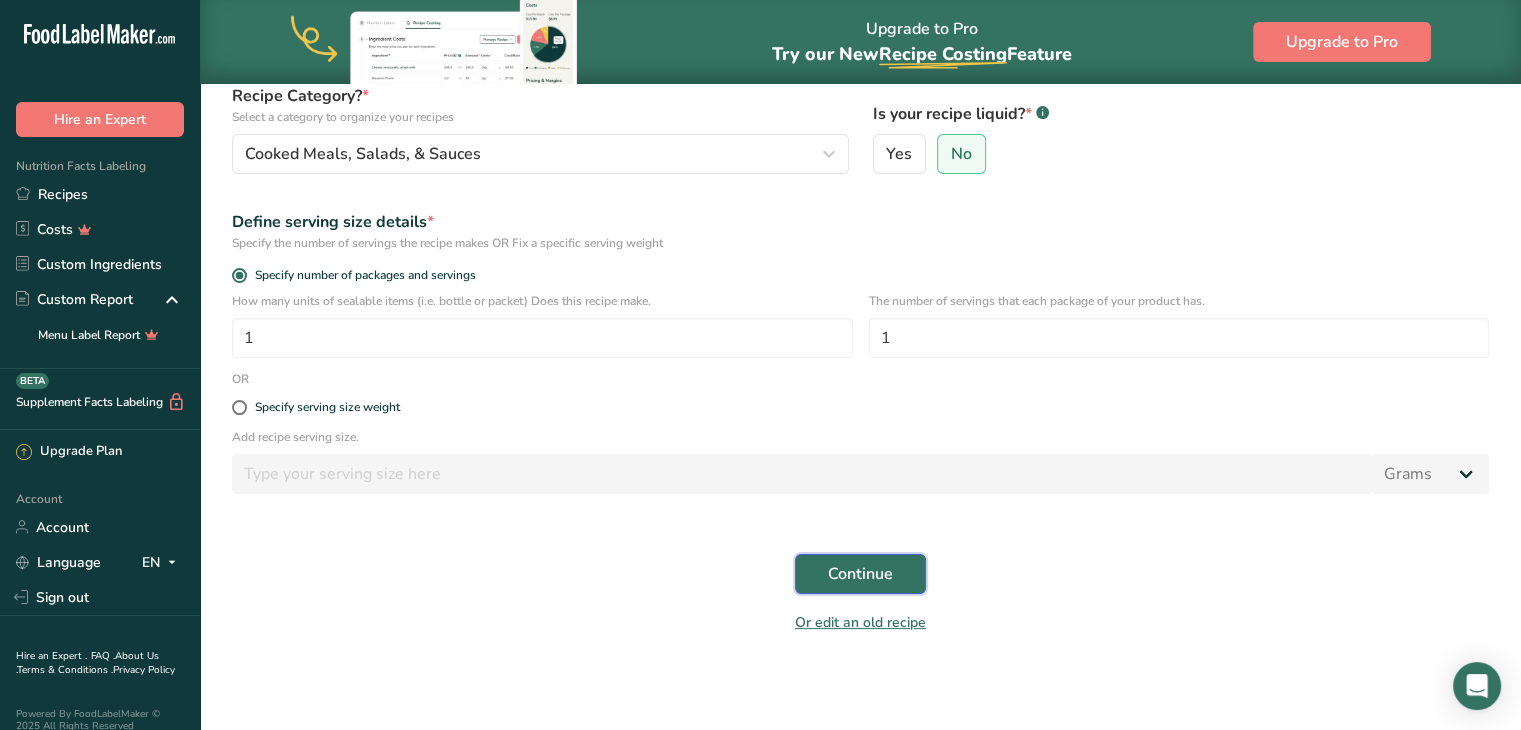 click on "Continue" at bounding box center (860, 574) 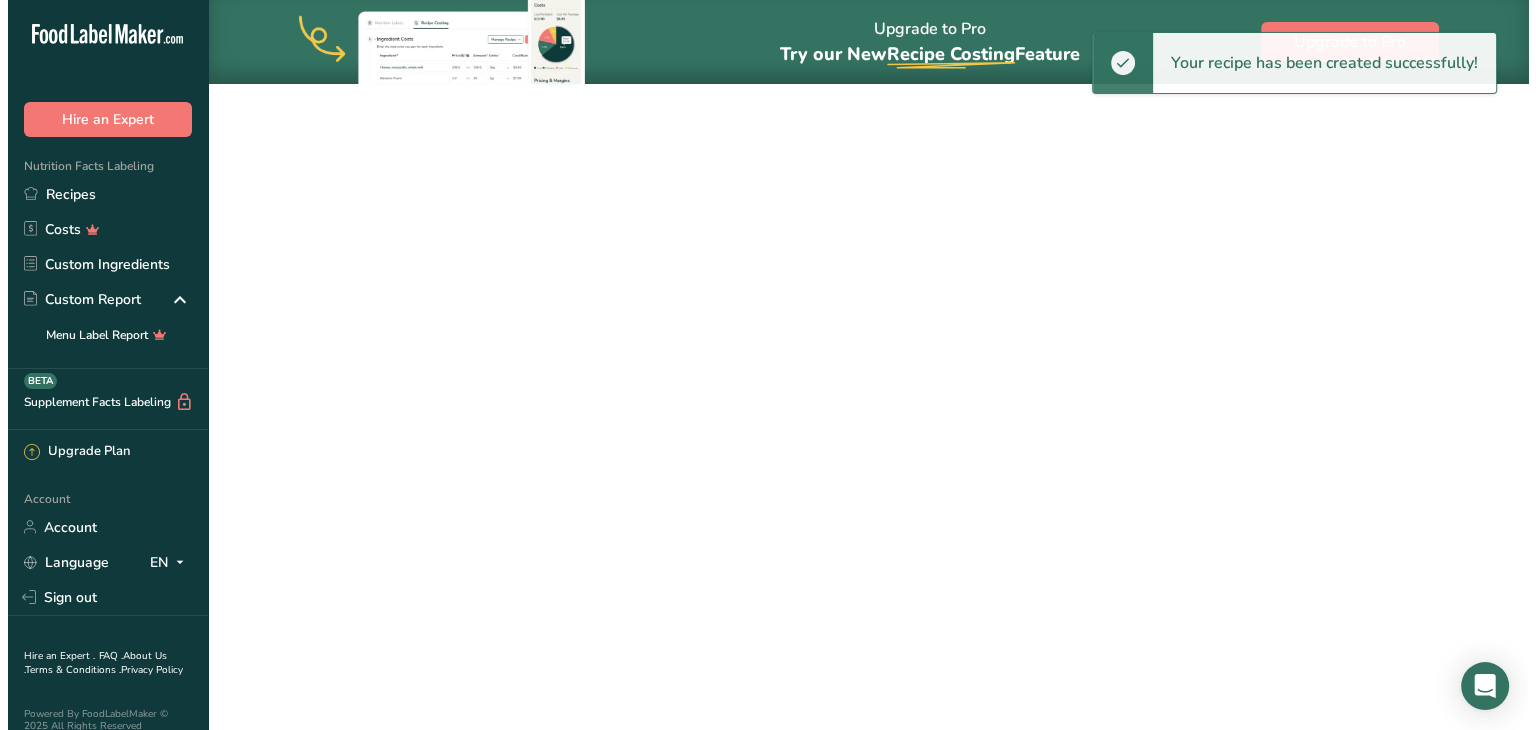 scroll, scrollTop: 0, scrollLeft: 0, axis: both 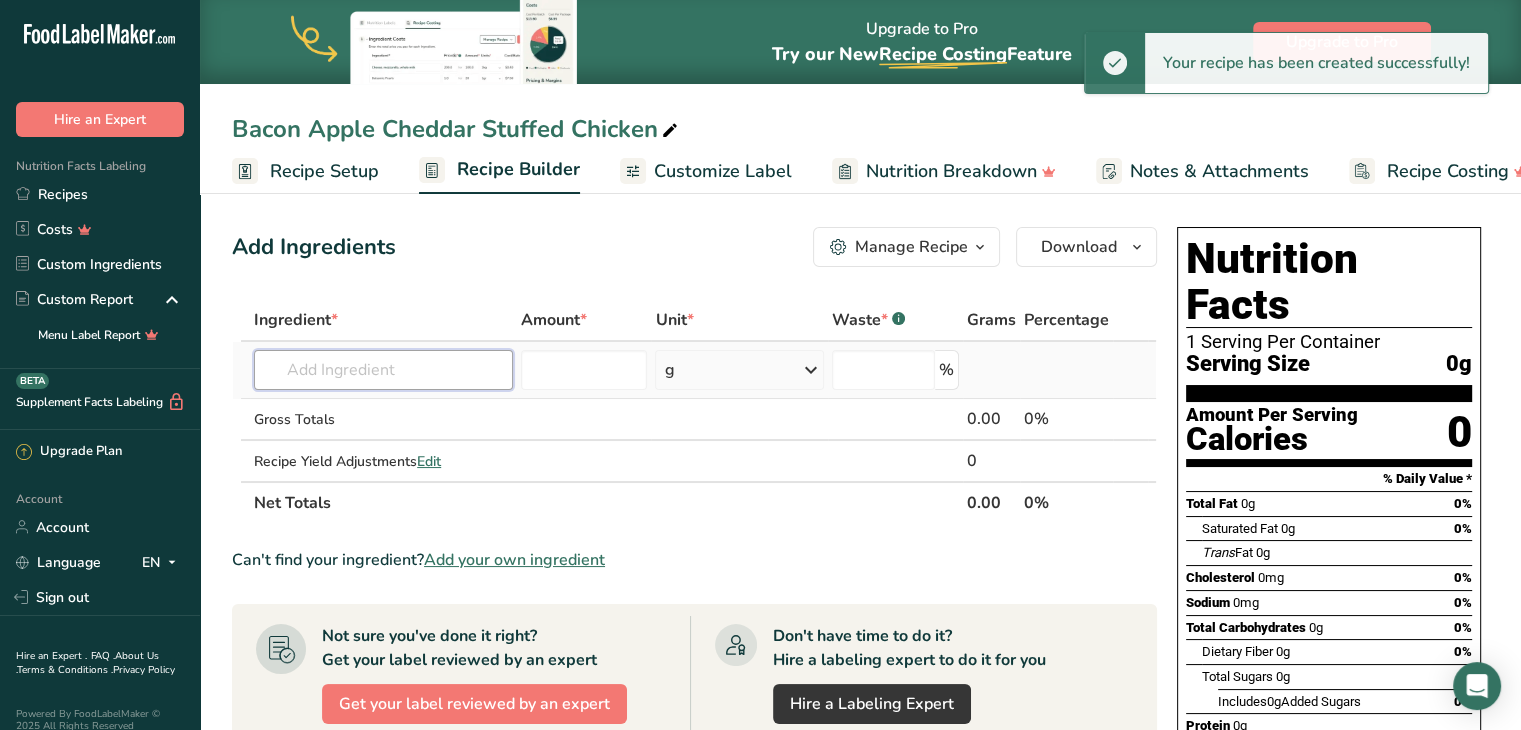 click at bounding box center [383, 370] 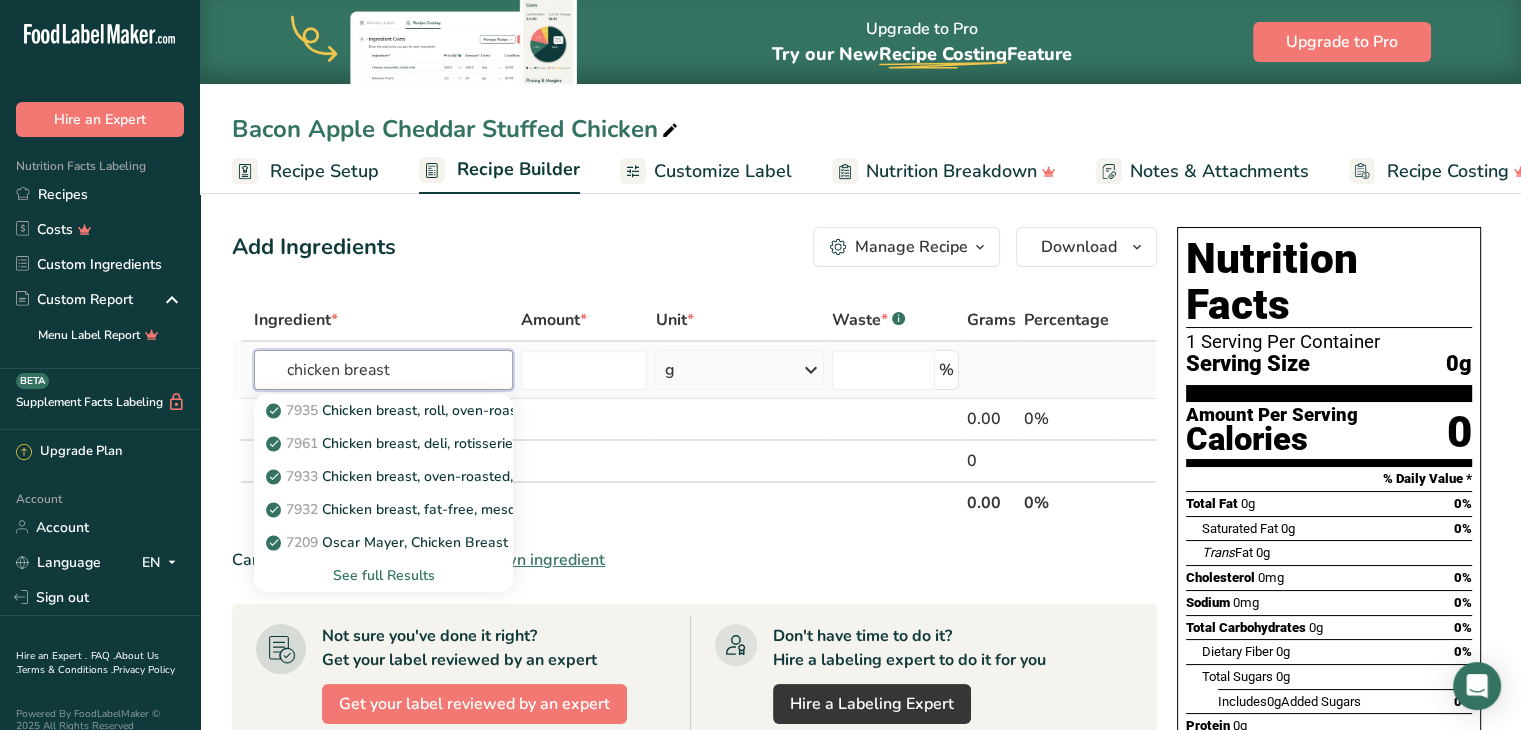 type on "chicken breast" 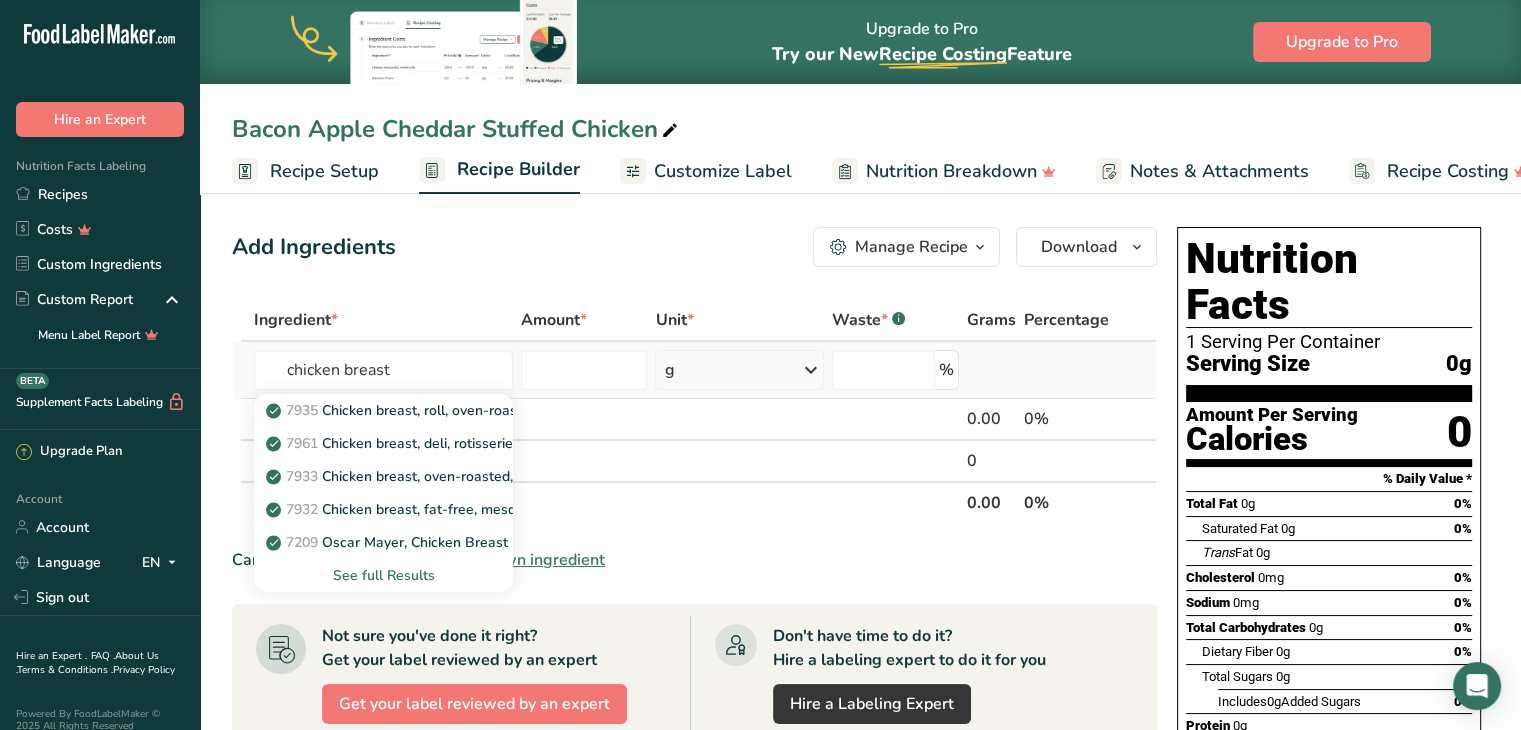 type 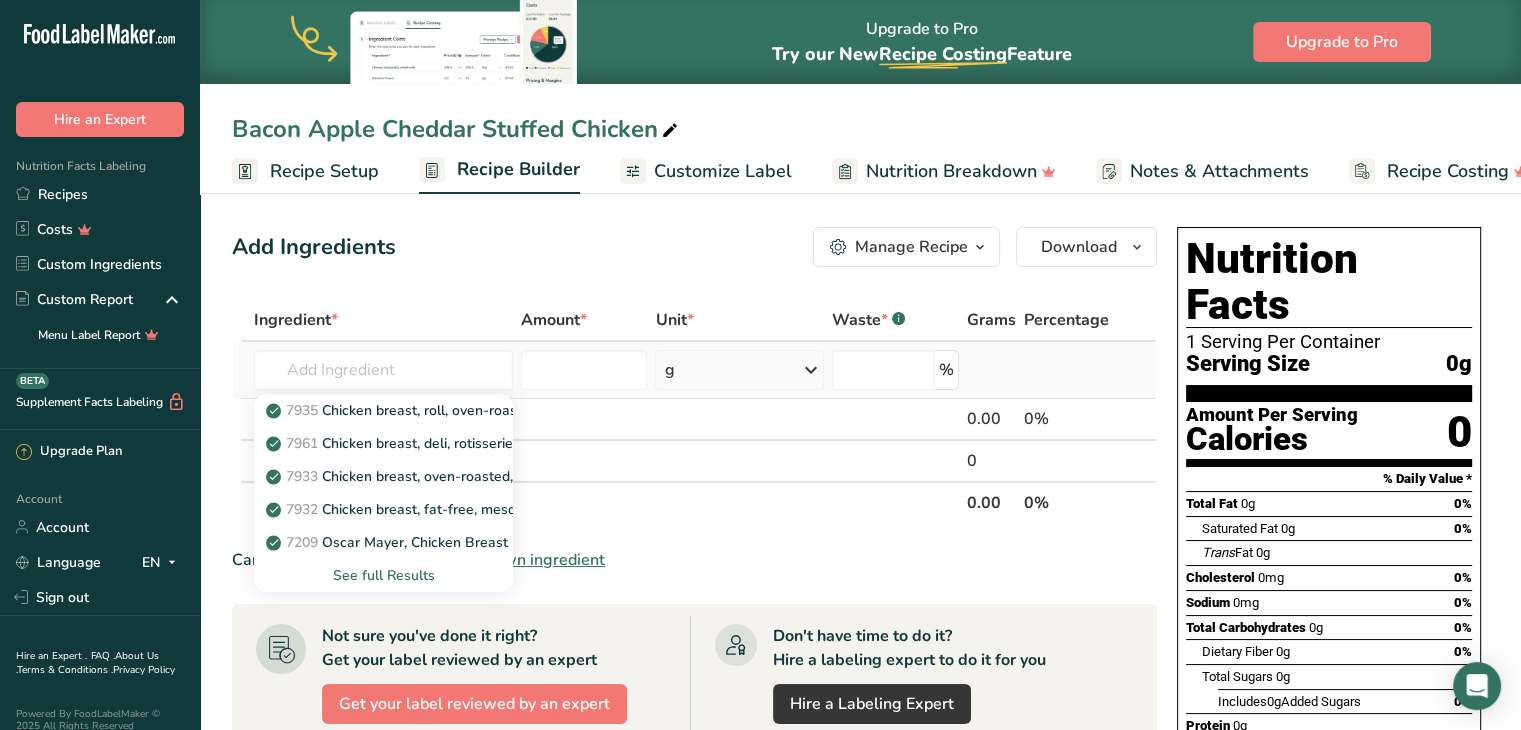 click on "See full Results" at bounding box center [383, 575] 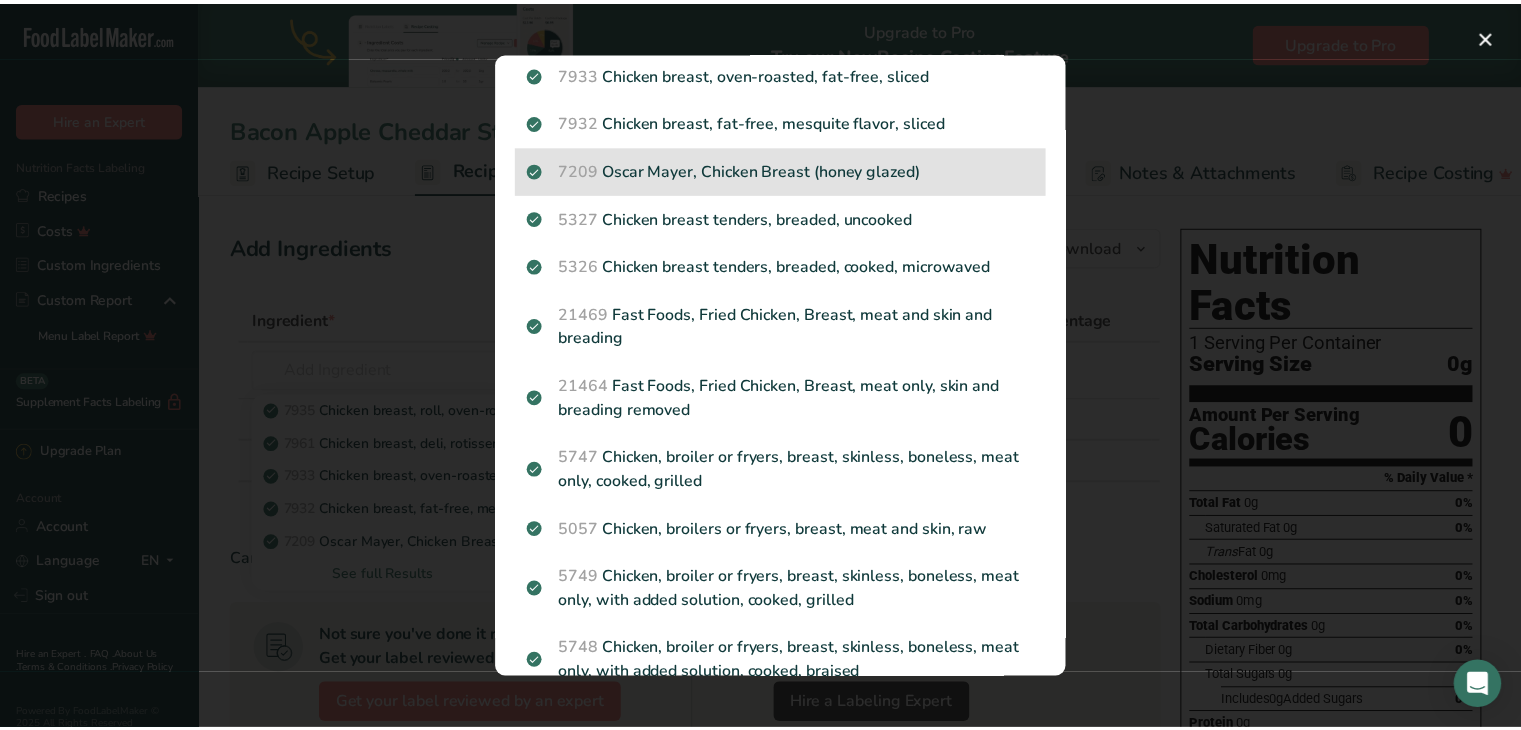 scroll, scrollTop: 188, scrollLeft: 0, axis: vertical 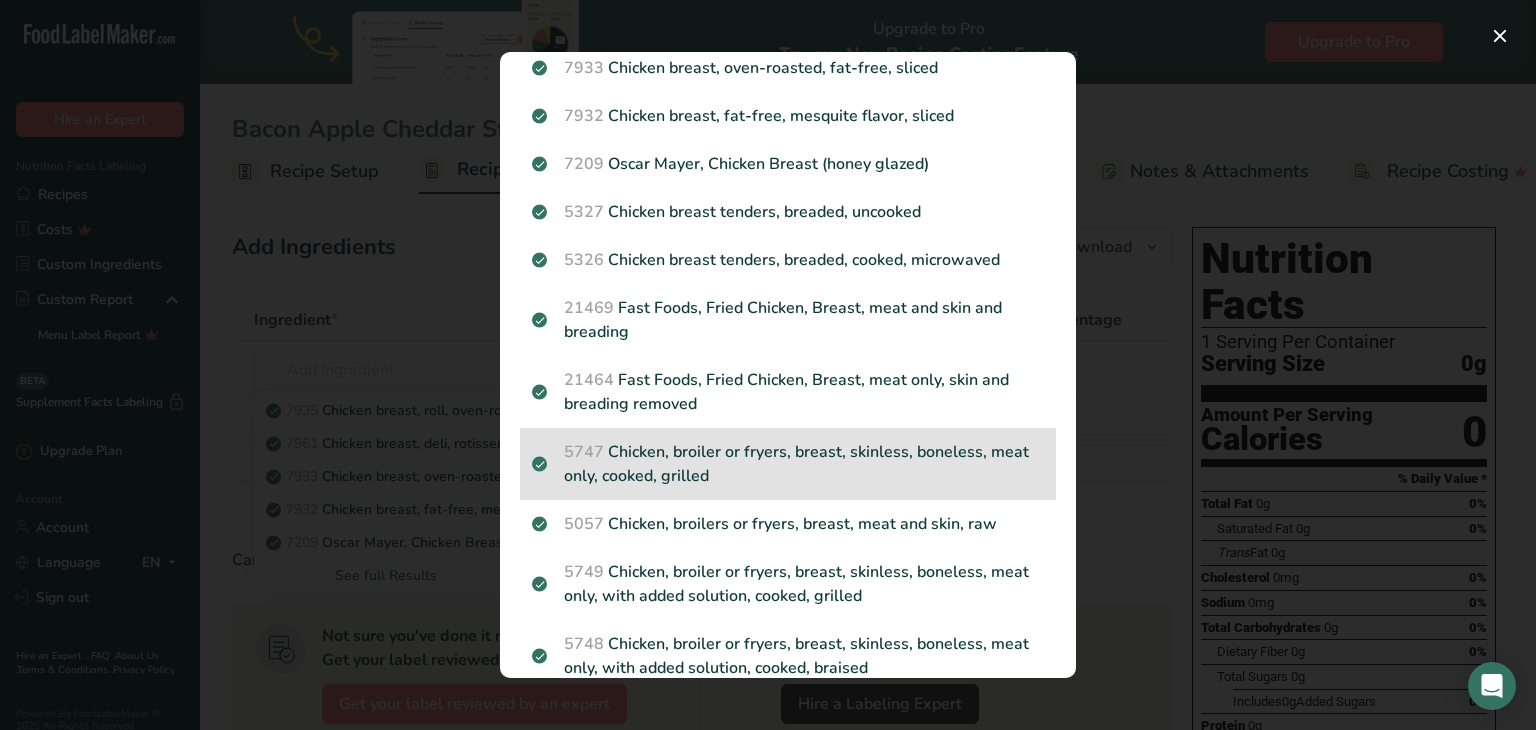 click on "5747
Chicken, broiler or fryers, breast, skinless, boneless, meat only, cooked, grilled" at bounding box center [788, 464] 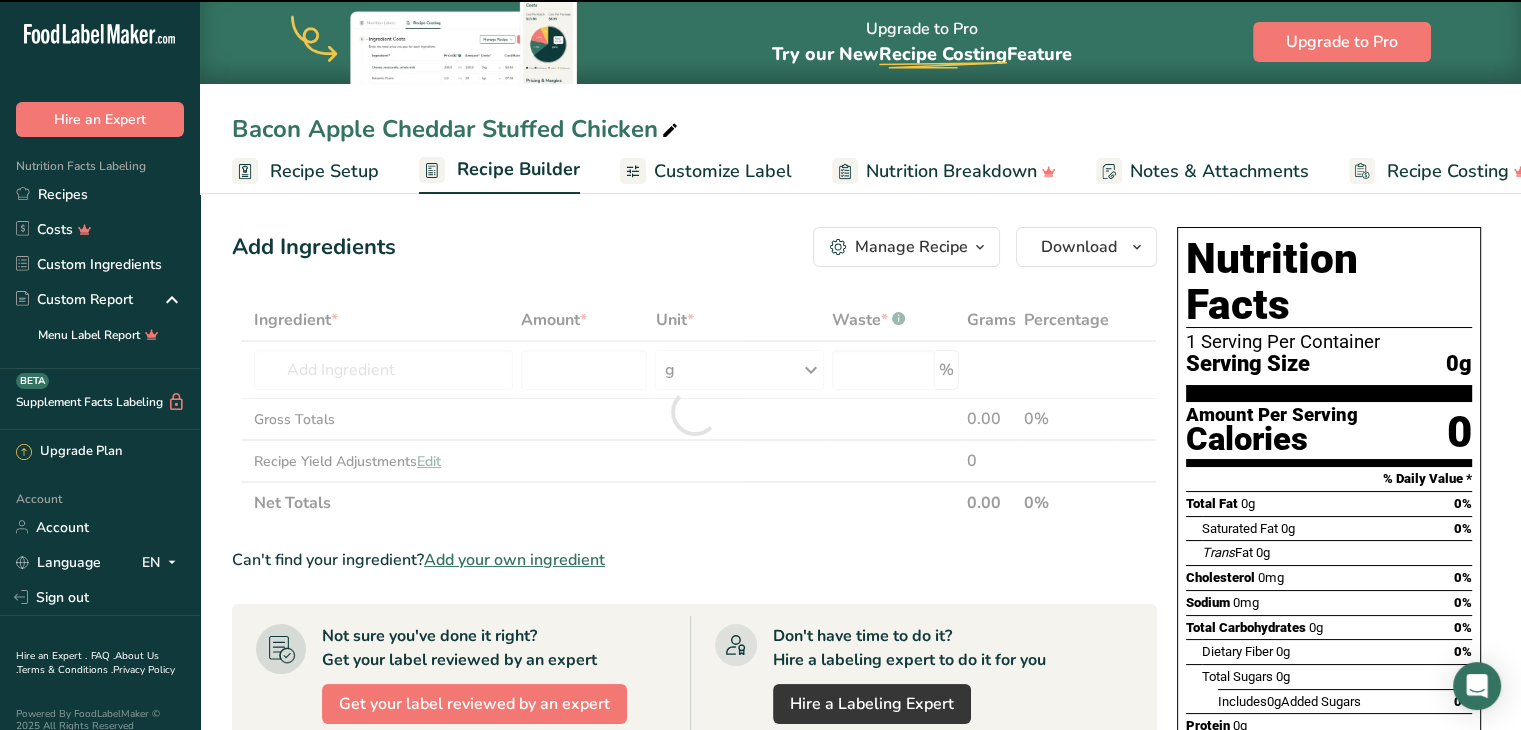type on "0" 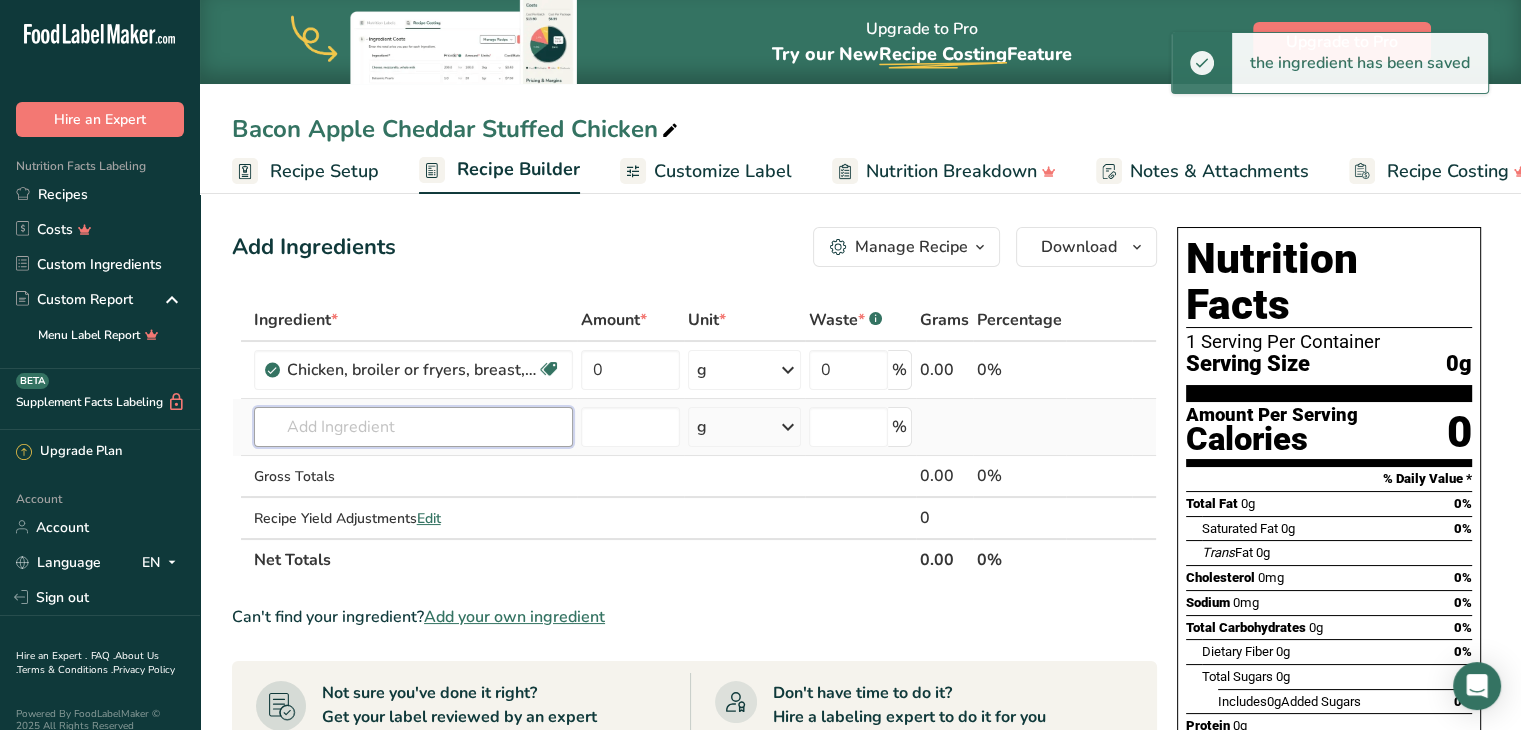 click at bounding box center (413, 427) 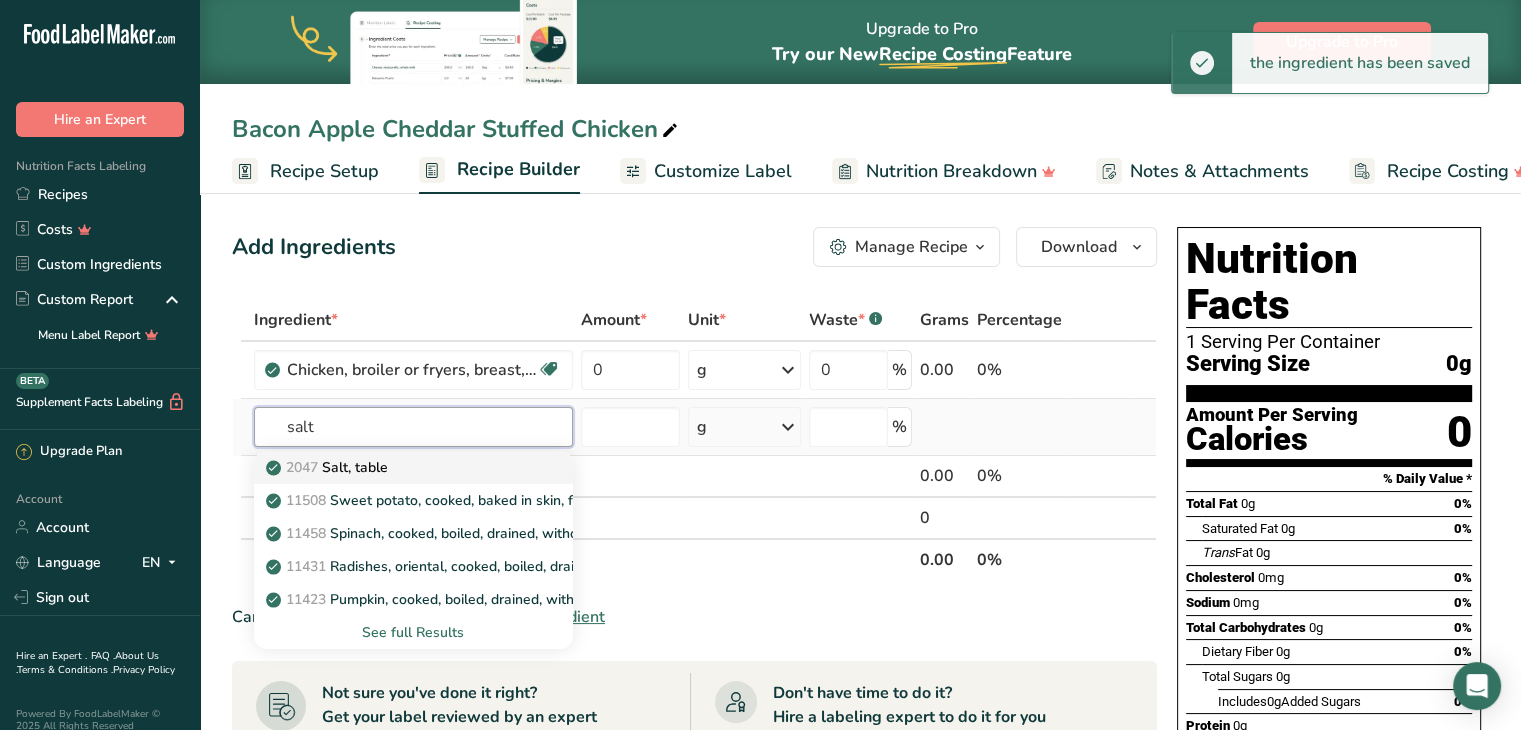 type on "salt" 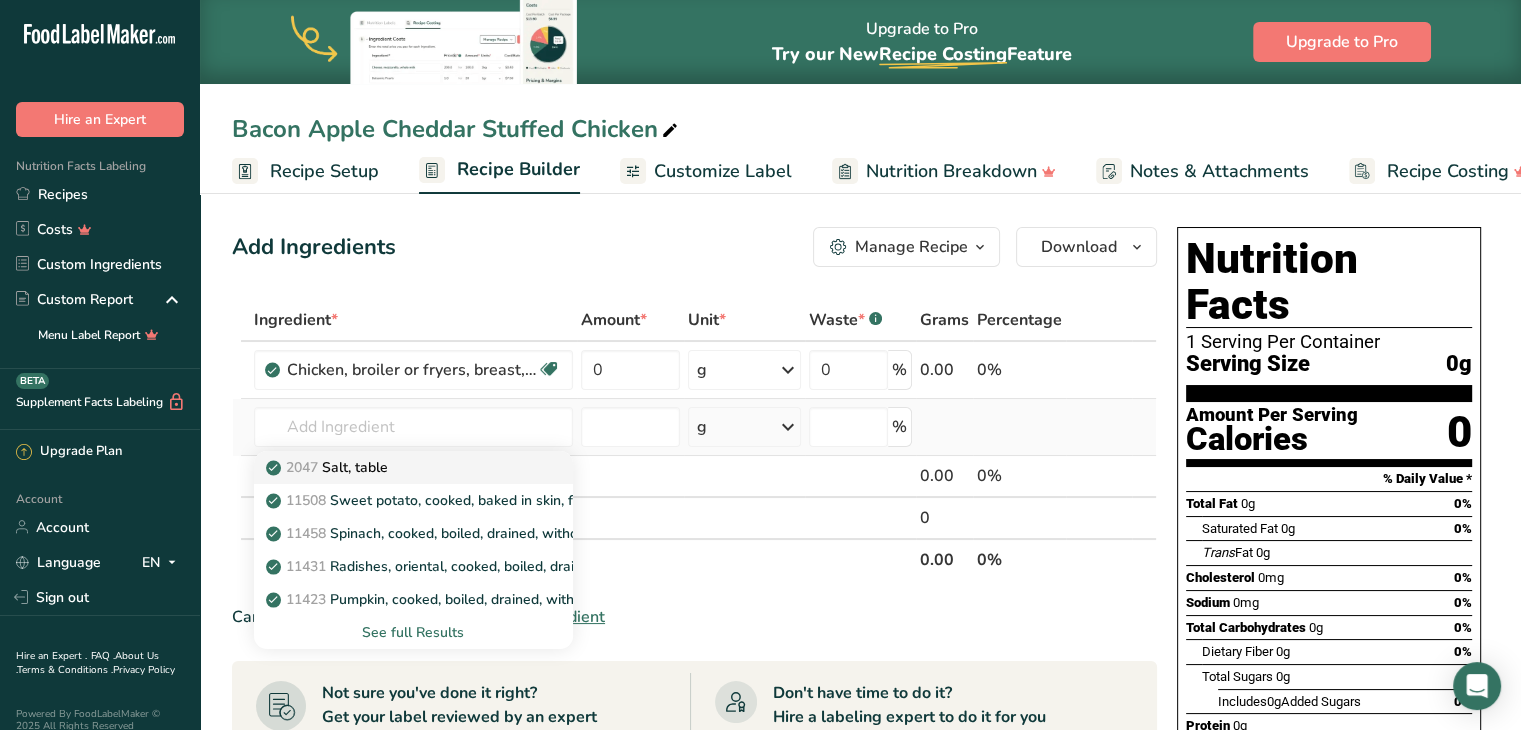 click on "2047
Salt, table" at bounding box center [397, 467] 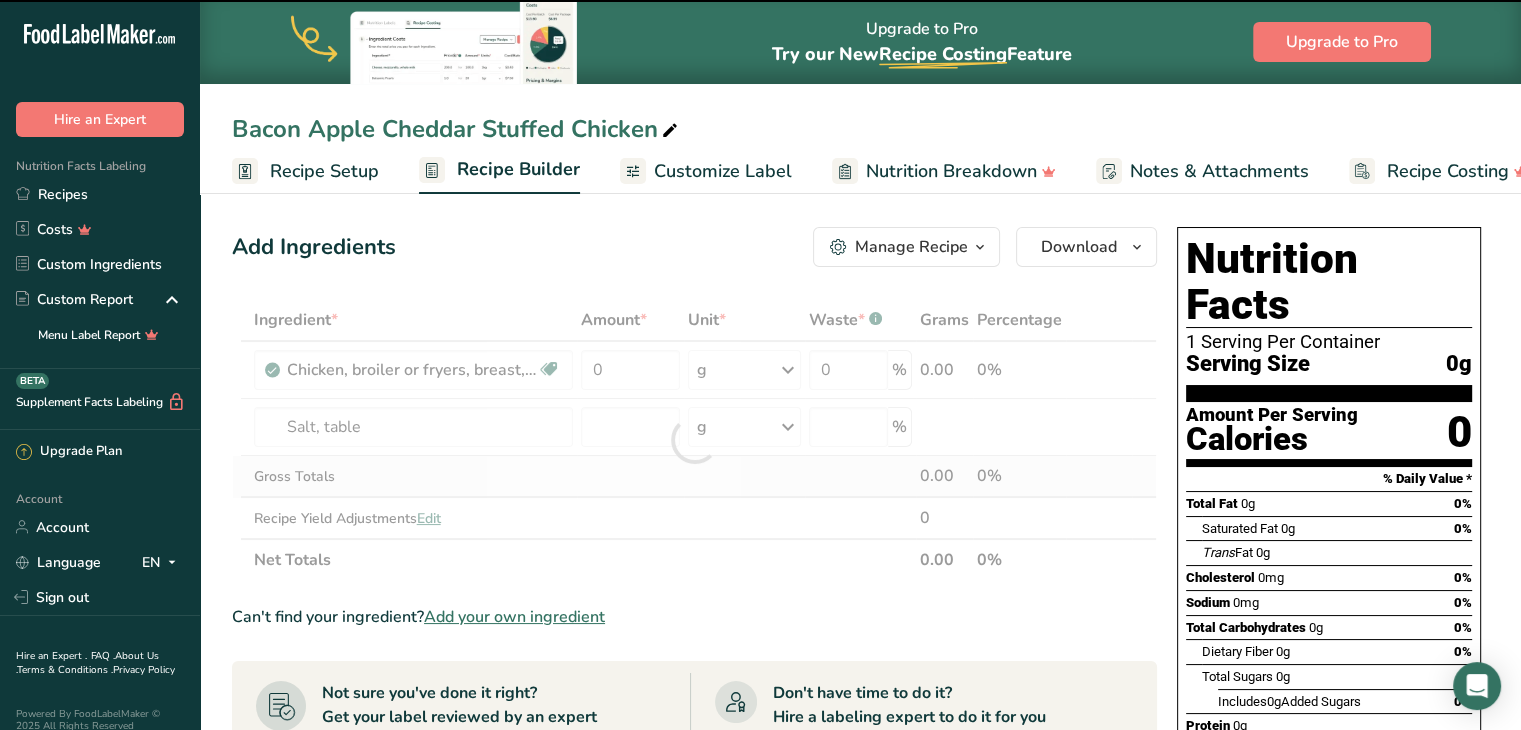type on "0" 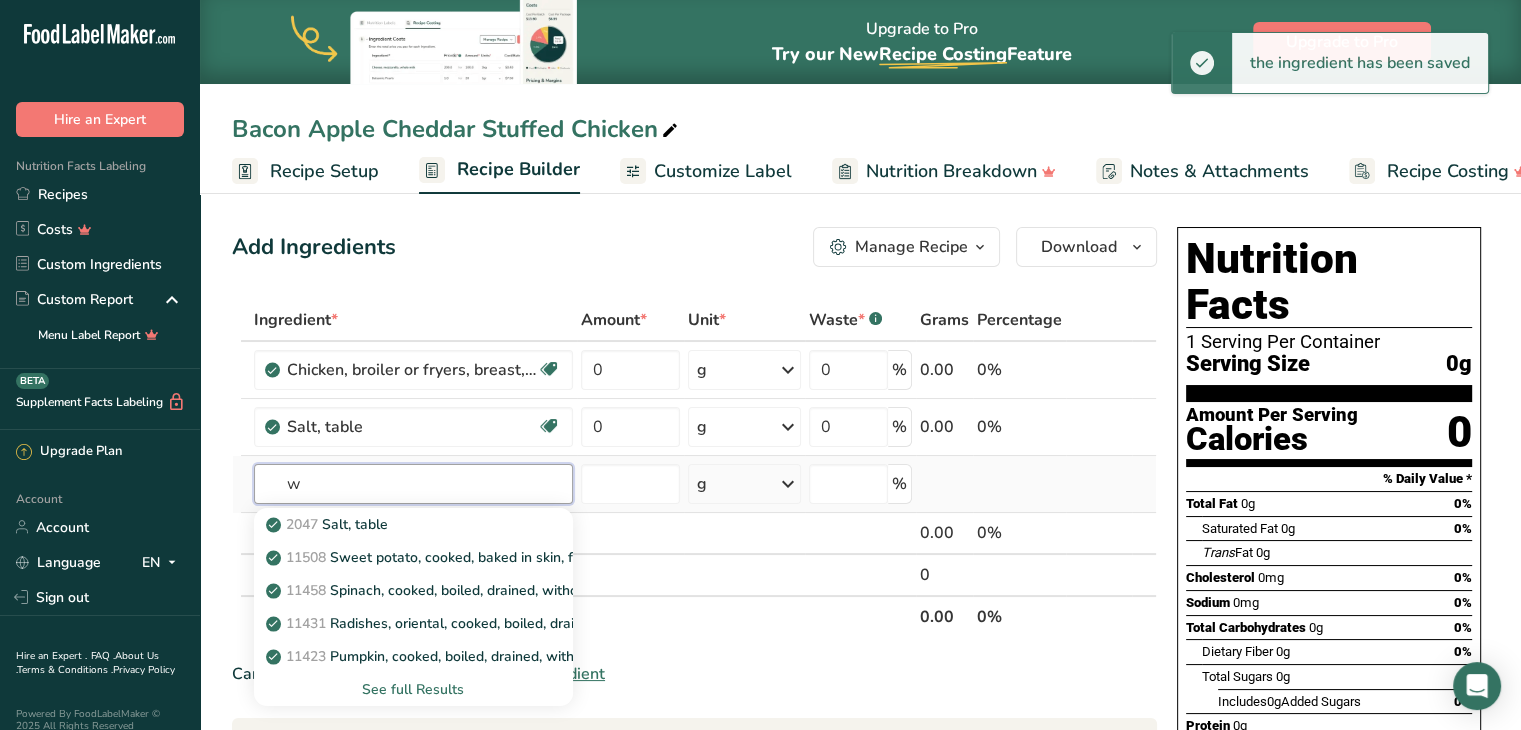 click on "w" at bounding box center (413, 484) 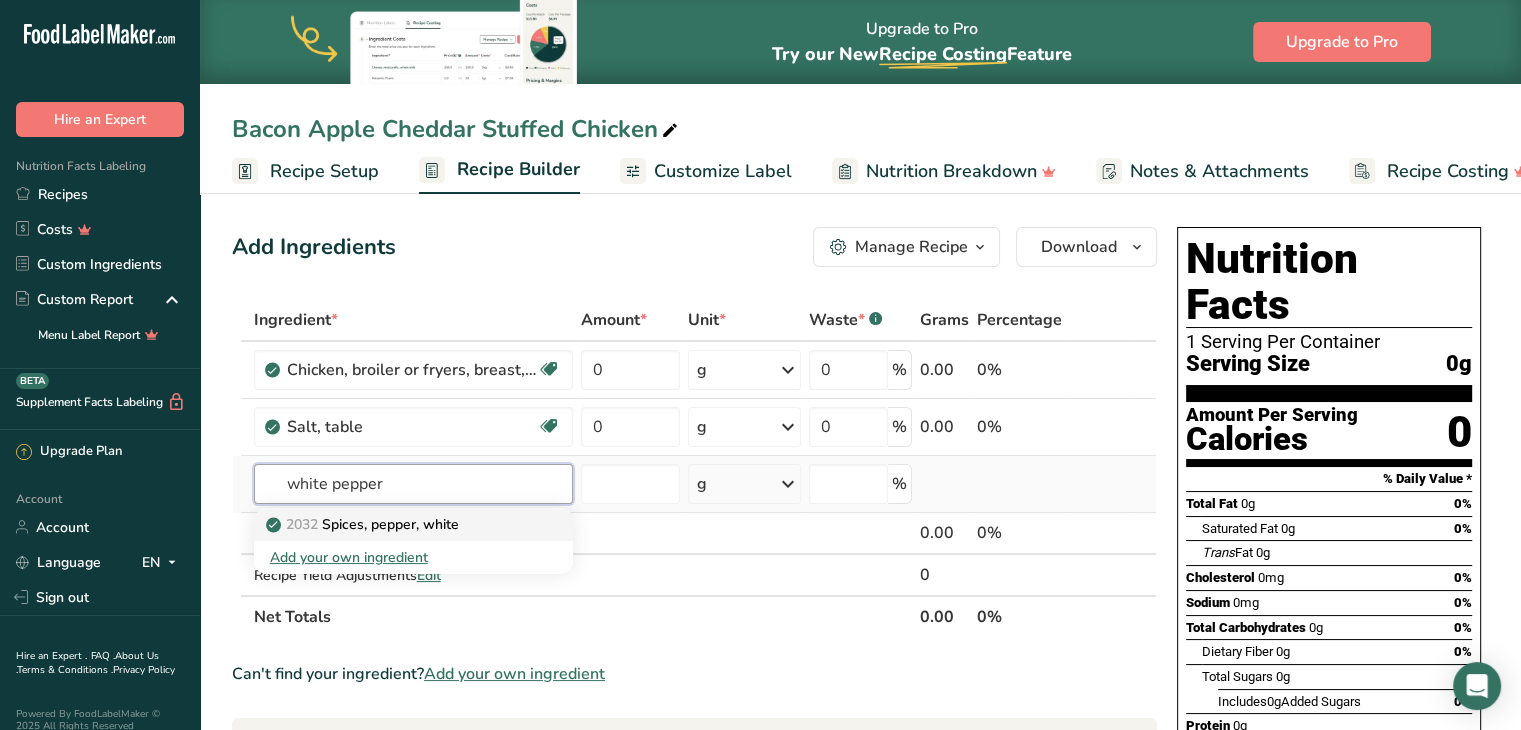type on "white pepper" 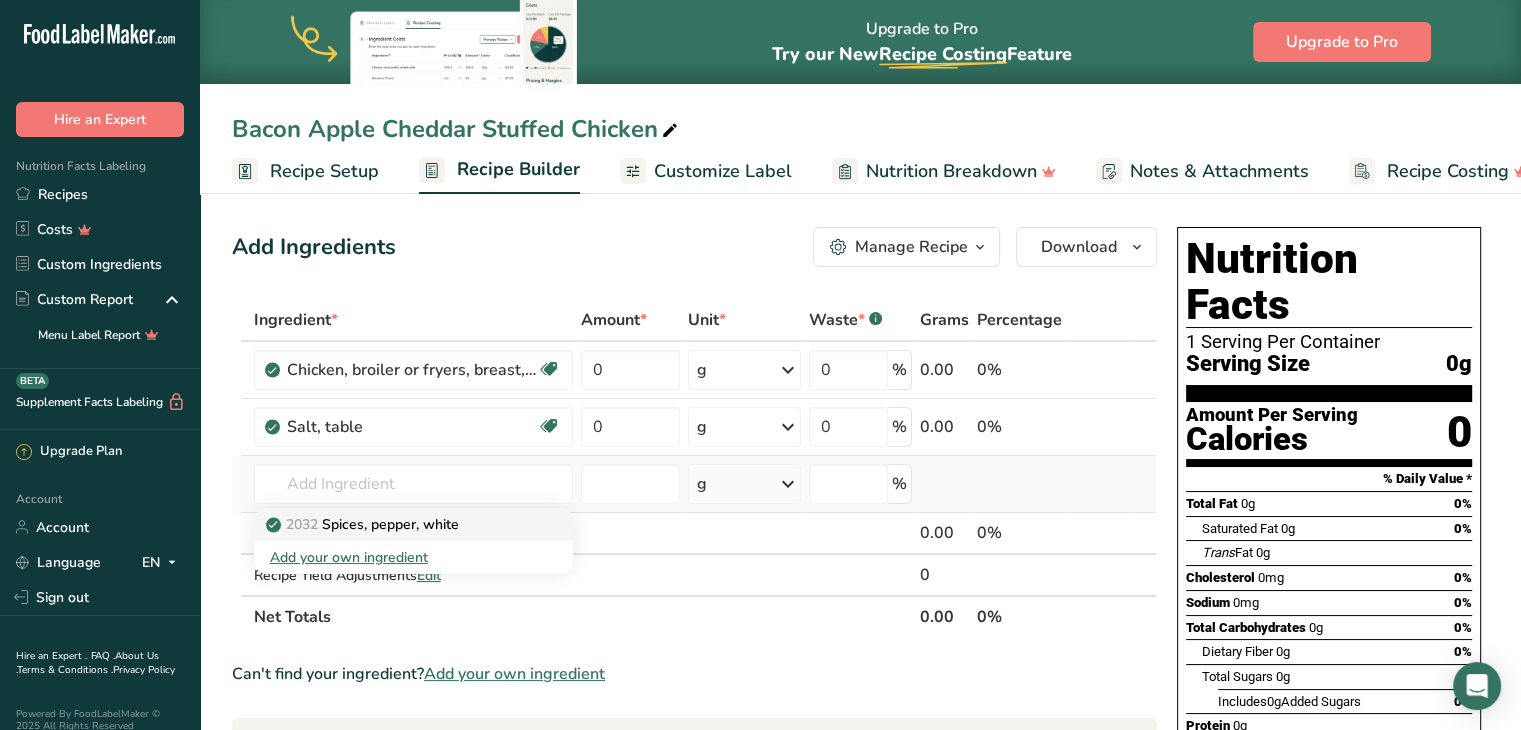 click on "2032
Spices, pepper, white" at bounding box center [364, 524] 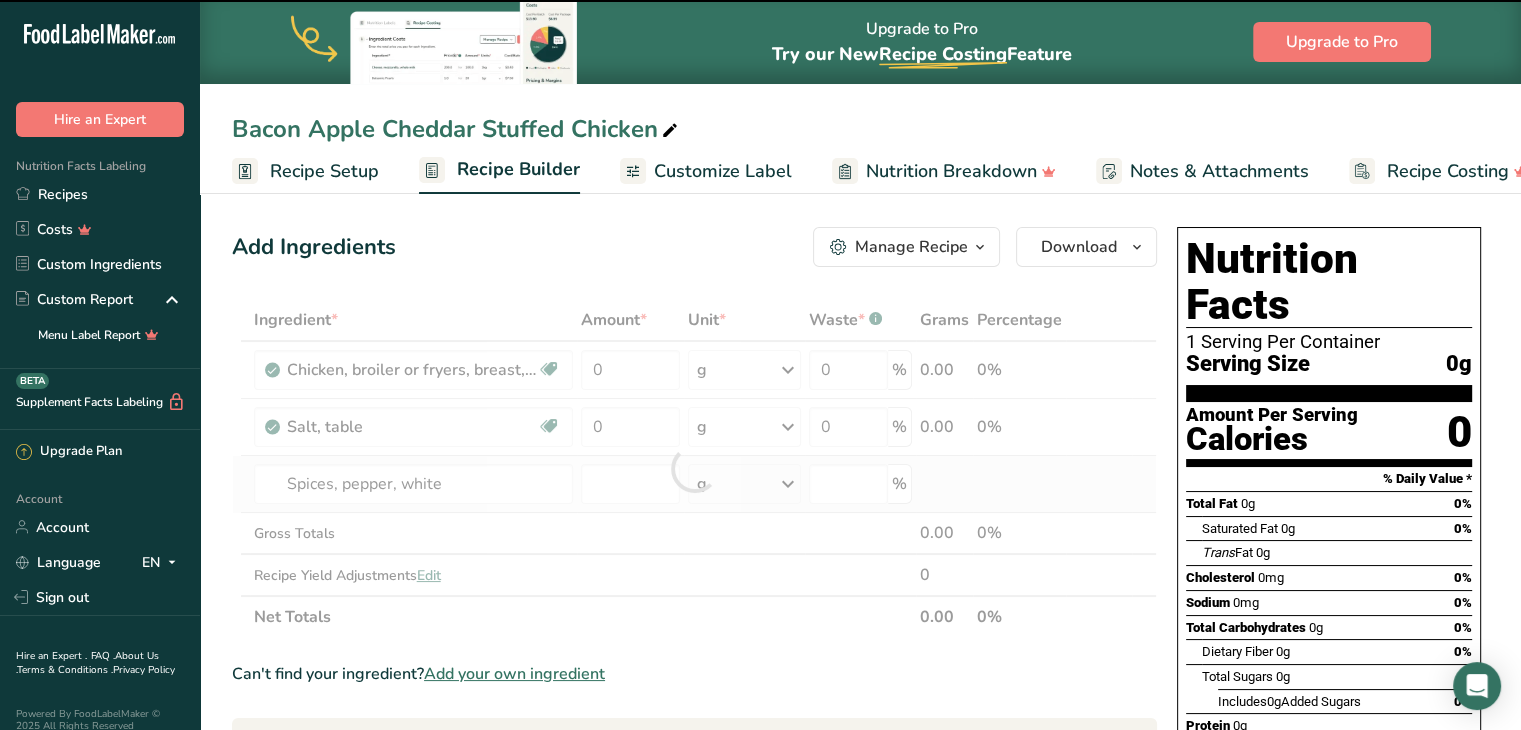 type on "0" 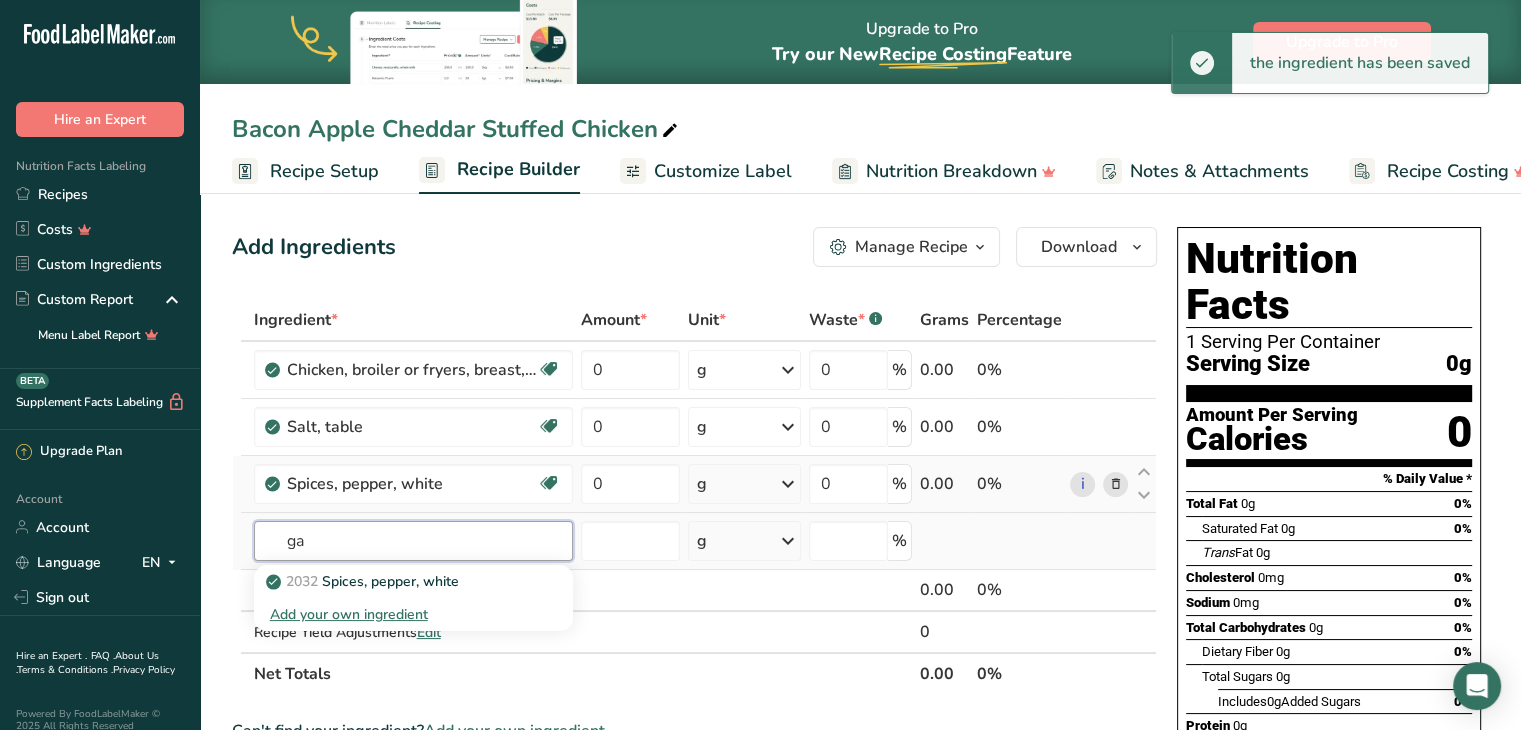 click on "ga" at bounding box center [413, 541] 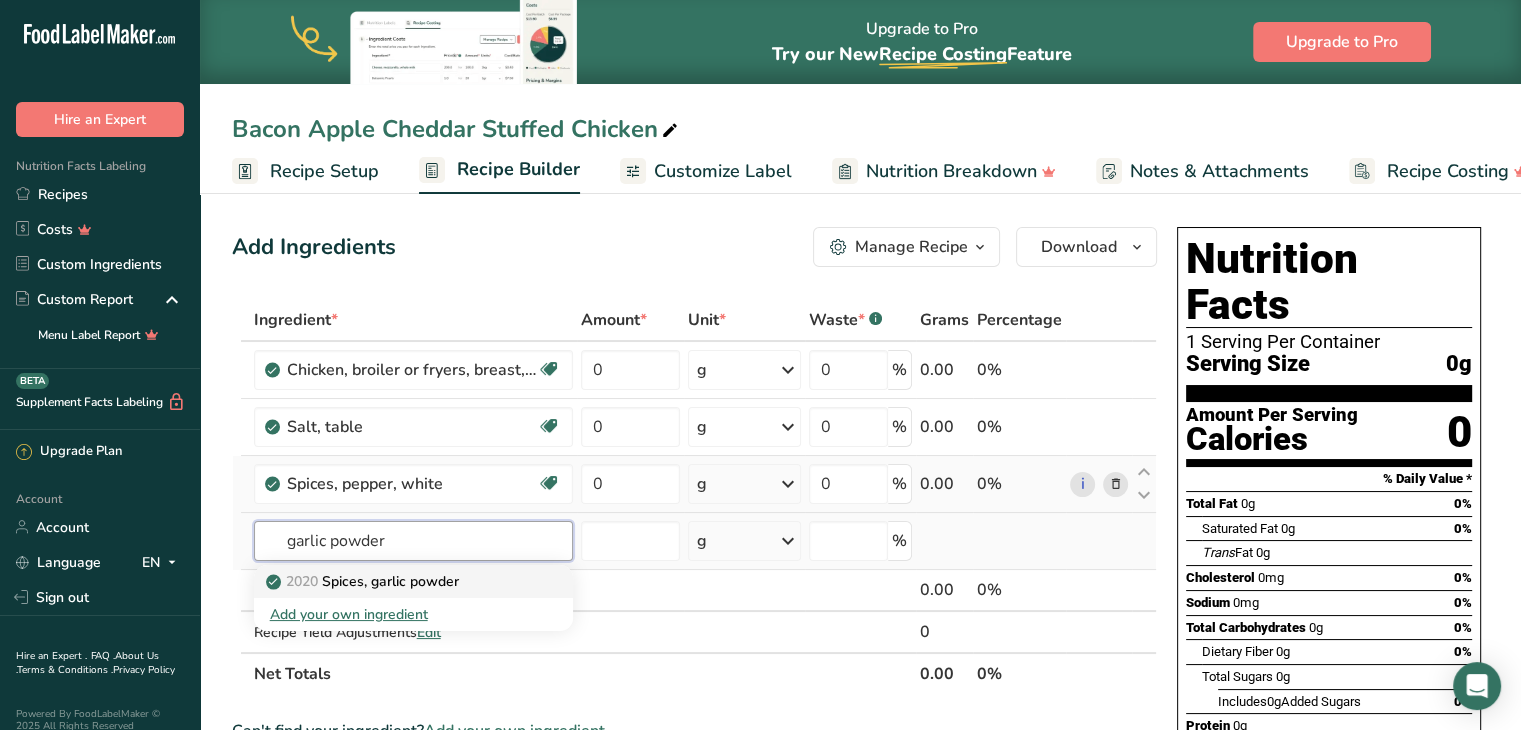 type on "garlic powder" 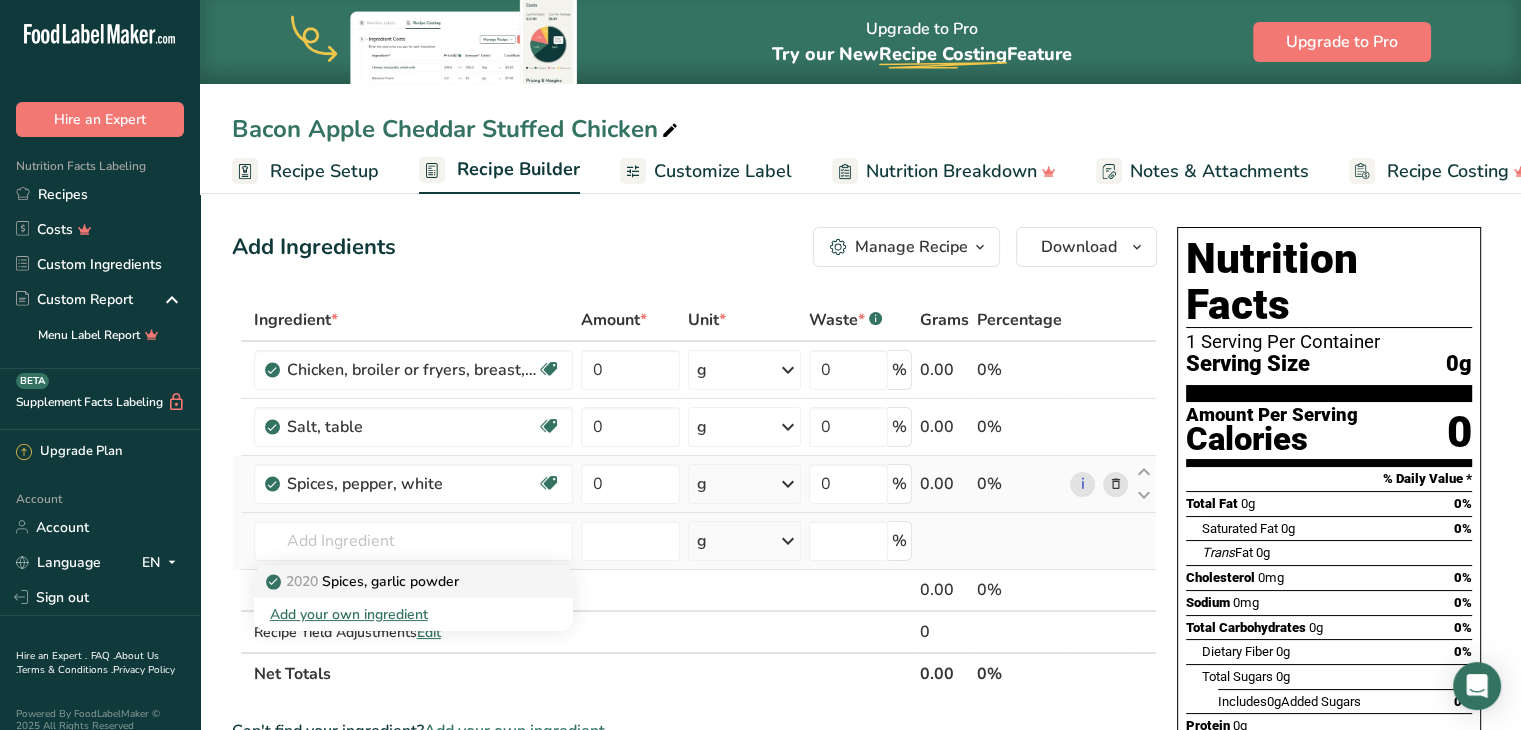click on "2020
Spices, garlic powder" at bounding box center (364, 581) 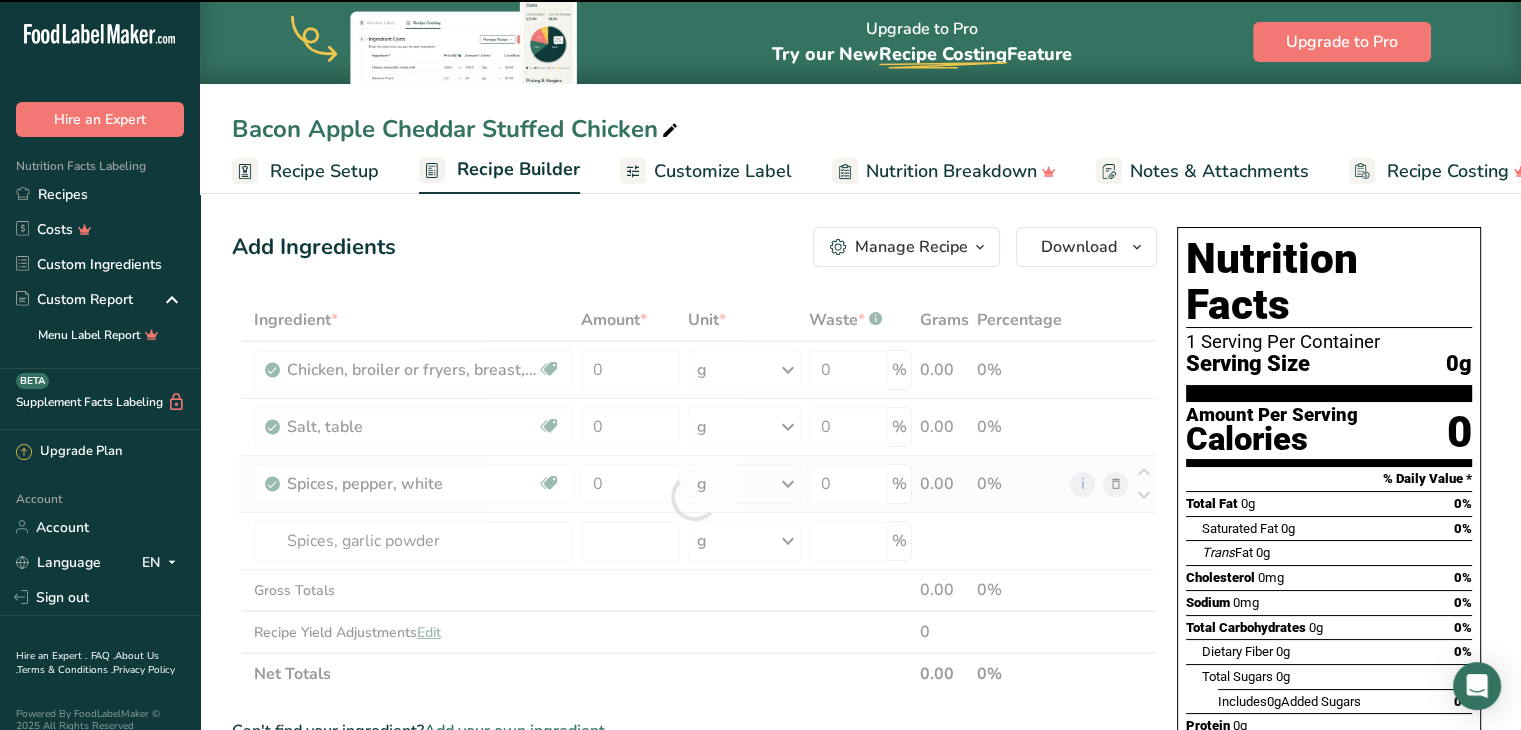 type on "0" 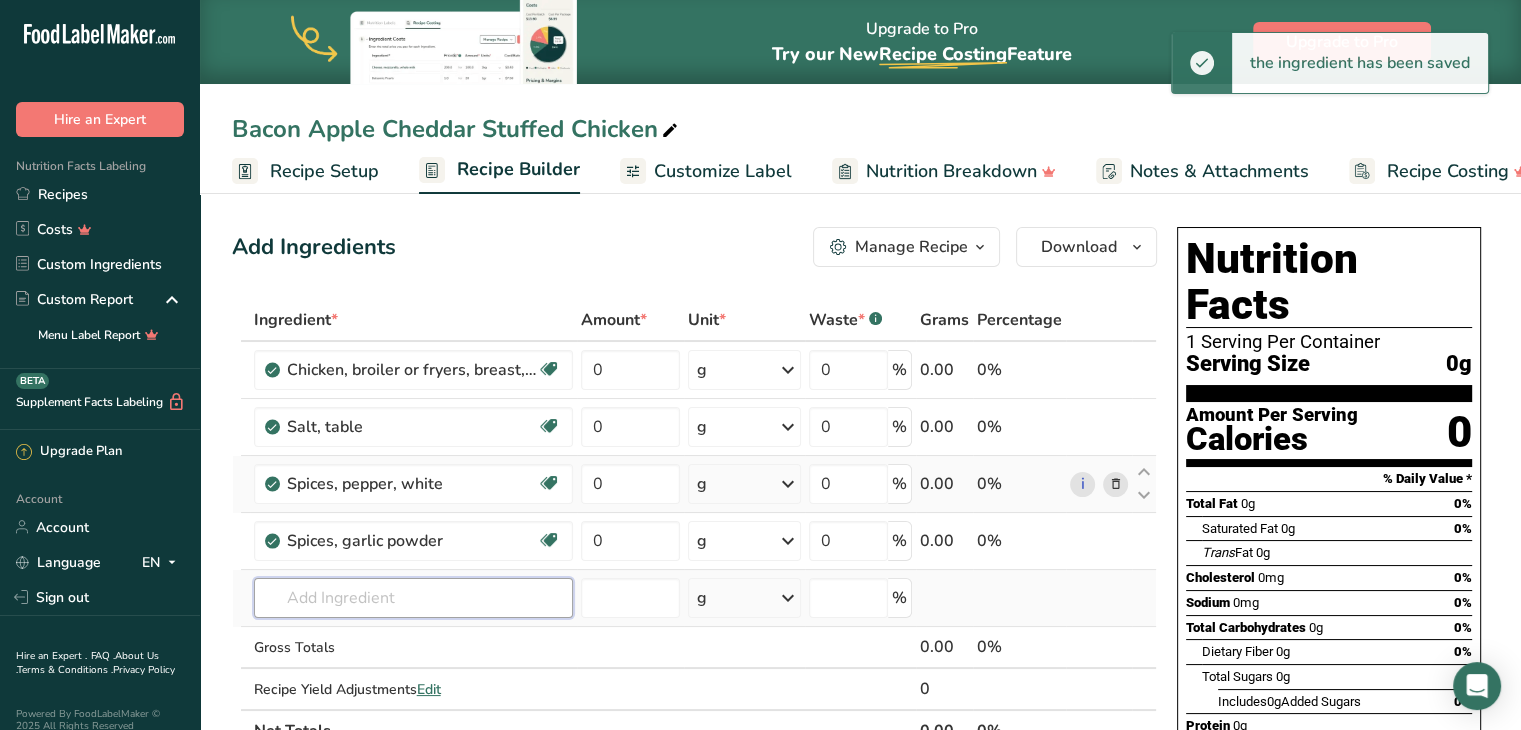 click at bounding box center [413, 598] 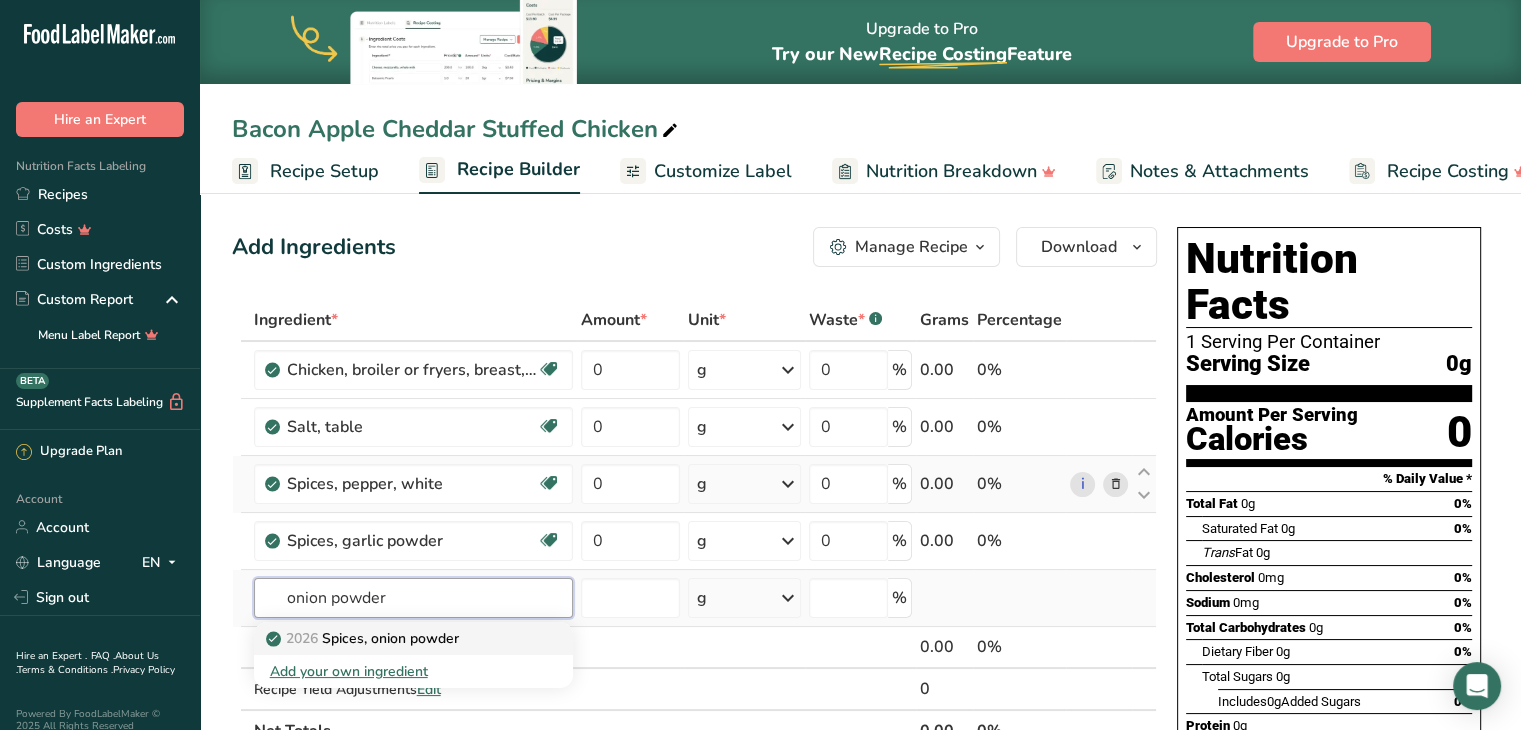 type on "onion powder" 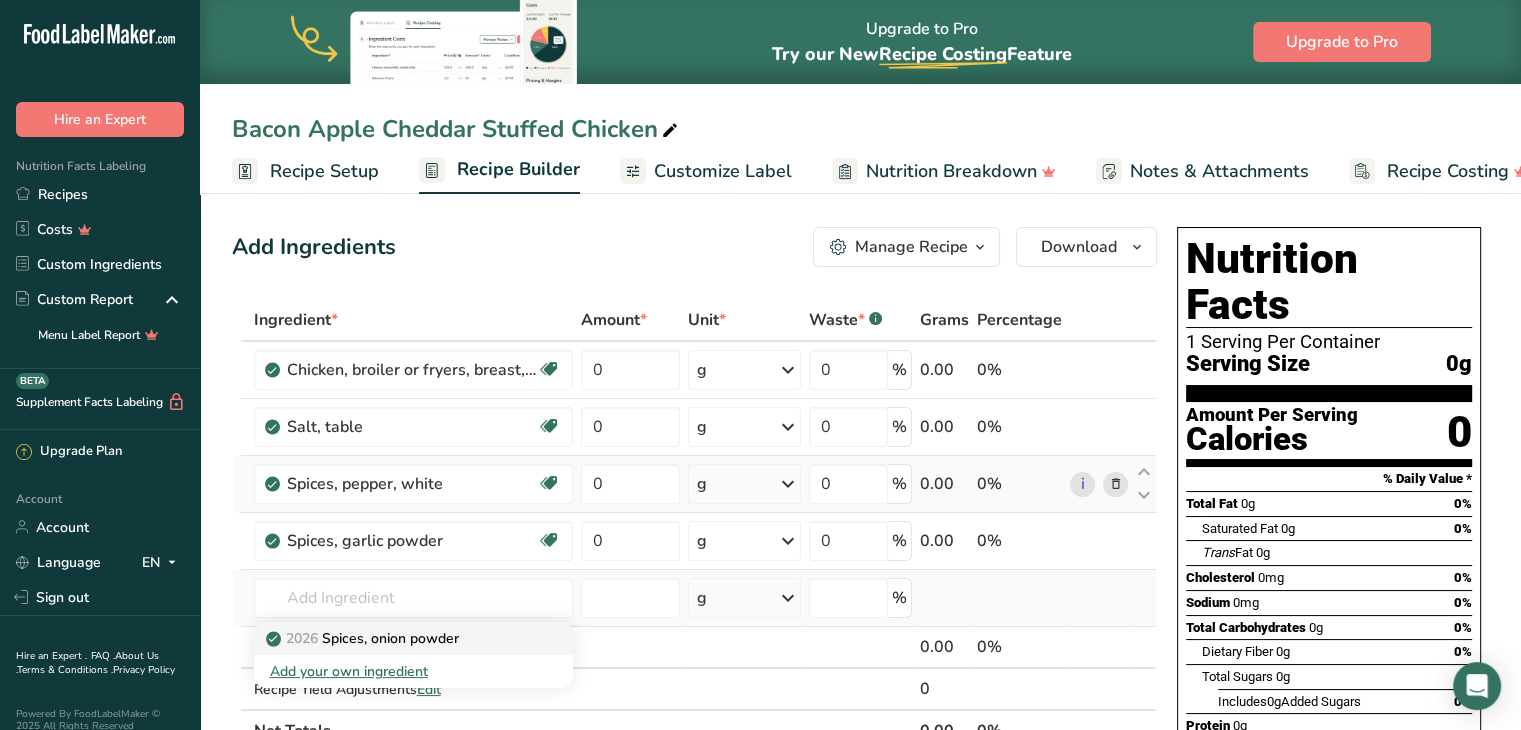 click on "2026
Spices, onion powder" at bounding box center [364, 638] 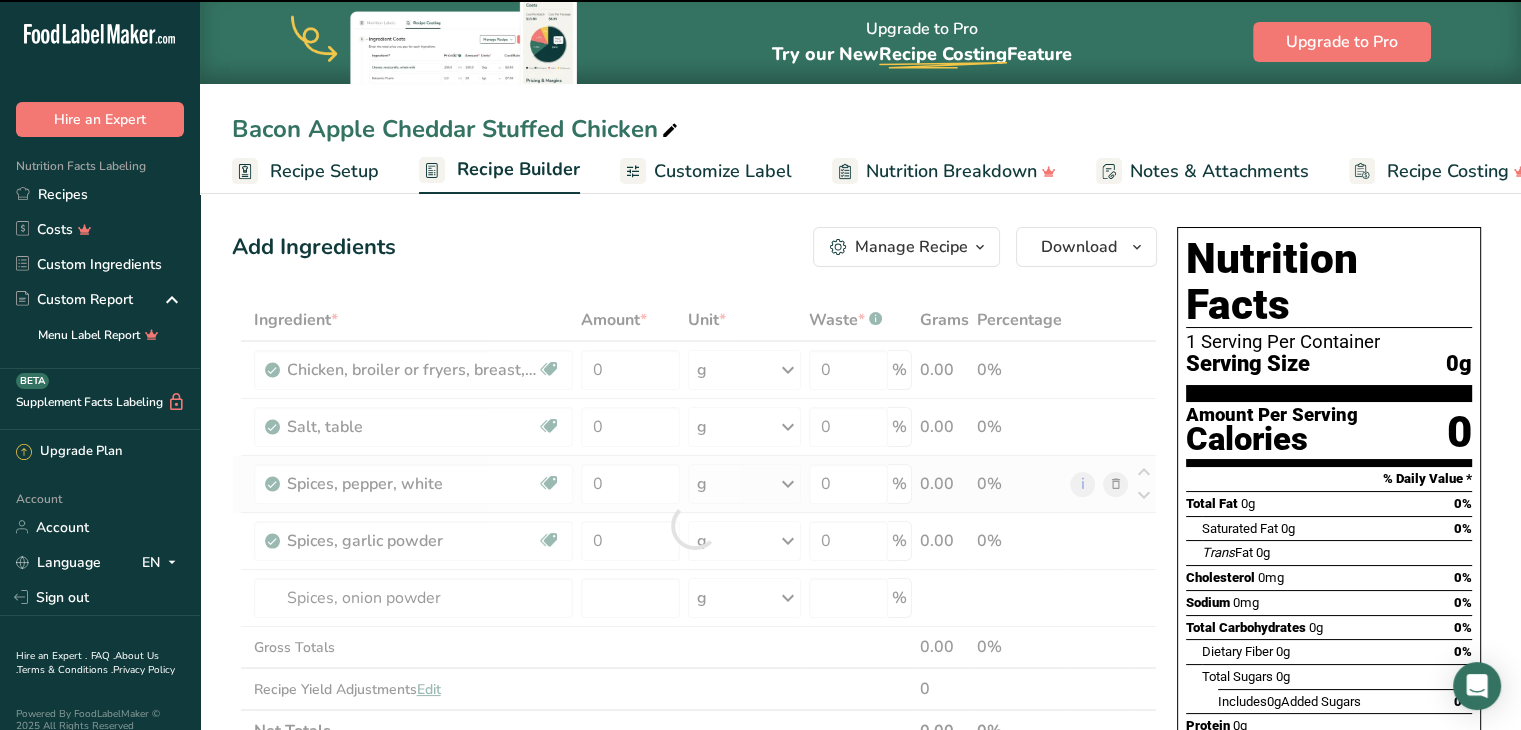 type on "0" 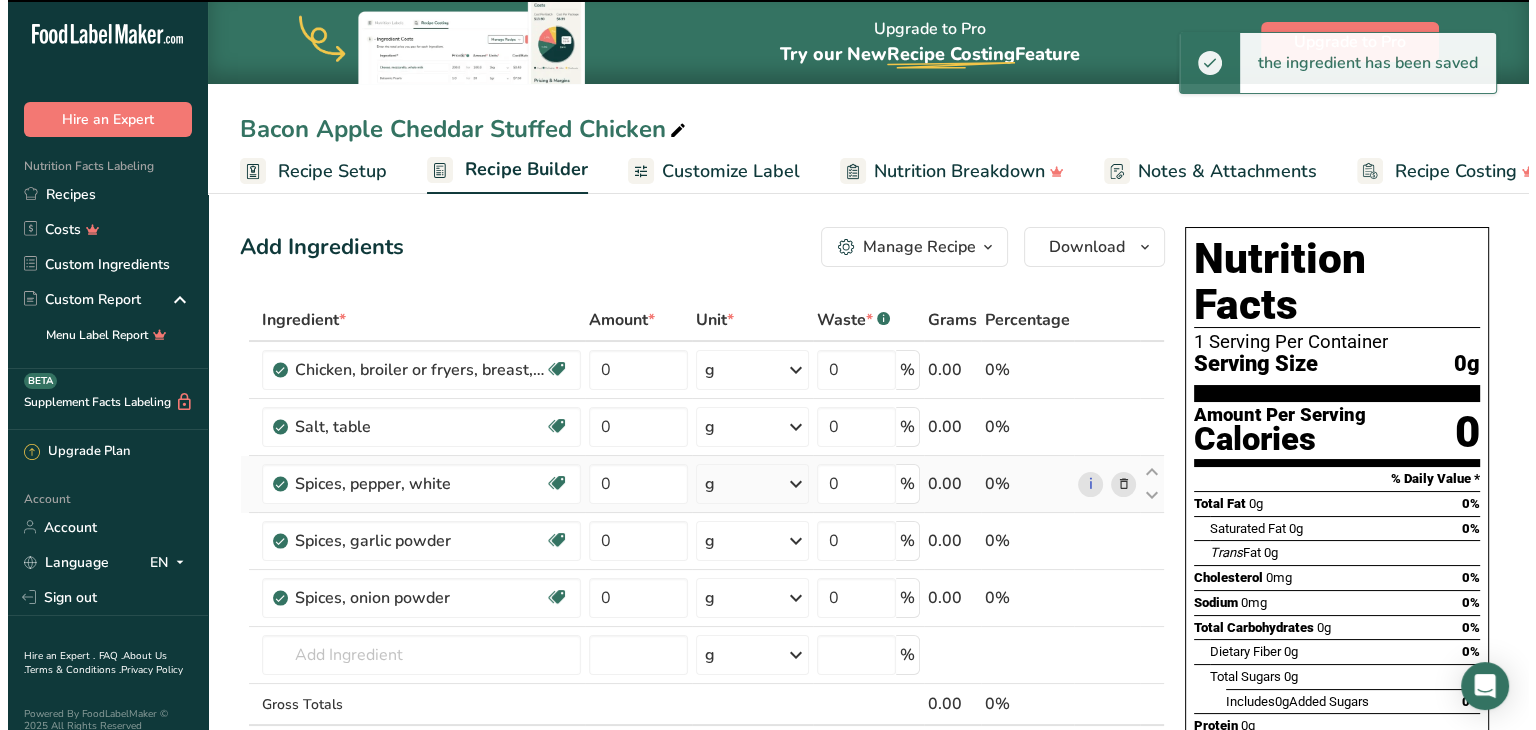 scroll, scrollTop: 135, scrollLeft: 0, axis: vertical 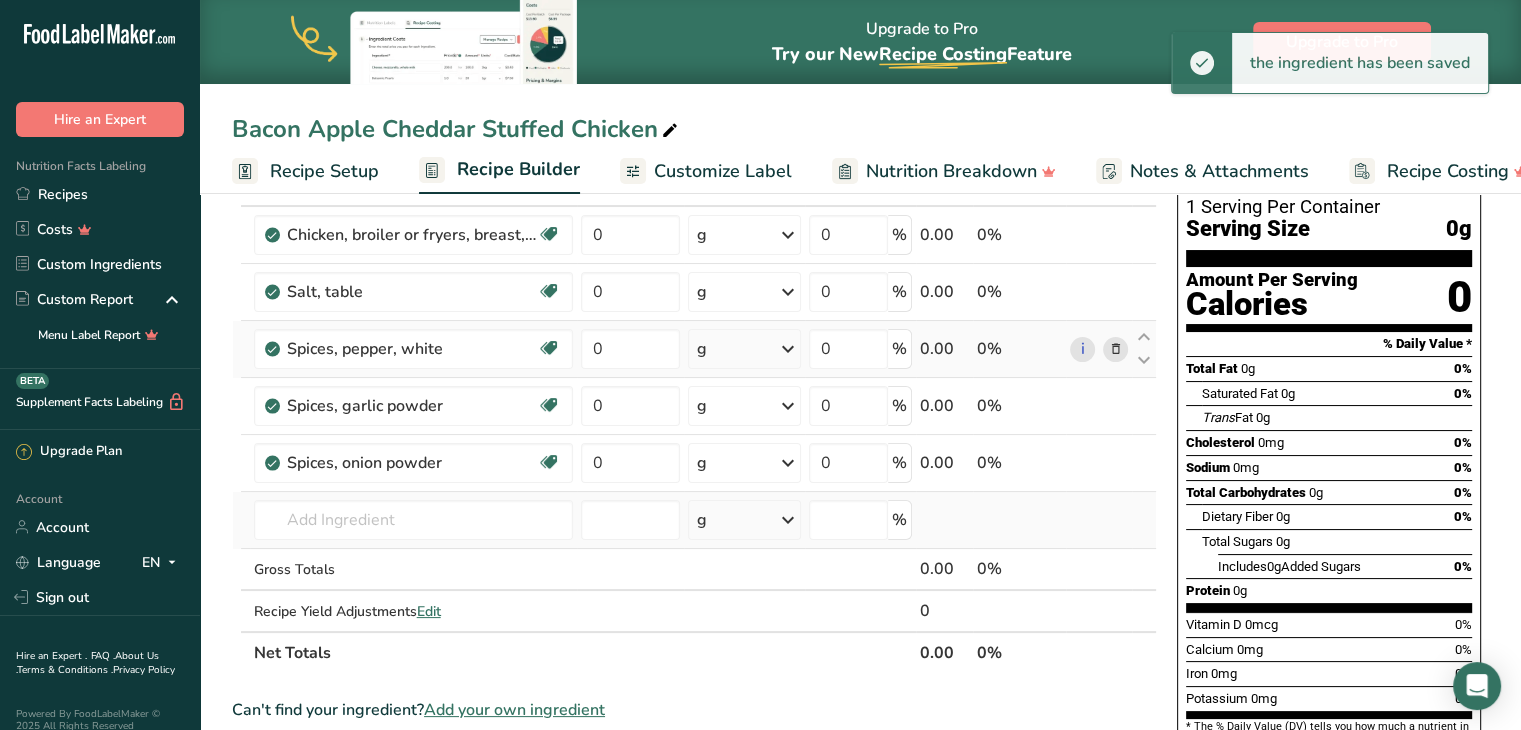 click on "2026
Spices, onion powder
Add your own ingredient" at bounding box center [413, 520] 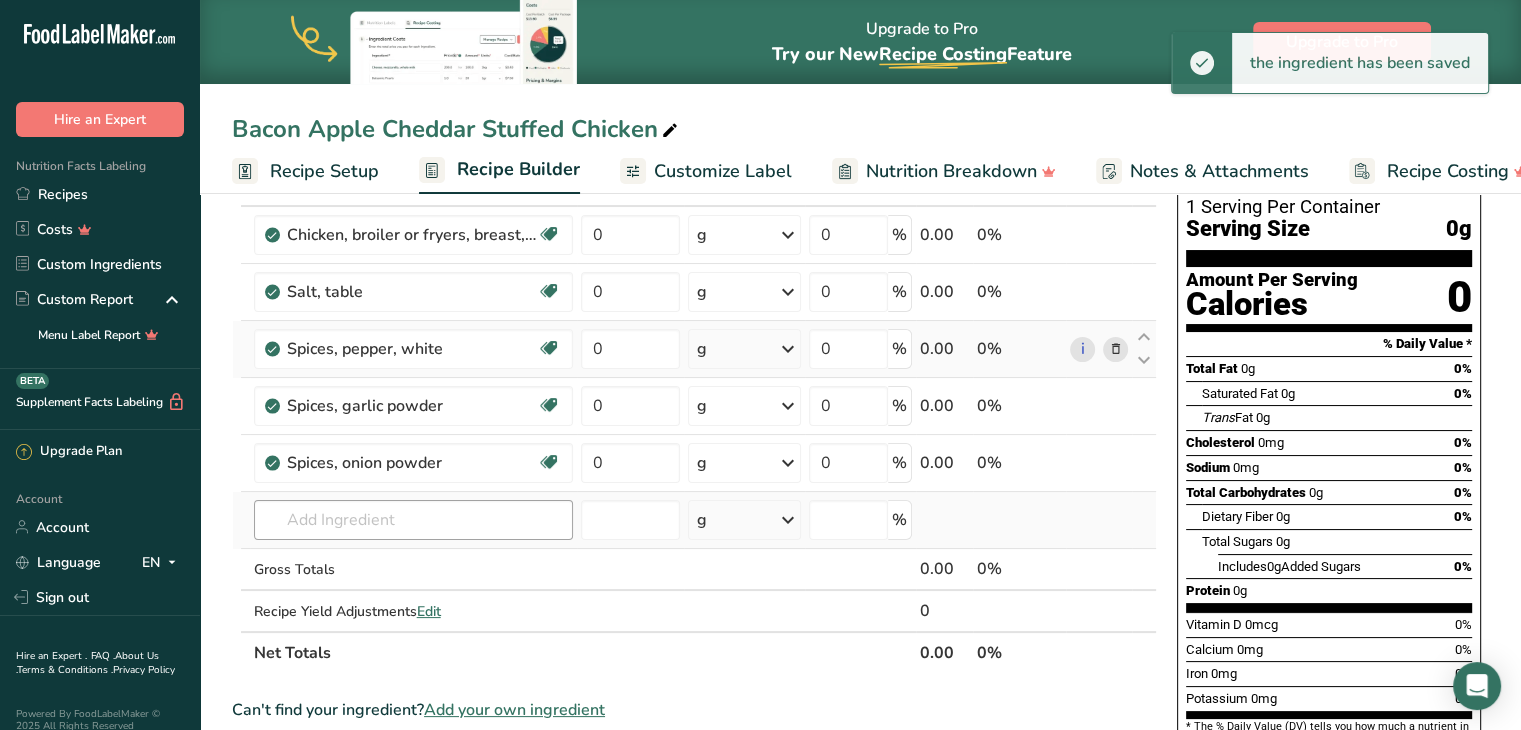 drag, startPoint x: 358, startPoint y: 492, endPoint x: 361, endPoint y: 509, distance: 17.262676 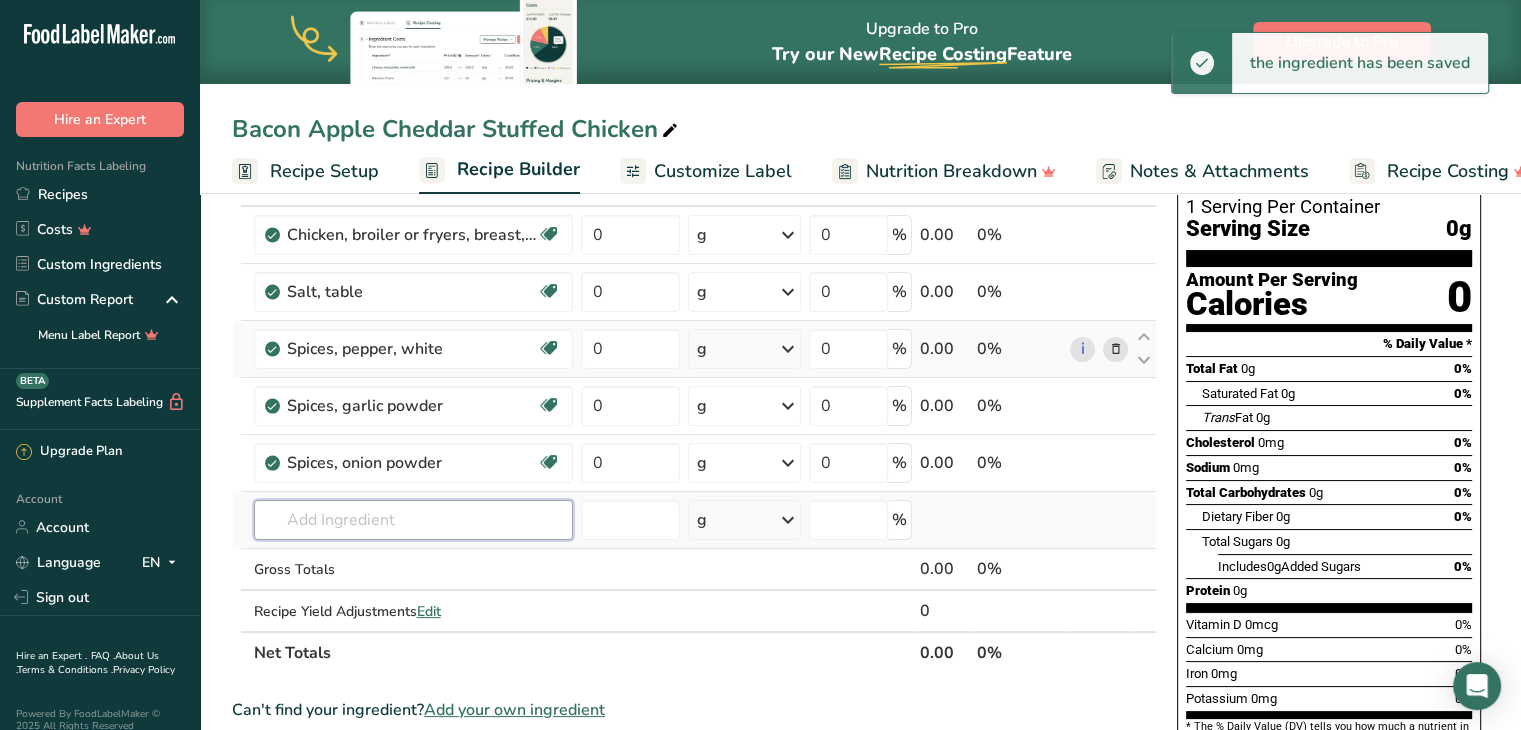 click at bounding box center (413, 520) 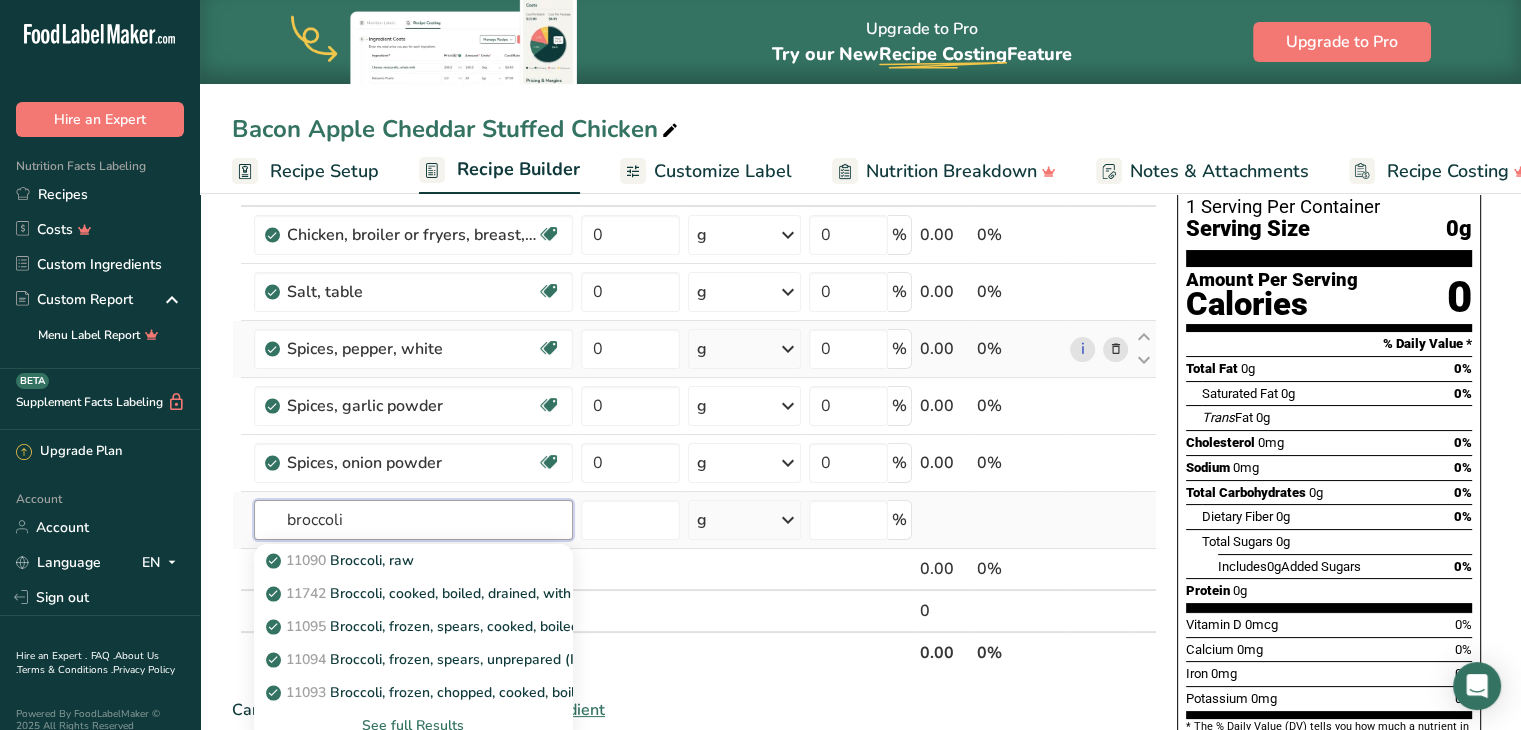 type on "broccoli" 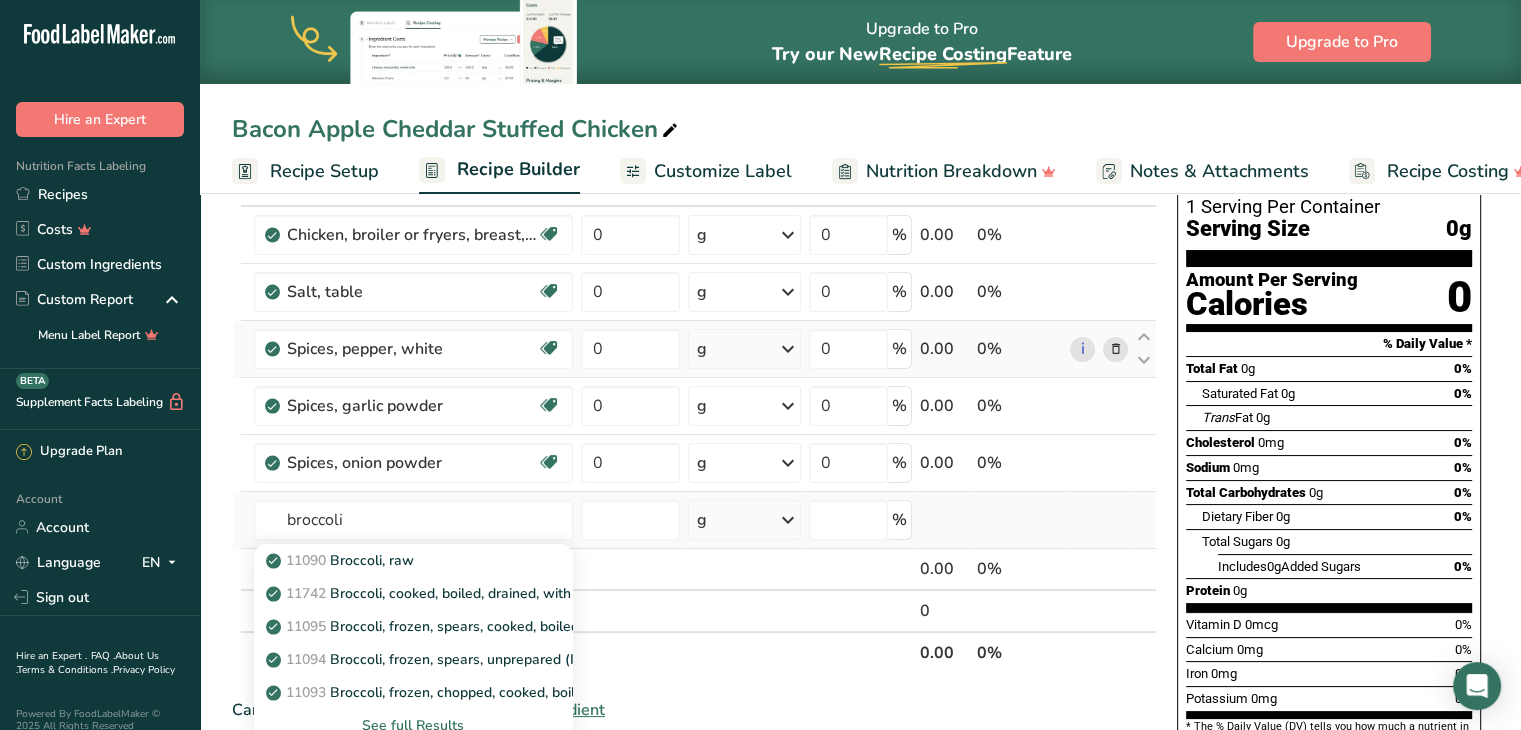 type 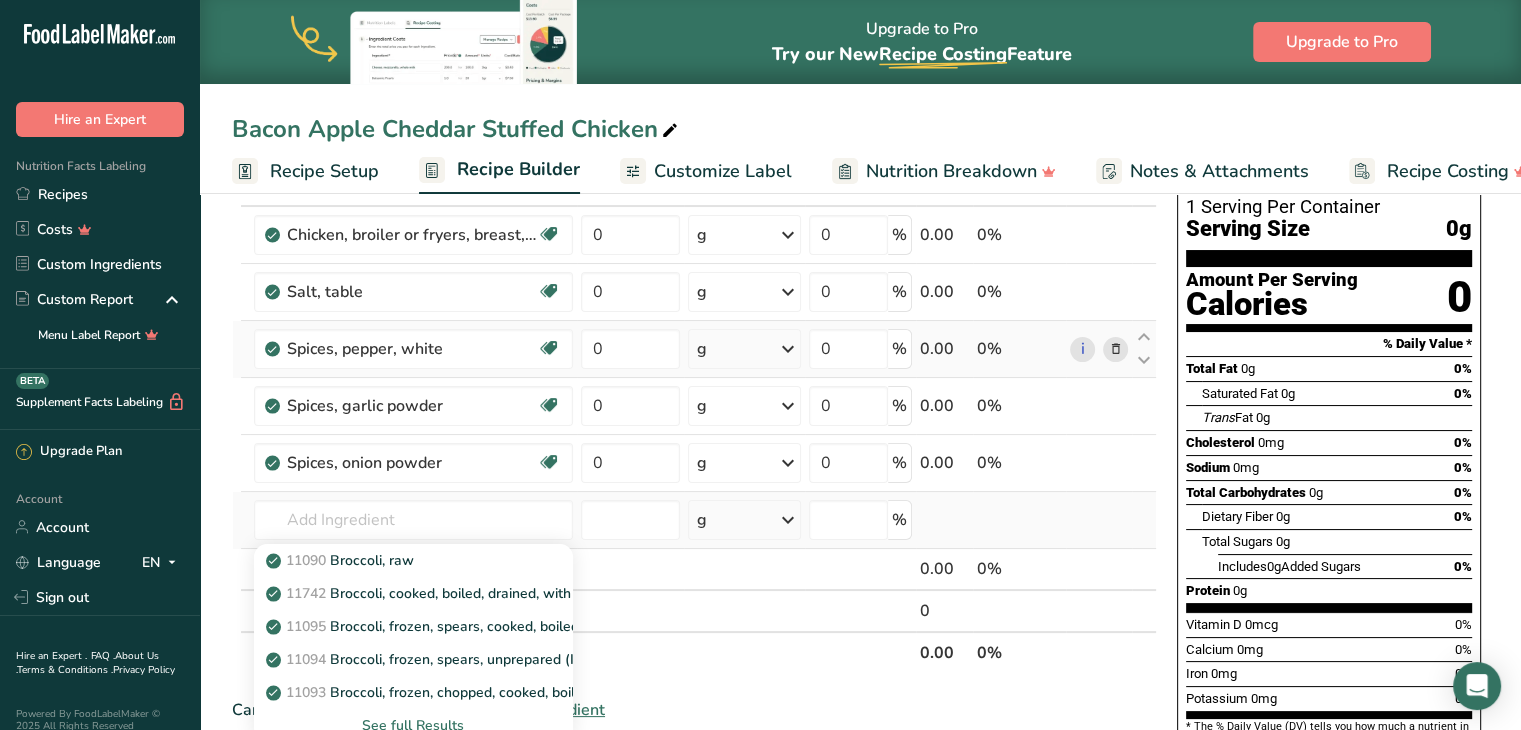 click on "See full Results" at bounding box center (413, 725) 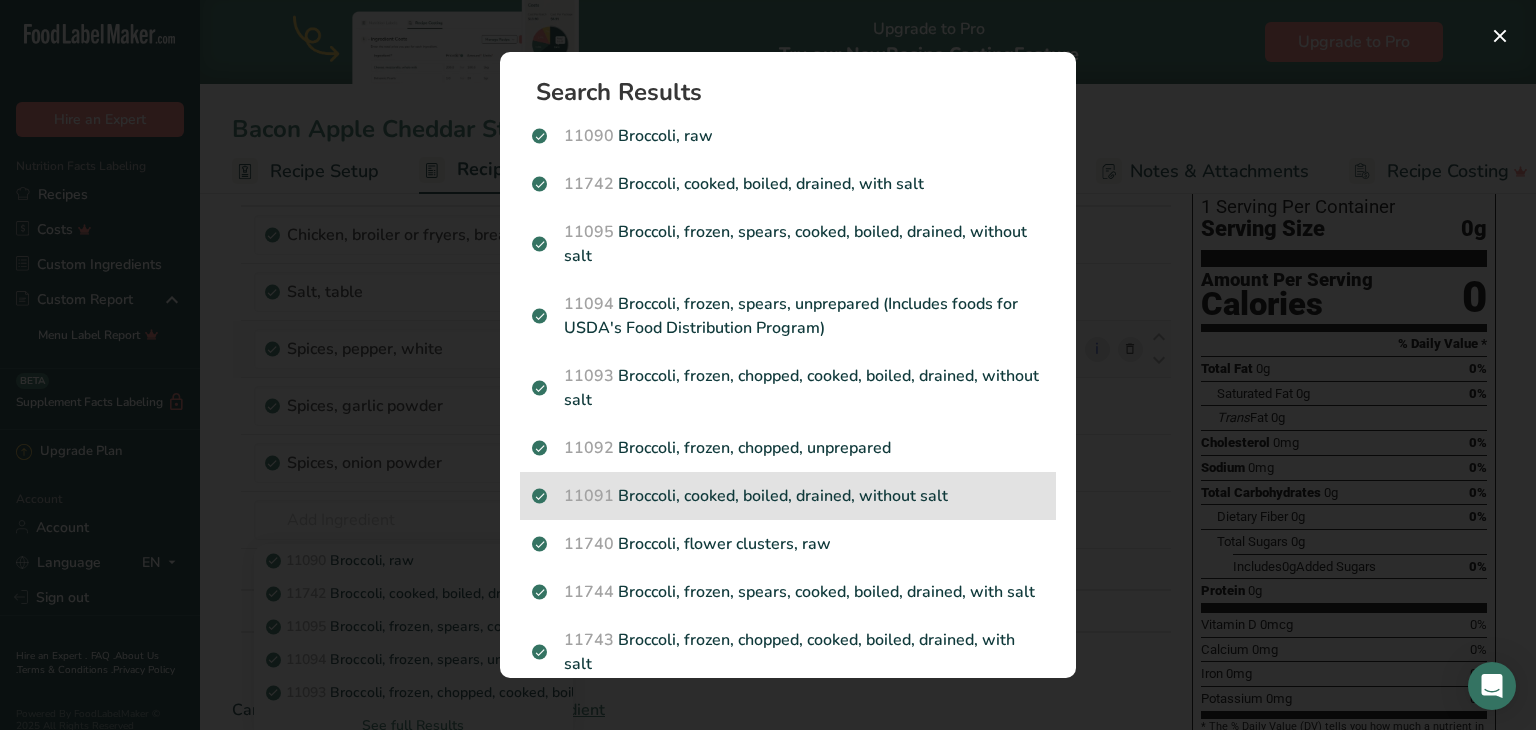 click on "11091
Broccoli, cooked, boiled, drained, without salt" at bounding box center (788, 496) 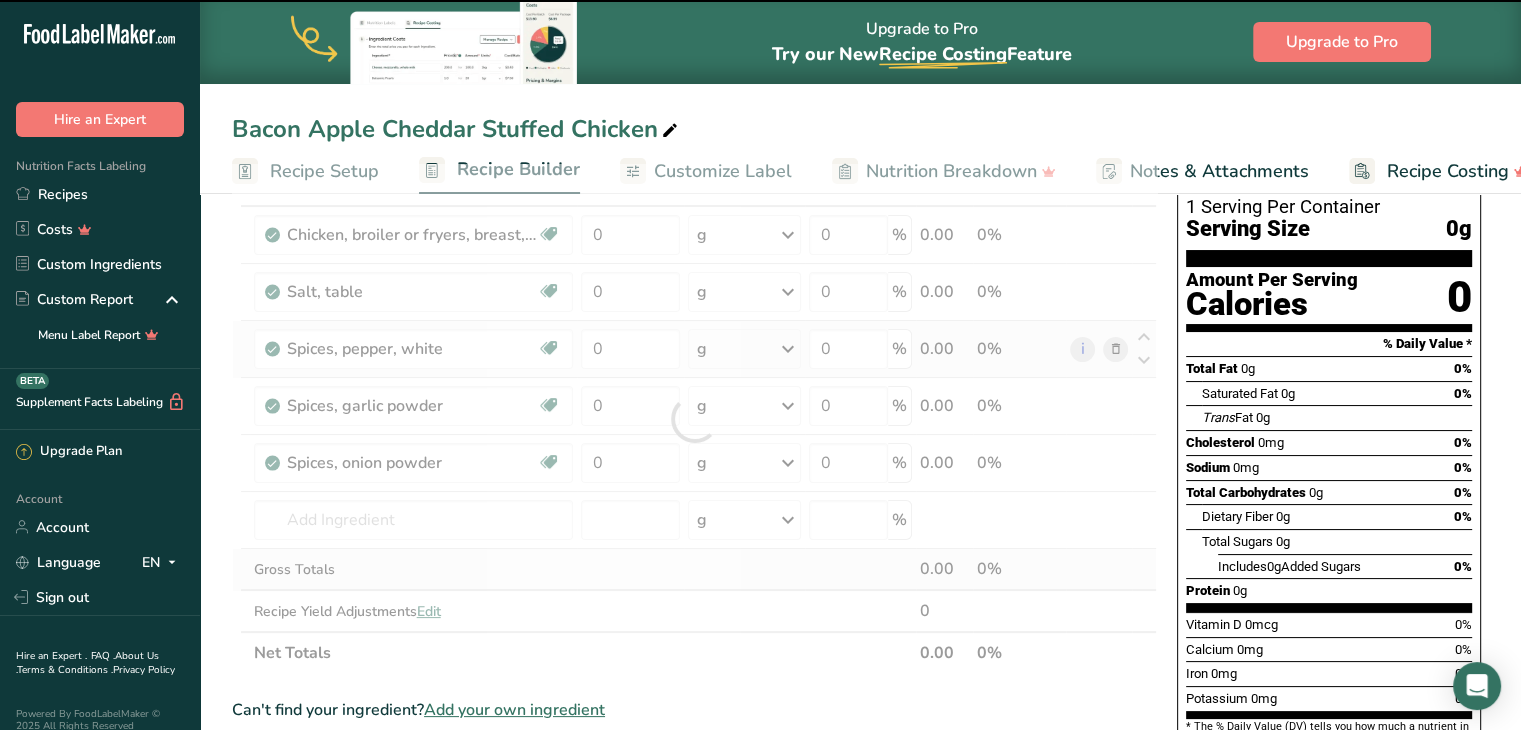 type on "0" 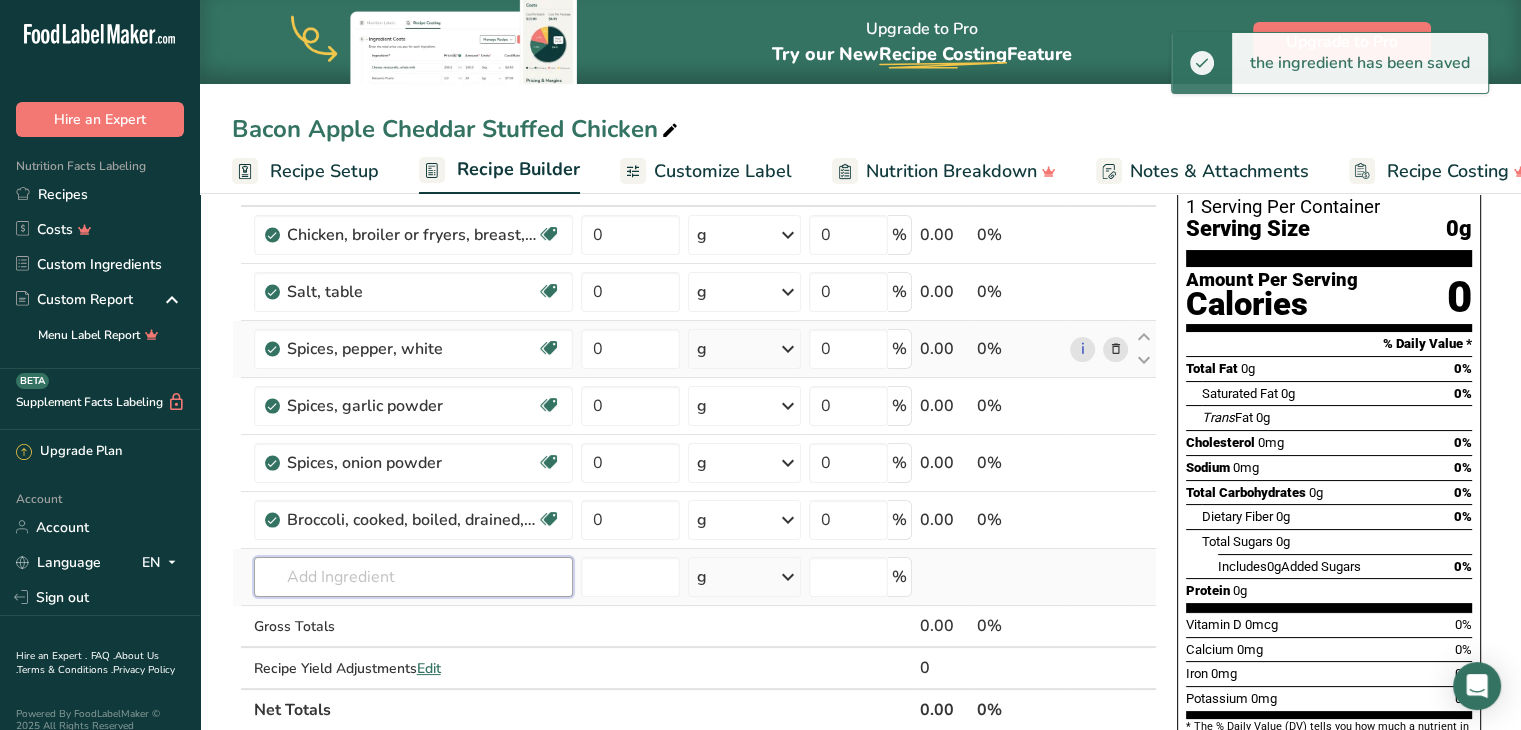 click at bounding box center [413, 577] 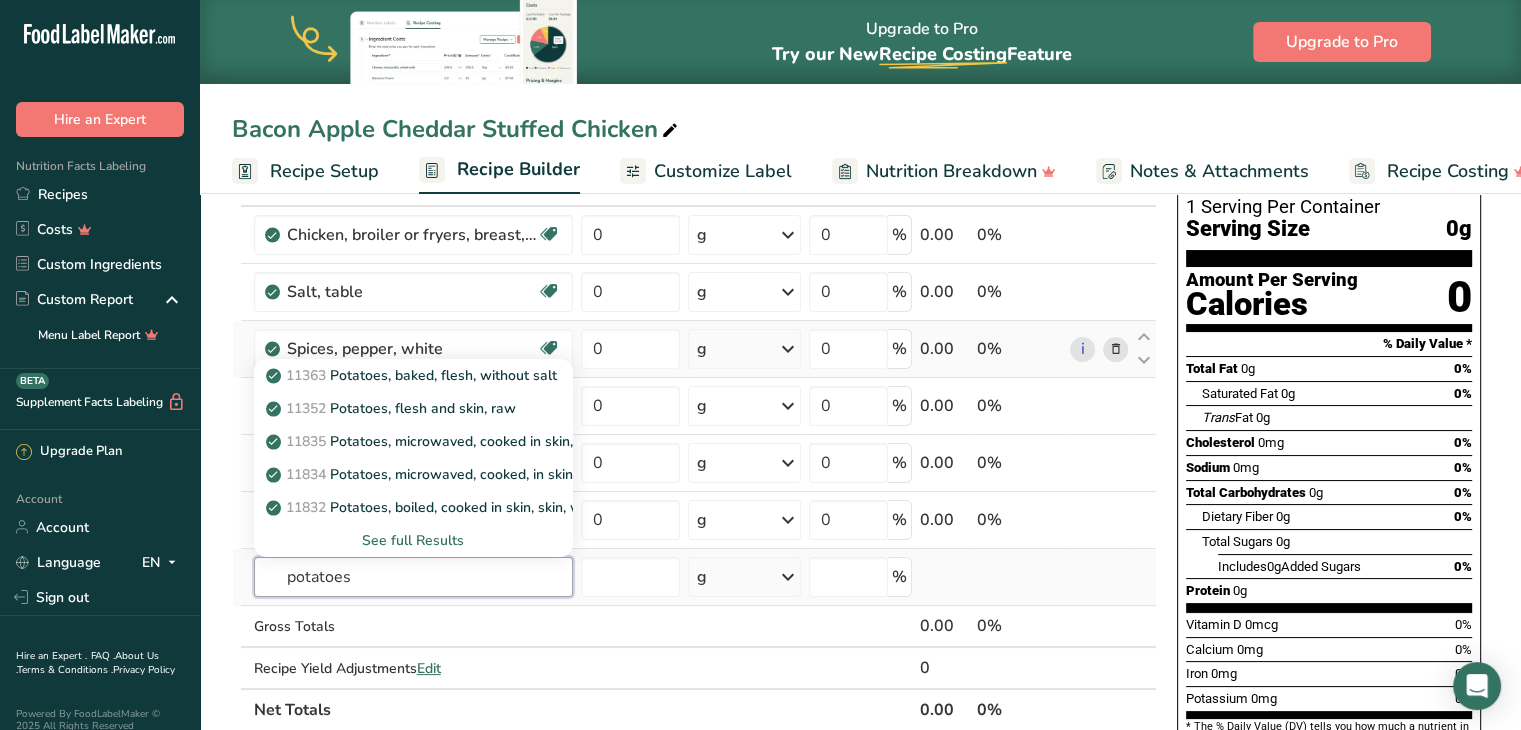type on "potatoes" 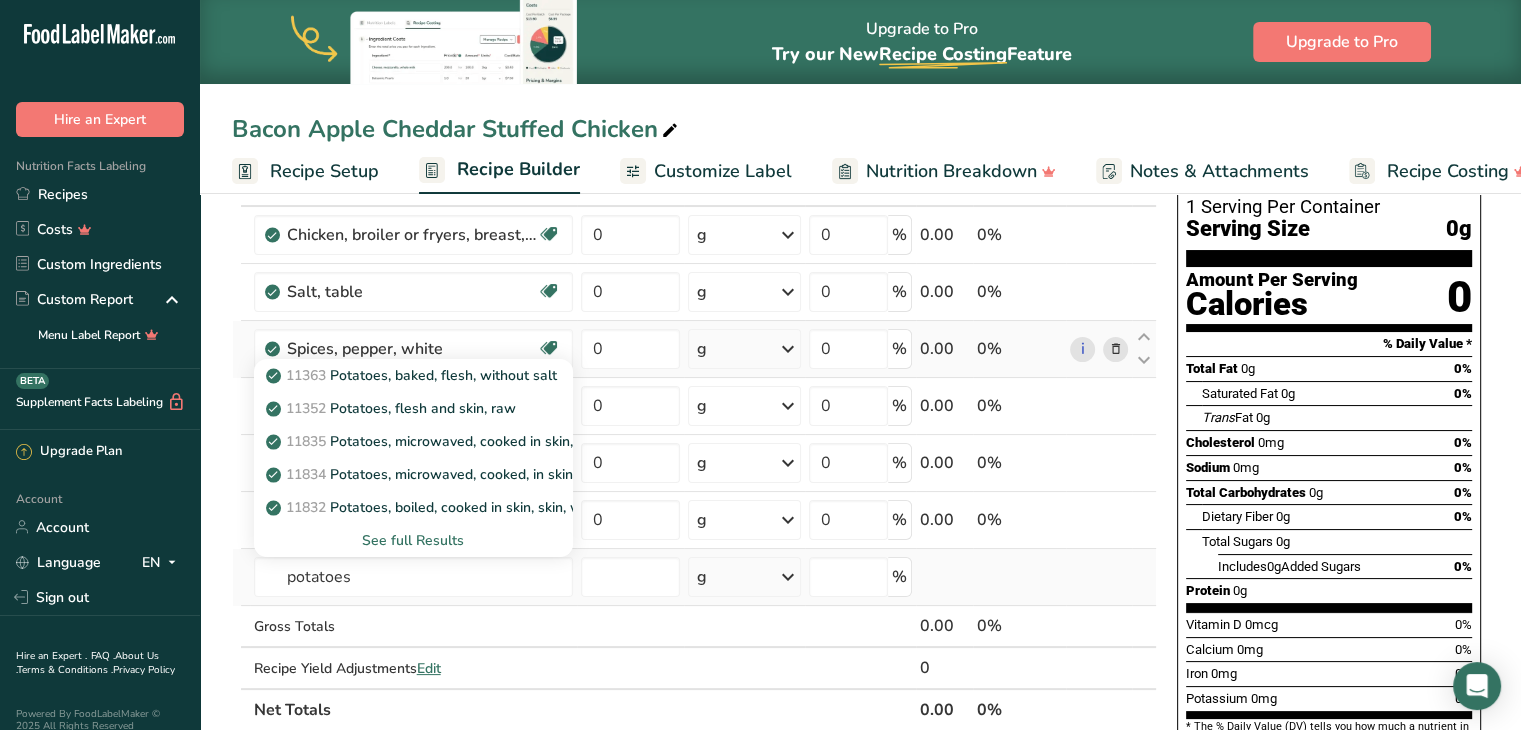 type 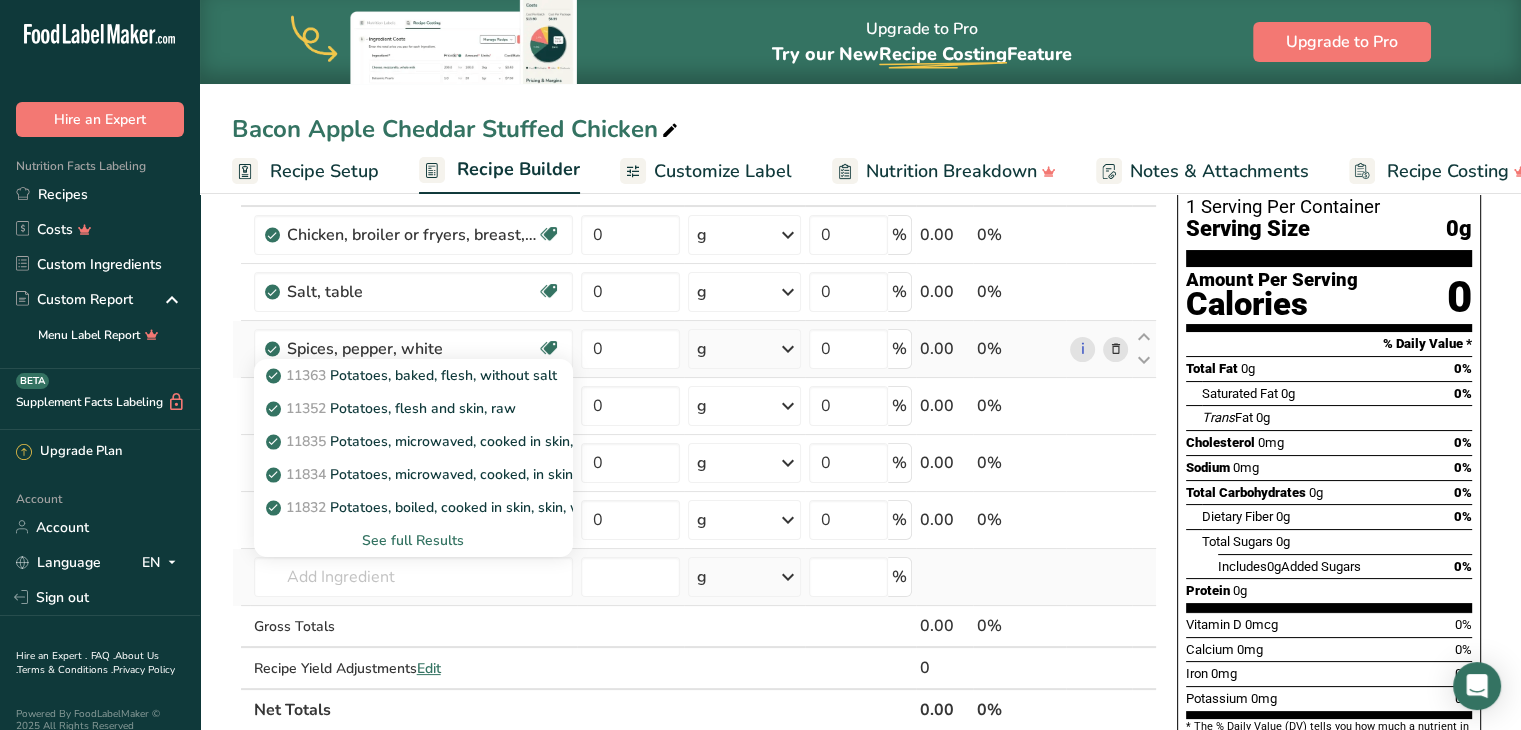 click on "See full Results" at bounding box center [413, 540] 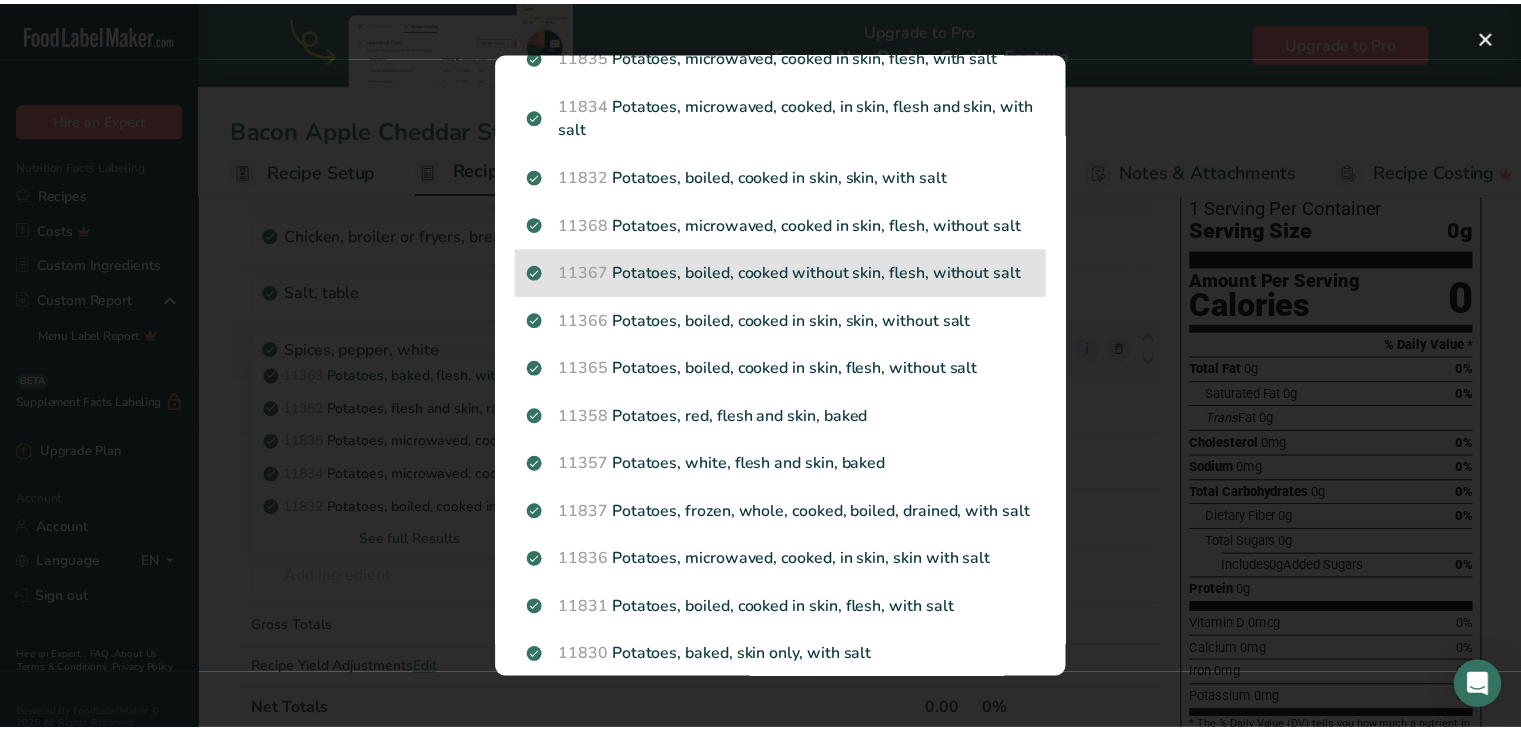scroll, scrollTop: 211, scrollLeft: 0, axis: vertical 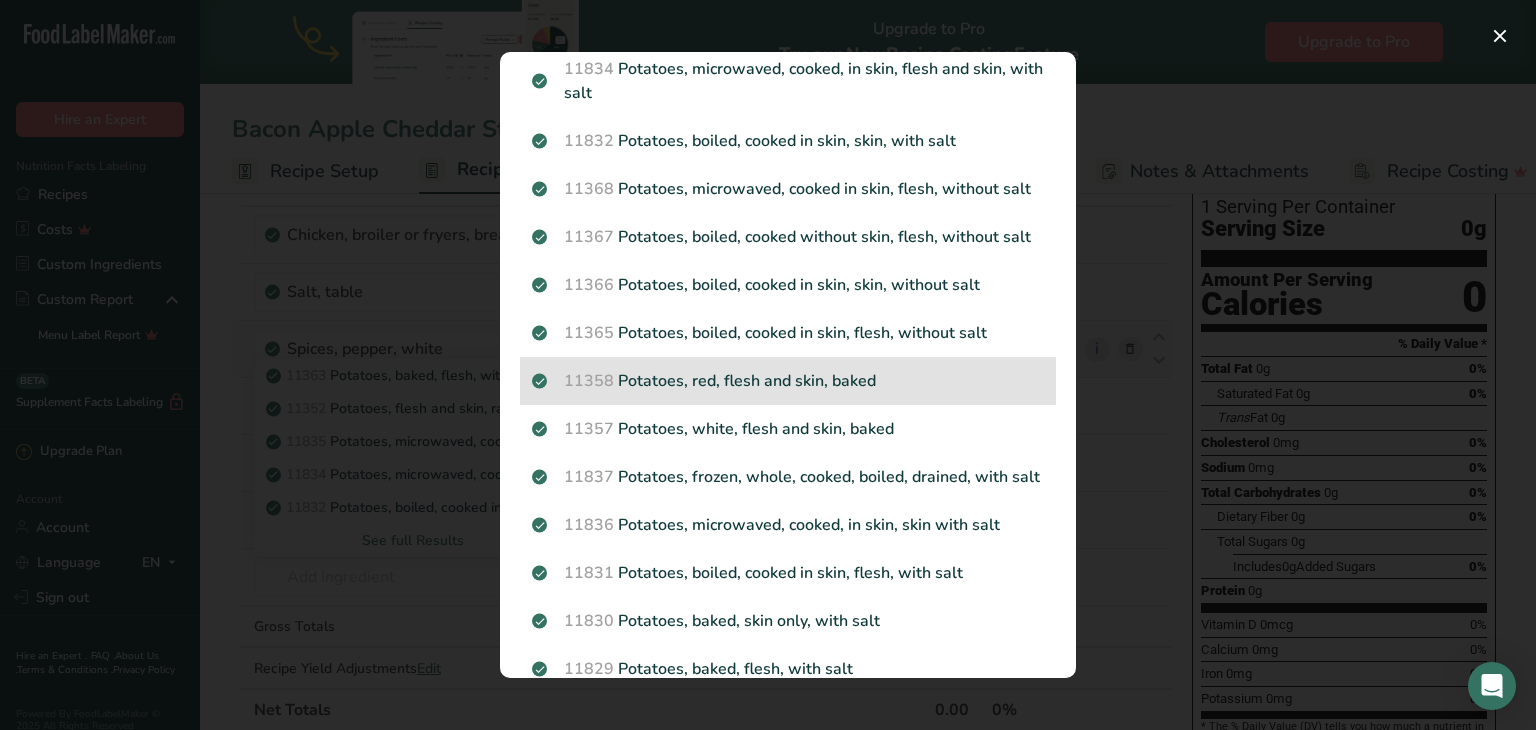 click on "11358
Potatoes, red, flesh and skin, baked" at bounding box center (788, 381) 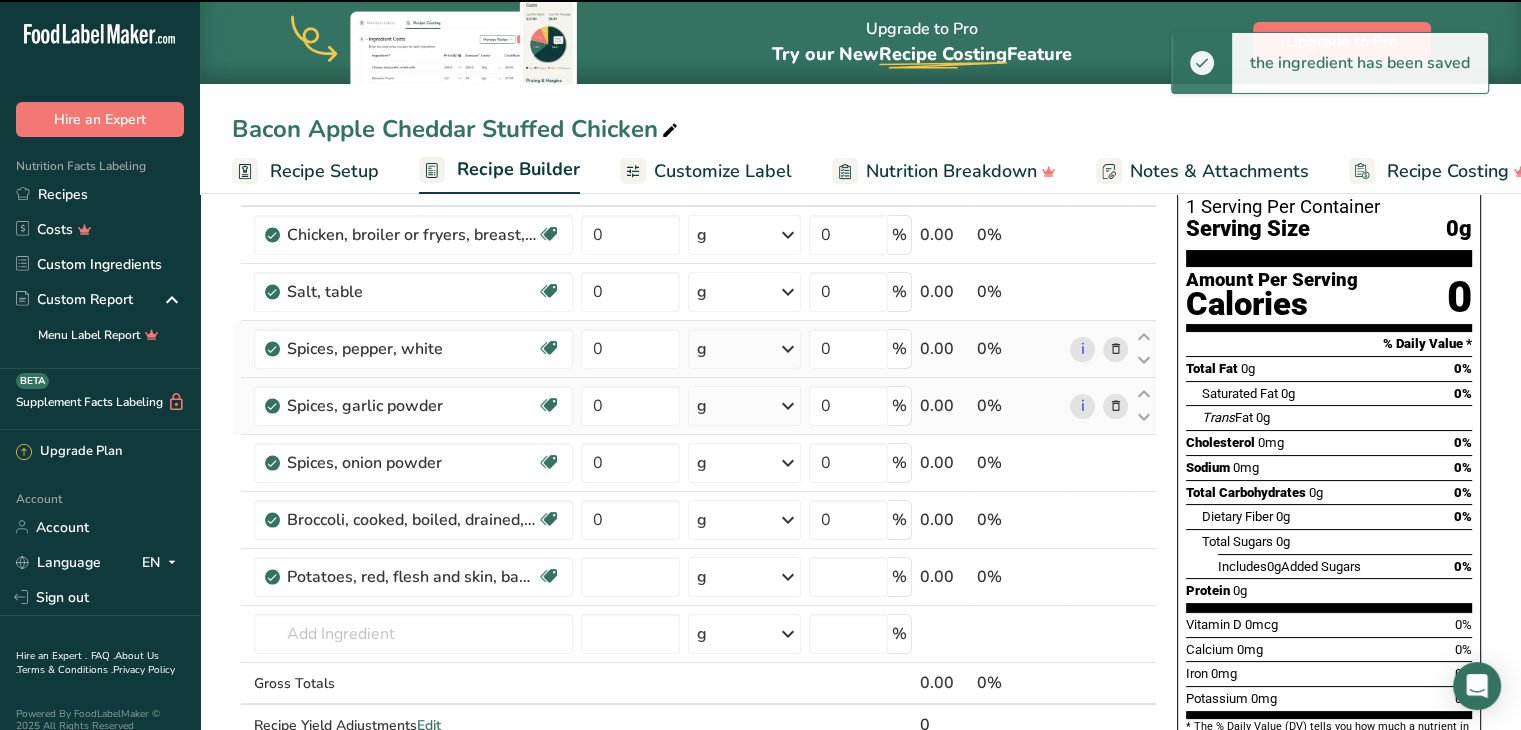 type on "0" 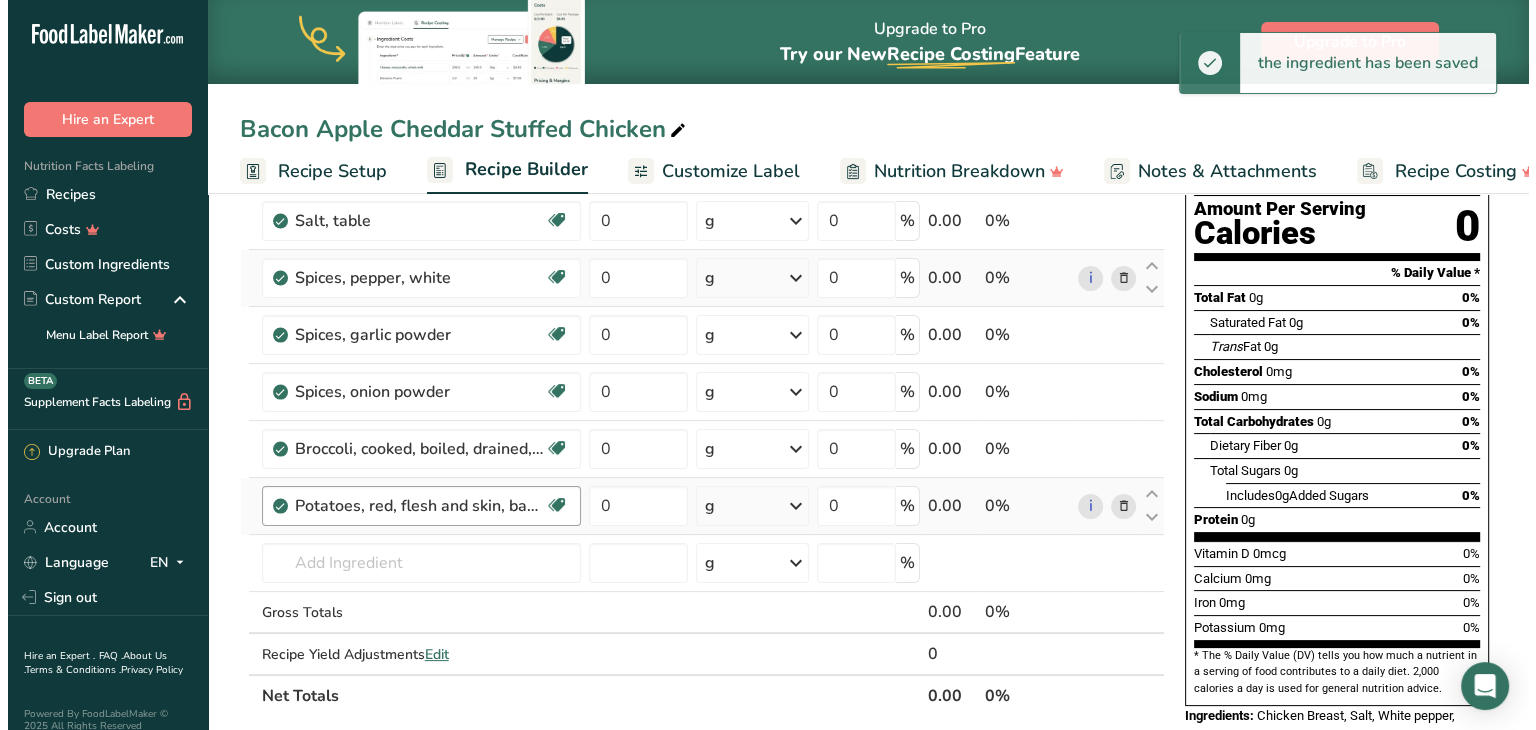 scroll, scrollTop: 230, scrollLeft: 0, axis: vertical 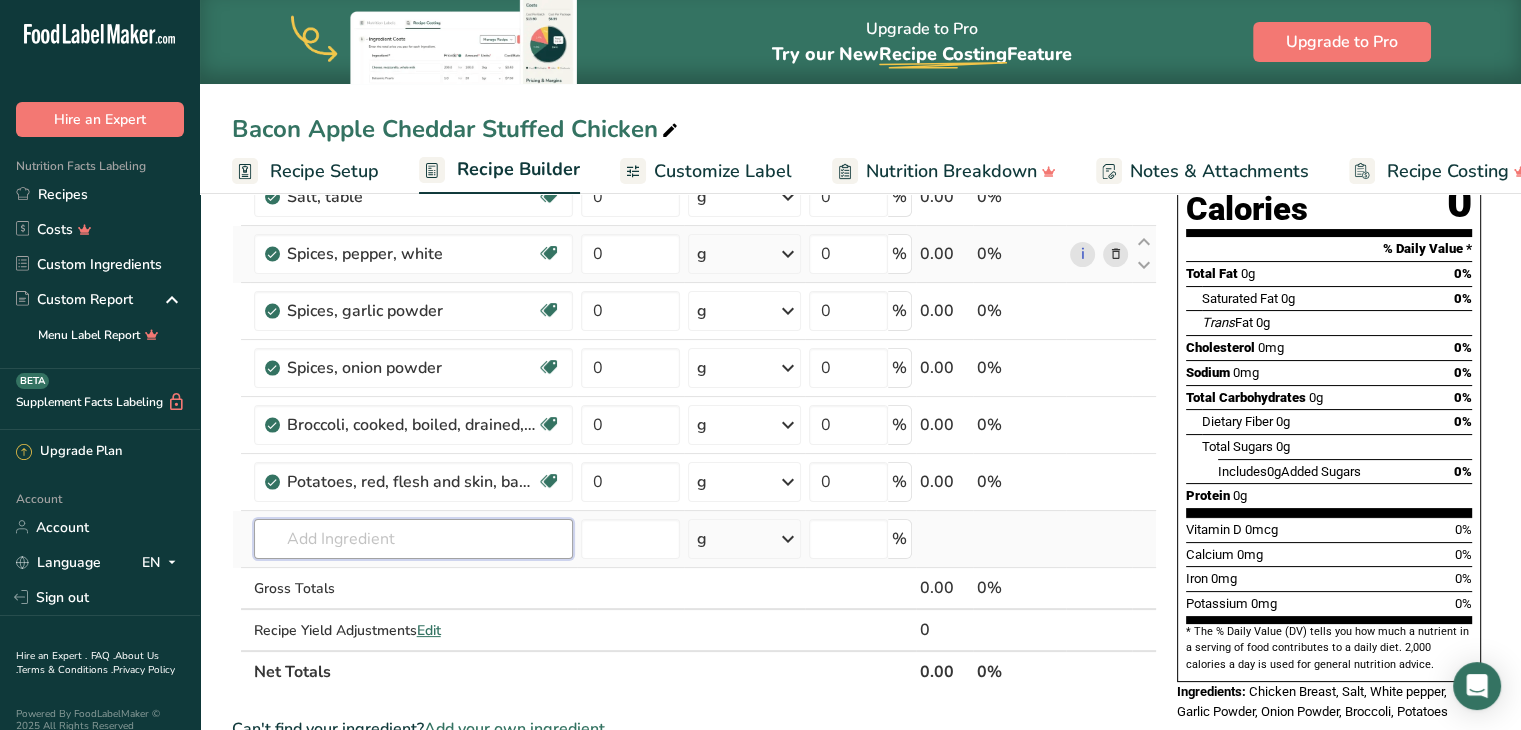 click at bounding box center (413, 539) 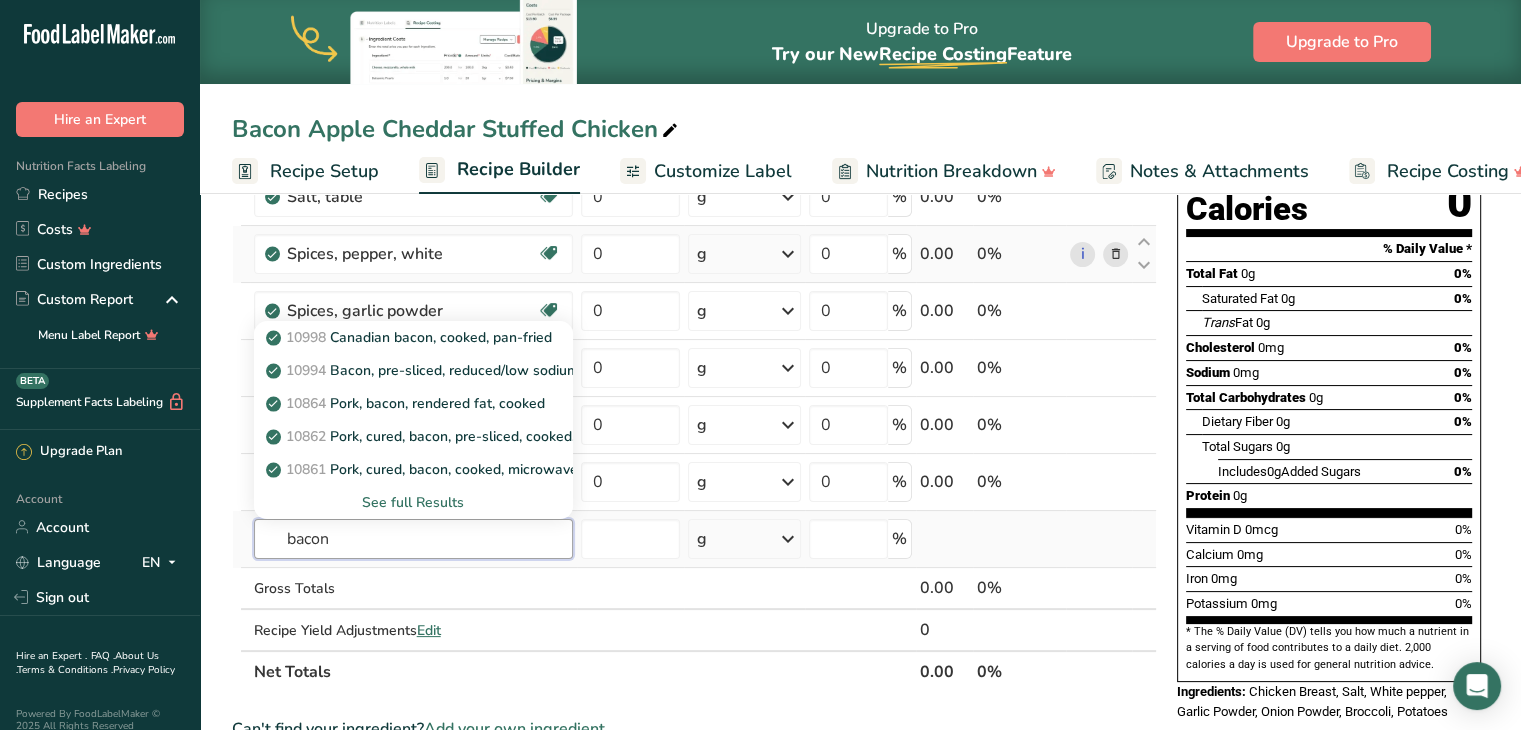 type on "bacon" 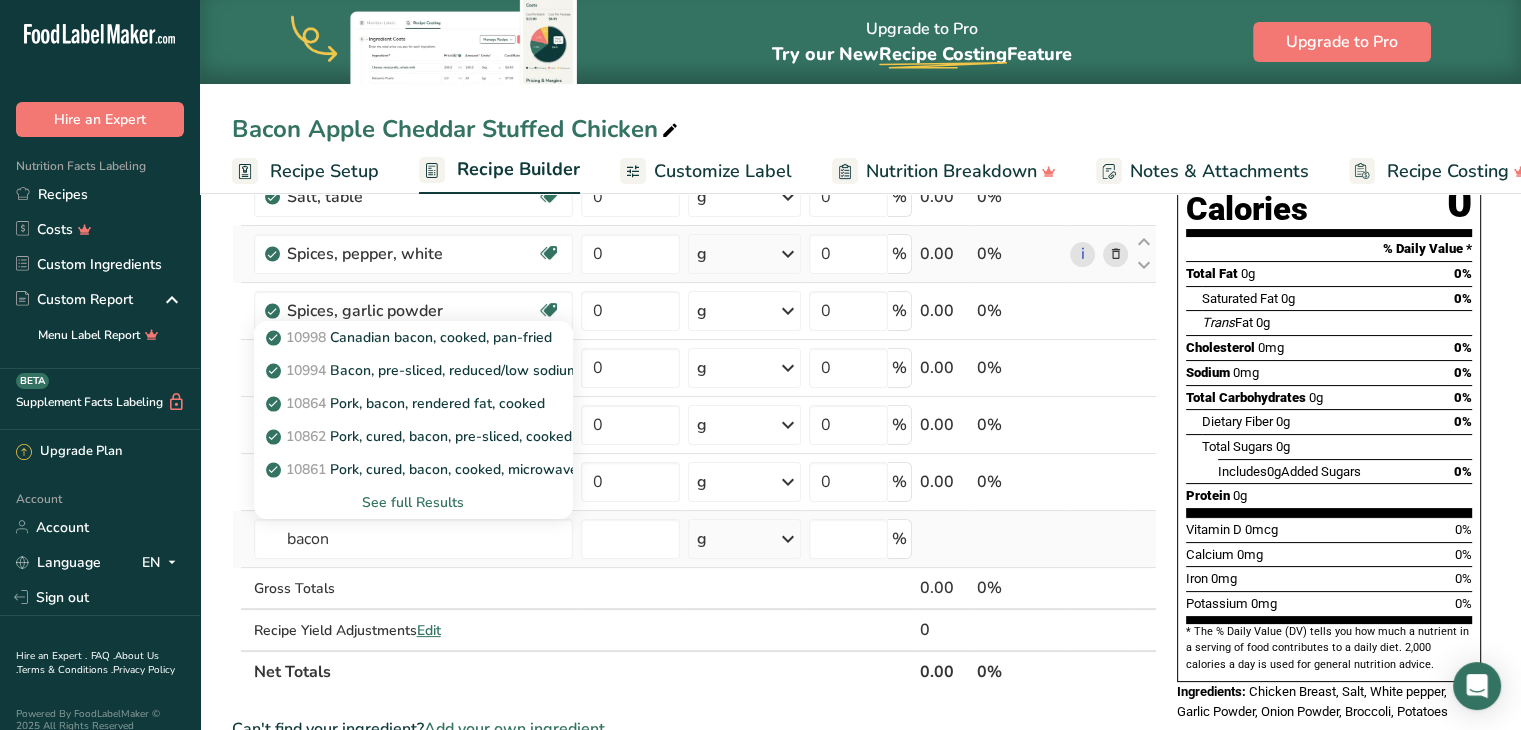 type 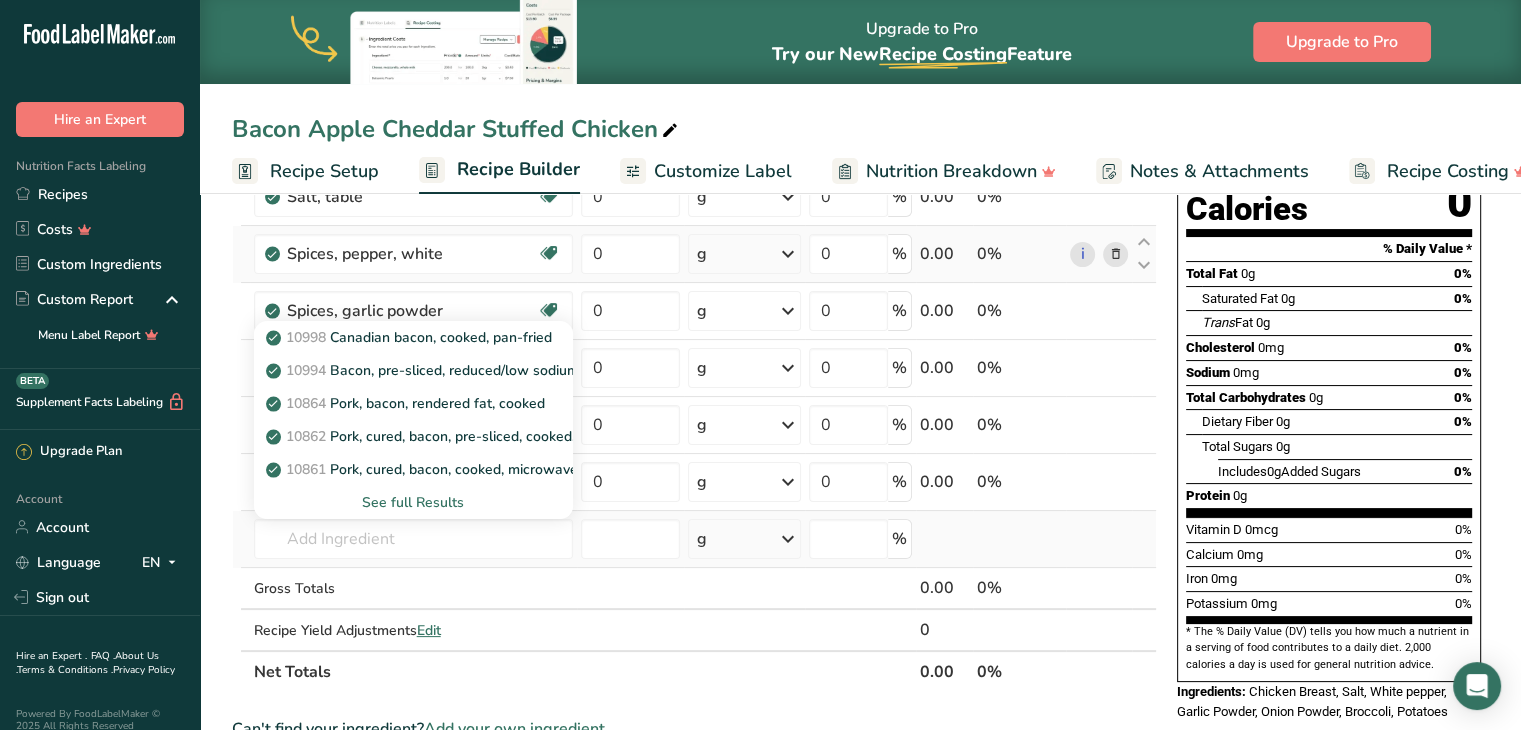 click on "See full Results" at bounding box center [413, 502] 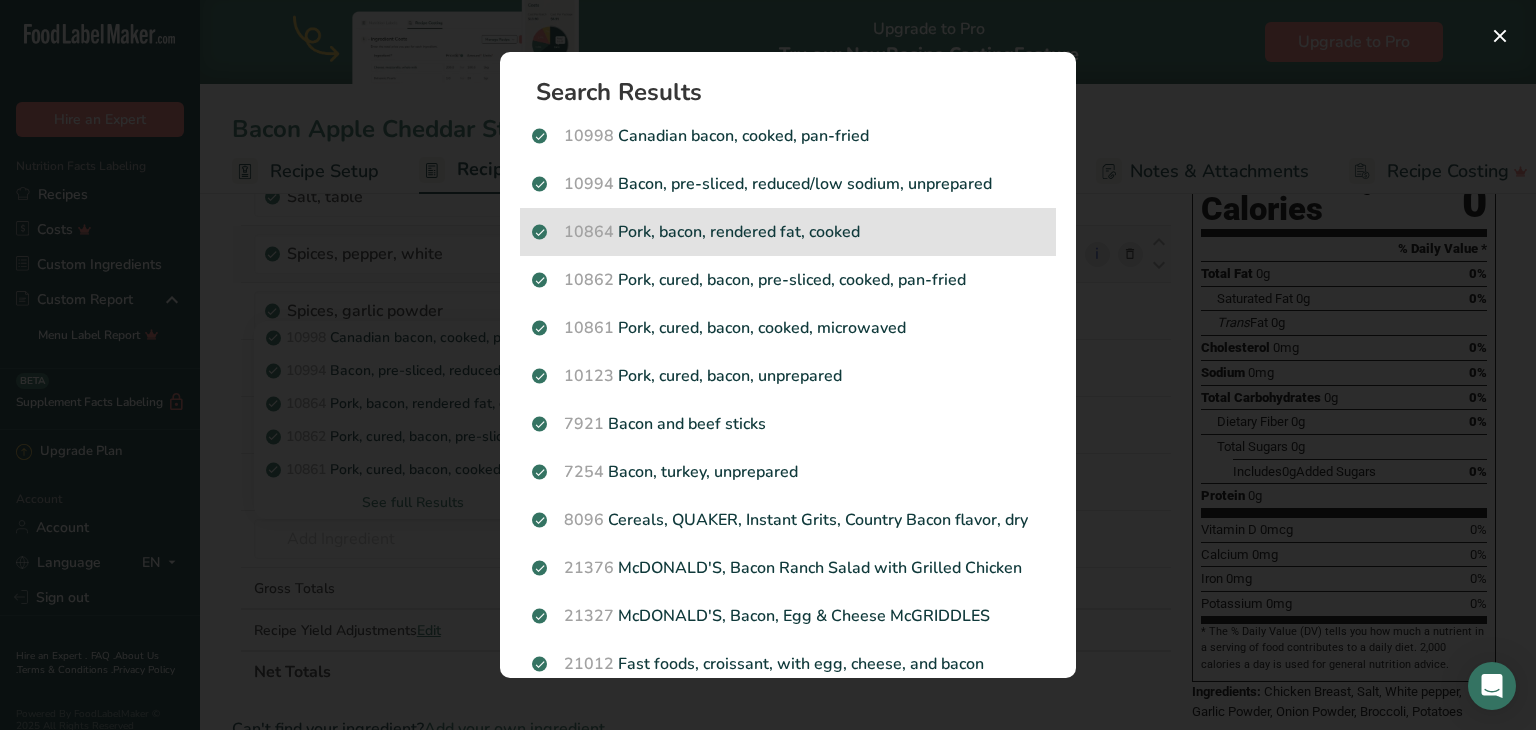 click on "10864
Pork, bacon, rendered fat, cooked" at bounding box center (788, 232) 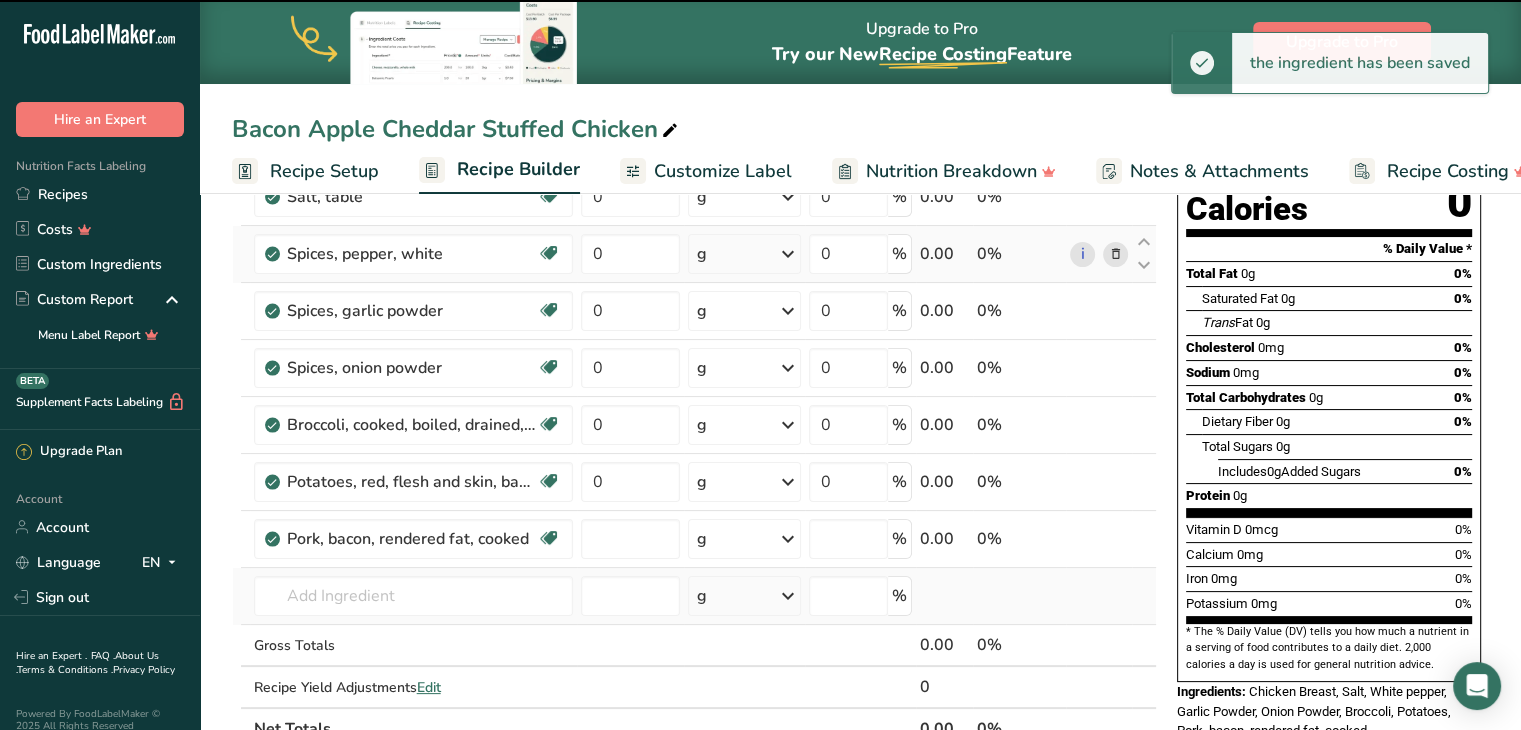 type on "0" 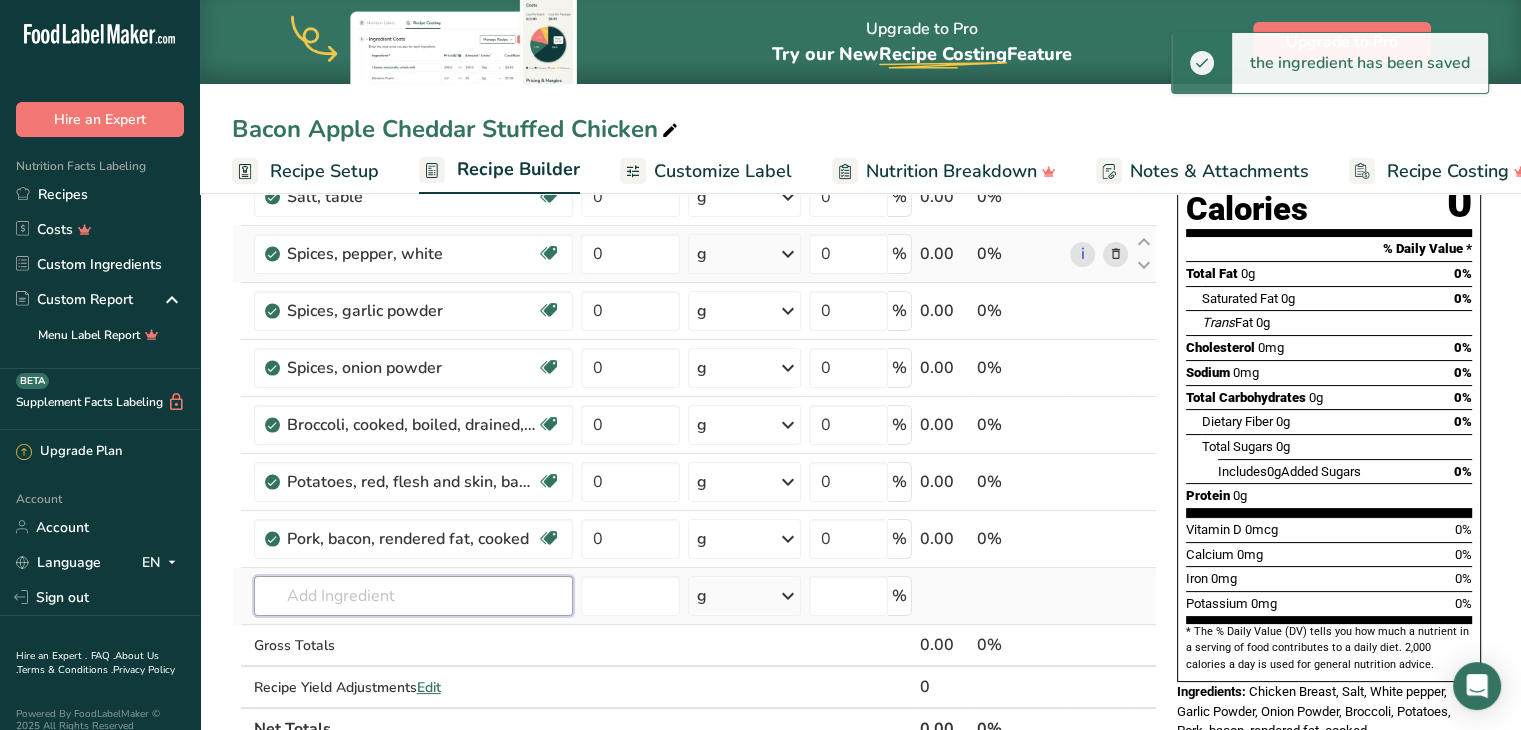 click at bounding box center [413, 596] 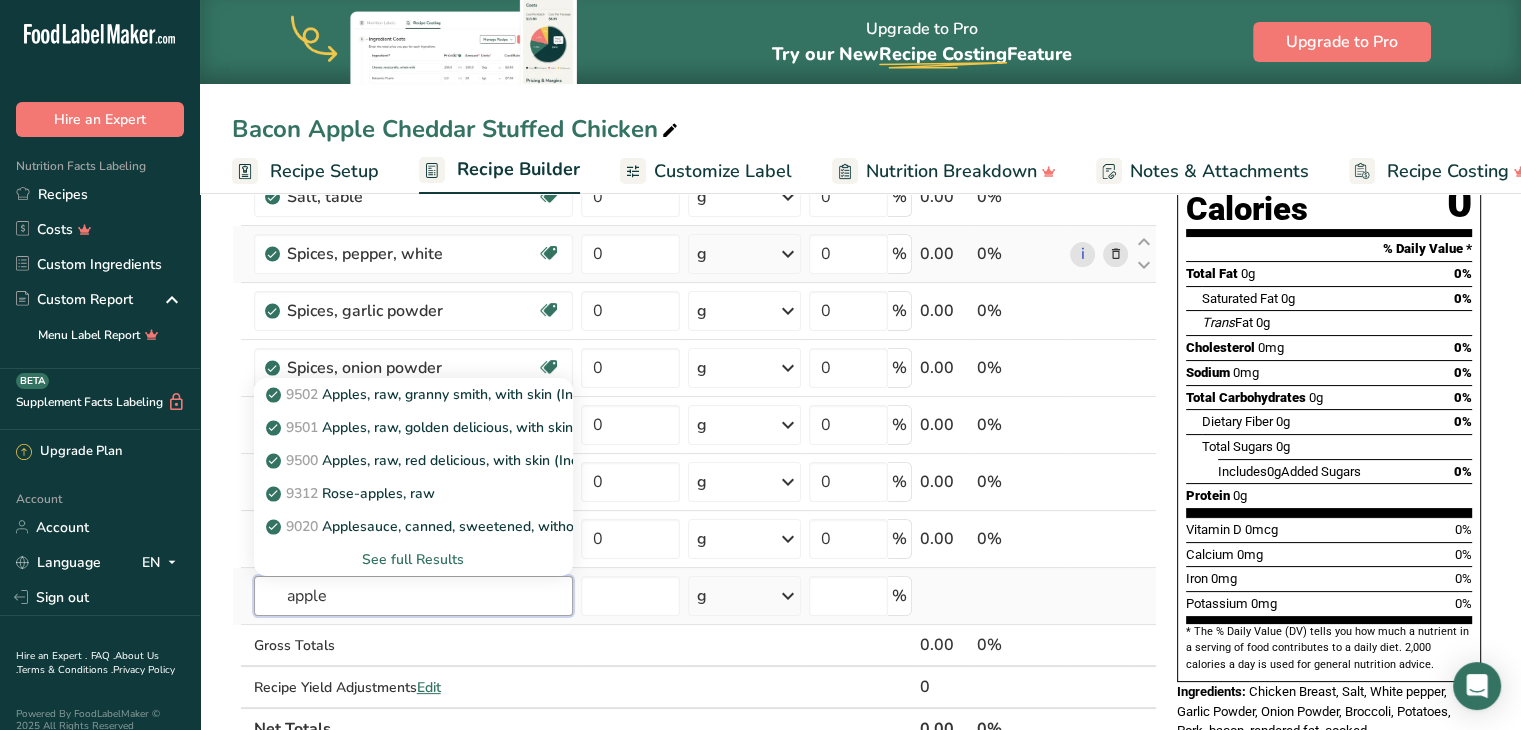 type on "apple" 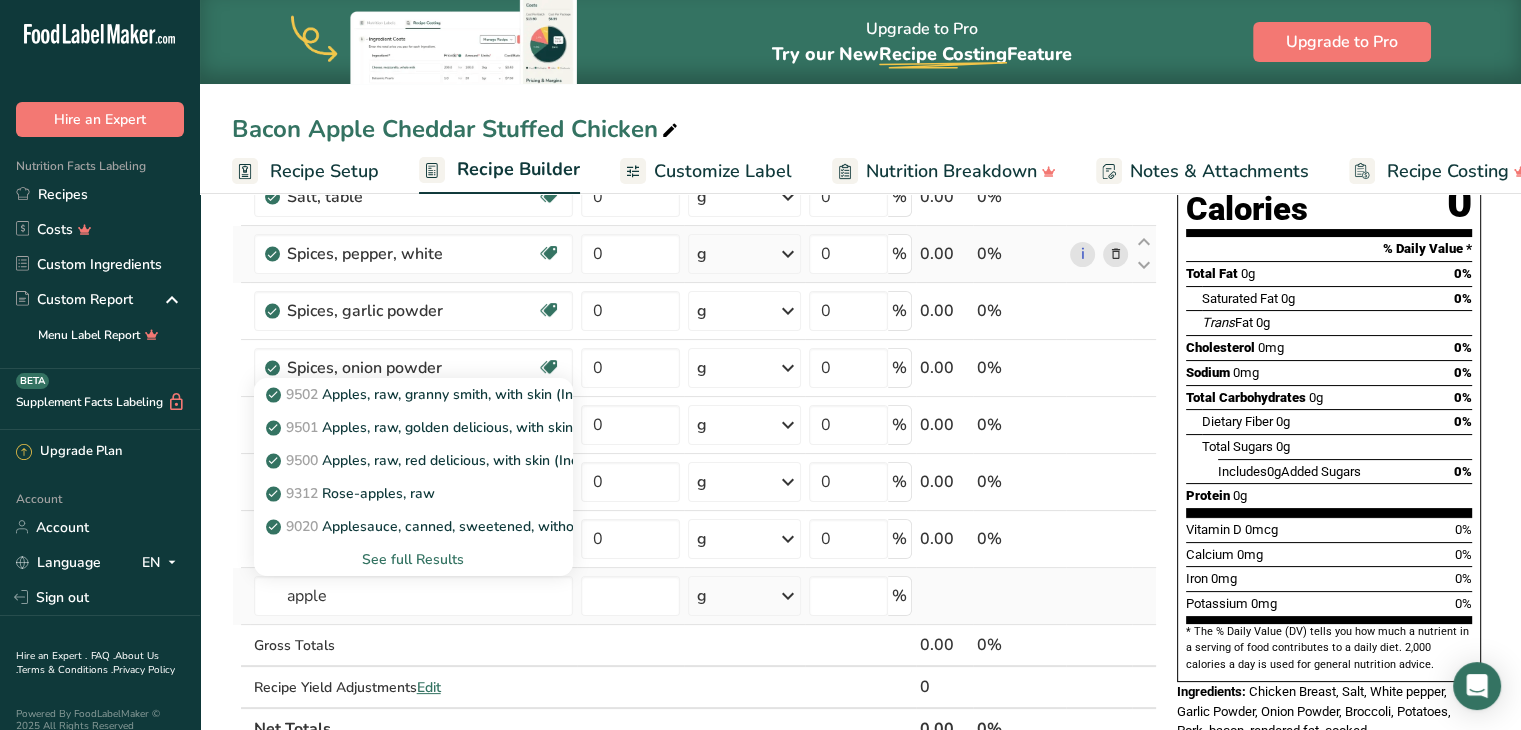 type 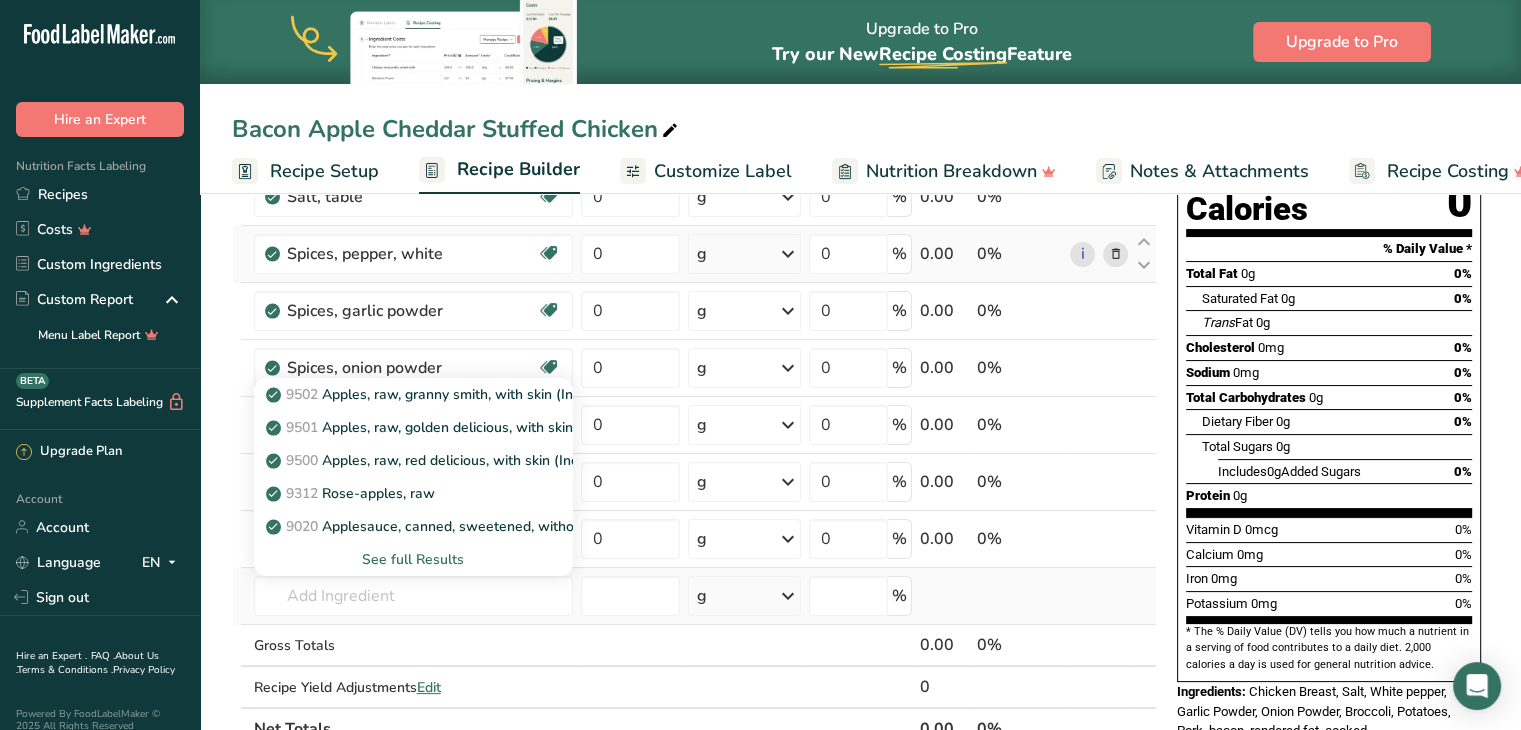 click on "See full Results" at bounding box center (413, 559) 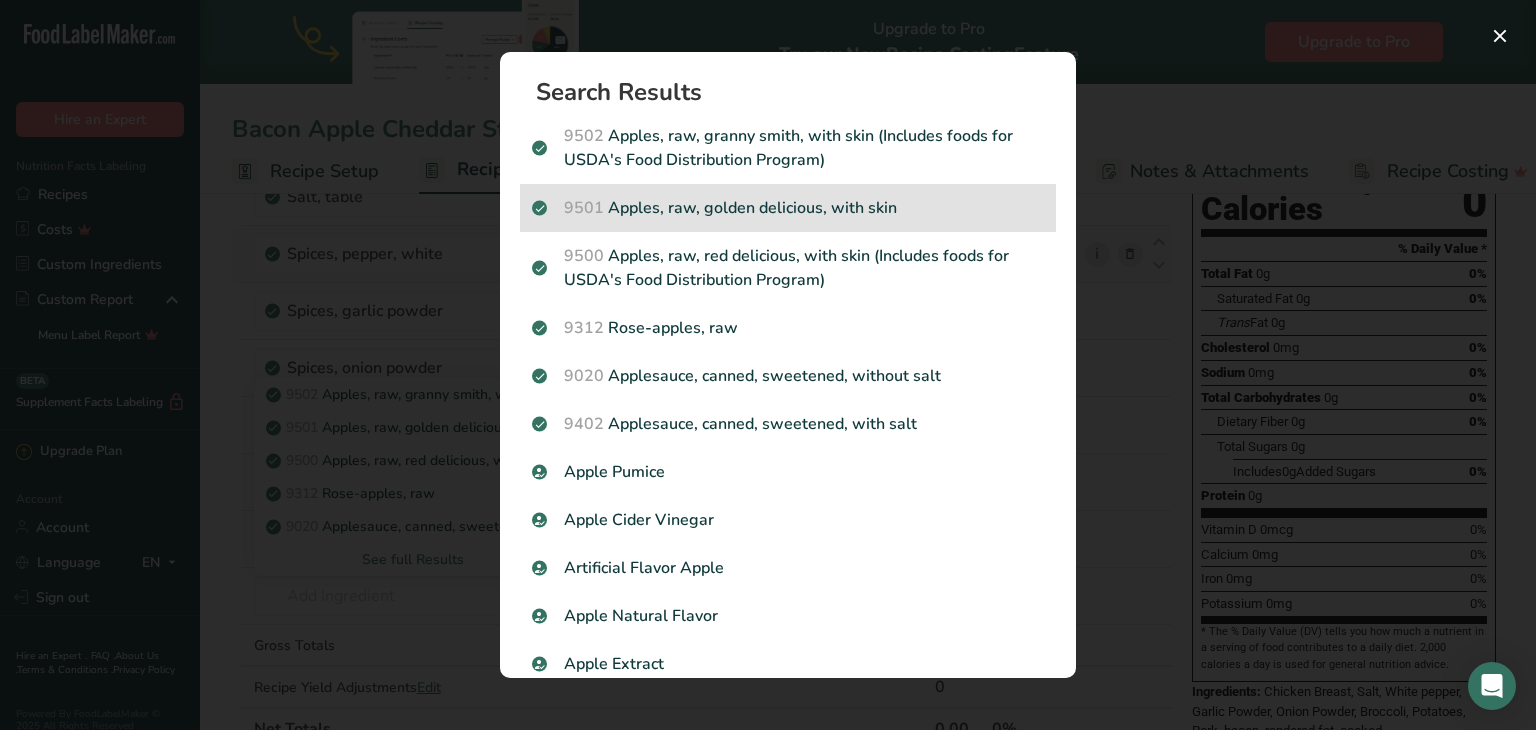 click on "9501
Apples, raw, golden delicious, with skin" at bounding box center (788, 208) 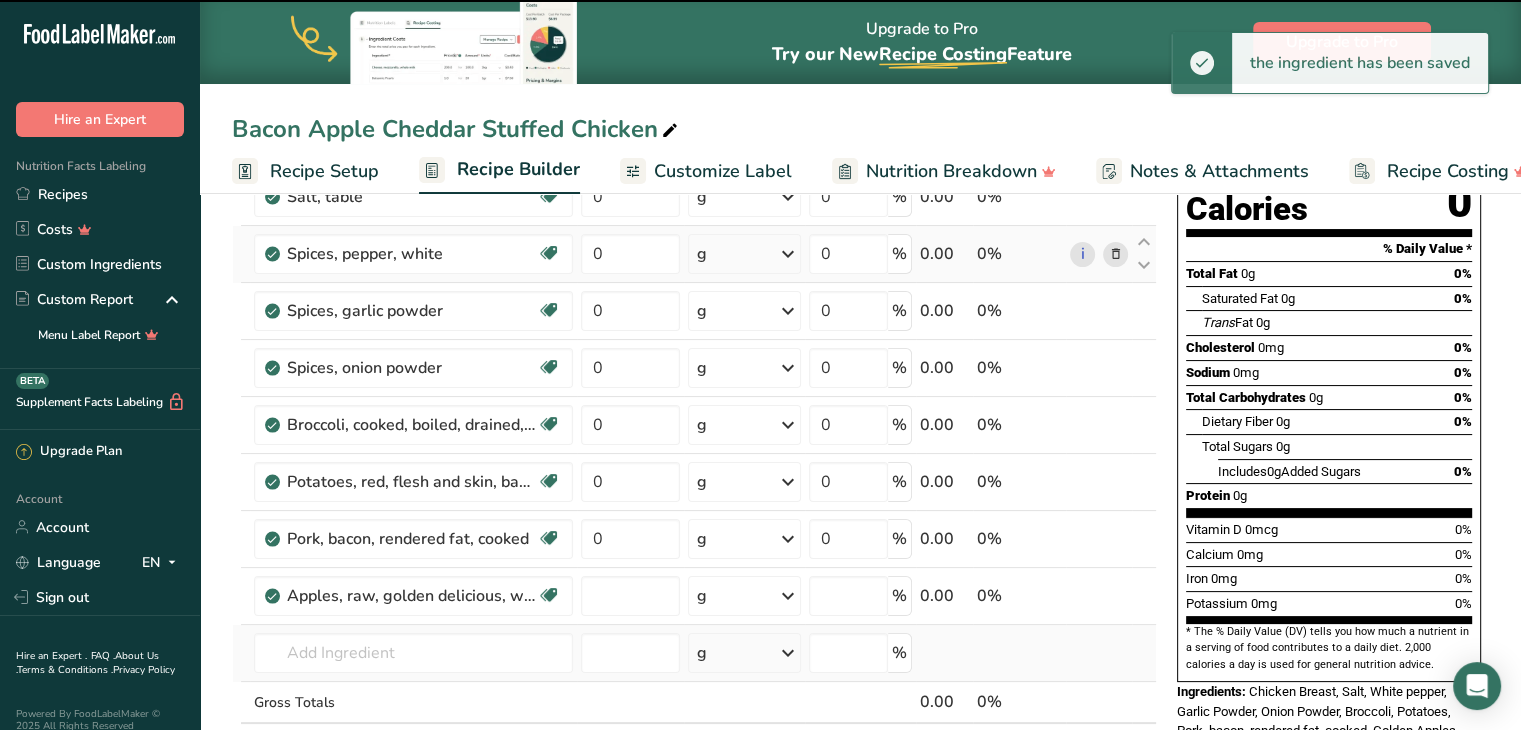 type on "0" 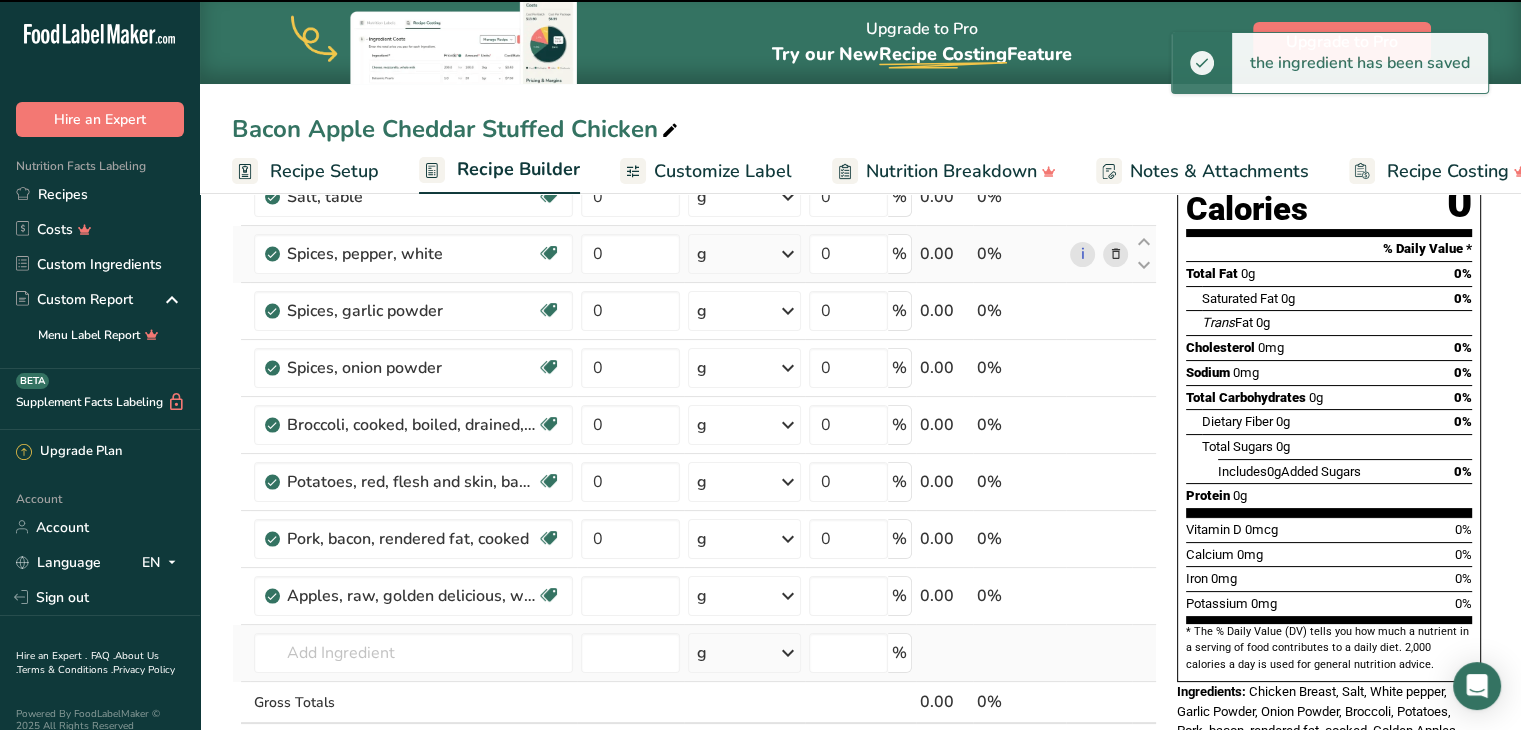 type on "0" 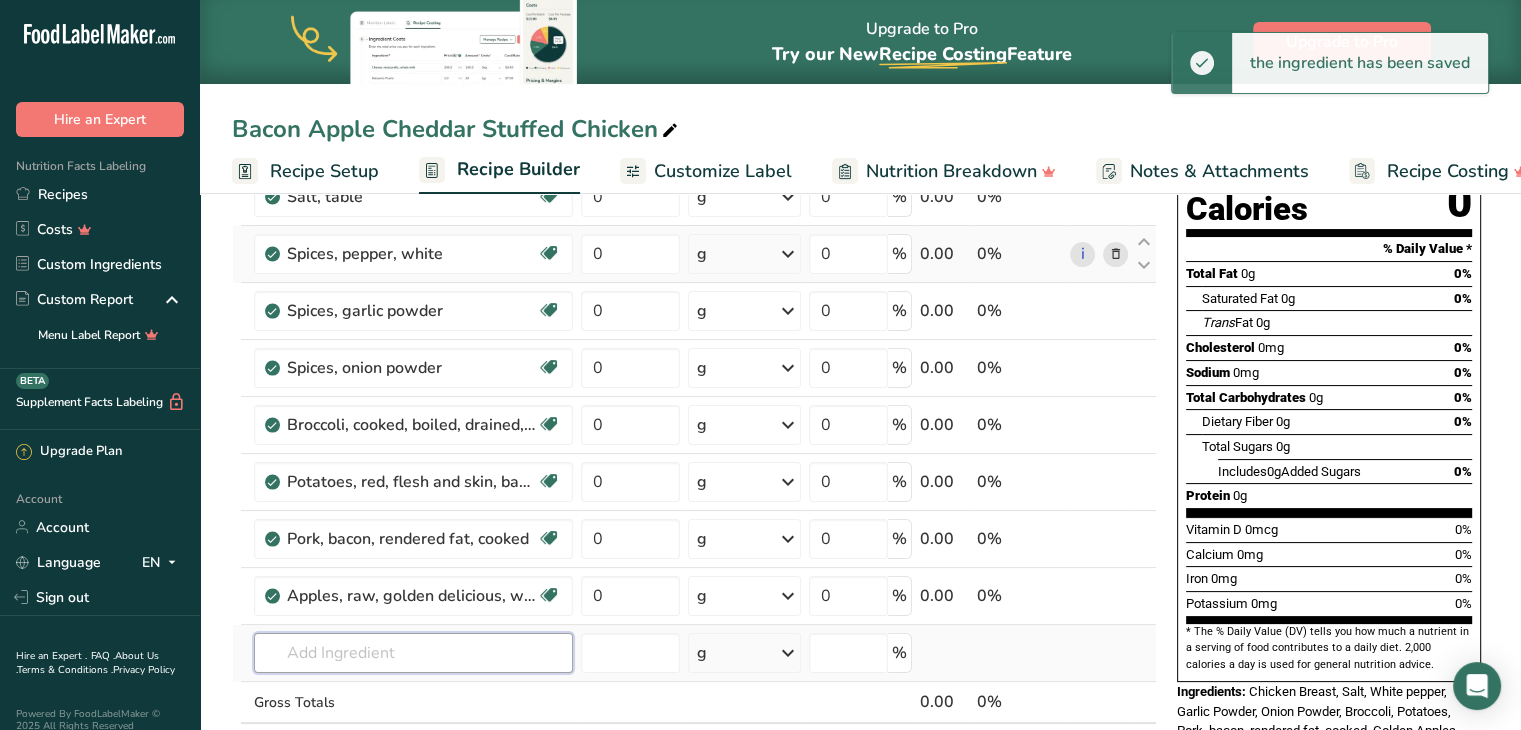 click at bounding box center [413, 653] 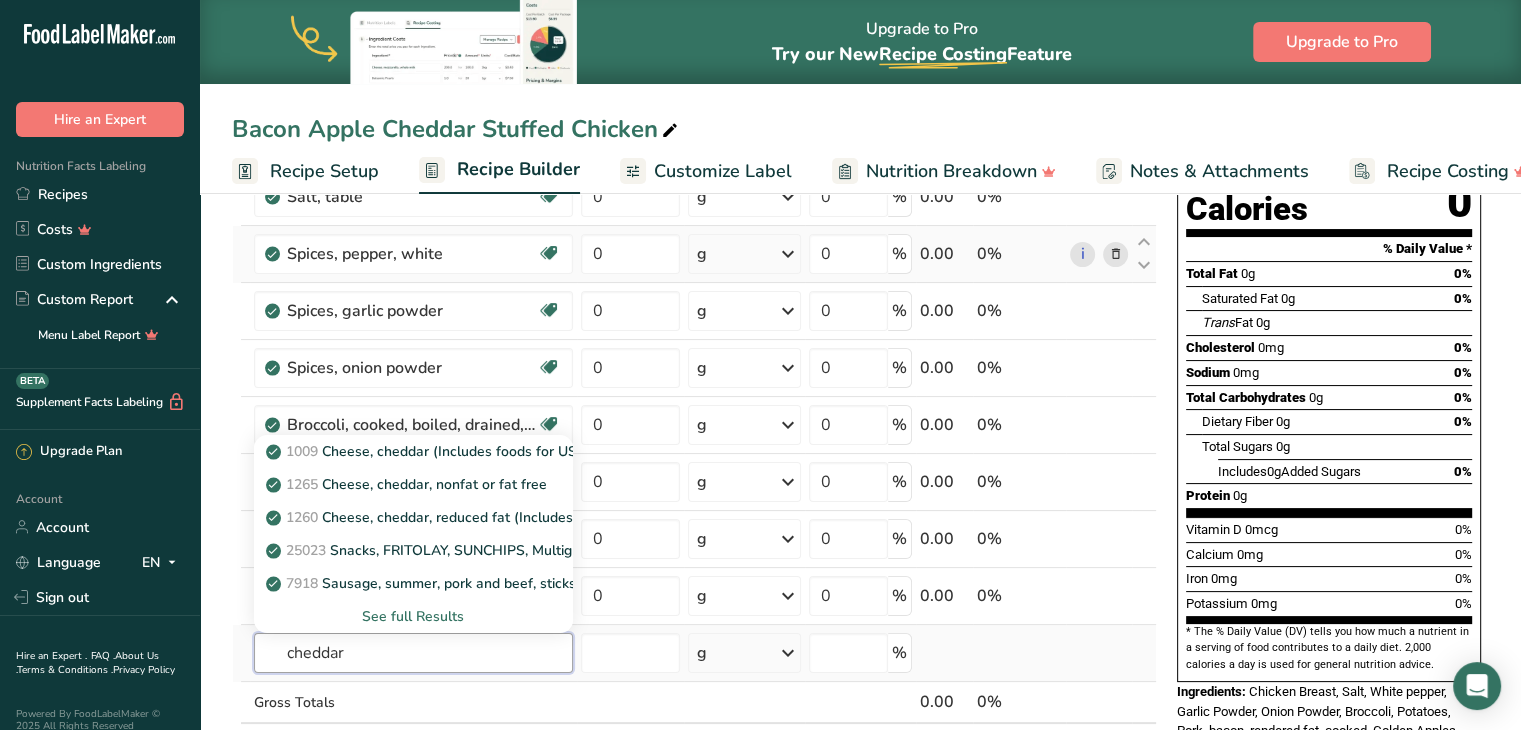 type on "cheddar" 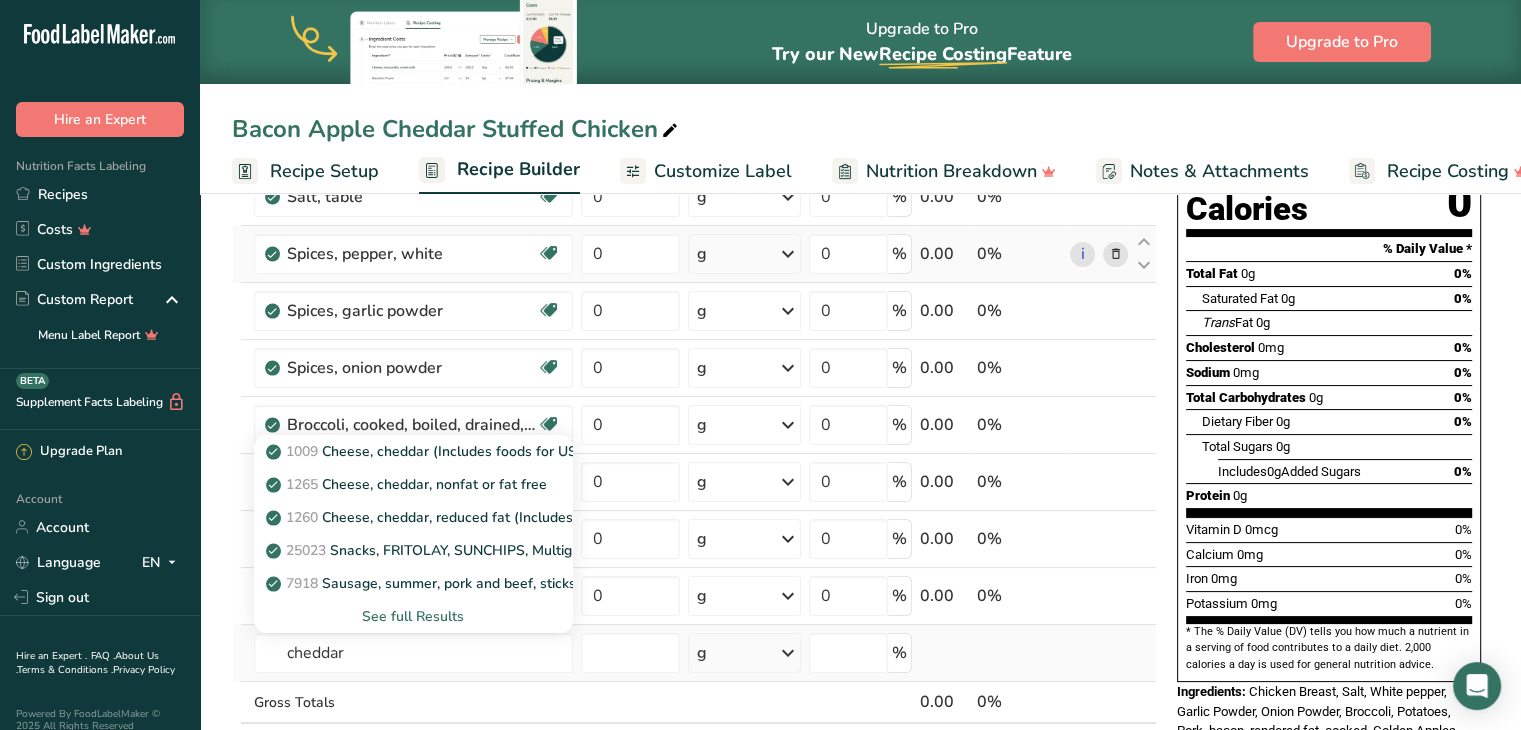 type 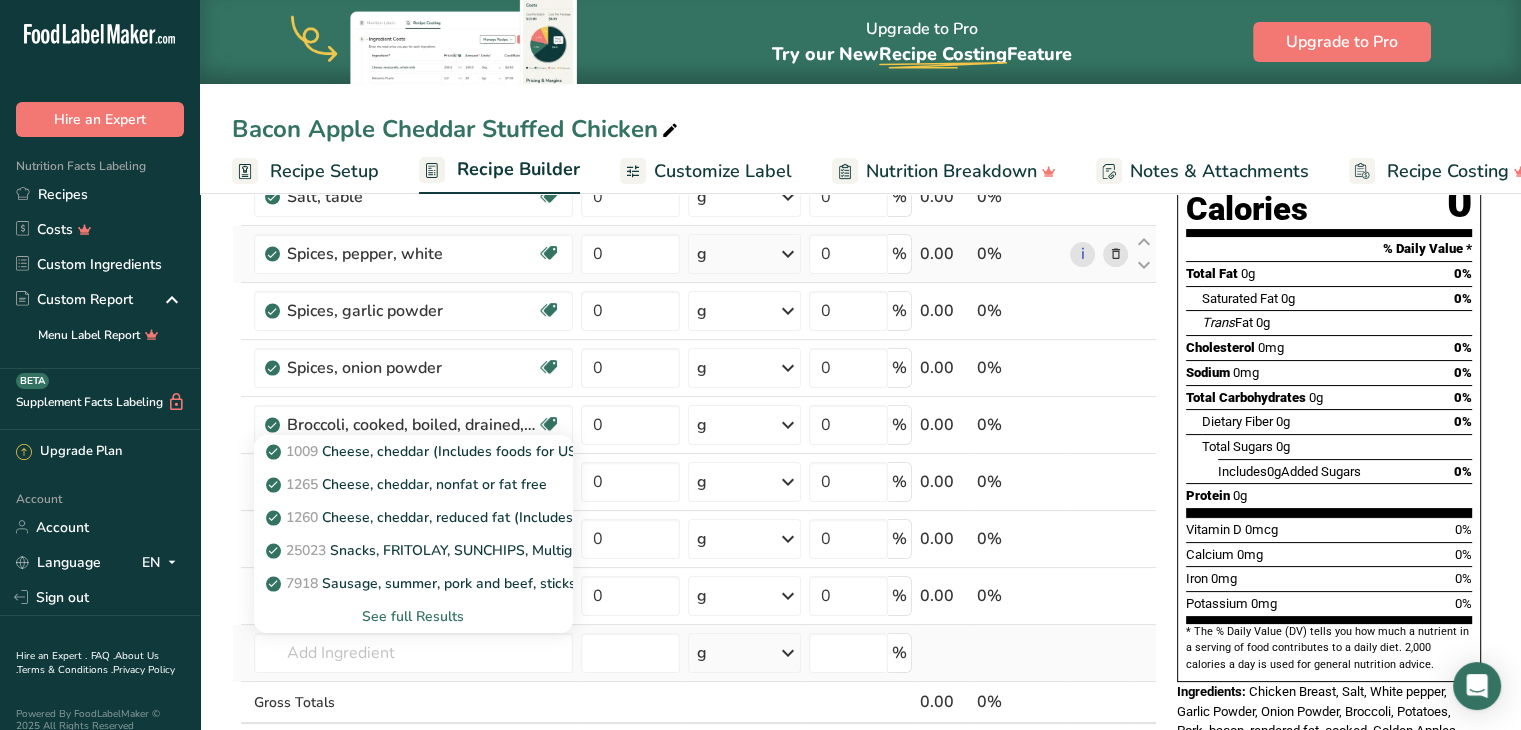 click on "See full Results" at bounding box center (413, 616) 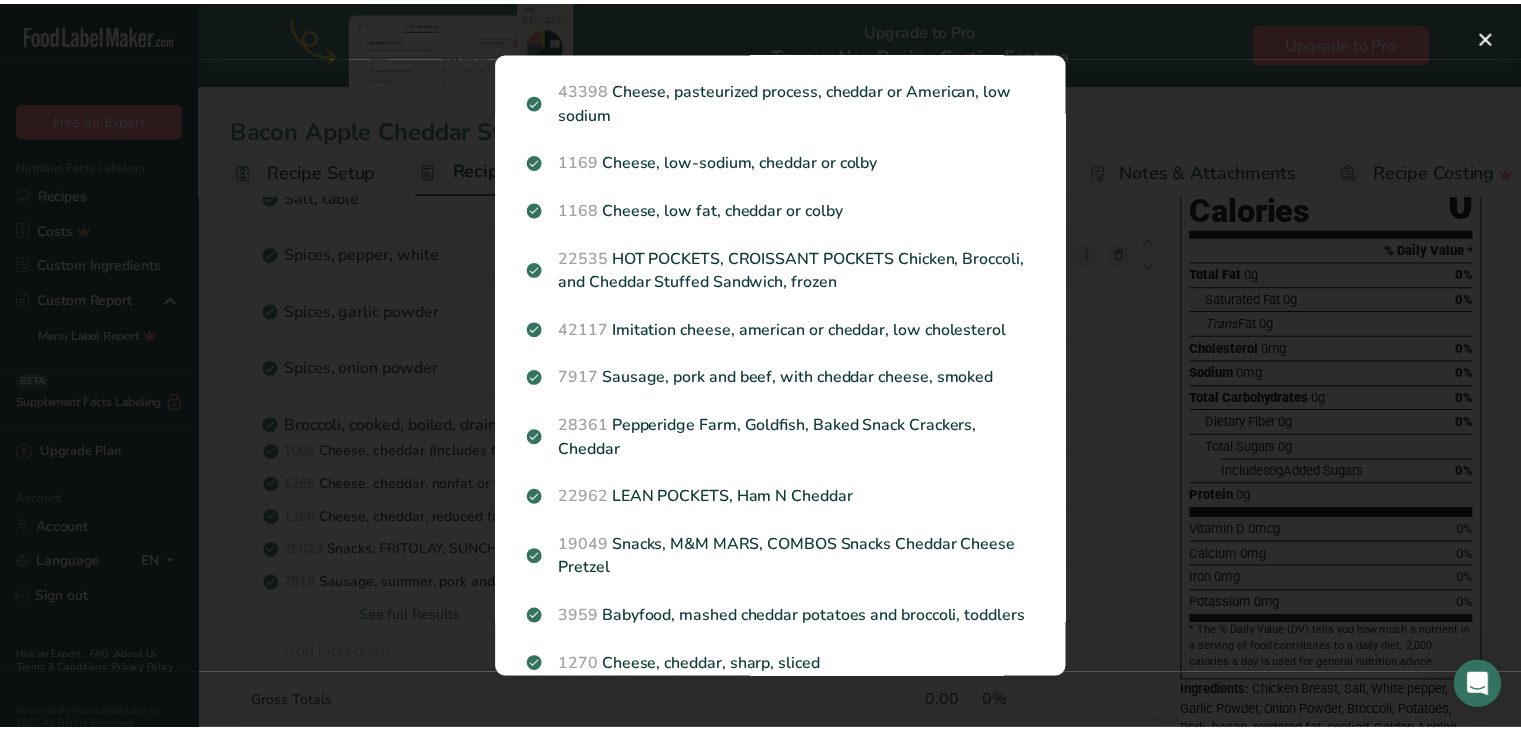 scroll, scrollTop: 0, scrollLeft: 0, axis: both 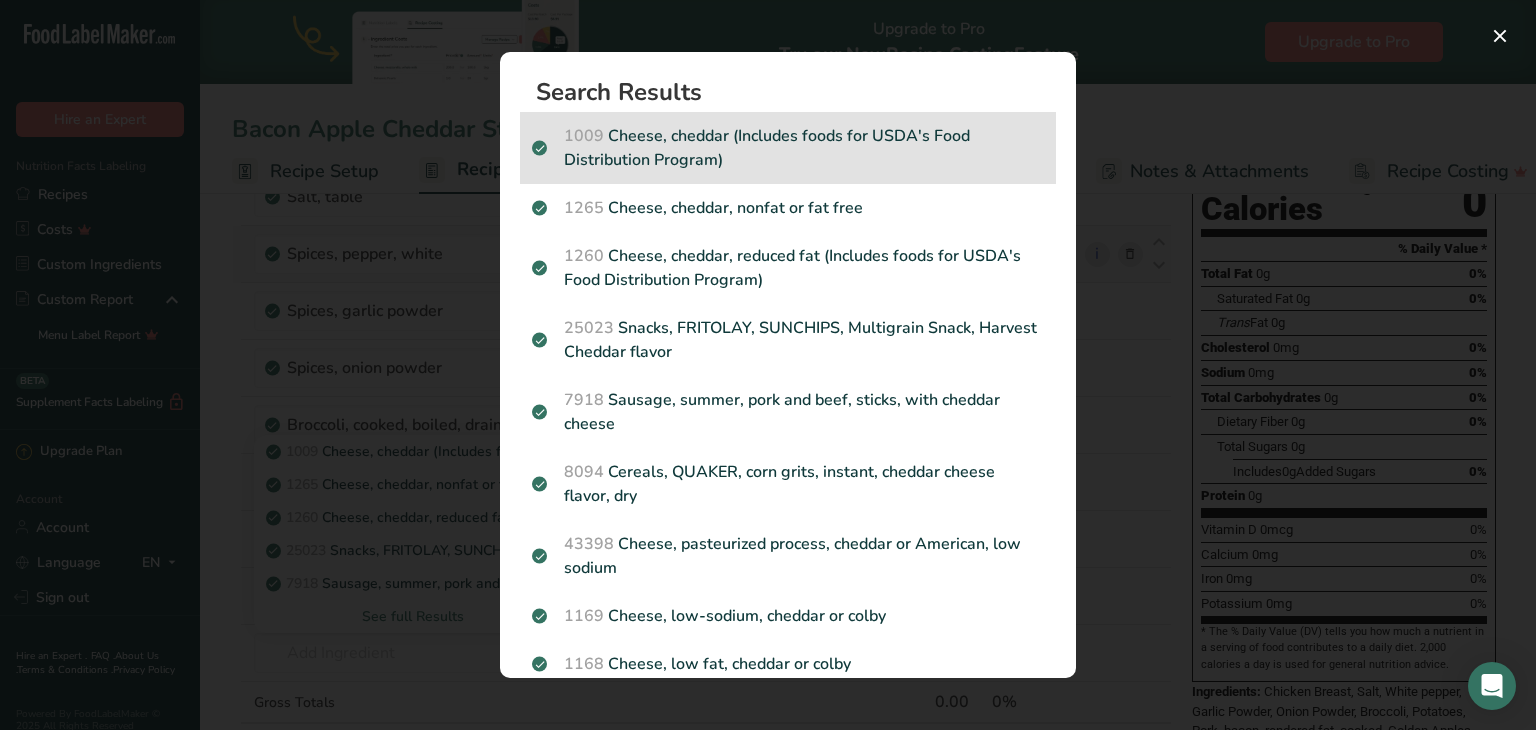 click on "1009
Cheese, cheddar (Includes foods for USDA's Food Distribution Program)" at bounding box center (788, 148) 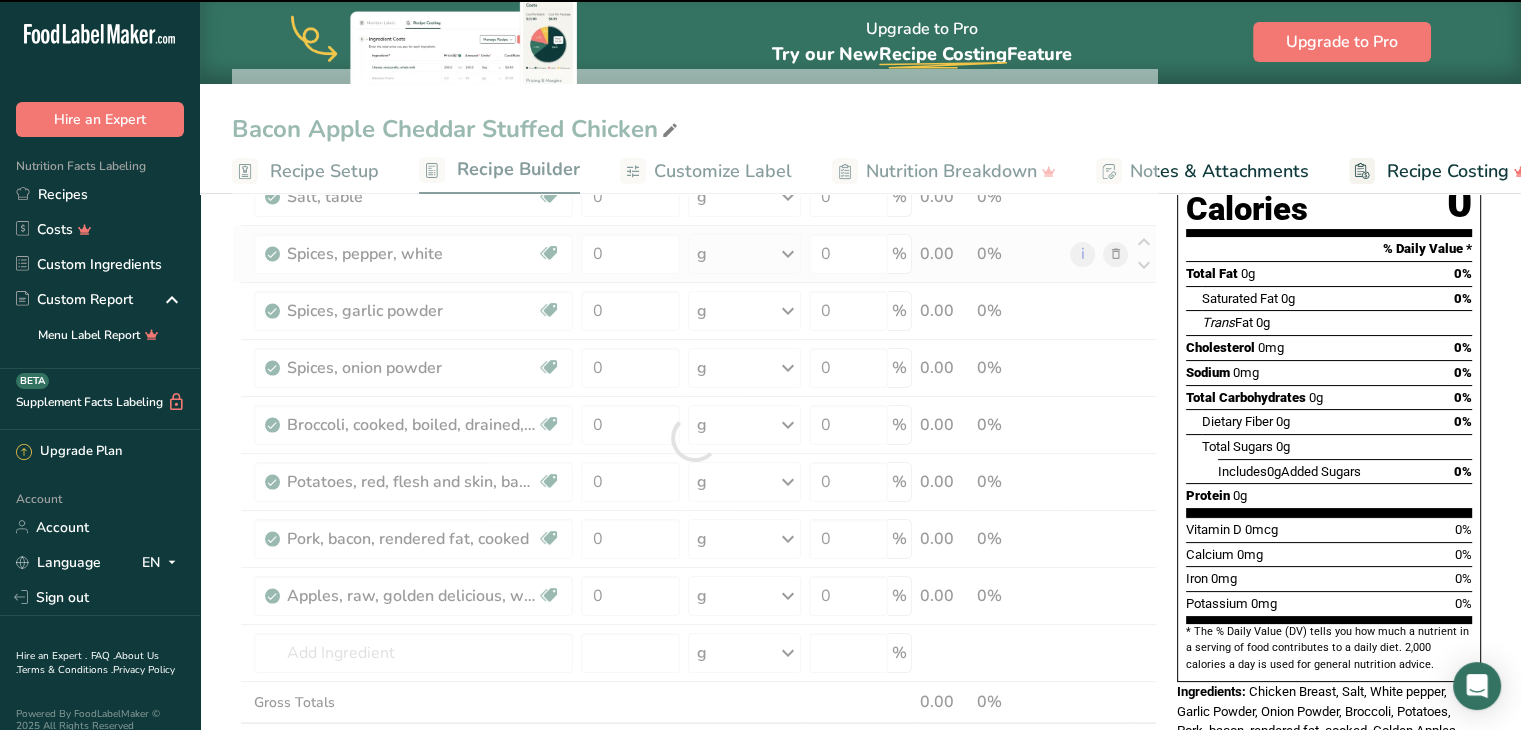 type on "0" 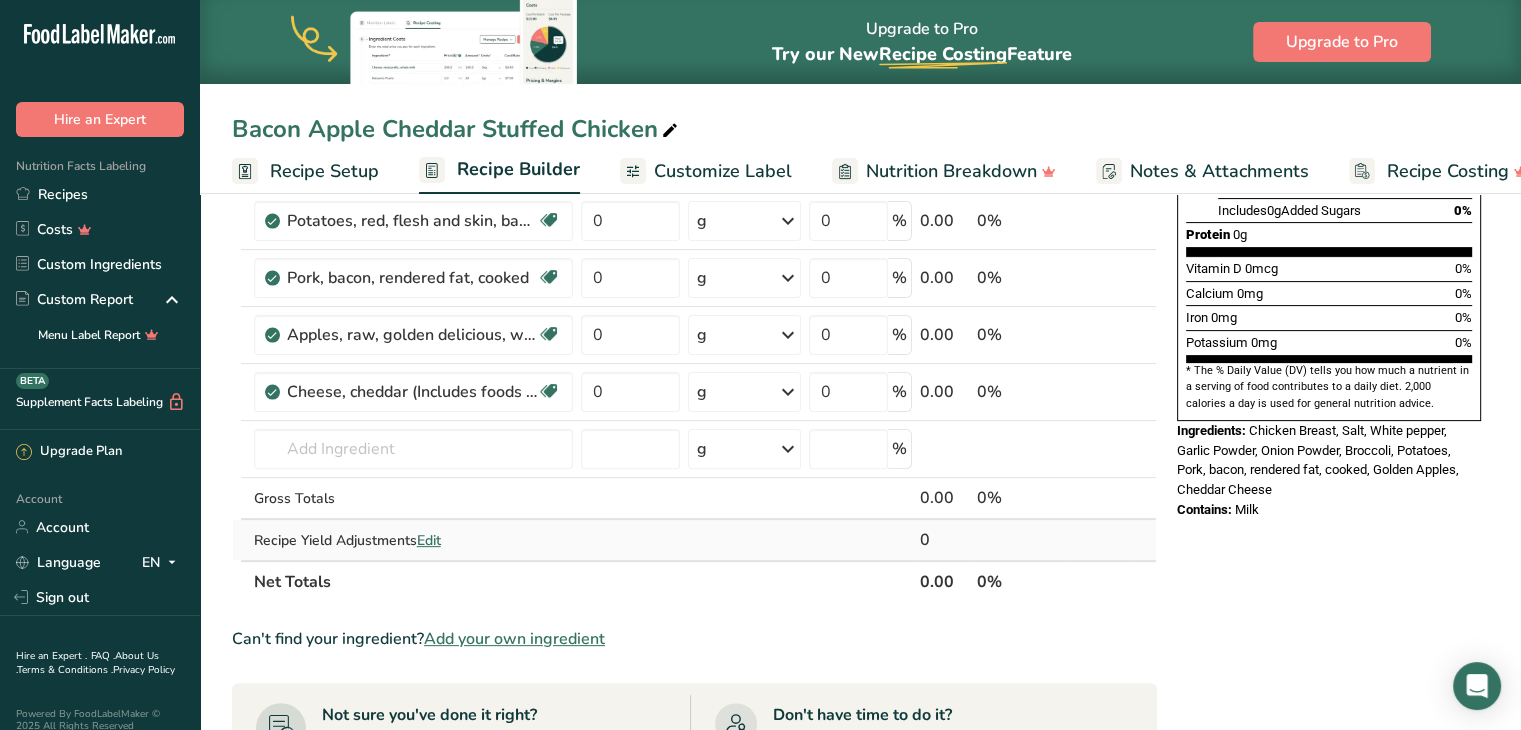 scroll, scrollTop: 510, scrollLeft: 0, axis: vertical 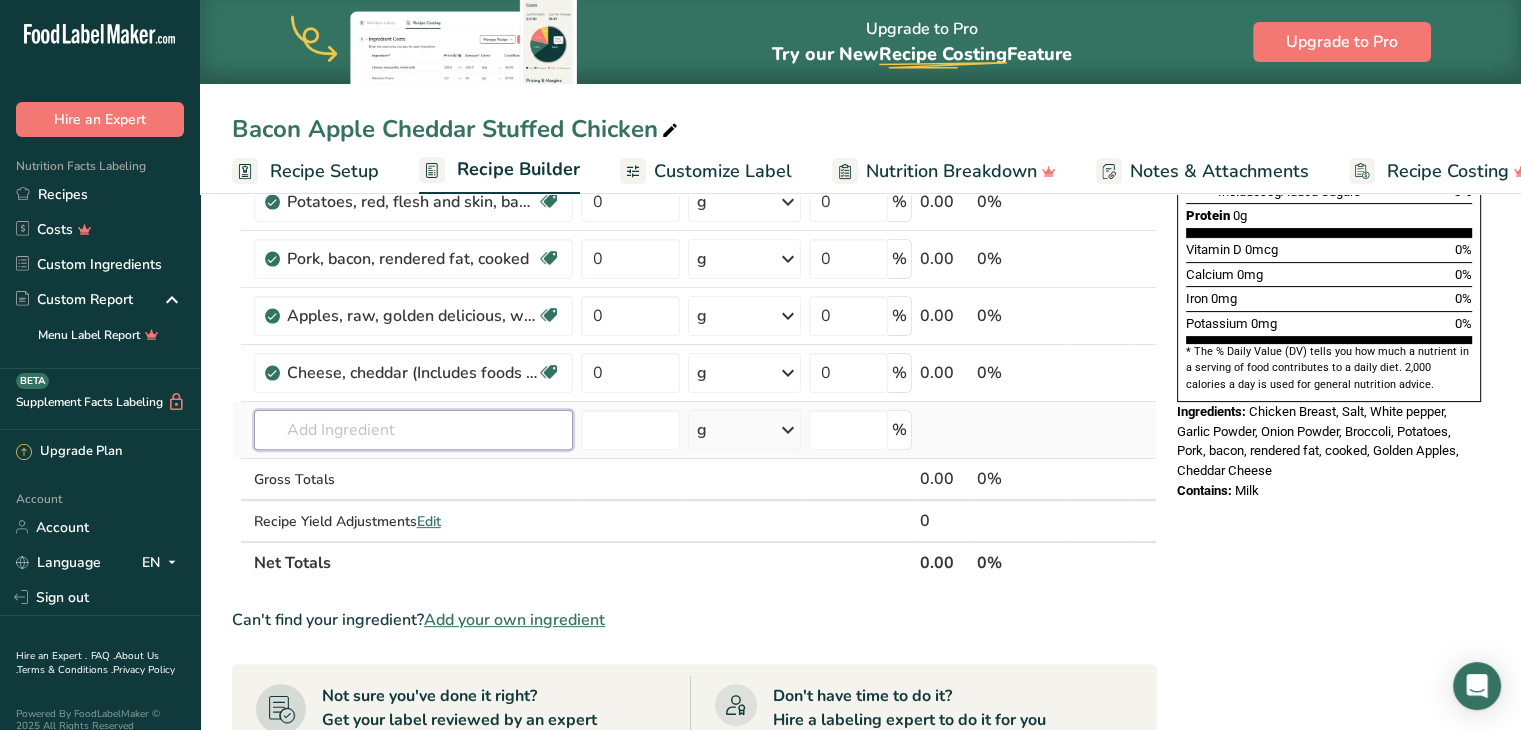 click at bounding box center [413, 430] 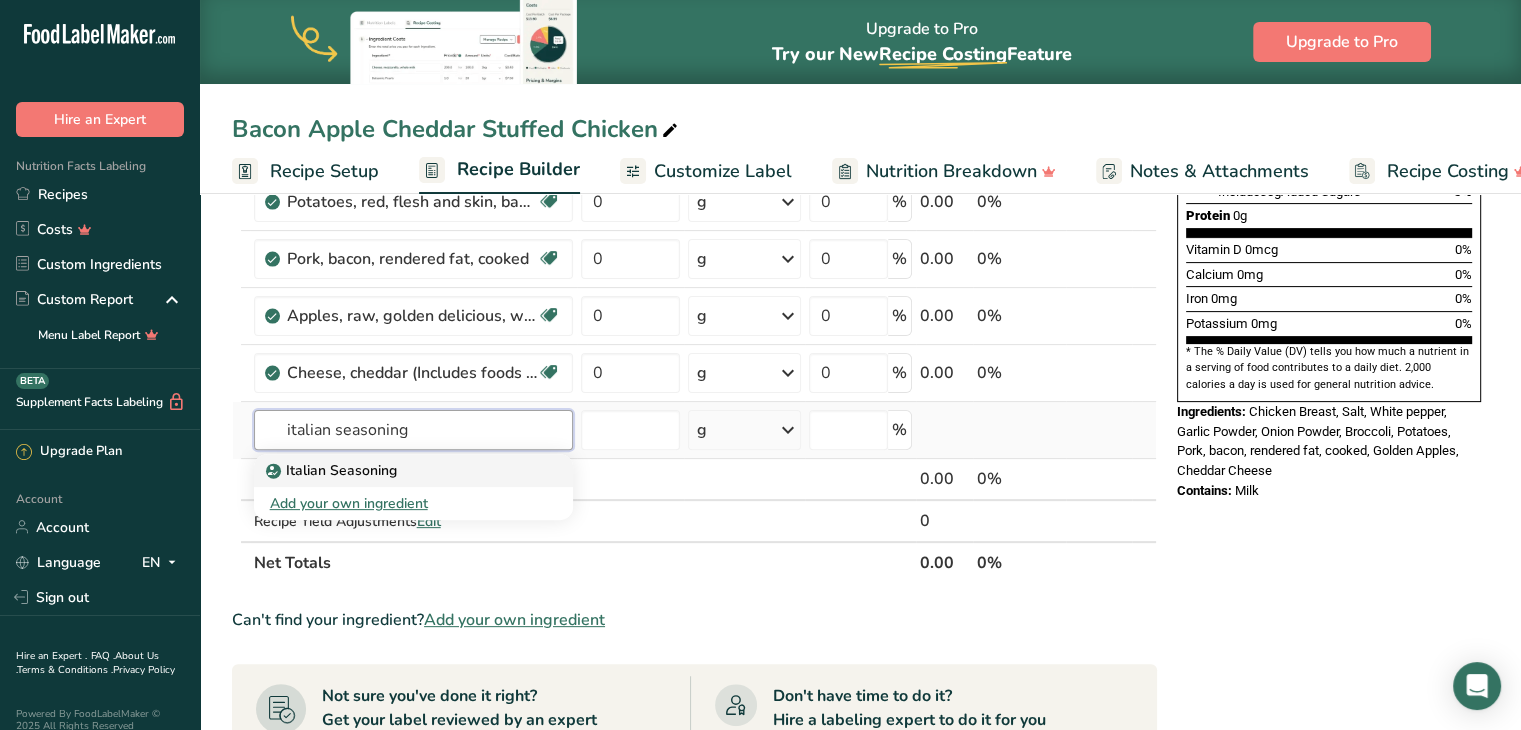 type on "italian seasoning" 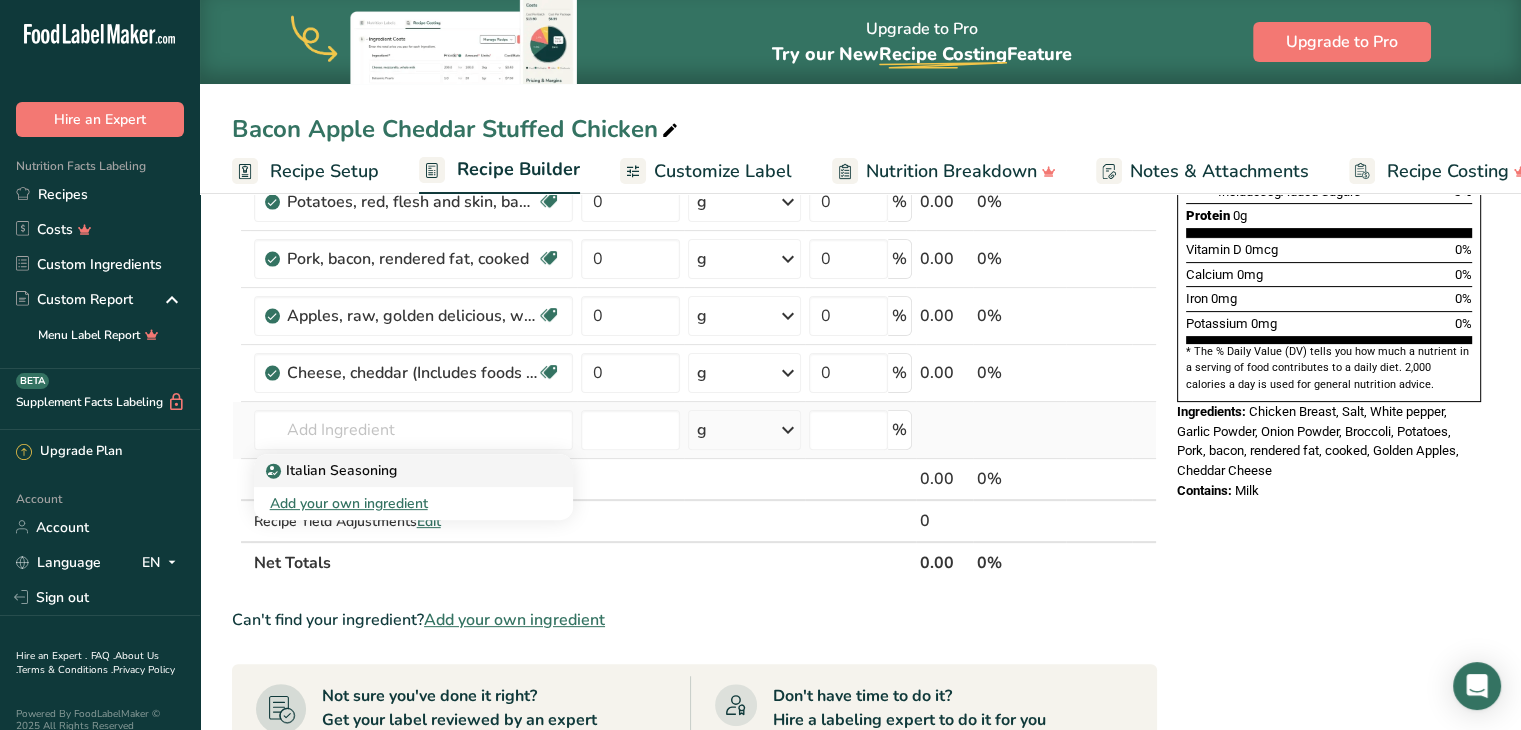 click on "Italian Seasoning" at bounding box center (397, 470) 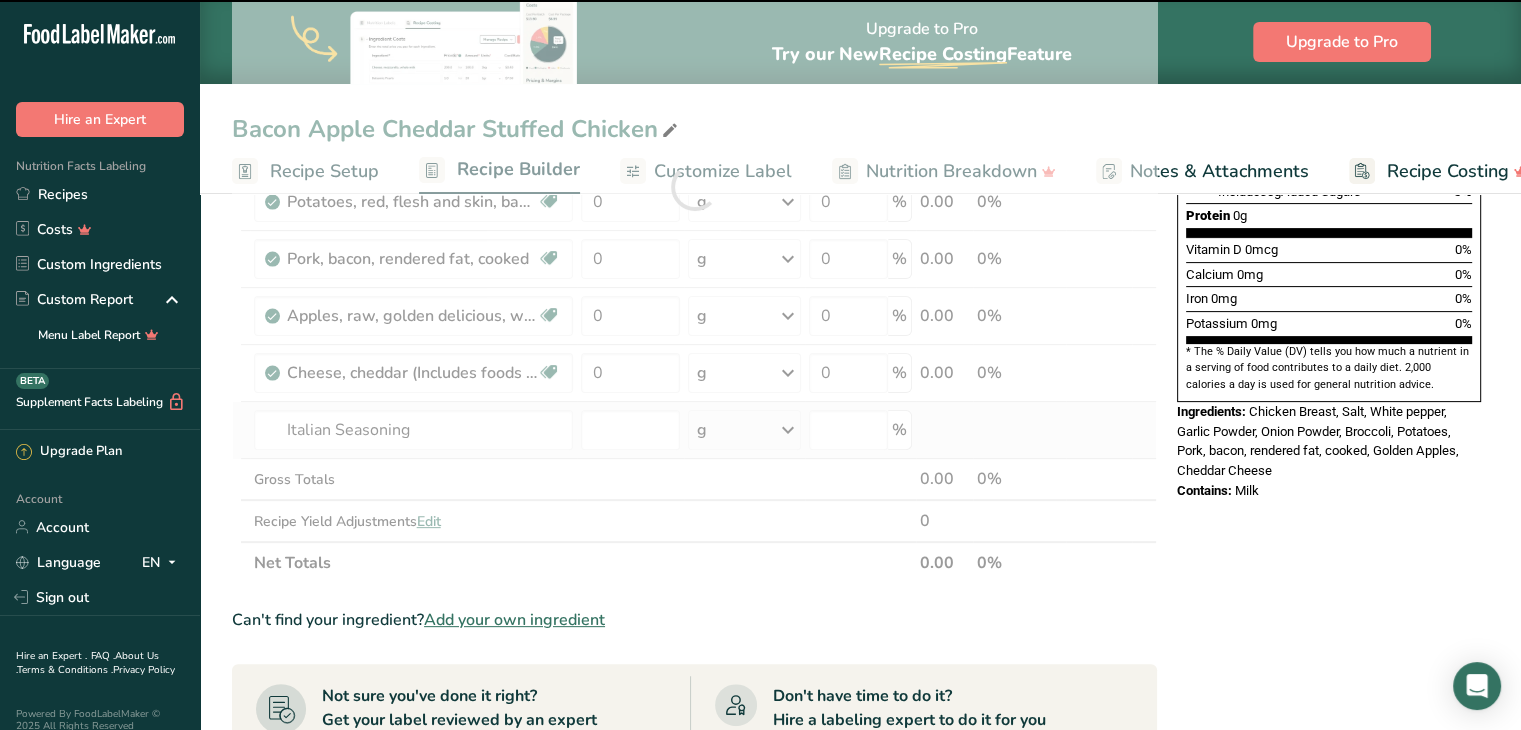 type on "0" 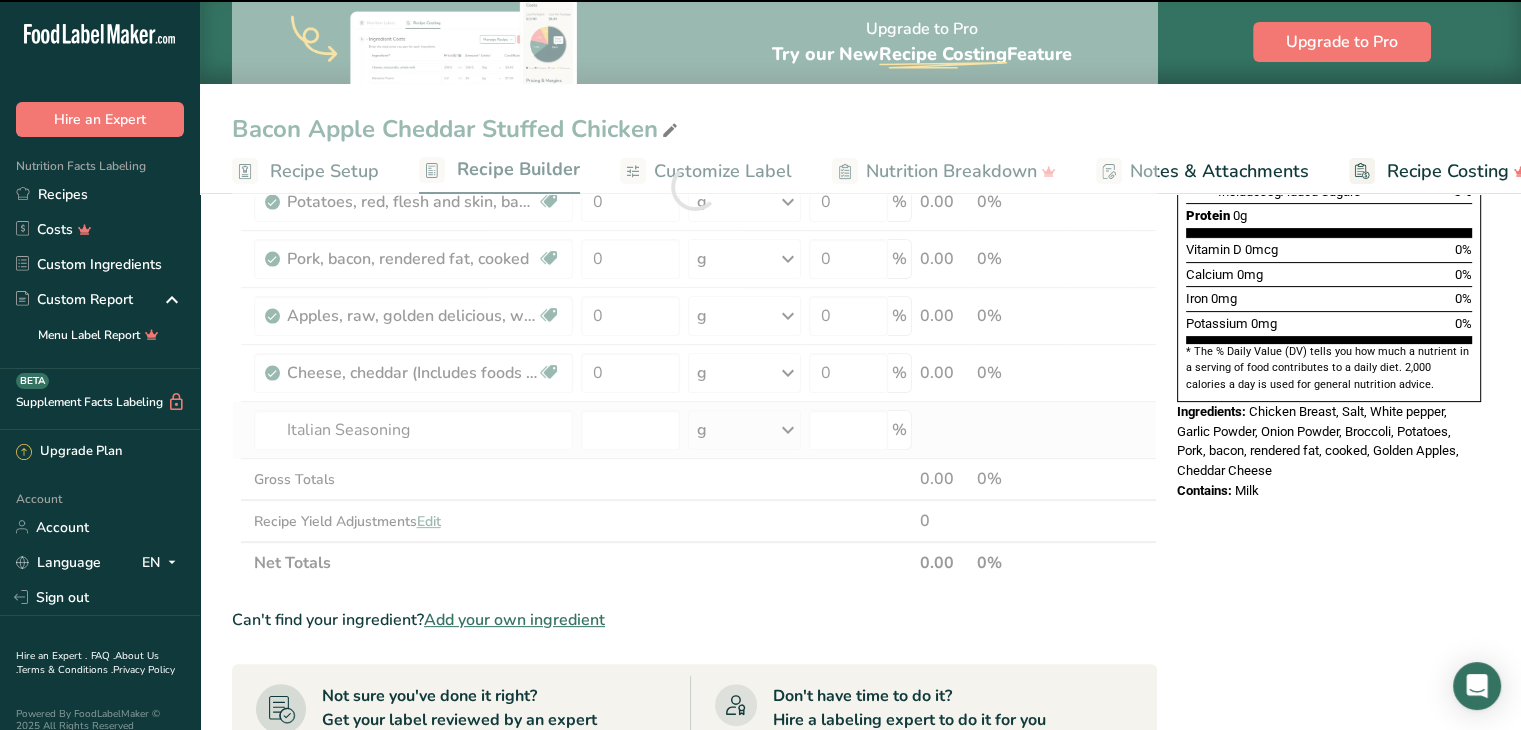 type on "0" 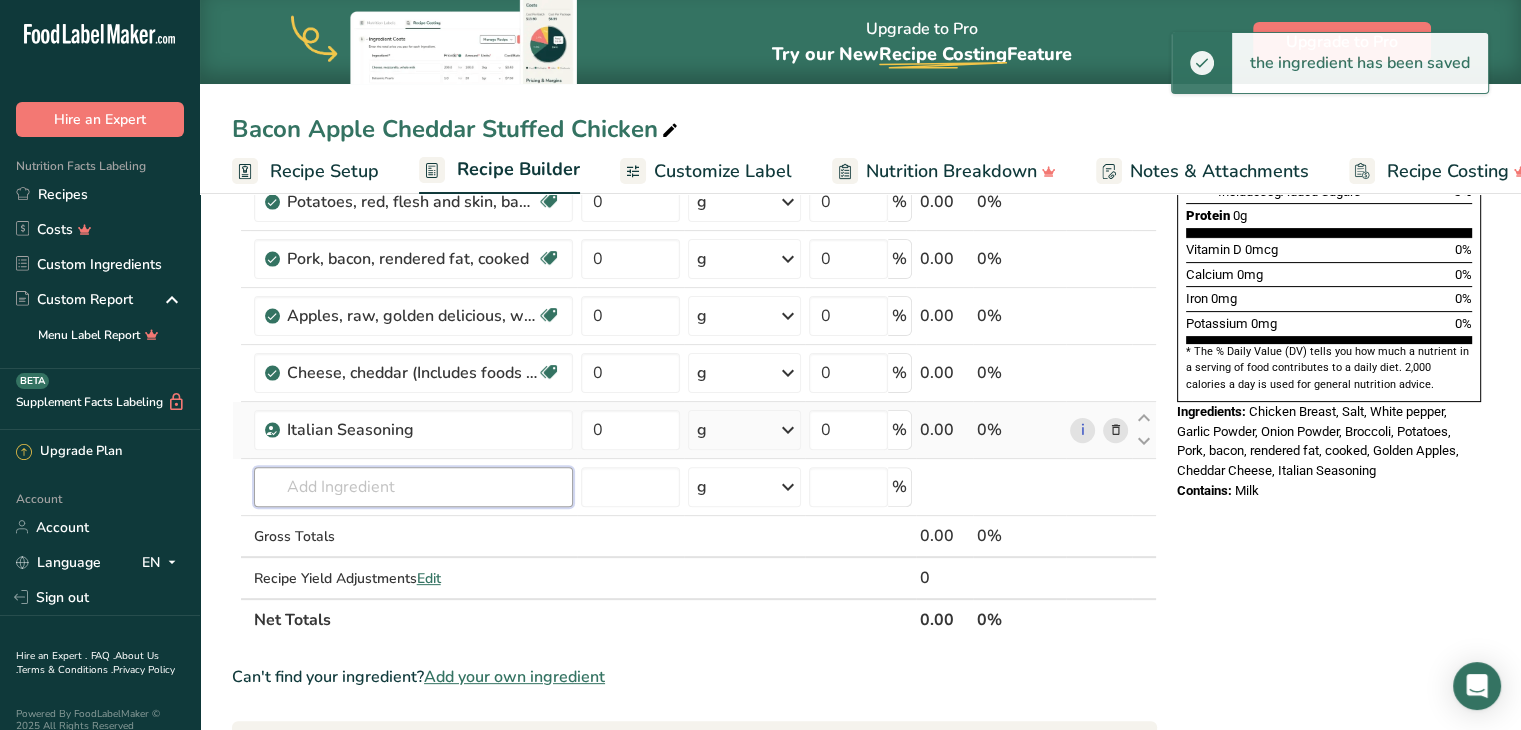 click at bounding box center [413, 487] 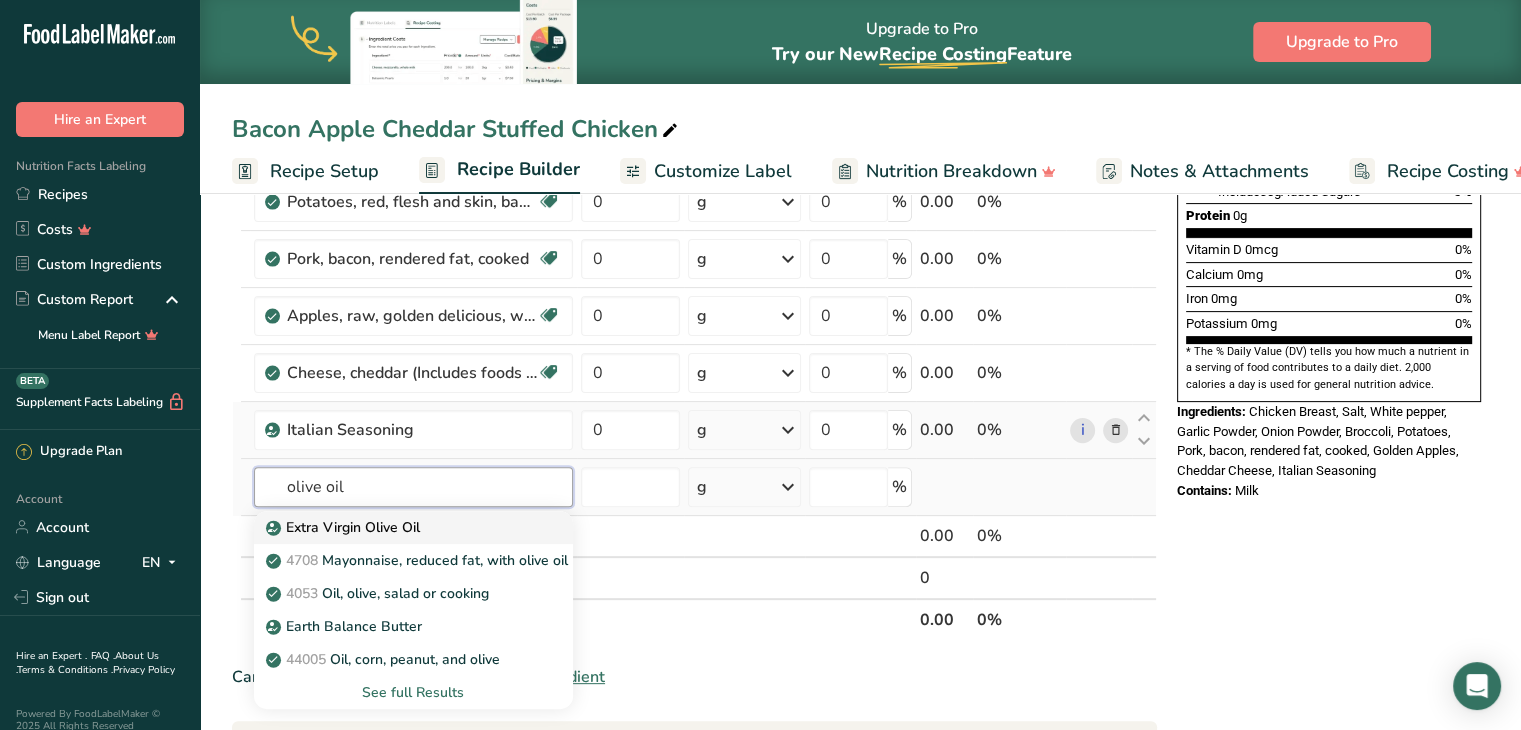 type on "olive oil" 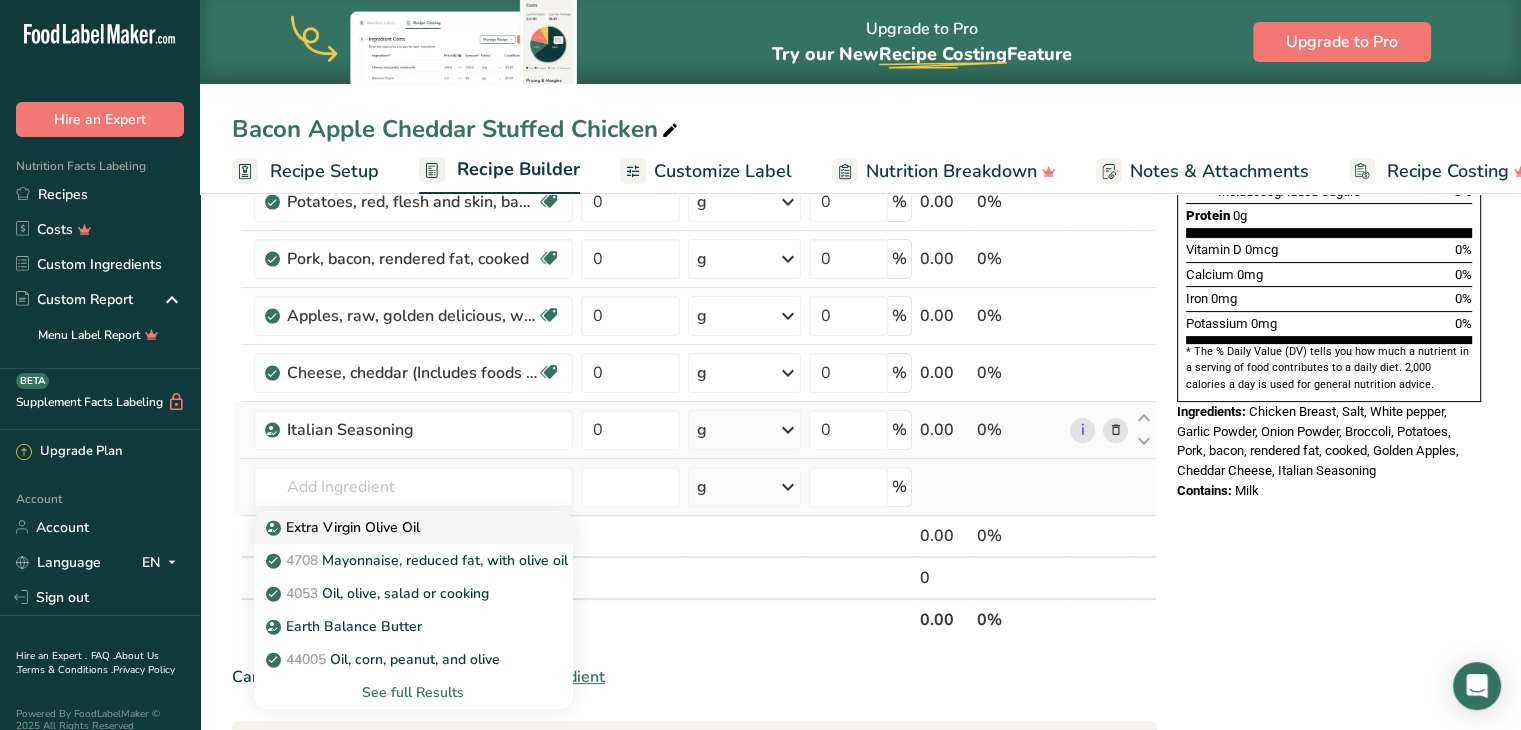 click on "Extra Virgin Olive Oil" at bounding box center [413, 527] 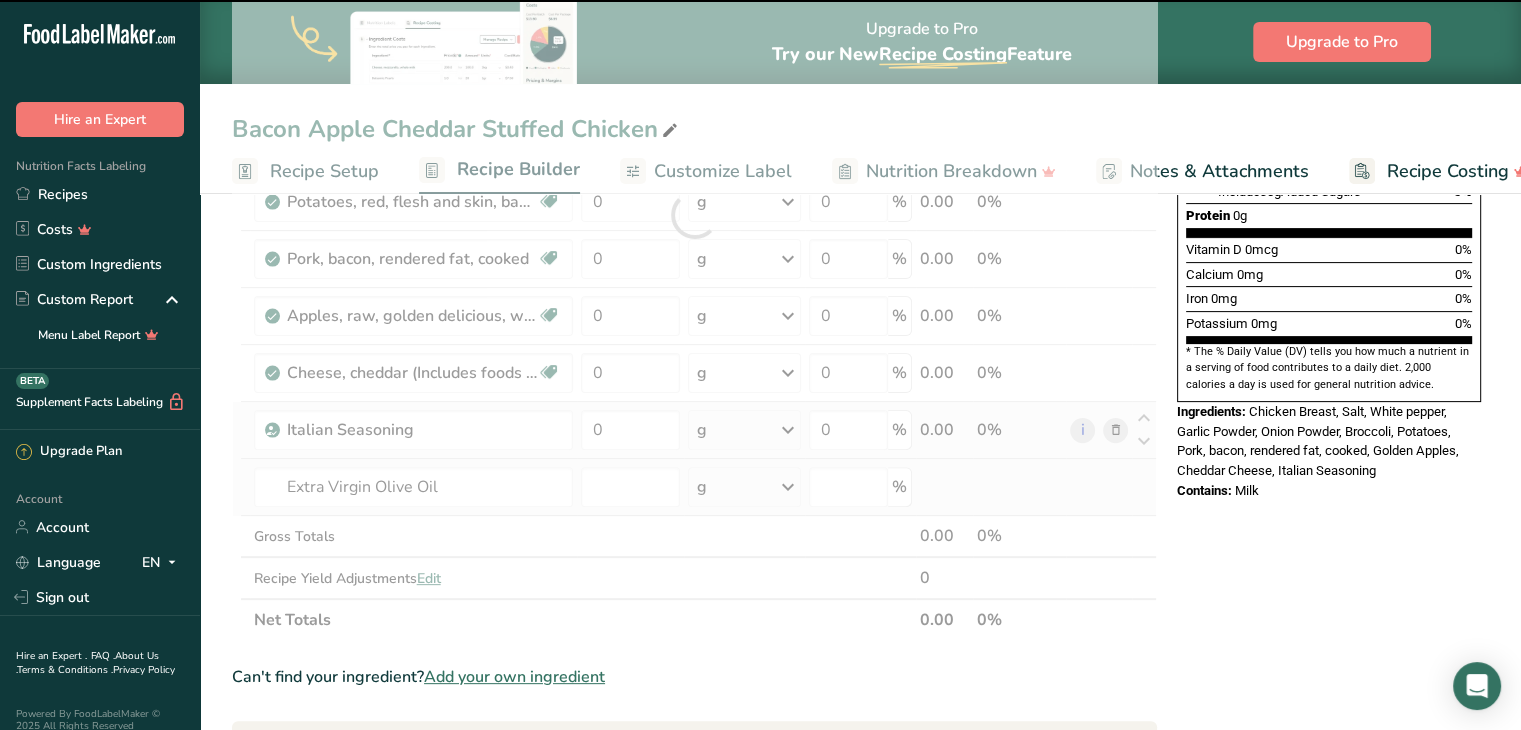 type on "0" 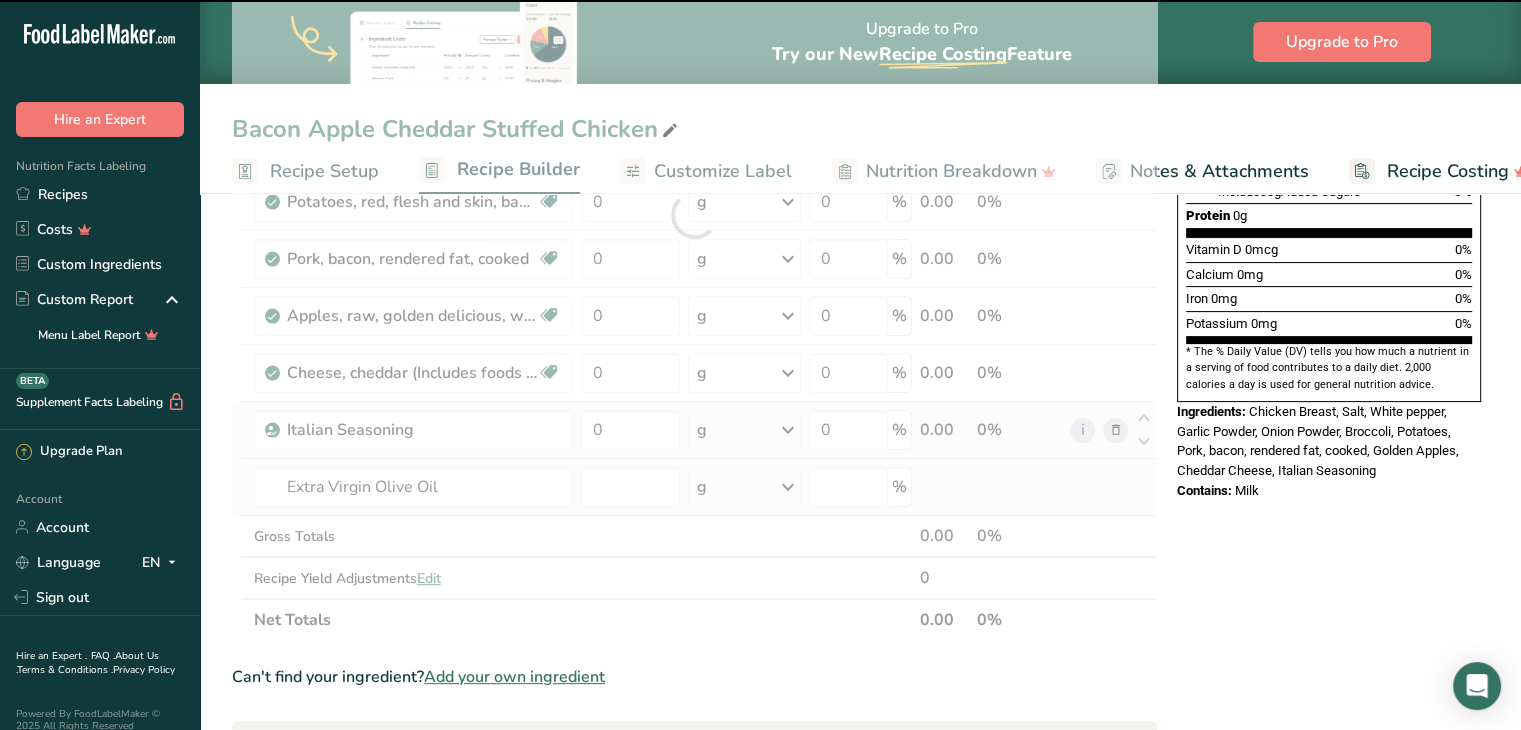 type on "0" 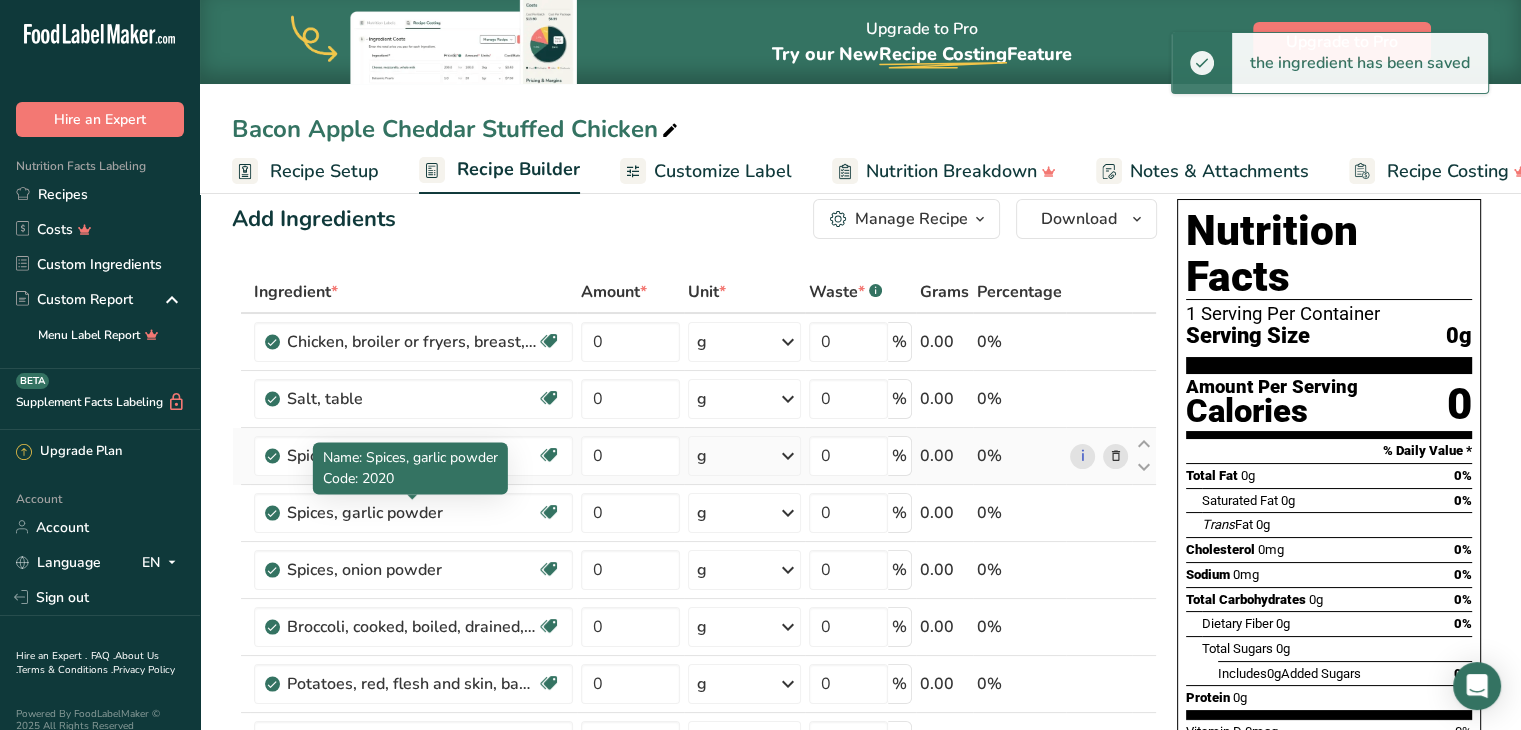 scroll, scrollTop: 27, scrollLeft: 0, axis: vertical 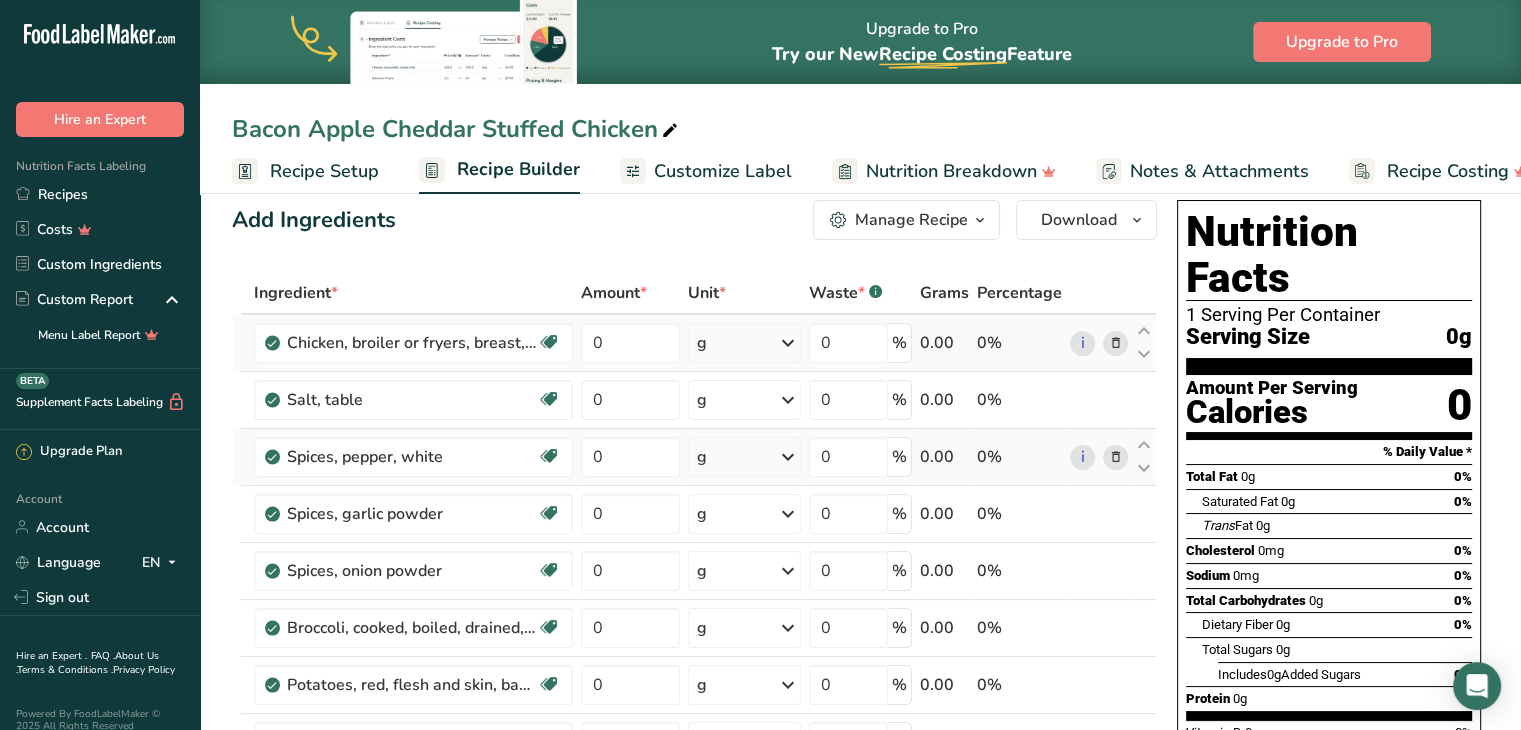 click on "g" at bounding box center (744, 343) 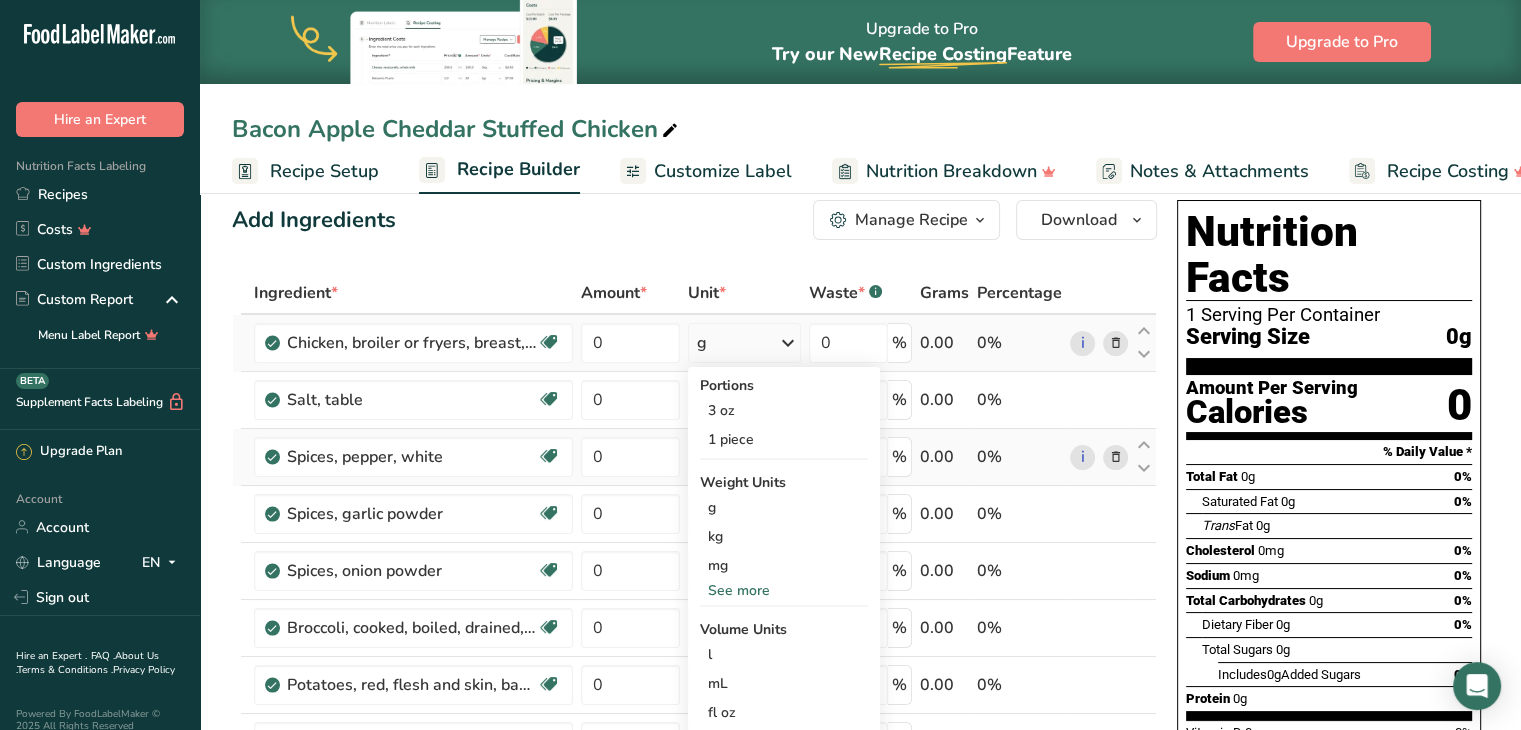click on "See more" at bounding box center (784, 590) 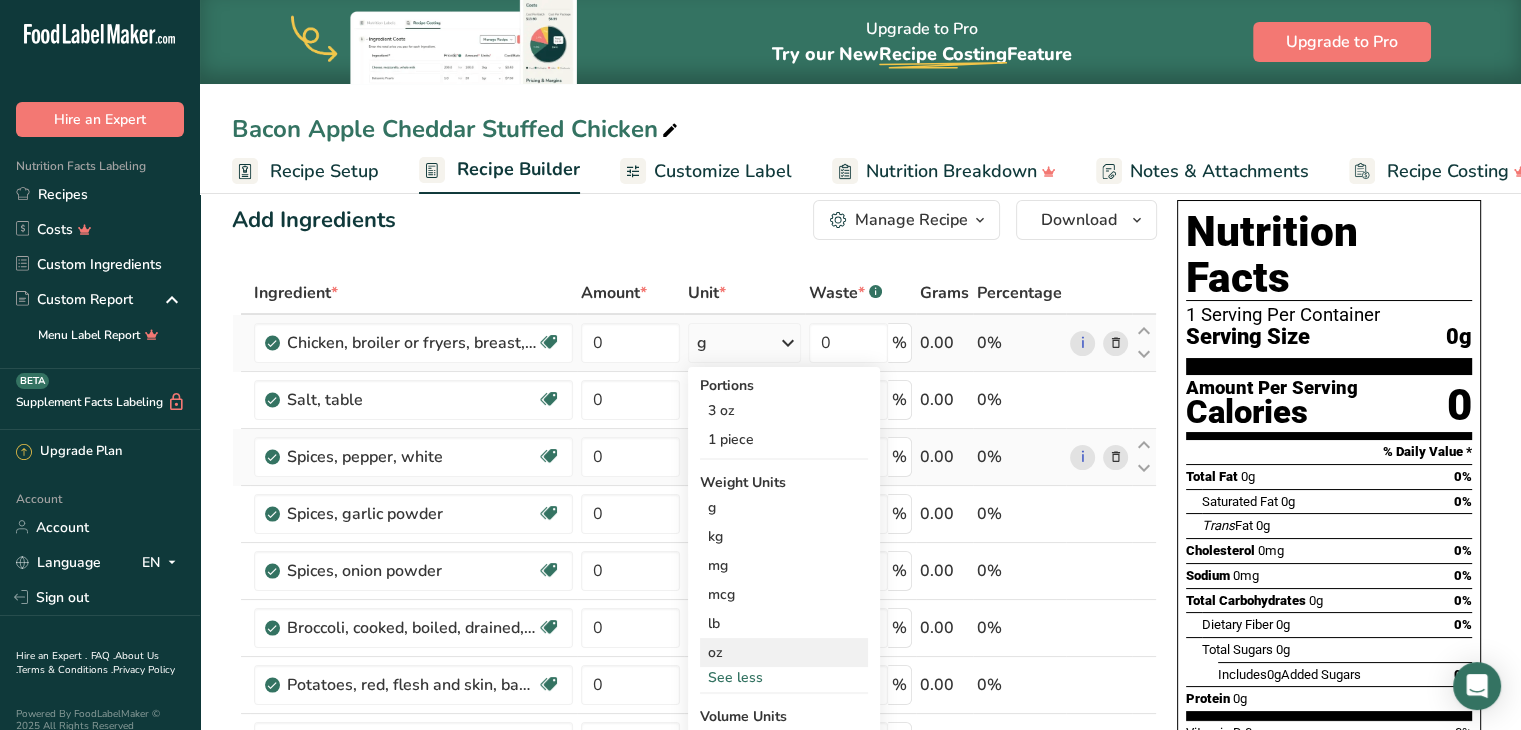 click on "oz" at bounding box center [784, 652] 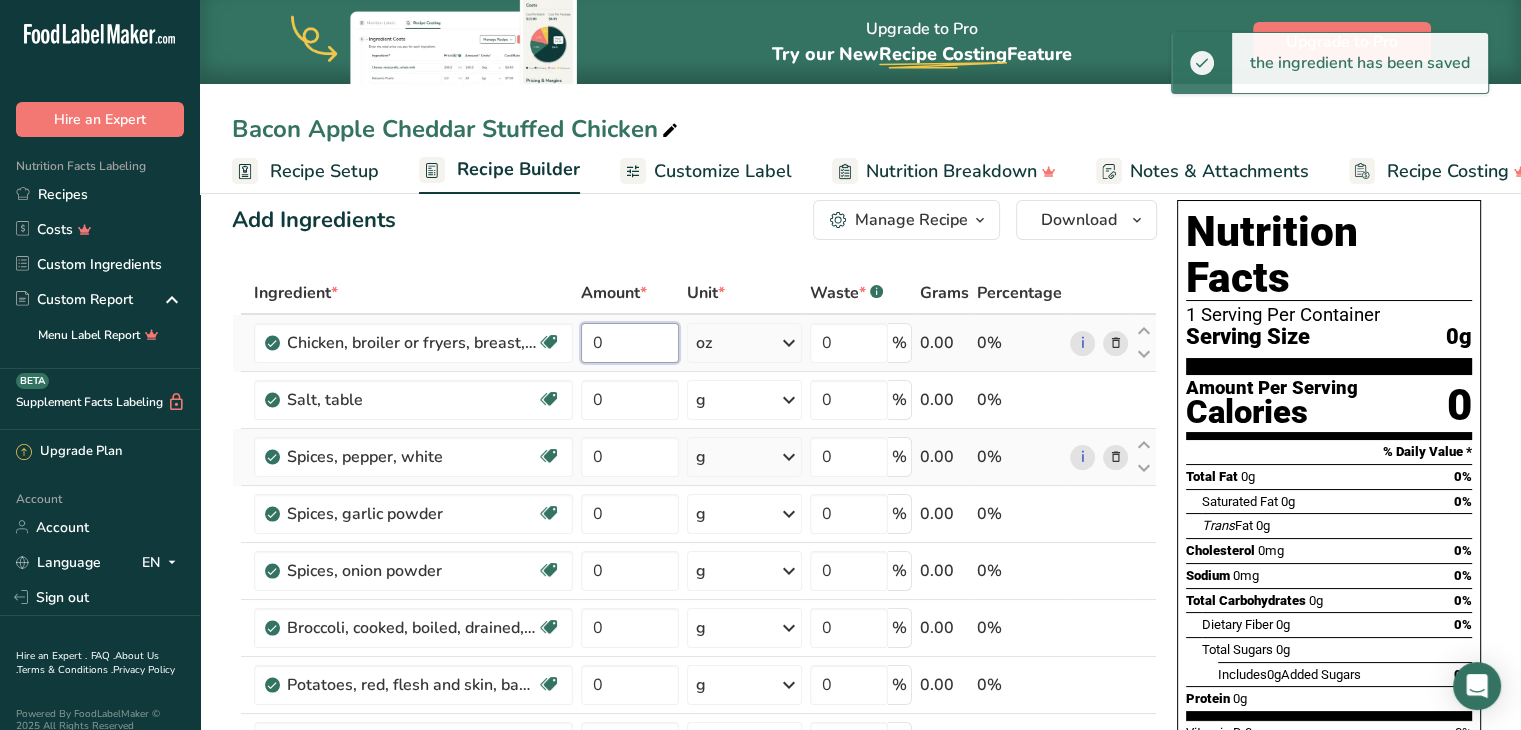 click on "0" at bounding box center (630, 343) 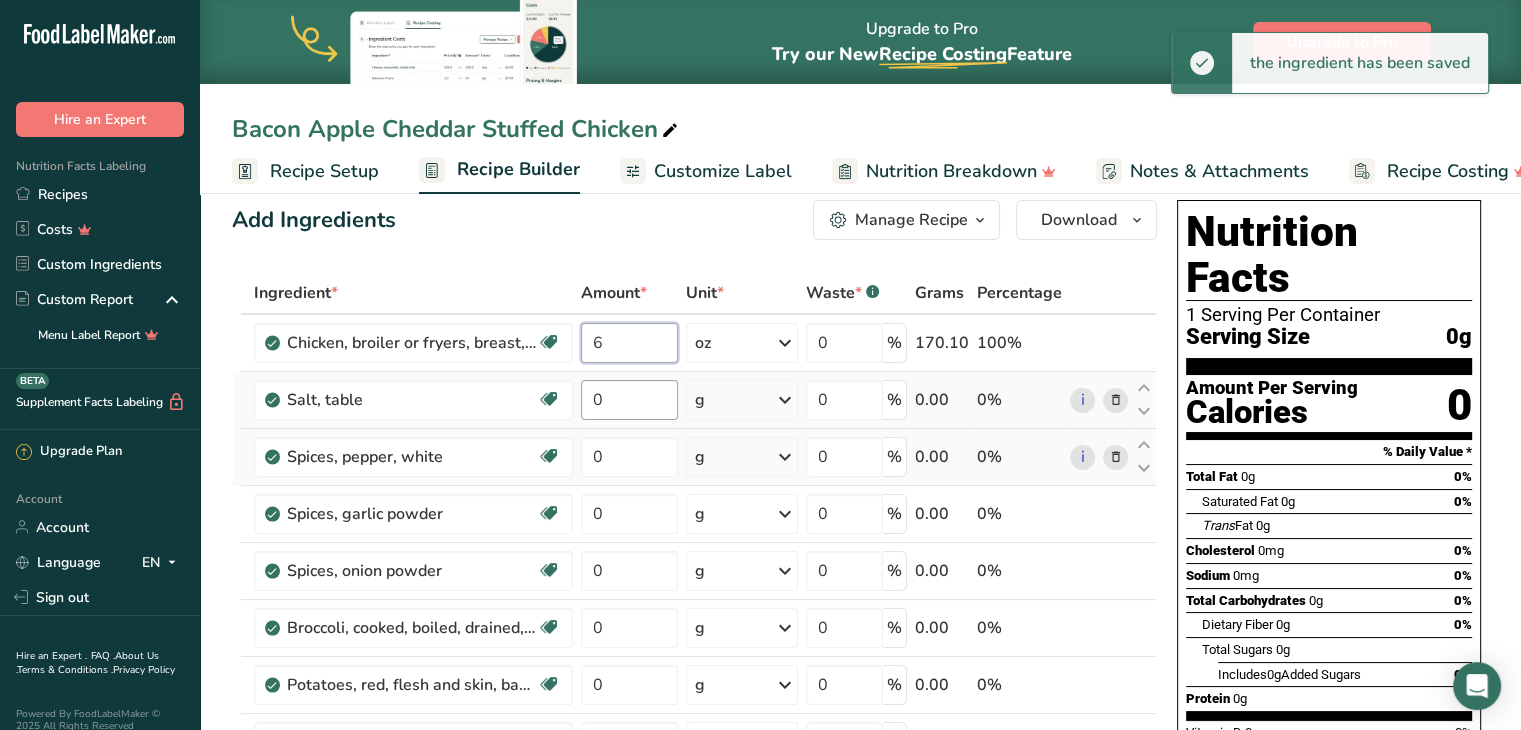 type on "6" 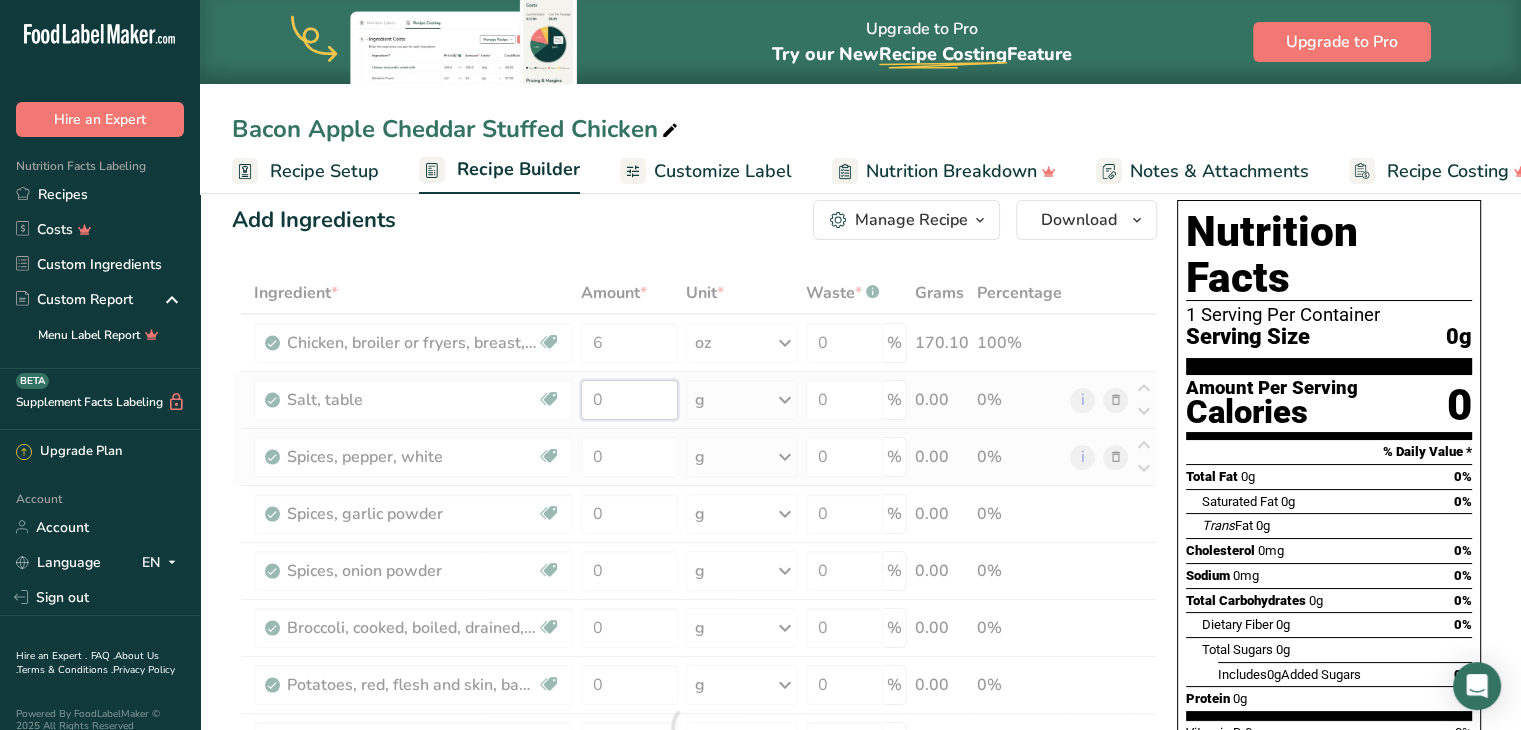 click on "Ingredient *
Amount *
Unit *
Waste *   .a-a{fill:#347362;}.b-a{fill:#fff;}          Grams
Percentage
Chicken, broiler or fryers, breast, skinless, boneless, meat only, cooked, grilled
Dairy free
Gluten free
Soy free
6
oz
Portions
3 oz
1 piece
Weight Units
g
kg
mg
mcg
lb
oz
See less
Volume Units
l
Volume units require a density conversion. If you know your ingredient's density enter it below. Otherwise, click on "RIA" our AI Regulatory bot - she will be able to help you
lb/ft3
g/cm3
Confirm
mL" at bounding box center [694, 726] 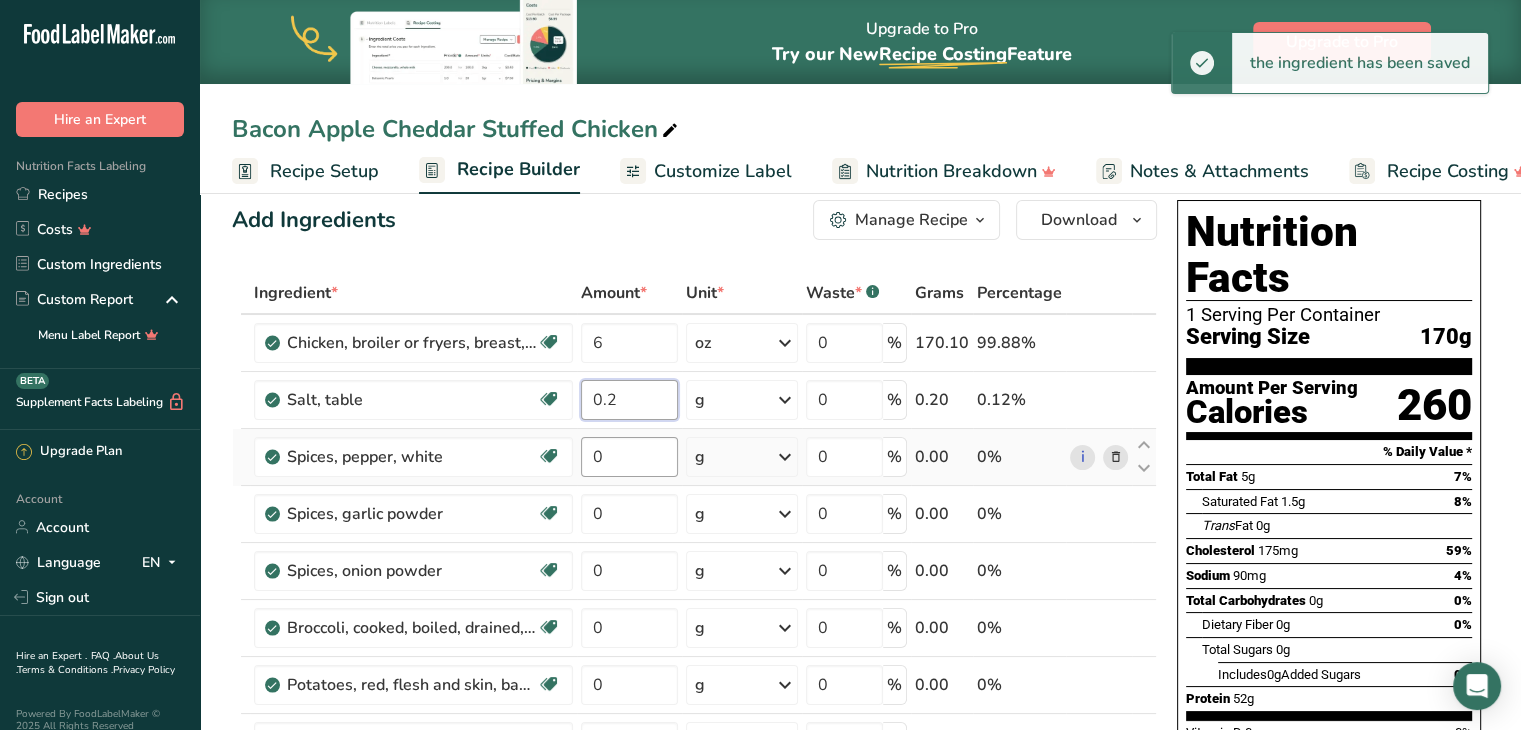 type on "0.2" 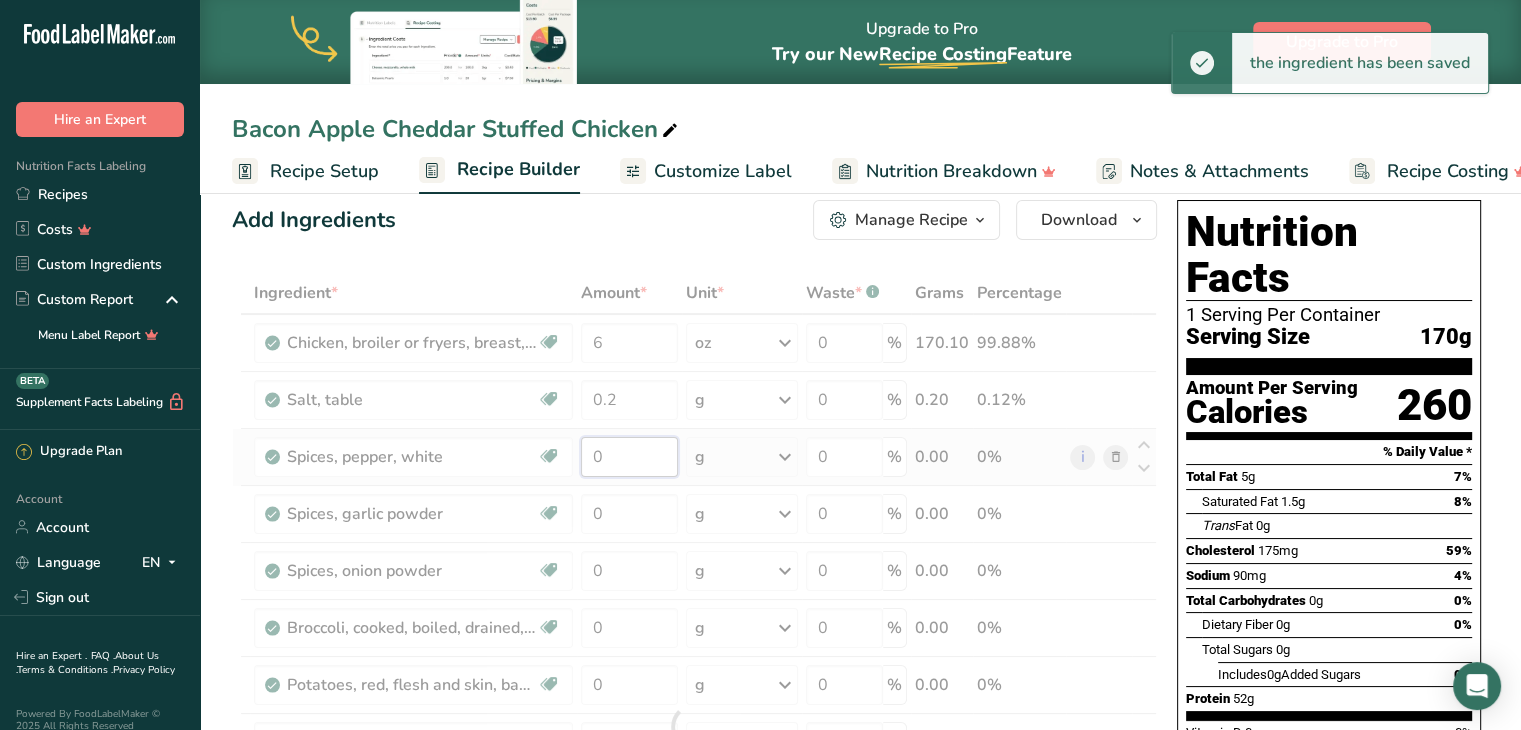 click on "Ingredient *
Amount *
Unit *
Waste *   .a-a{fill:#347362;}.b-a{fill:#fff;}          Grams
Percentage
Chicken, broiler or fryers, breast, skinless, boneless, meat only, cooked, grilled
Dairy free
Gluten free
Soy free
6
oz
Portions
3 oz
1 piece
Weight Units
g
kg
mg
mcg
lb
oz
See less
Volume Units
l
Volume units require a density conversion. If you know your ingredient's density enter it below. Otherwise, click on "RIA" our AI Regulatory bot - she will be able to help you
lb/ft3
g/cm3
Confirm
mL" at bounding box center [694, 726] 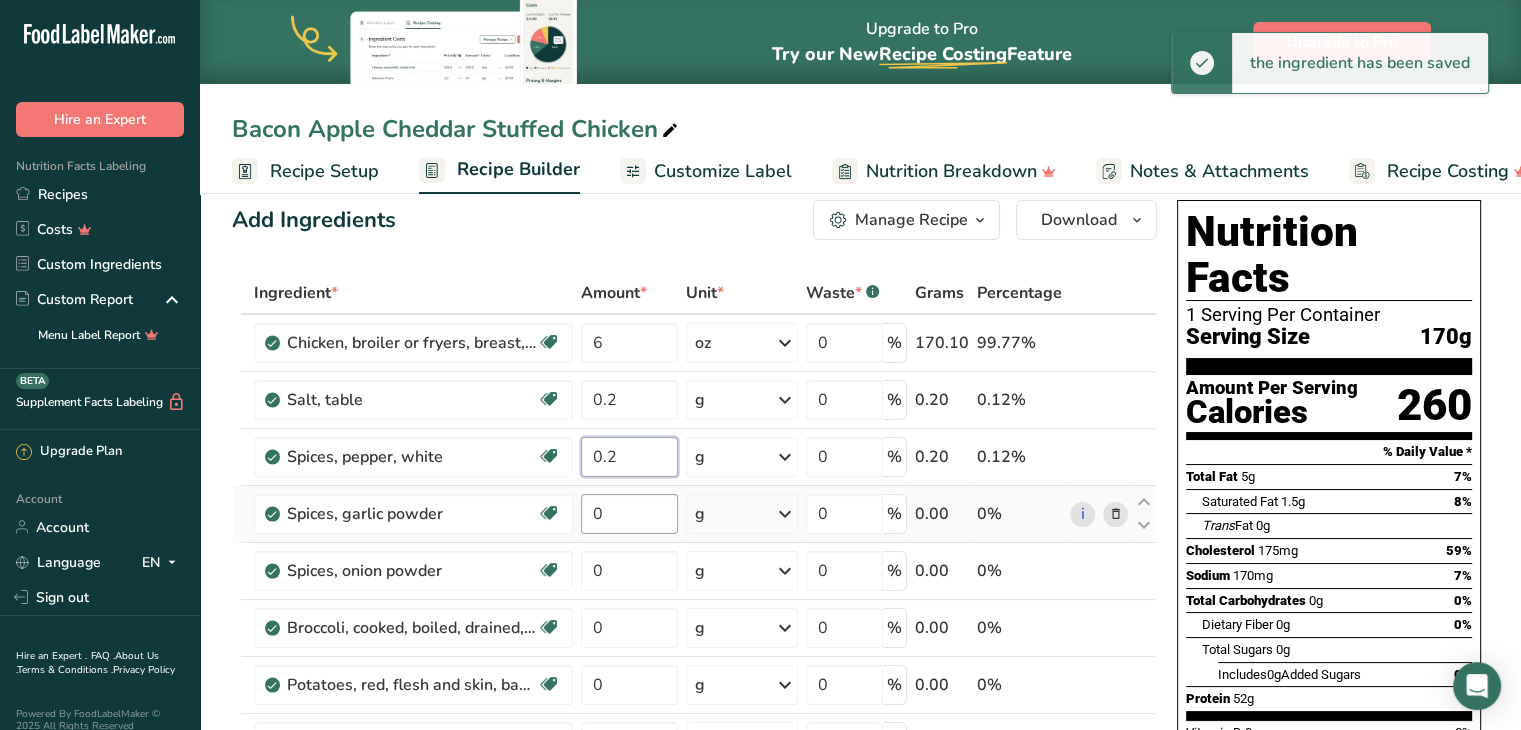 type on "0.2" 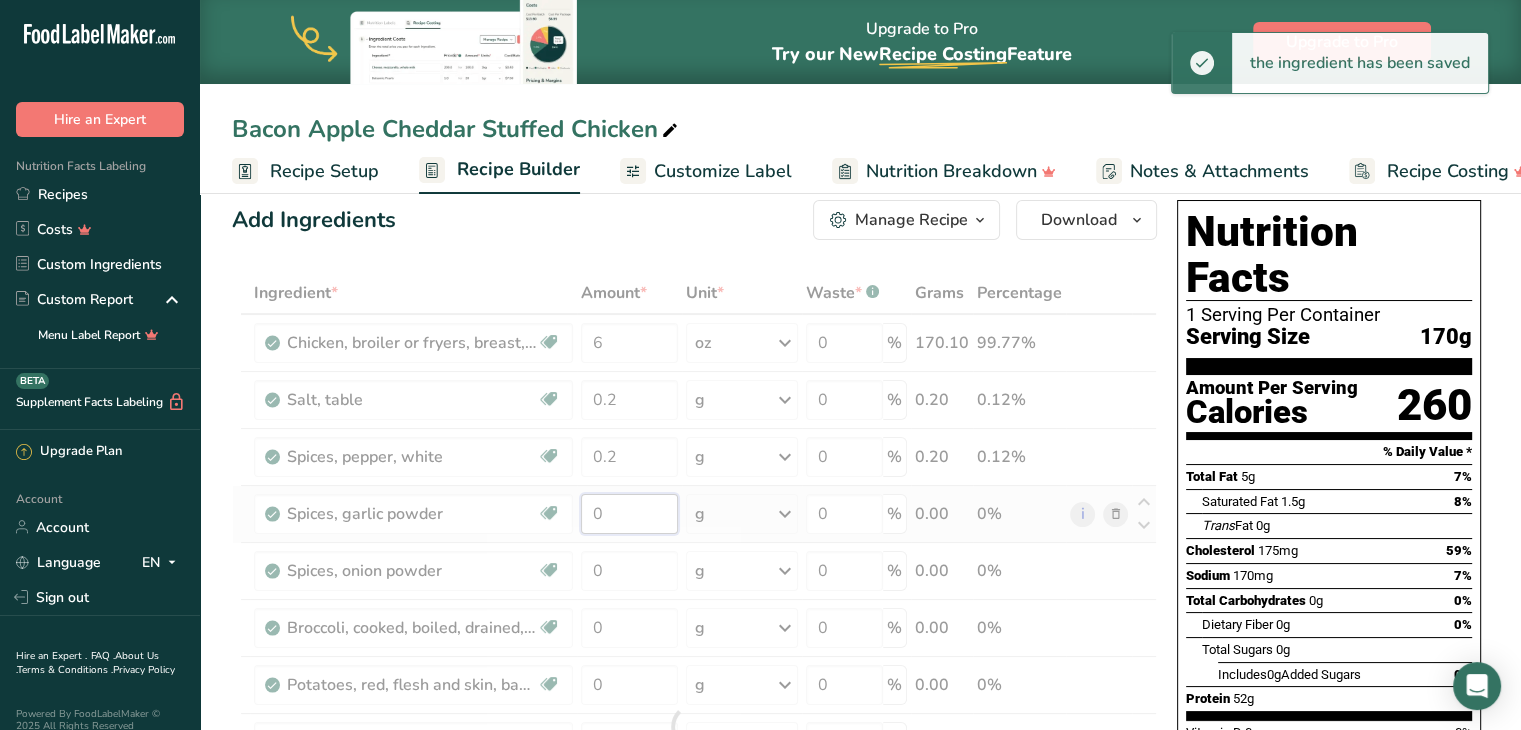click on "Ingredient *
Amount *
Unit *
Waste *   .a-a{fill:#347362;}.b-a{fill:#fff;}          Grams
Percentage
Chicken, broiler or fryers, breast, skinless, boneless, meat only, cooked, grilled
Dairy free
Gluten free
Soy free
6
oz
Portions
3 oz
1 piece
Weight Units
g
kg
mg
mcg
lb
oz
See less
Volume Units
l
Volume units require a density conversion. If you know your ingredient's density enter it below. Otherwise, click on "RIA" our AI Regulatory bot - she will be able to help you
lb/ft3
g/cm3
Confirm
mL" at bounding box center (694, 726) 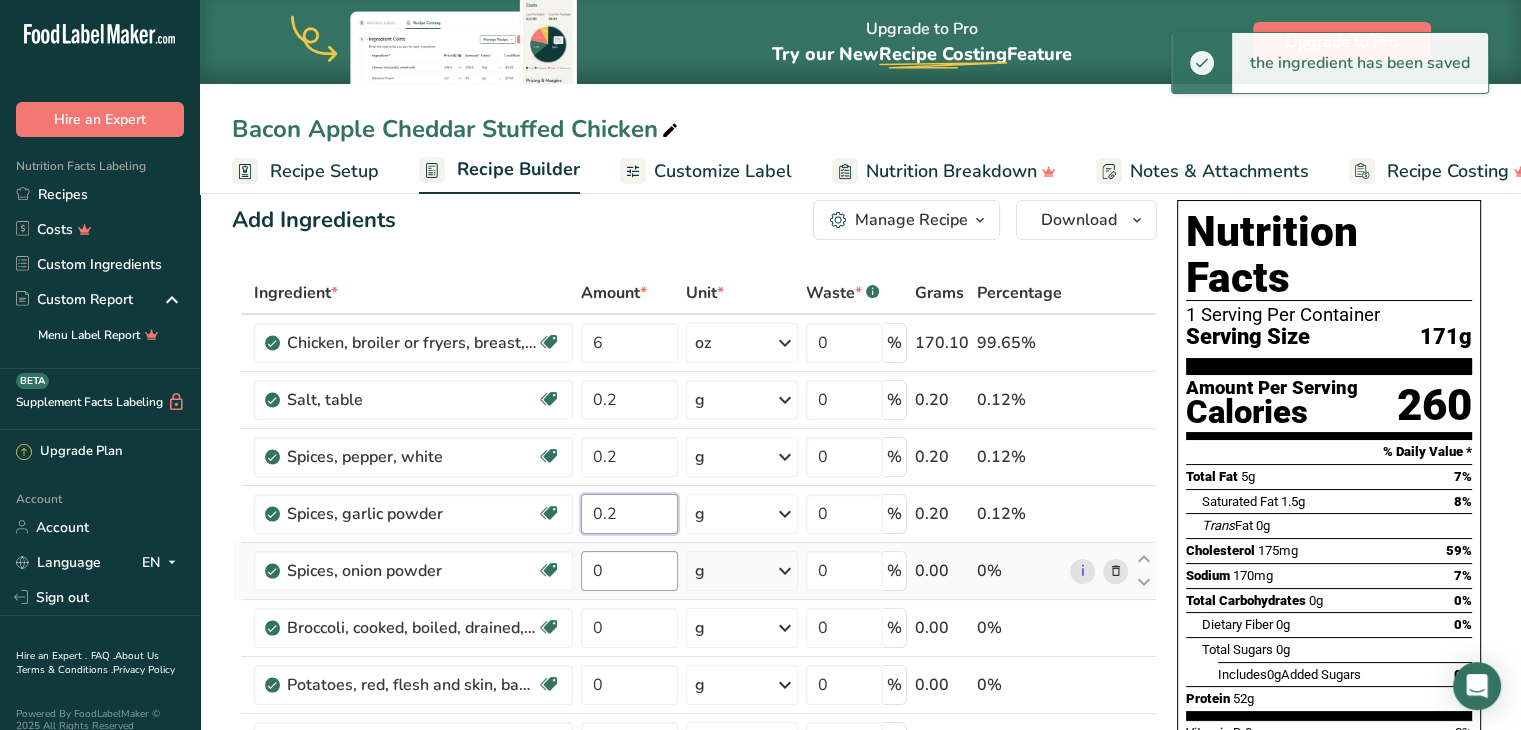 type on "0.2" 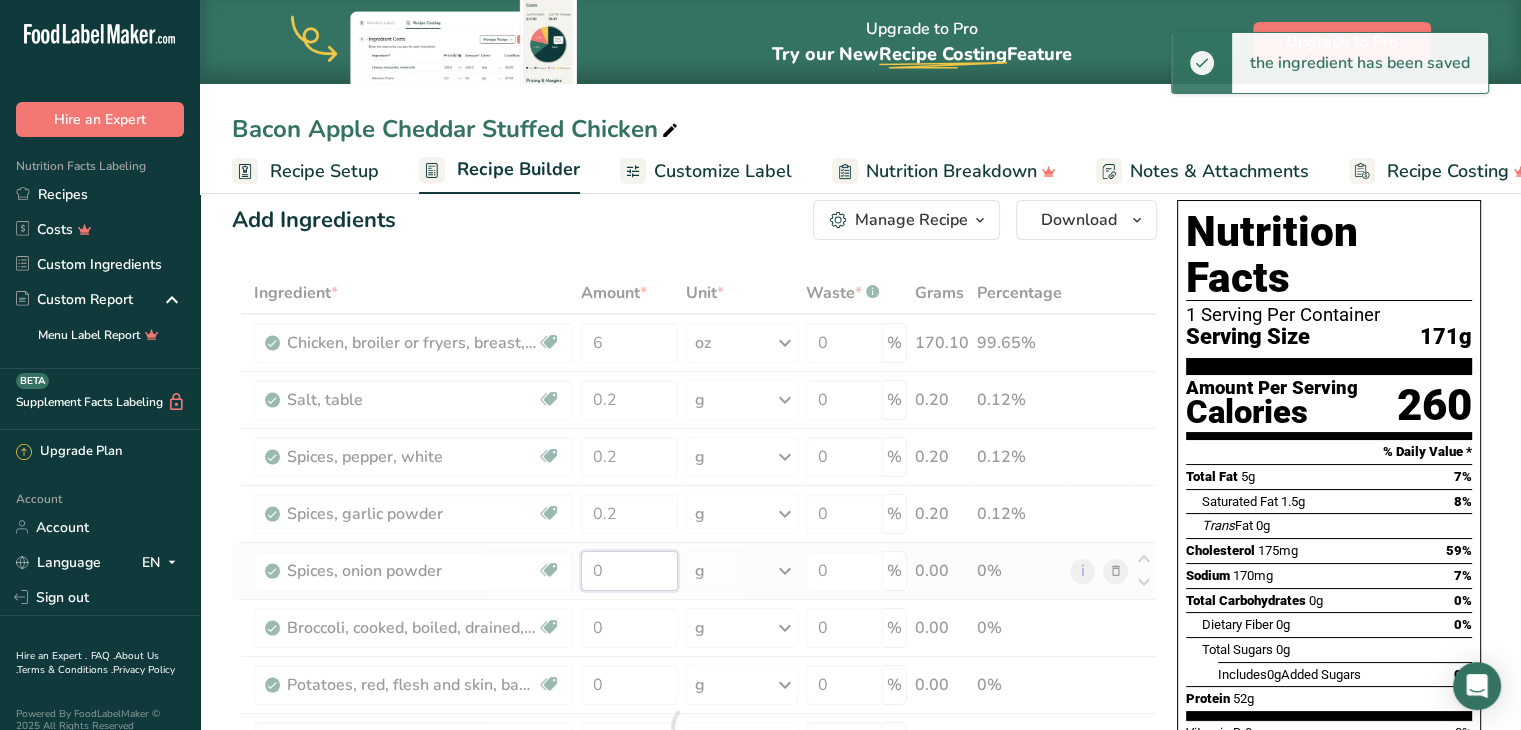 click on "Ingredient *
Amount *
Unit *
Waste *   .a-a{fill:#347362;}.b-a{fill:#fff;}          Grams
Percentage
Chicken, broiler or fryers, breast, skinless, boneless, meat only, cooked, grilled
Dairy free
Gluten free
Soy free
6
oz
Portions
3 oz
1 piece
Weight Units
g
kg
mg
mcg
lb
oz
See less
Volume Units
l
Volume units require a density conversion. If you know your ingredient's density enter it below. Otherwise, click on "RIA" our AI Regulatory bot - she will be able to help you
lb/ft3
g/cm3
Confirm
mL" at bounding box center (694, 726) 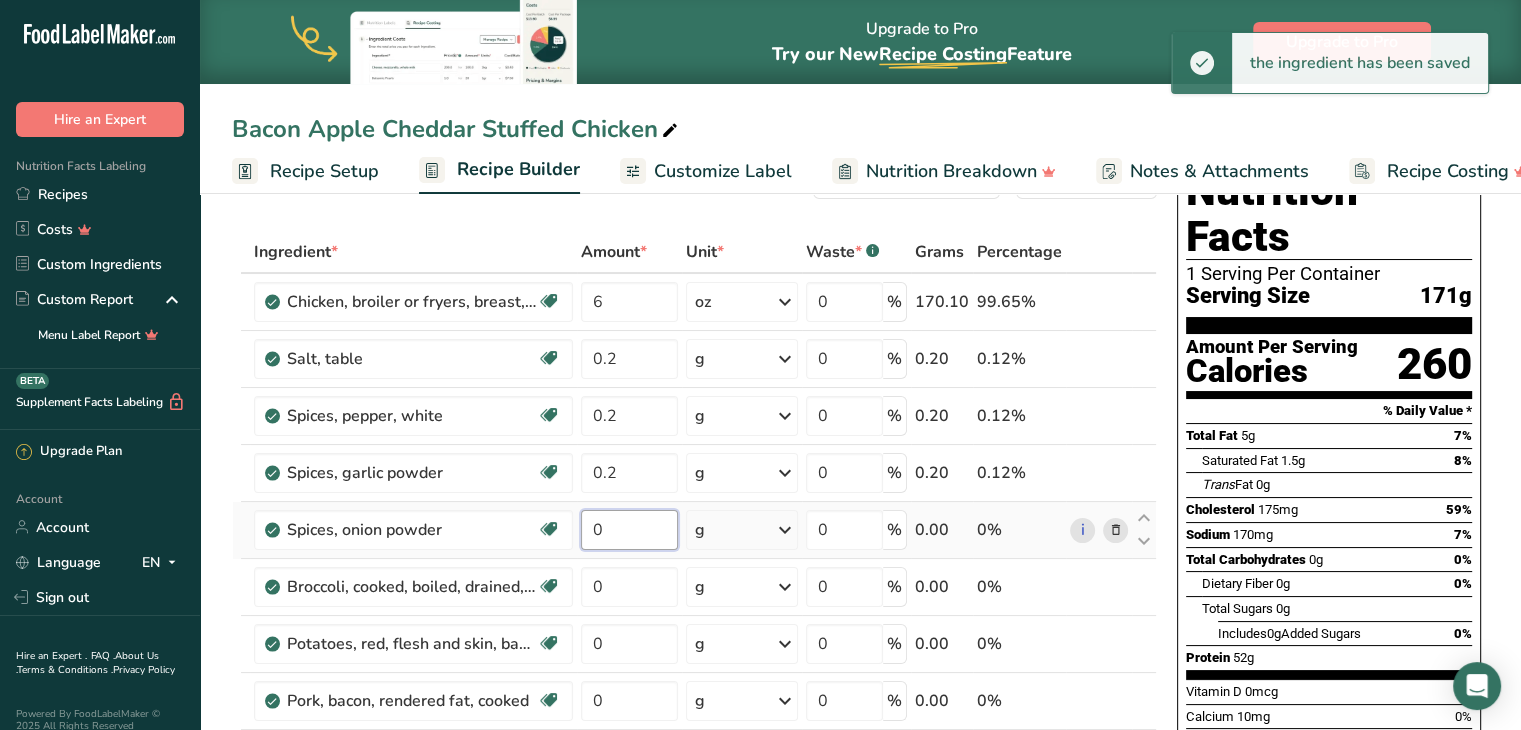 scroll, scrollTop: 76, scrollLeft: 0, axis: vertical 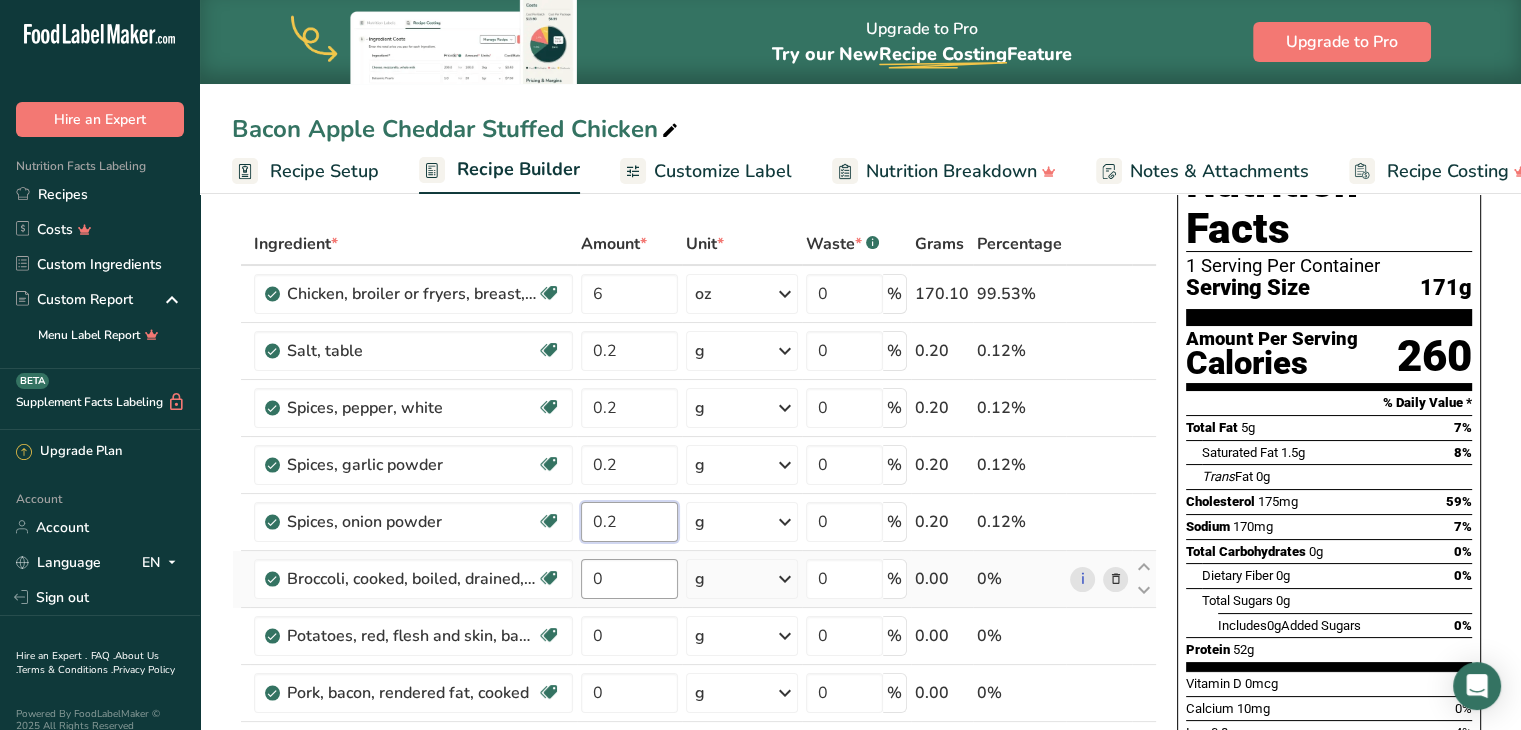 type on "0.2" 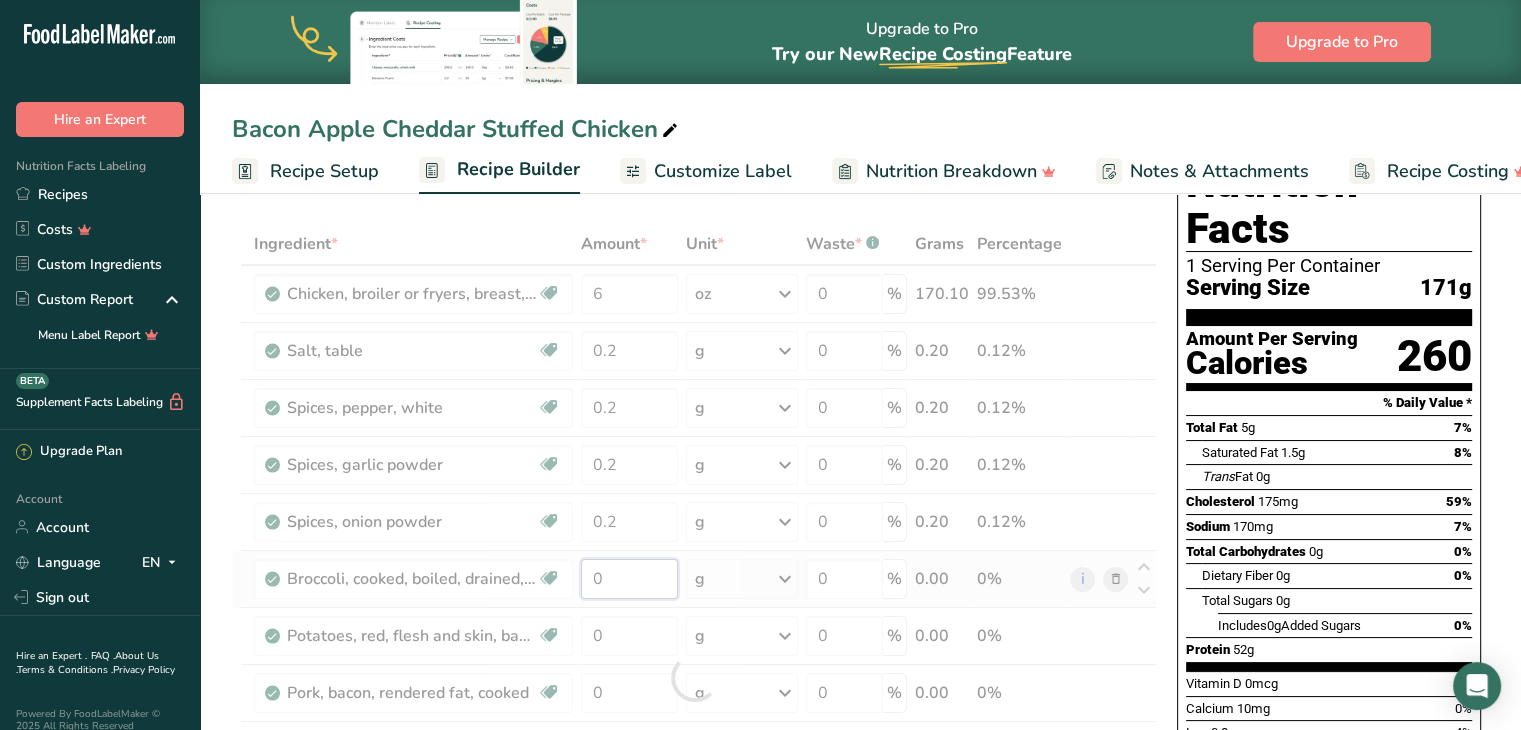 click on "Ingredient *
Amount *
Unit *
Waste *   .a-a{fill:#347362;}.b-a{fill:#fff;}          Grams
Percentage
Chicken, broiler or fryers, breast, skinless, boneless, meat only, cooked, grilled
Dairy free
Gluten free
Soy free
6
oz
Portions
3 oz
1 piece
Weight Units
g
kg
mg
mcg
lb
oz
See less
Volume Units
l
Volume units require a density conversion. If you know your ingredient's density enter it below. Otherwise, click on "RIA" our AI Regulatory bot - she will be able to help you
lb/ft3
g/cm3
Confirm
mL" at bounding box center (694, 677) 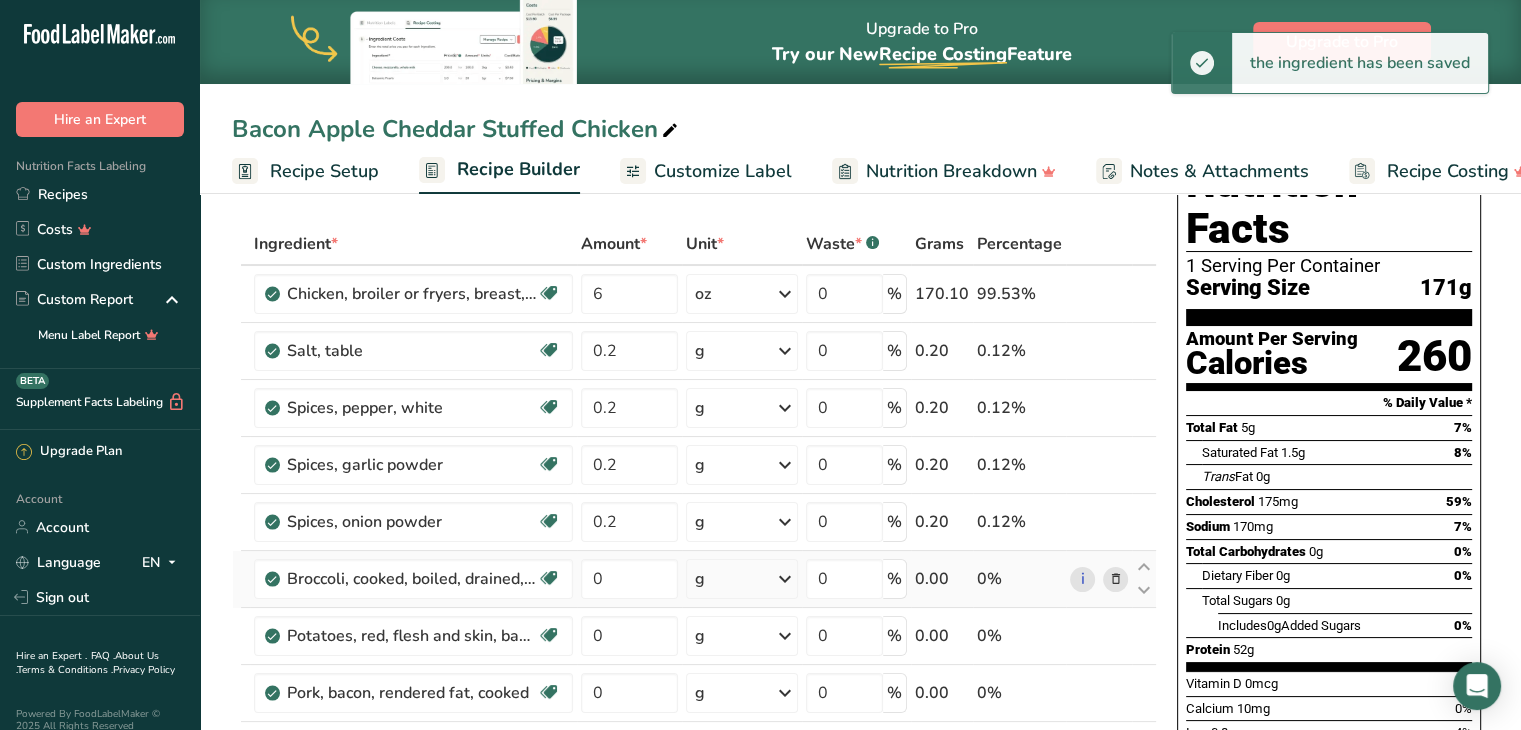 click on "Ingredient *
Amount *
Unit *
Waste *   .a-a{fill:#347362;}.b-a{fill:#fff;}          Grams
Percentage
Chicken, broiler or fryers, breast, skinless, boneless, meat only, cooked, grilled
Dairy free
Gluten free
Soy free
6
oz
Portions
3 oz
1 piece
Weight Units
g
kg
mg
mcg
lb
oz
See less
Volume Units
l
Volume units require a density conversion. If you know your ingredient's density enter it below. Otherwise, click on "RIA" our AI Regulatory bot - she will be able to help you
lb/ft3
g/cm3
Confirm
mL" at bounding box center [694, 677] 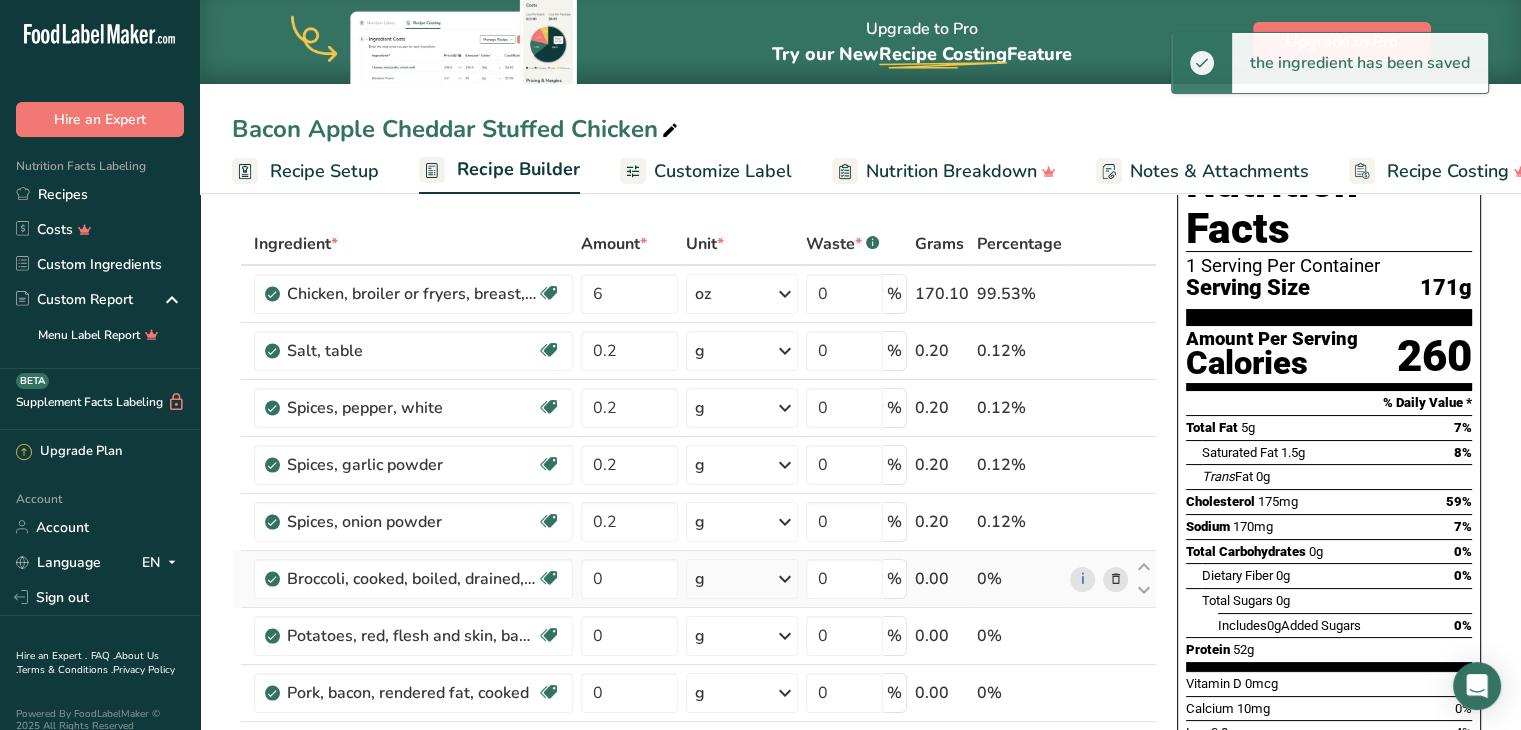 click on "g" at bounding box center (742, 579) 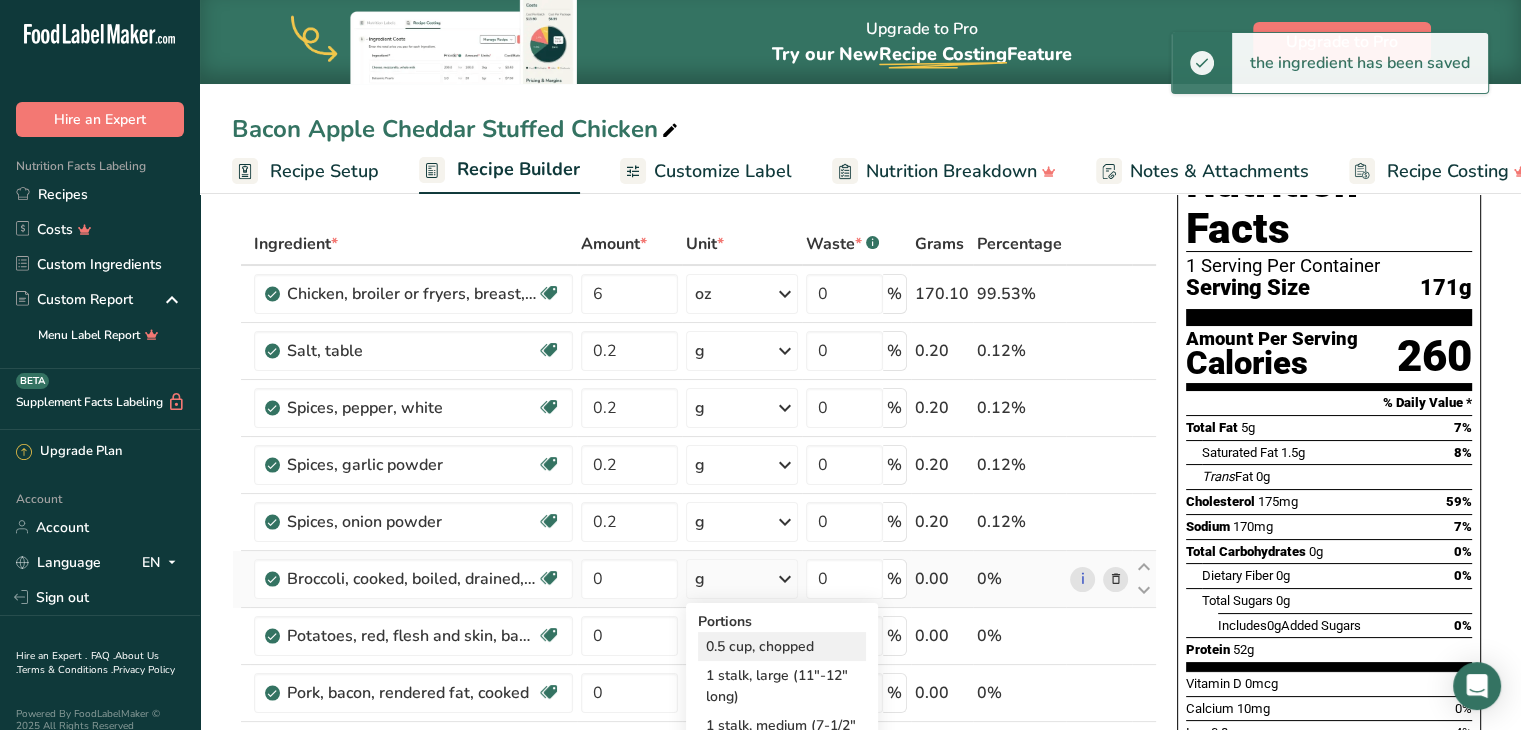 click on "0.5 cup, chopped" at bounding box center [782, 646] 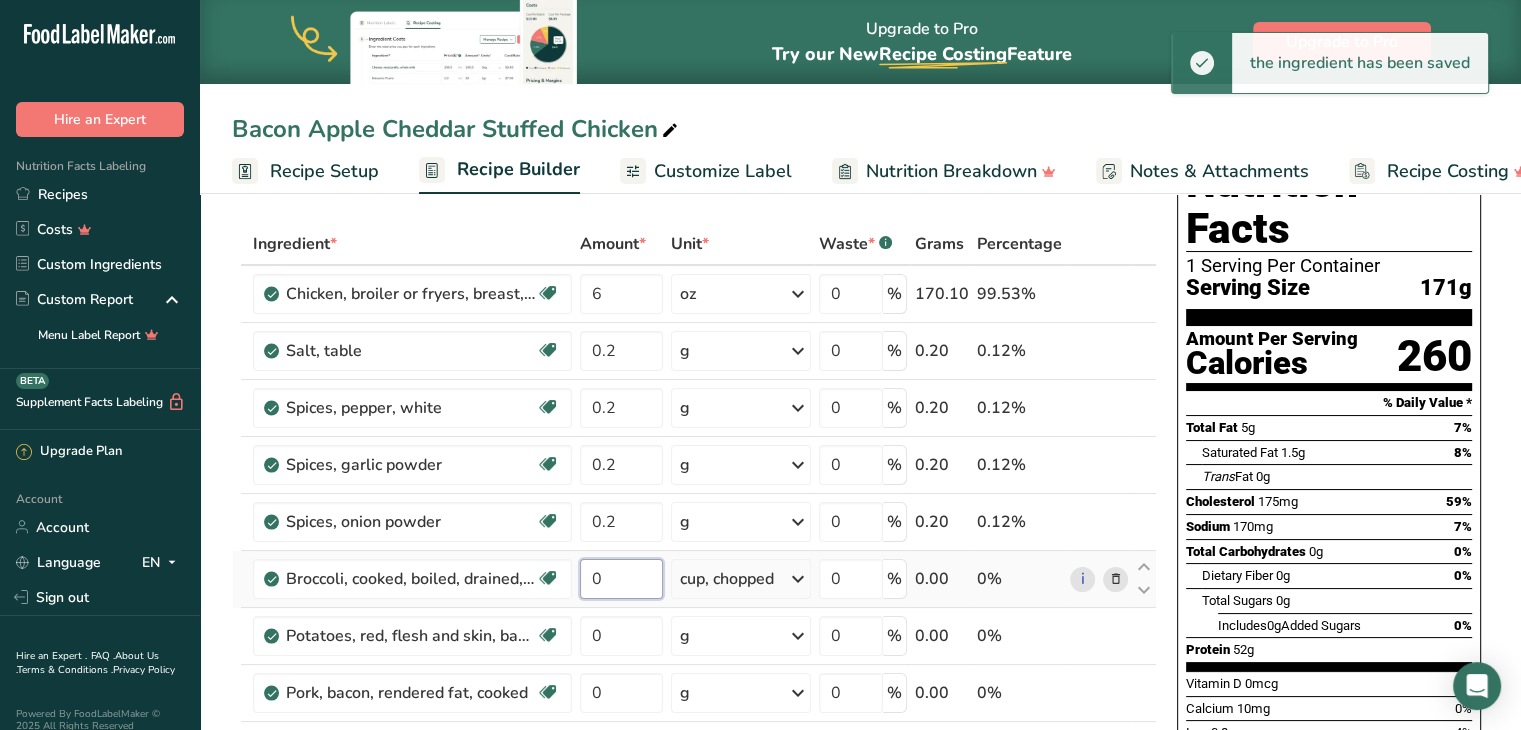 click on "0" at bounding box center (621, 579) 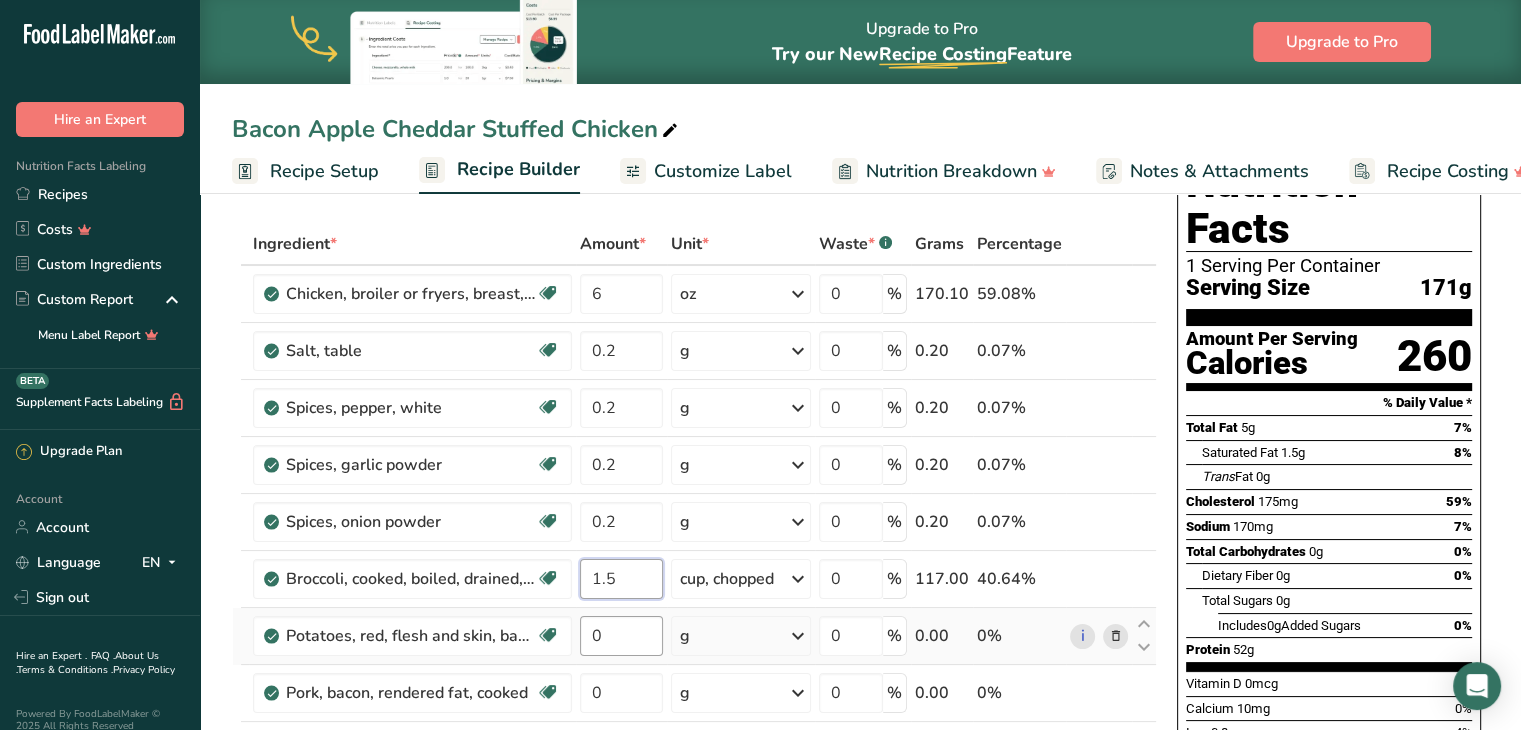type on "1.5" 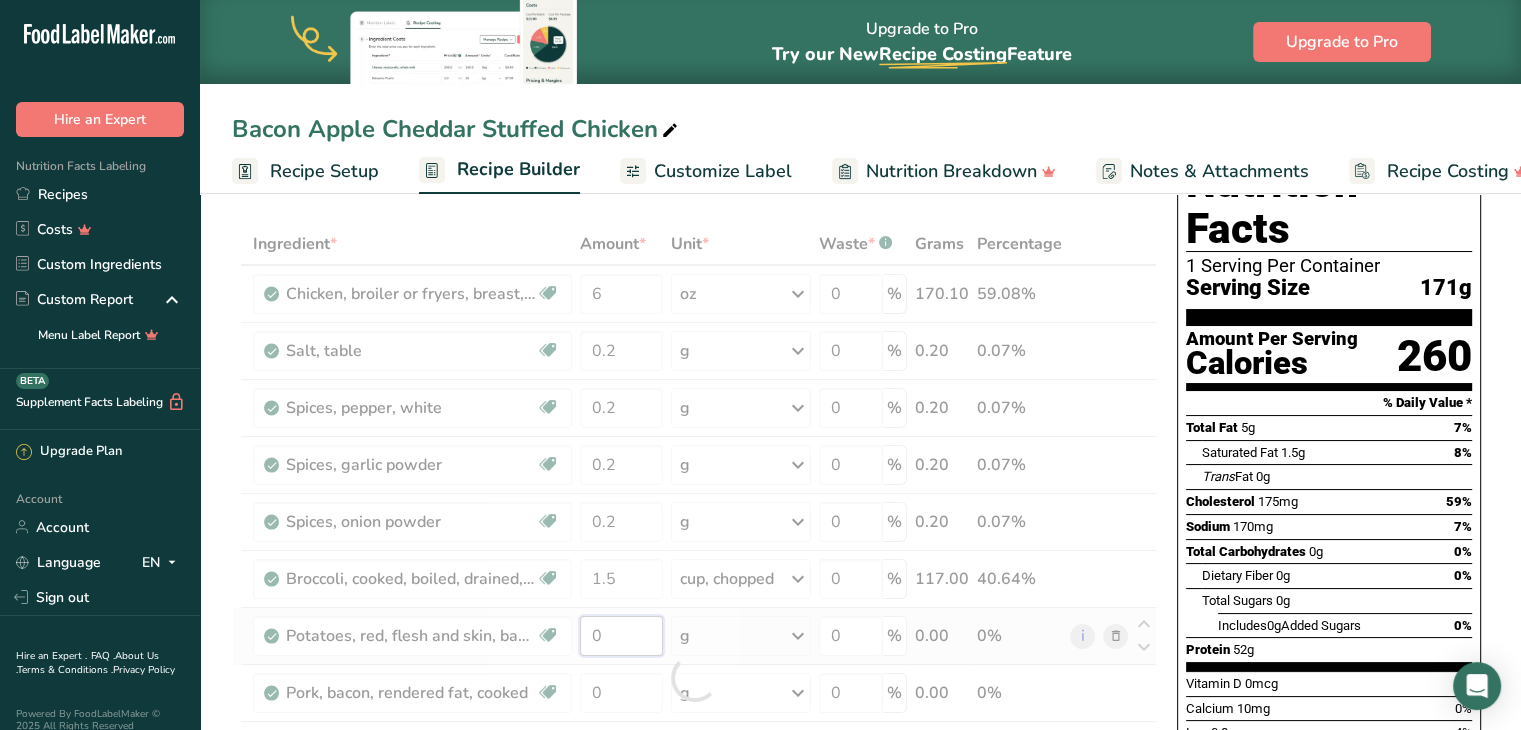 click on "Ingredient *
Amount *
Unit *
Waste *   .a-a{fill:#347362;}.b-a{fill:#fff;}          Grams
Percentage
Chicken, broiler or fryers, breast, skinless, boneless, meat only, cooked, grilled
Dairy free
Gluten free
Soy free
6
oz
Portions
3 oz
1 piece
Weight Units
g
kg
mg
mcg
lb
oz
See less
Volume Units
l
Volume units require a density conversion. If you know your ingredient's density enter it below. Otherwise, click on "RIA" our AI Regulatory bot - she will be able to help you
lb/ft3
g/cm3
Confirm
mL" at bounding box center [694, 677] 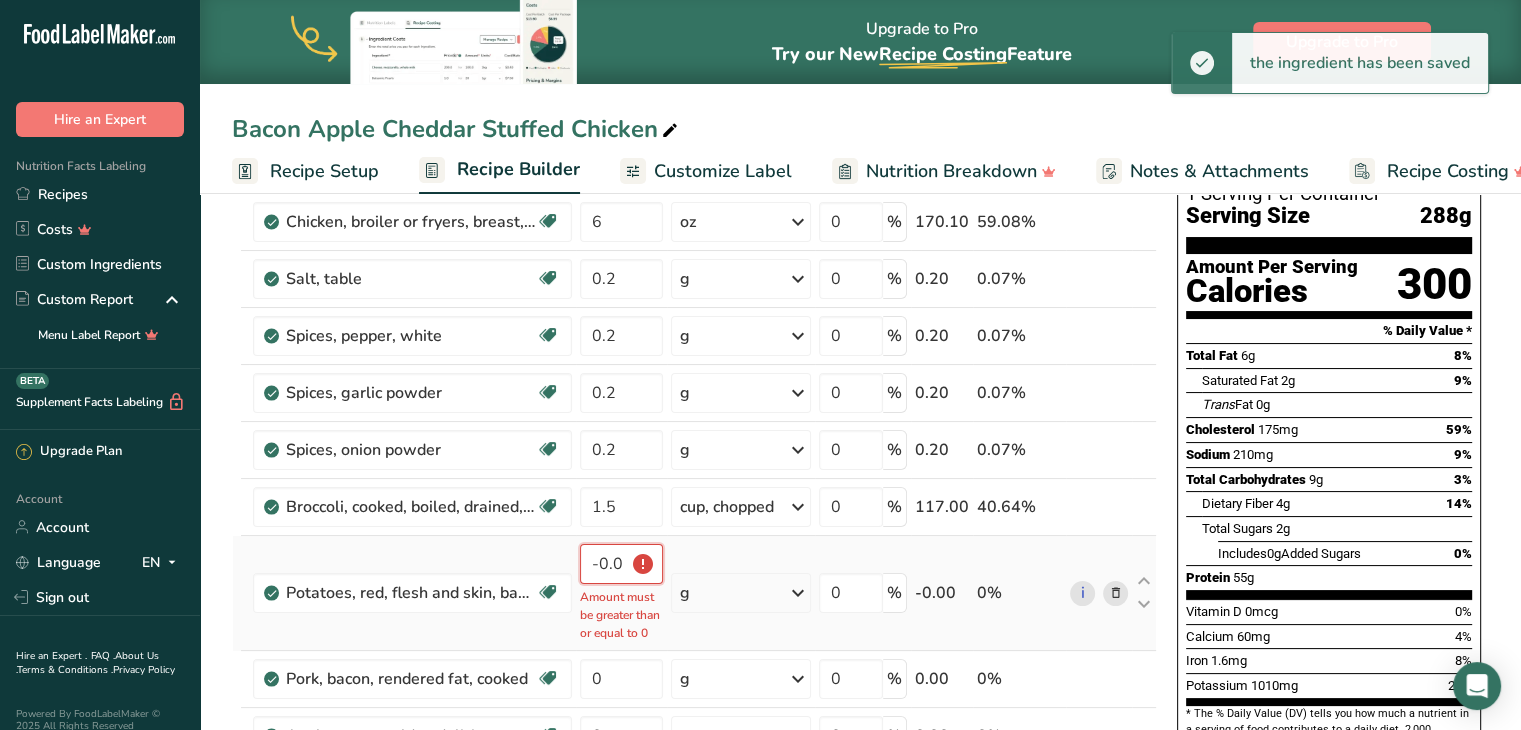 scroll, scrollTop: 203, scrollLeft: 0, axis: vertical 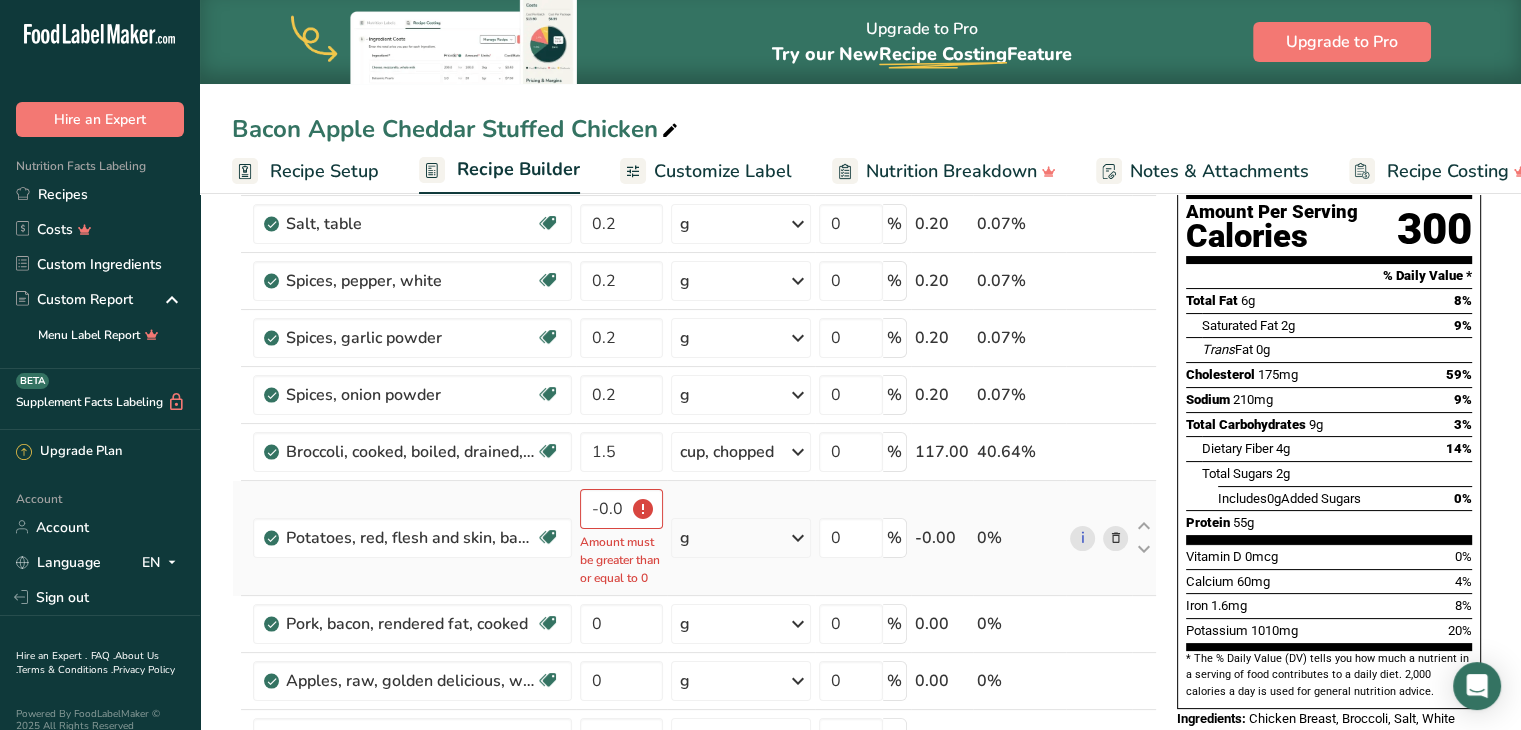 click on "g" at bounding box center (741, 538) 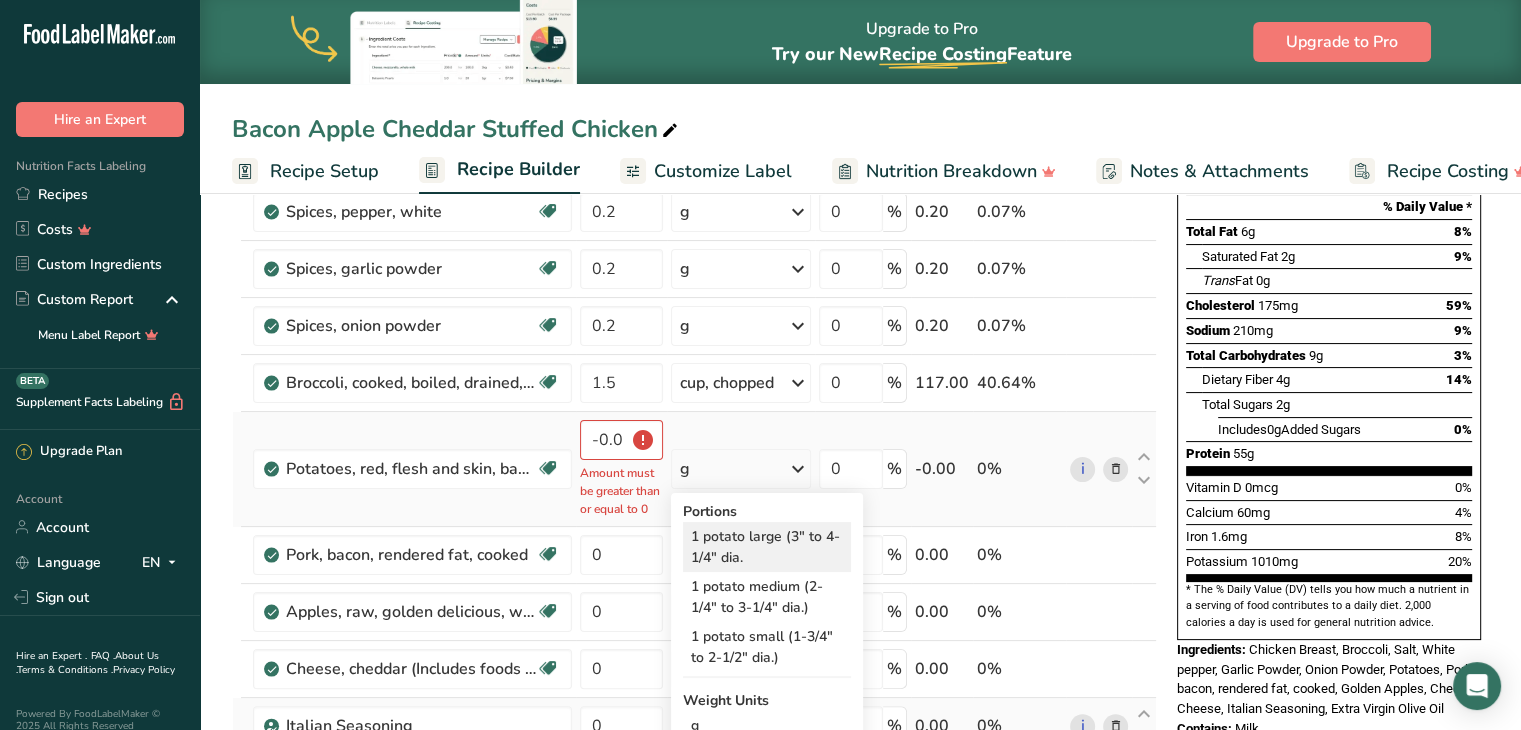 scroll, scrollTop: 286, scrollLeft: 0, axis: vertical 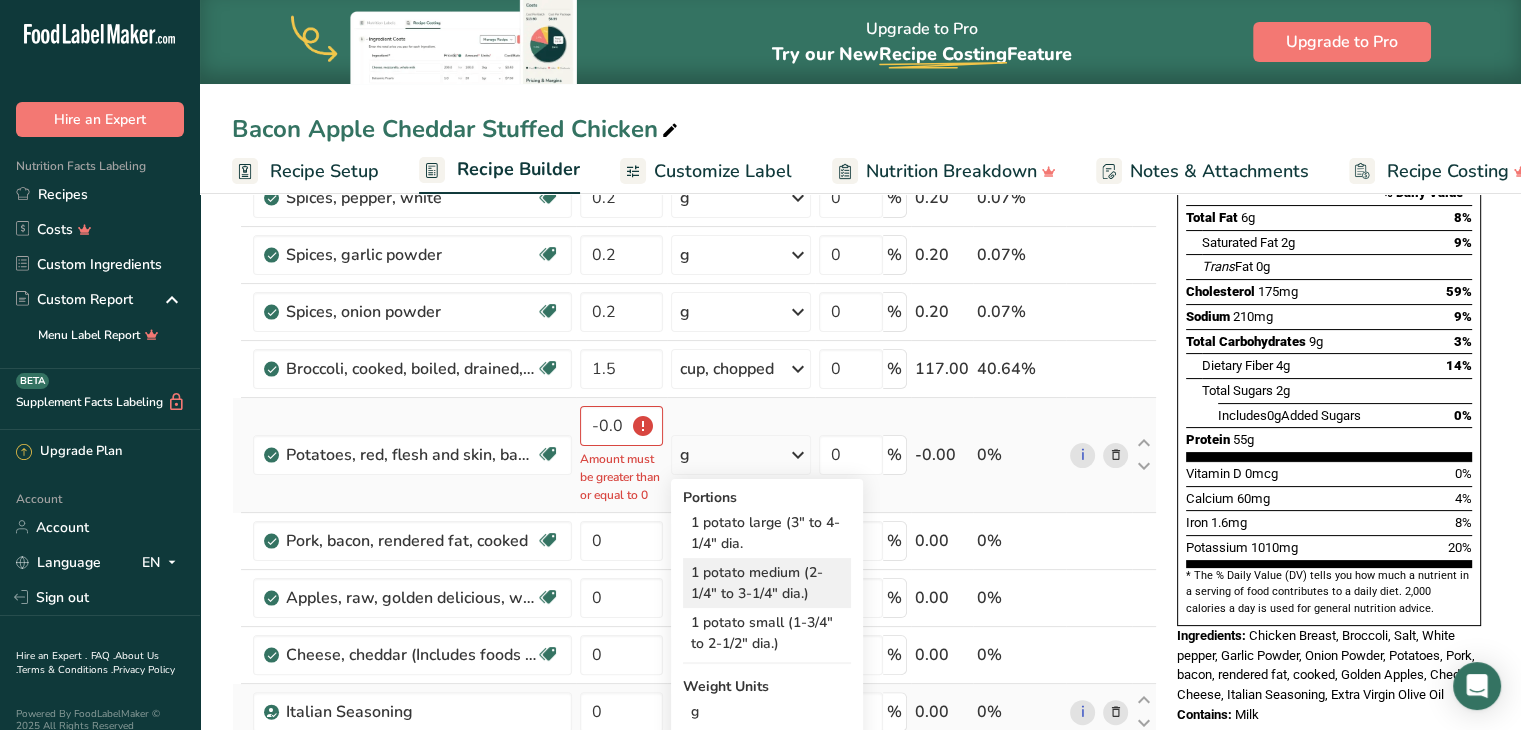 click on "1 potato medium (2-1/4" to 3-1/4" dia.)" at bounding box center [767, 583] 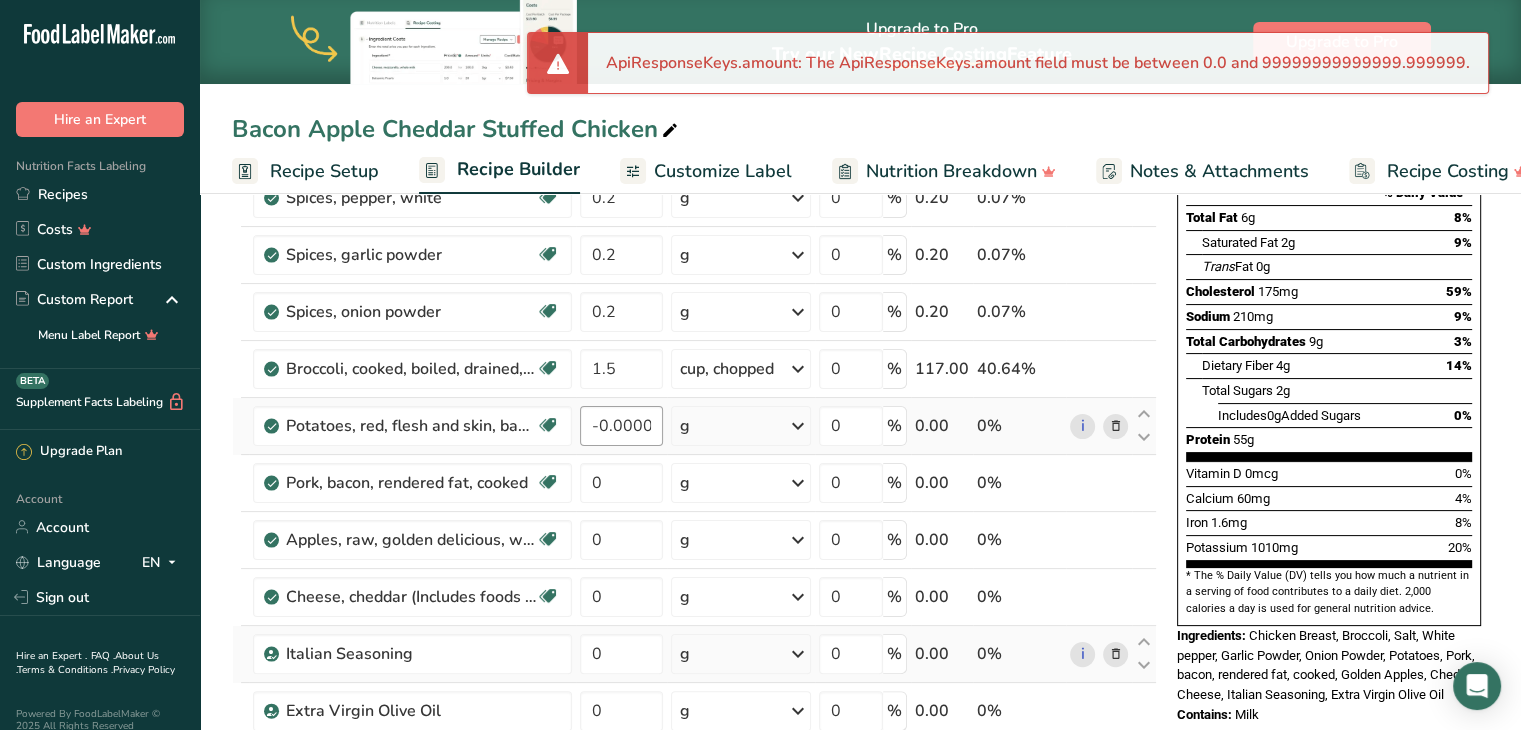 type on "0" 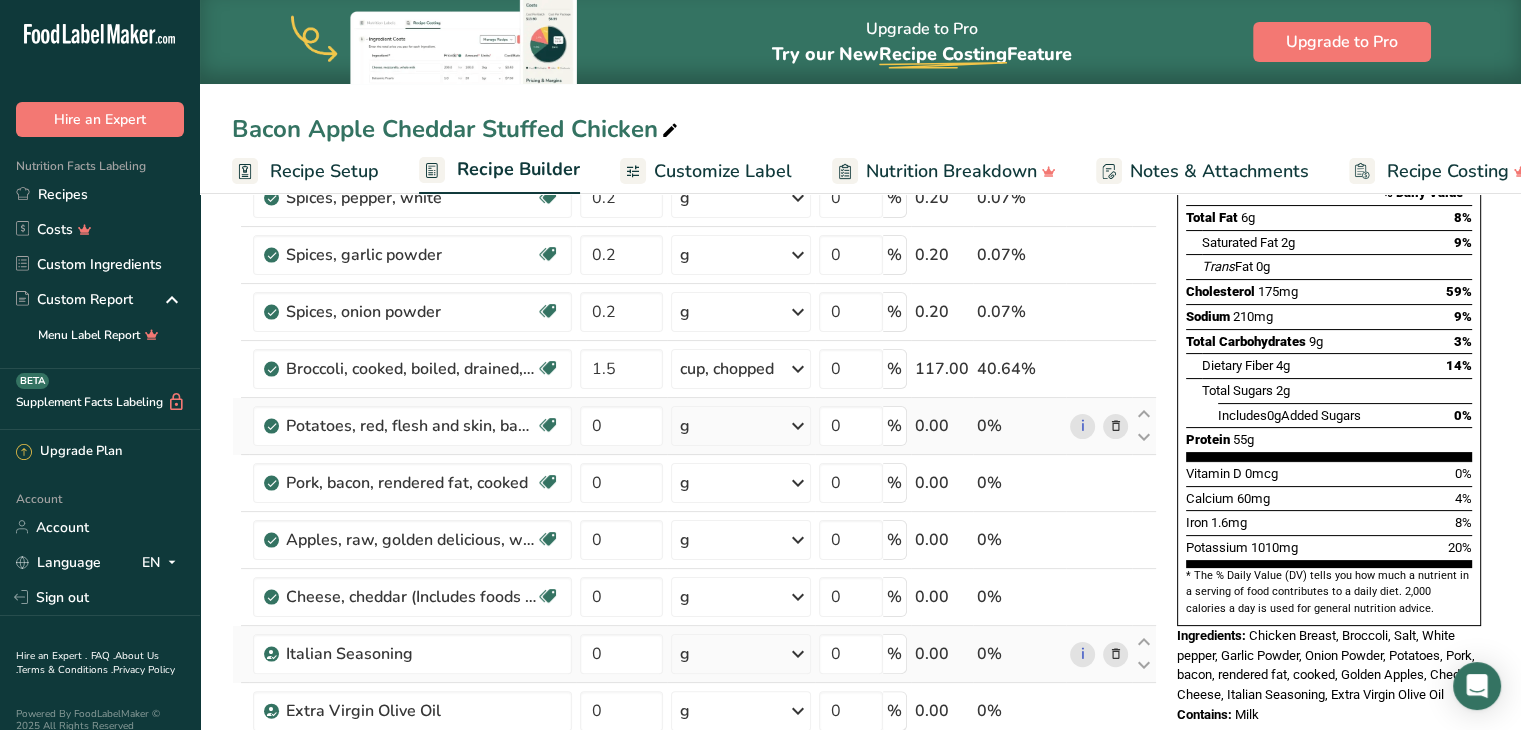 click on "g" at bounding box center (741, 426) 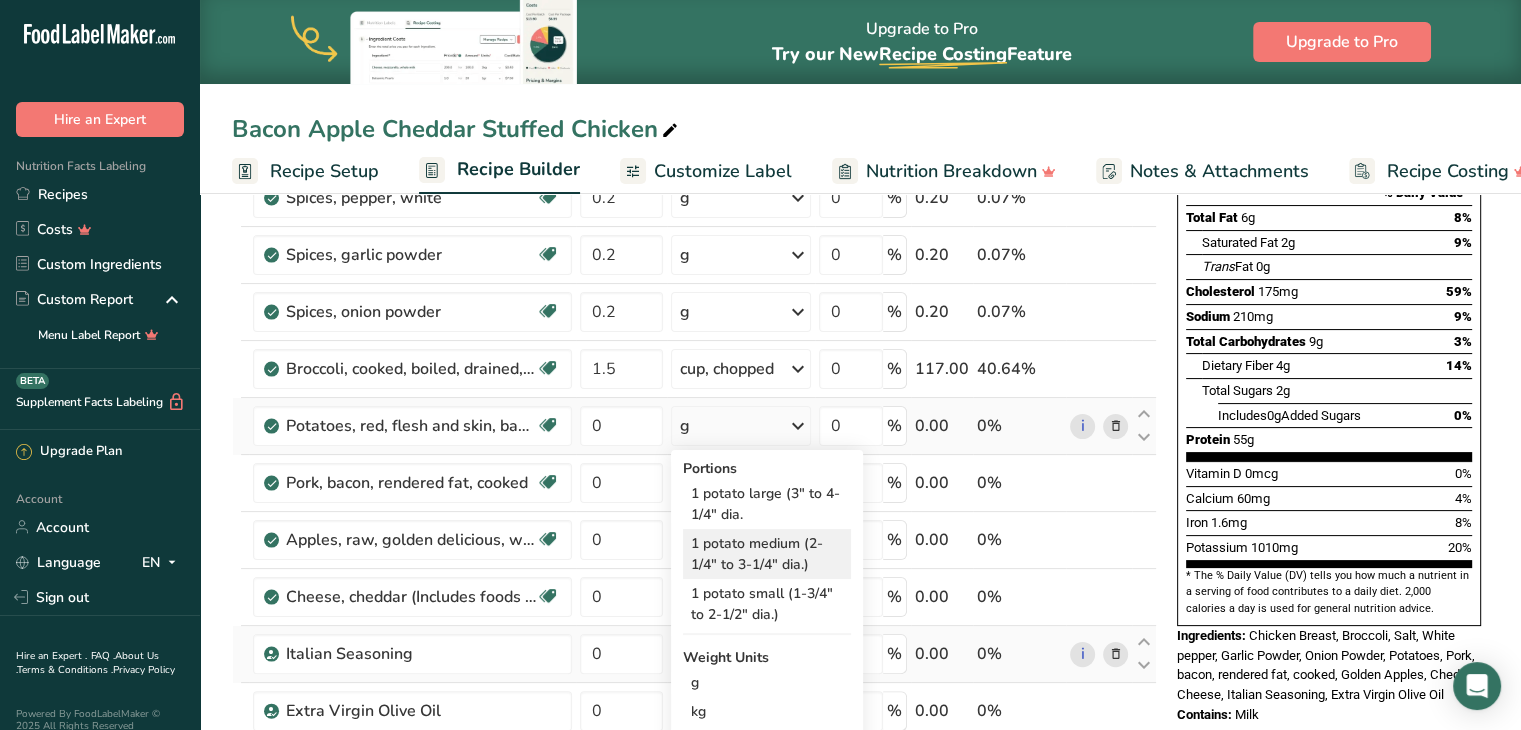 click on "1 potato medium (2-1/4" to 3-1/4" dia.)" at bounding box center [767, 554] 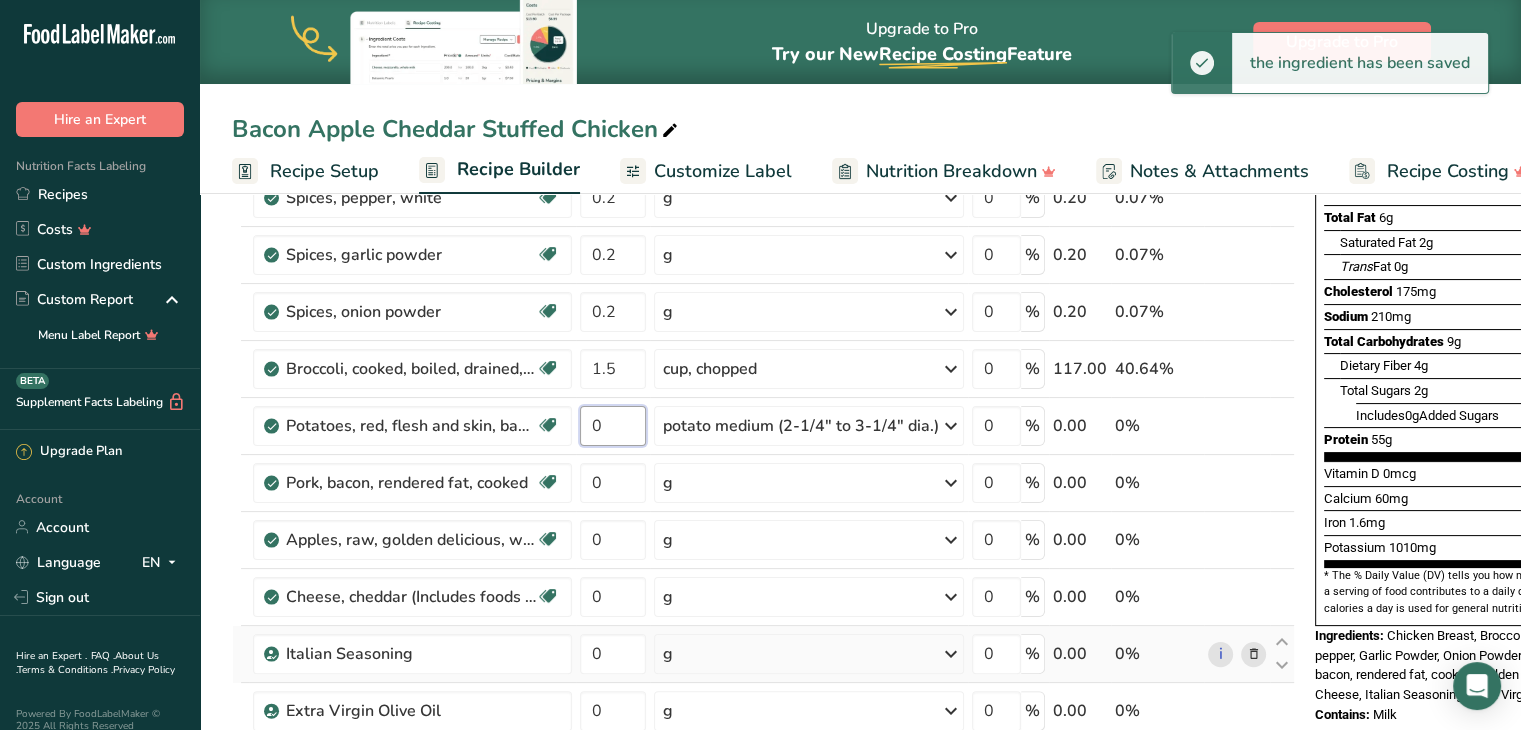 click on "0" at bounding box center [613, 426] 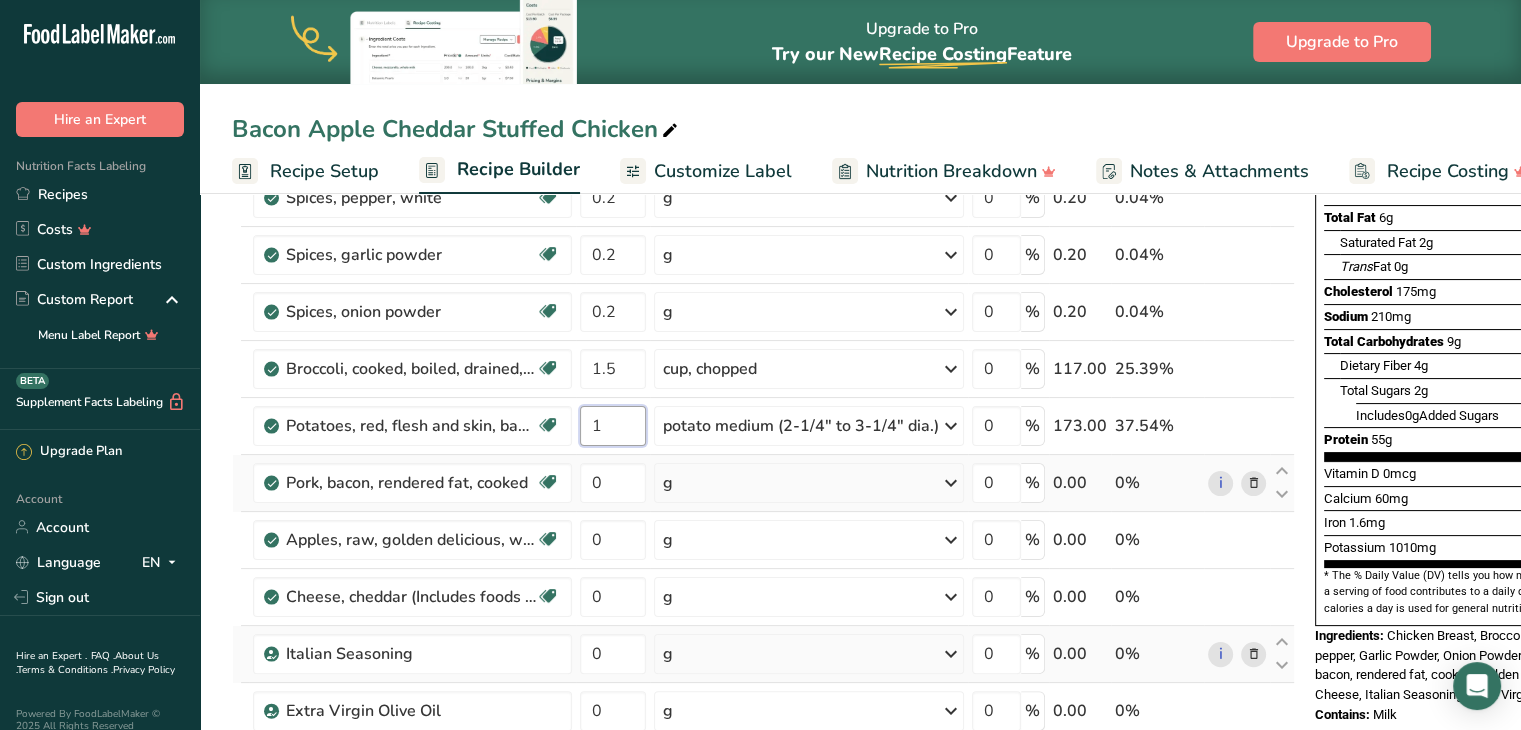 type on "1" 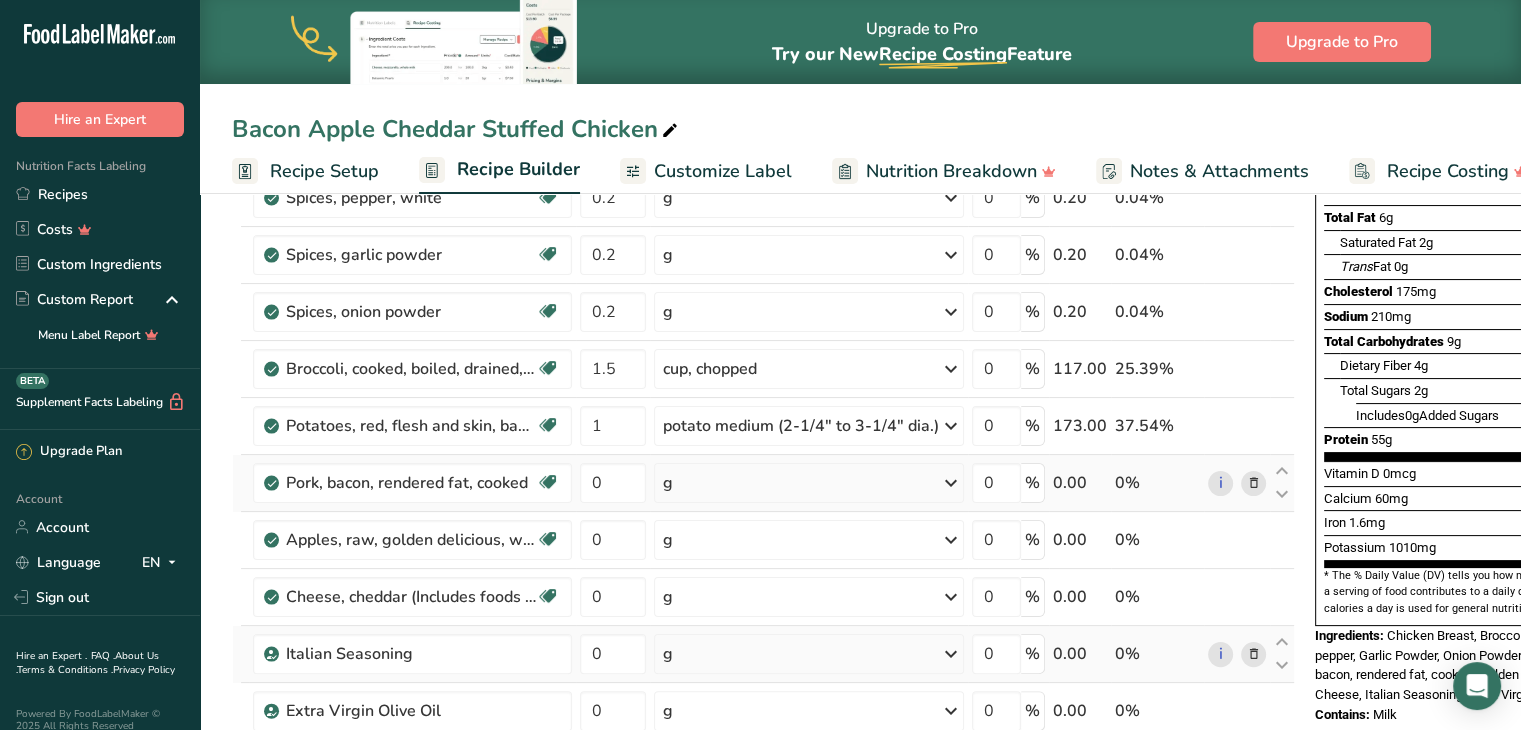 click on "Ingredient *
Amount *
Unit *
Waste *   .a-a{fill:#347362;}.b-a{fill:#fff;}          Grams
Percentage
Chicken, broiler or fryers, breast, skinless, boneless, meat only, cooked, grilled
Dairy free
Gluten free
Soy free
6
oz
Portions
3 oz
1 piece
Weight Units
g
kg
mg
mcg
lb
oz
See less
Volume Units
l
Volume units require a density conversion. If you know your ingredient's density enter it below. Otherwise, click on "RIA" our AI Regulatory bot - she will be able to help you
lb/ft3
g/cm3
Confirm
mL" at bounding box center (763, 467) 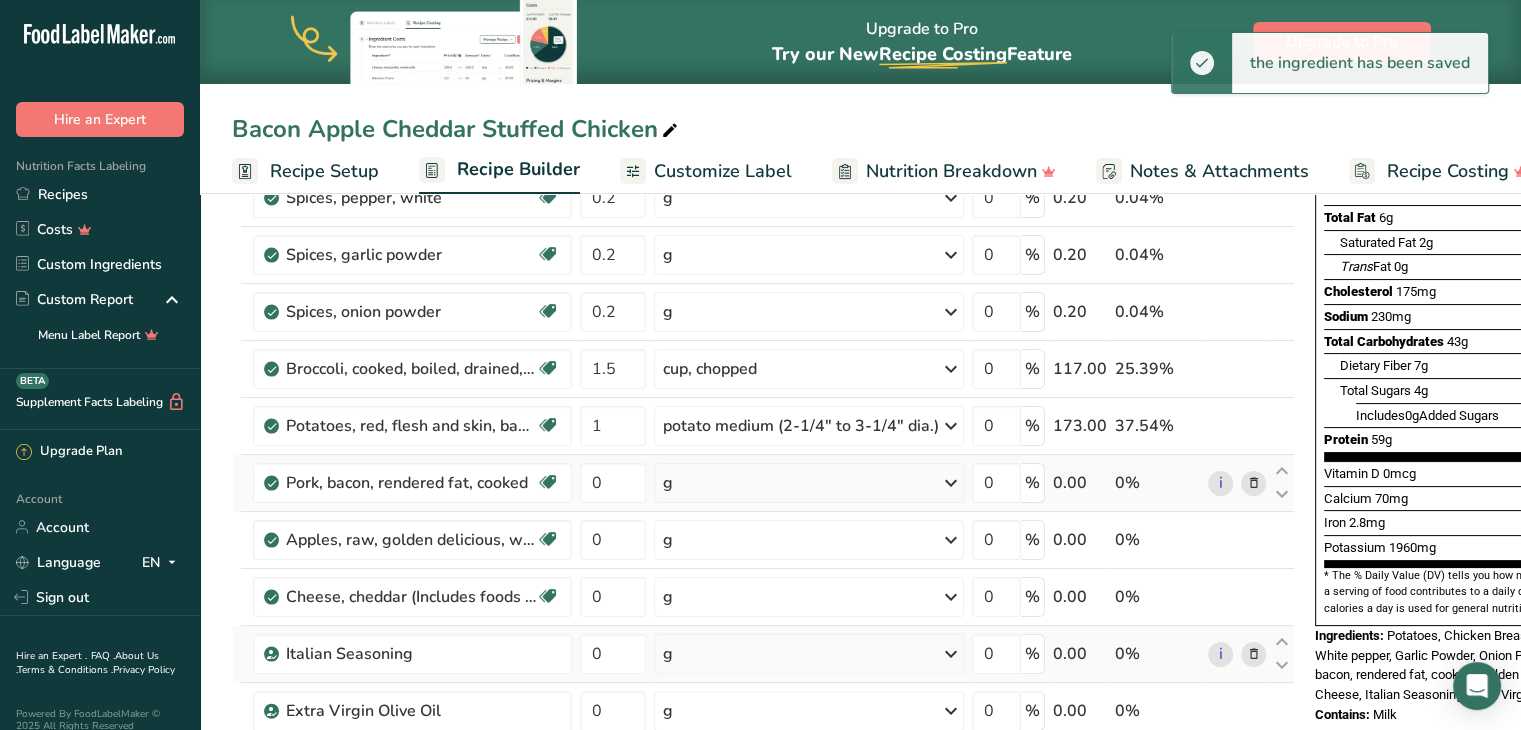 click on "g" at bounding box center (809, 483) 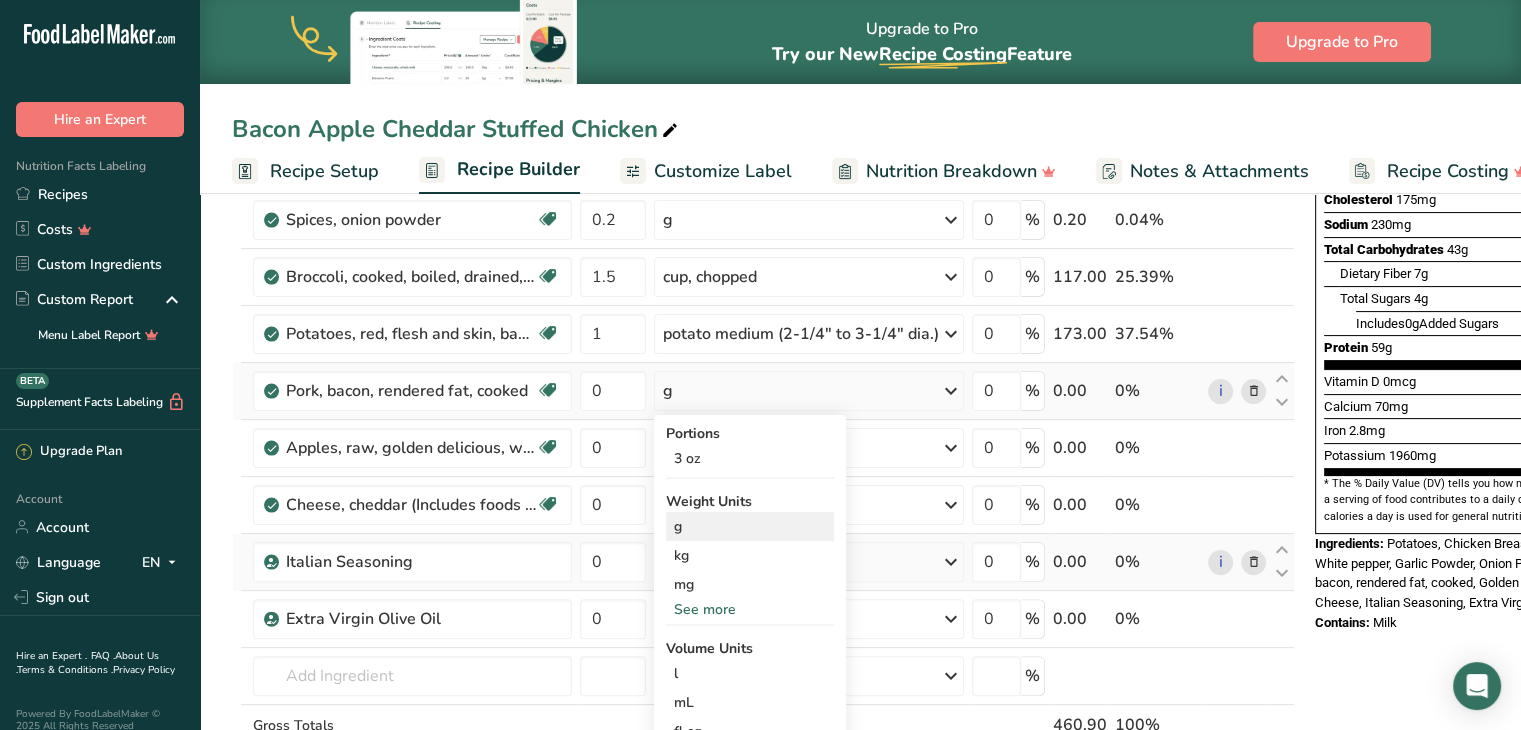 scroll, scrollTop: 382, scrollLeft: 0, axis: vertical 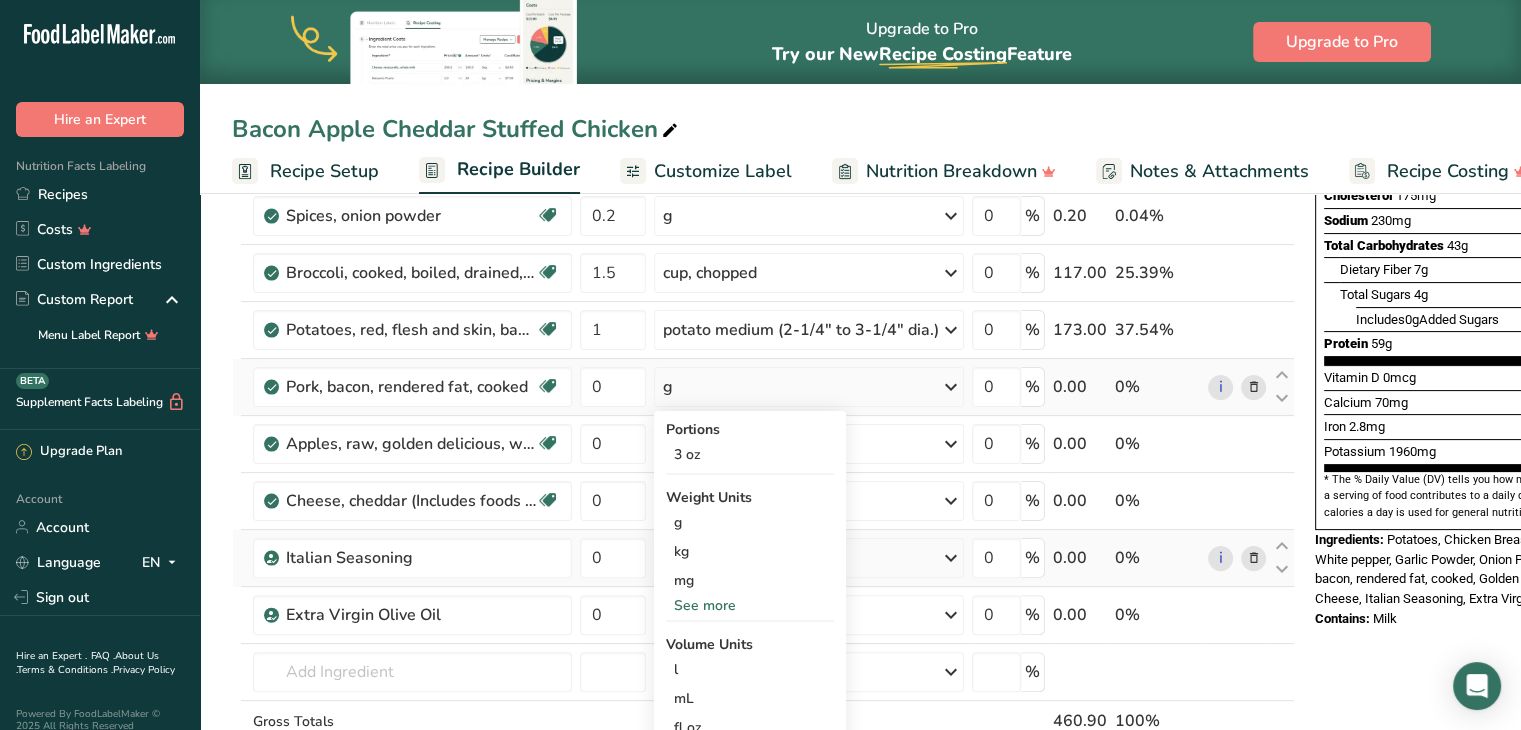 click on "See more" at bounding box center (750, 605) 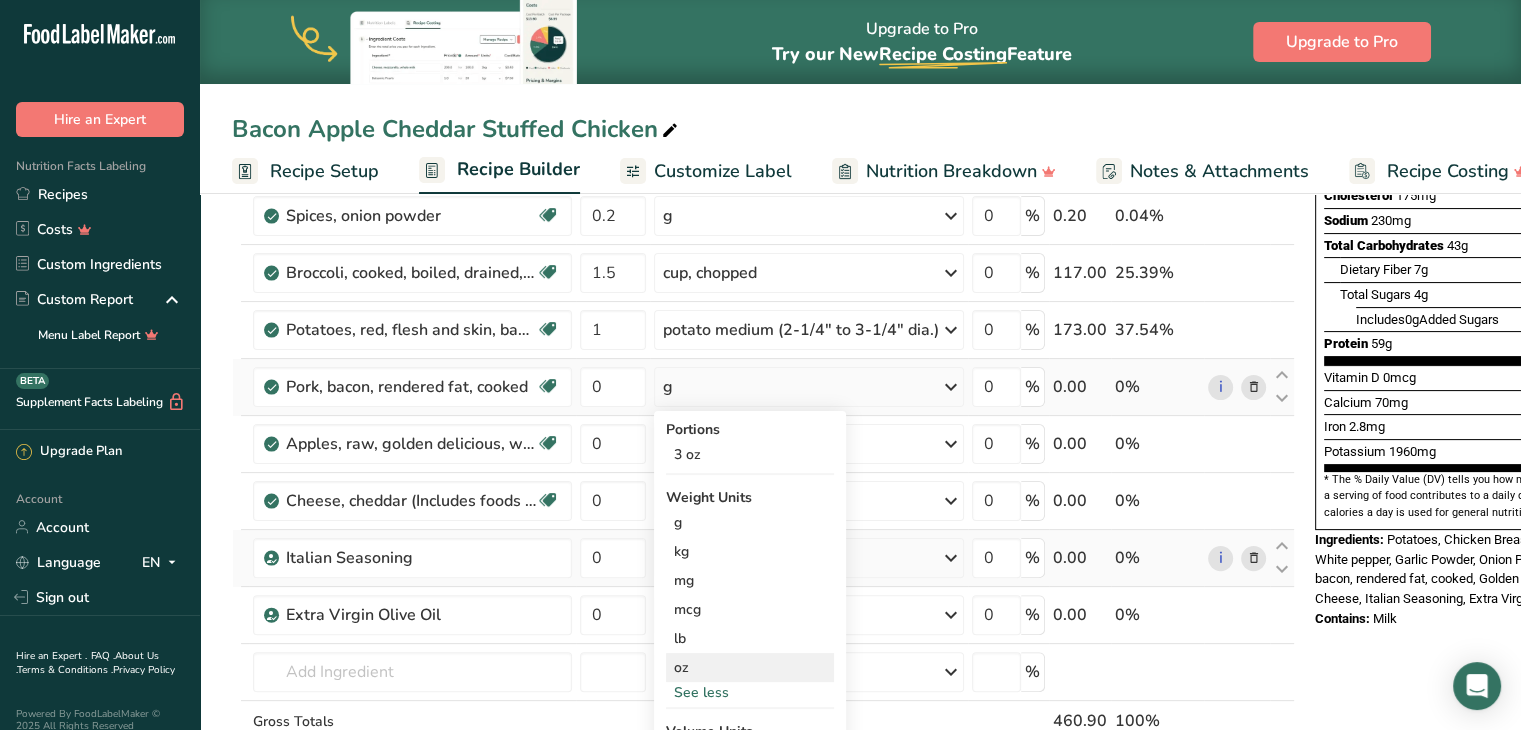 click on "oz" at bounding box center (750, 667) 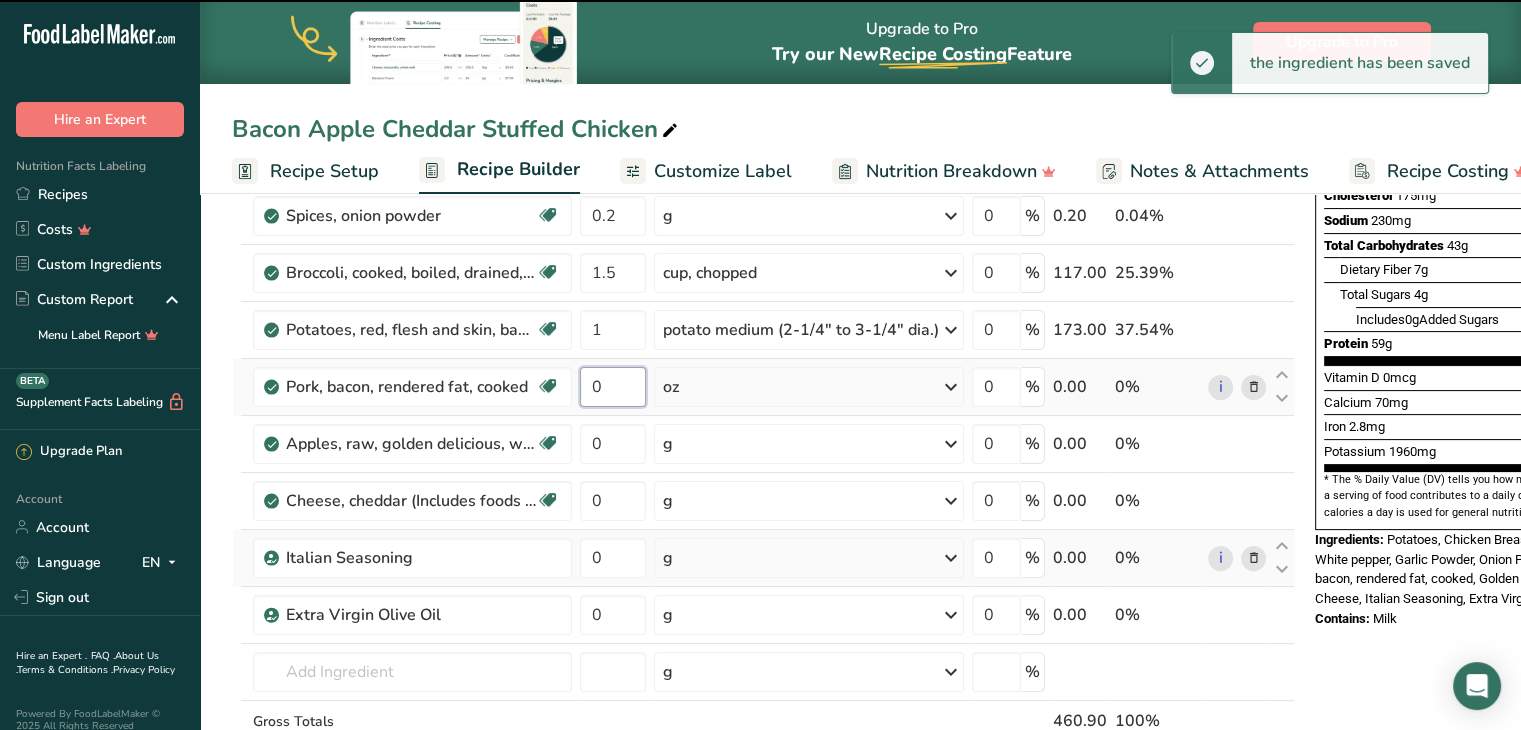 click on "0" at bounding box center [613, 387] 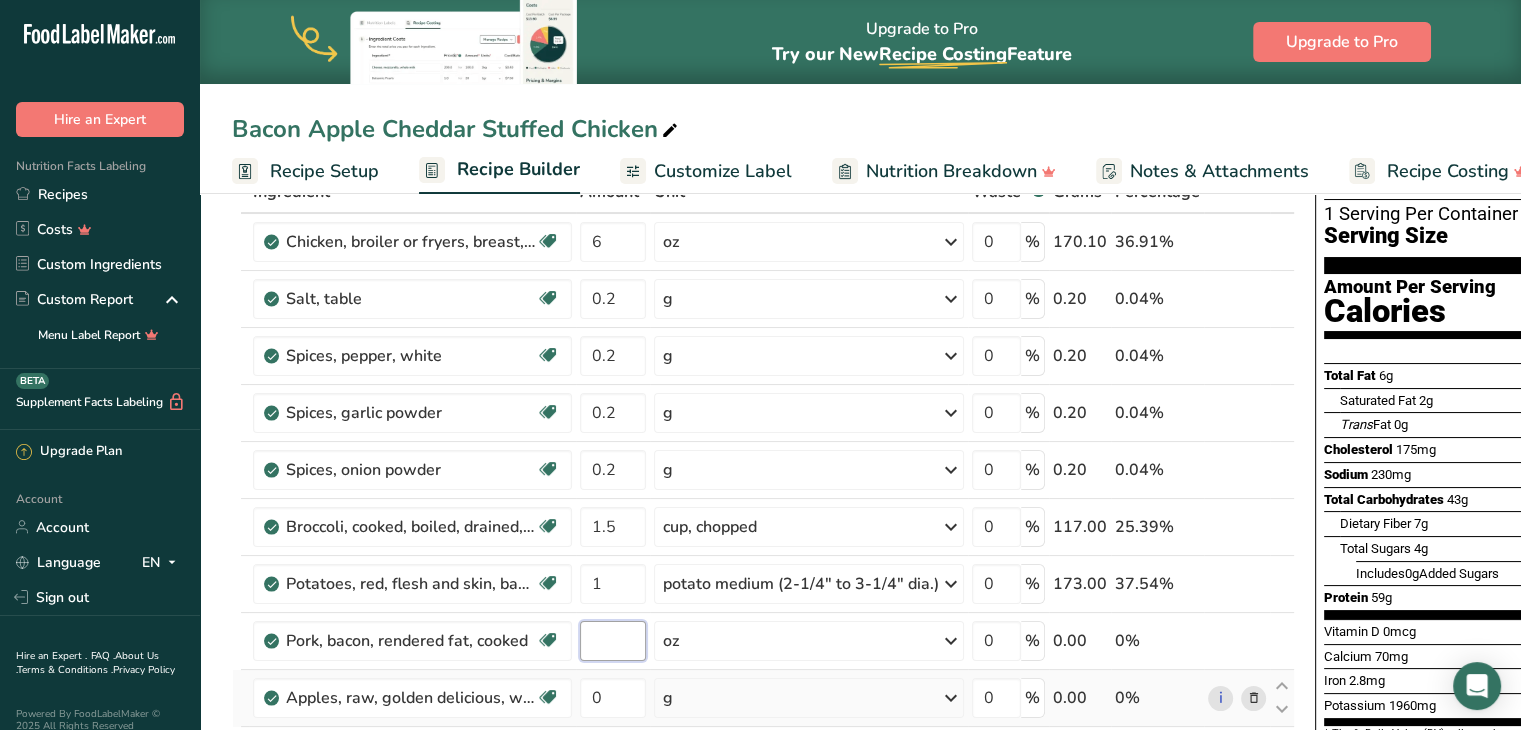 scroll, scrollTop: 118, scrollLeft: 0, axis: vertical 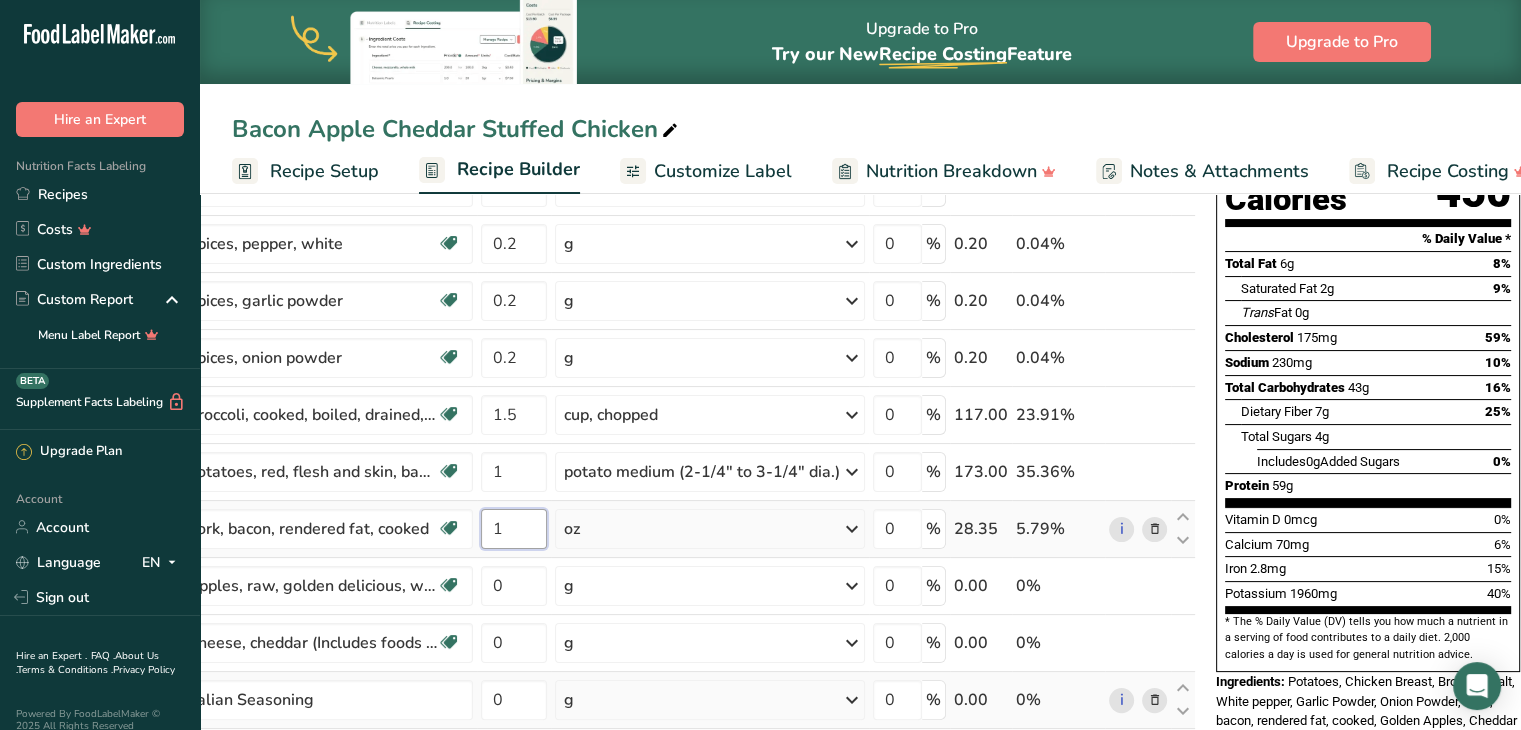 type on "1" 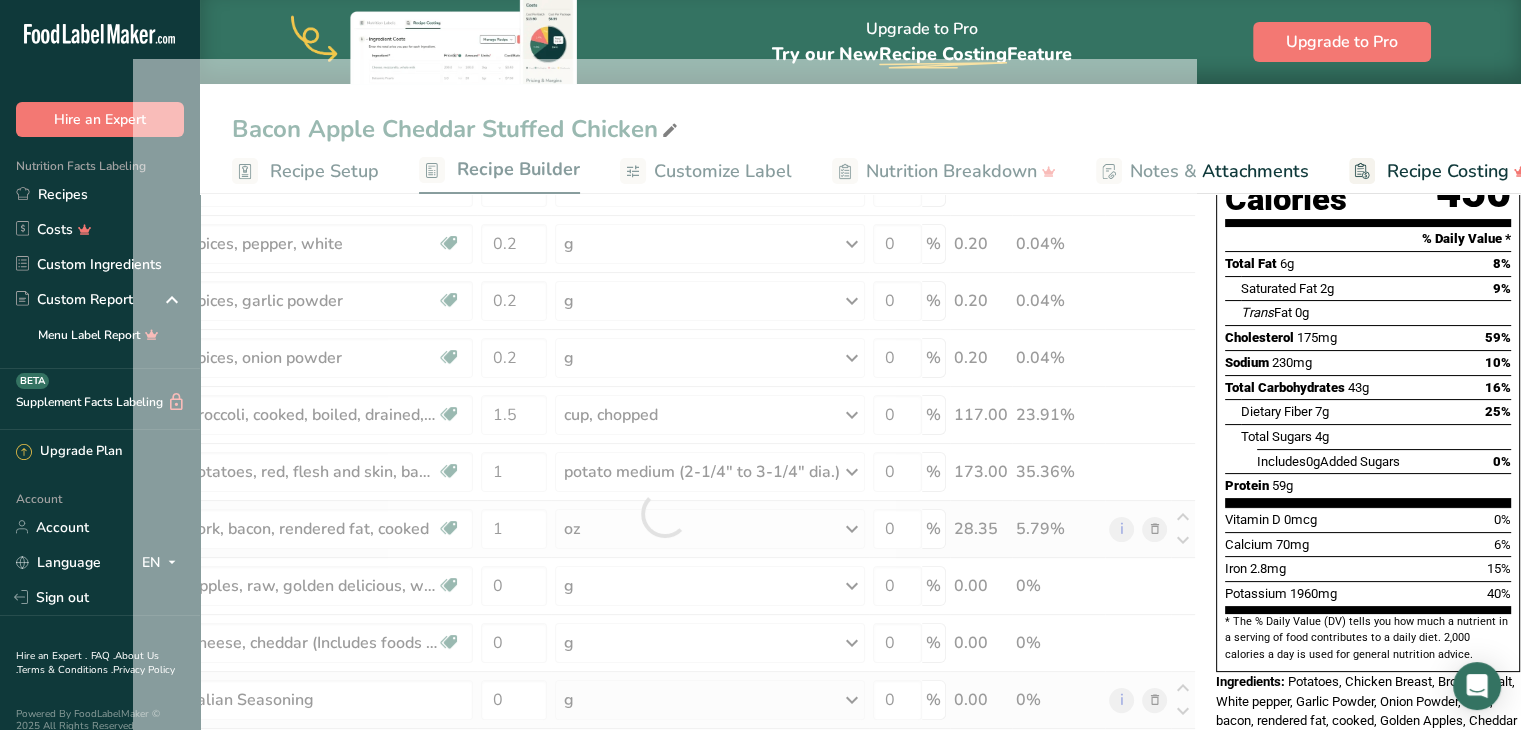 click on "Ingredient *
Amount *
Unit *
Waste *   .a-a{fill:#347362;}.b-a{fill:#fff;}          Grams
Percentage
Chicken, broiler or fryers, breast, skinless, boneless, meat only, cooked, grilled
Dairy free
Gluten free
Soy free
6
oz
Portions
3 oz
1 piece
Weight Units
g
kg
mg
mcg
lb
oz
See less
Volume Units
l
Volume units require a density conversion. If you know your ingredient's density enter it below. Otherwise, click on "RIA" our AI Regulatory bot - she will be able to help you
lb/ft3
g/cm3
Confirm
mL" at bounding box center (664, 513) 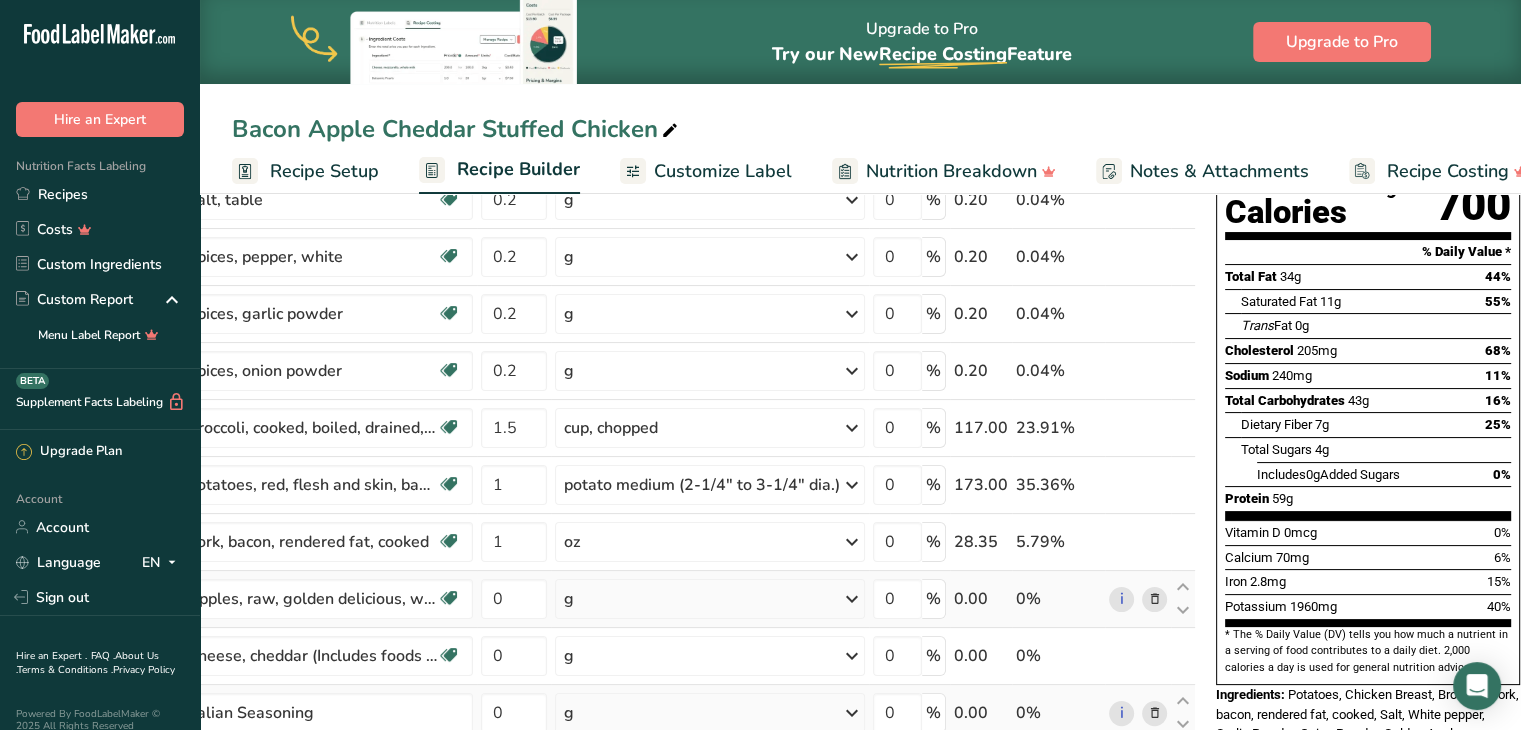 scroll, scrollTop: 226, scrollLeft: 0, axis: vertical 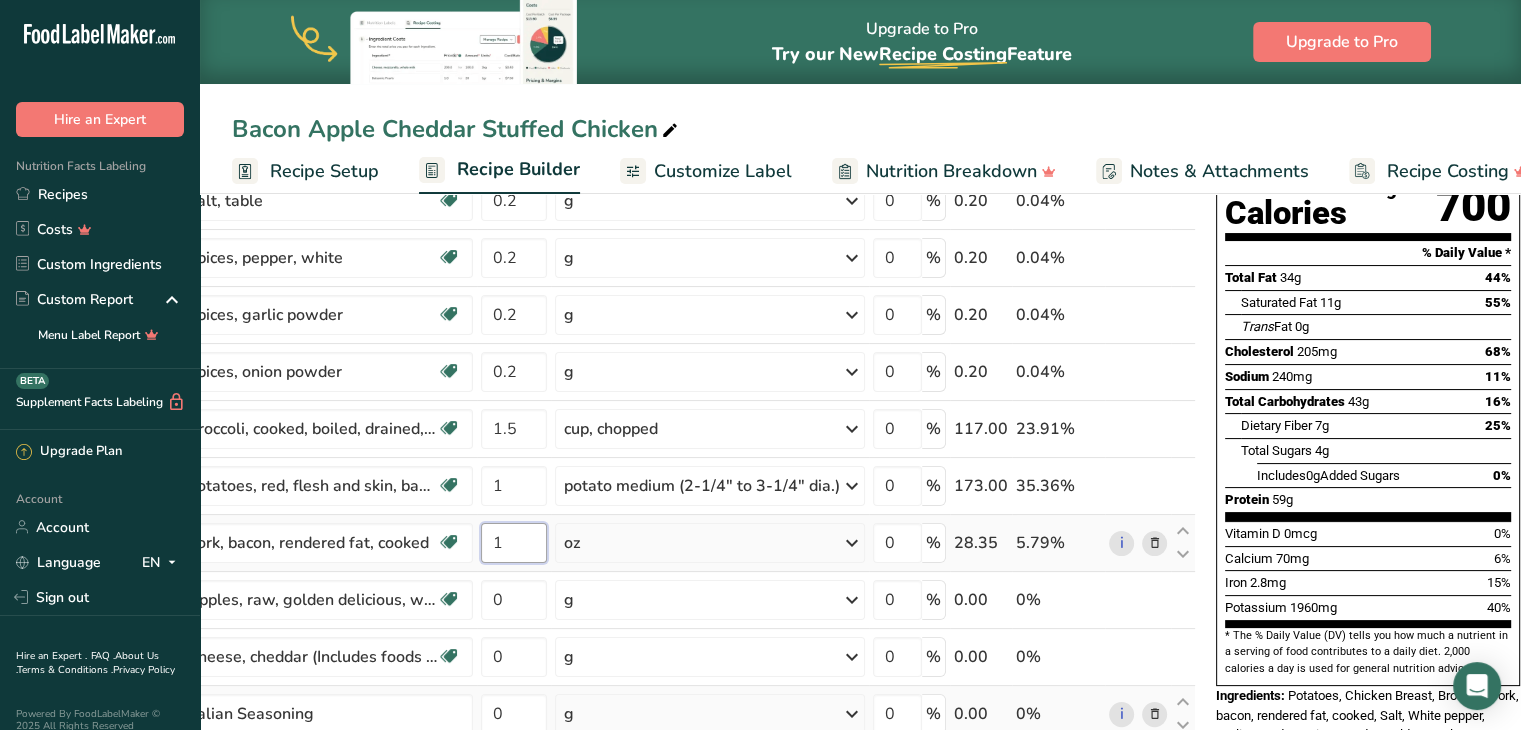 click on "1" at bounding box center [514, 543] 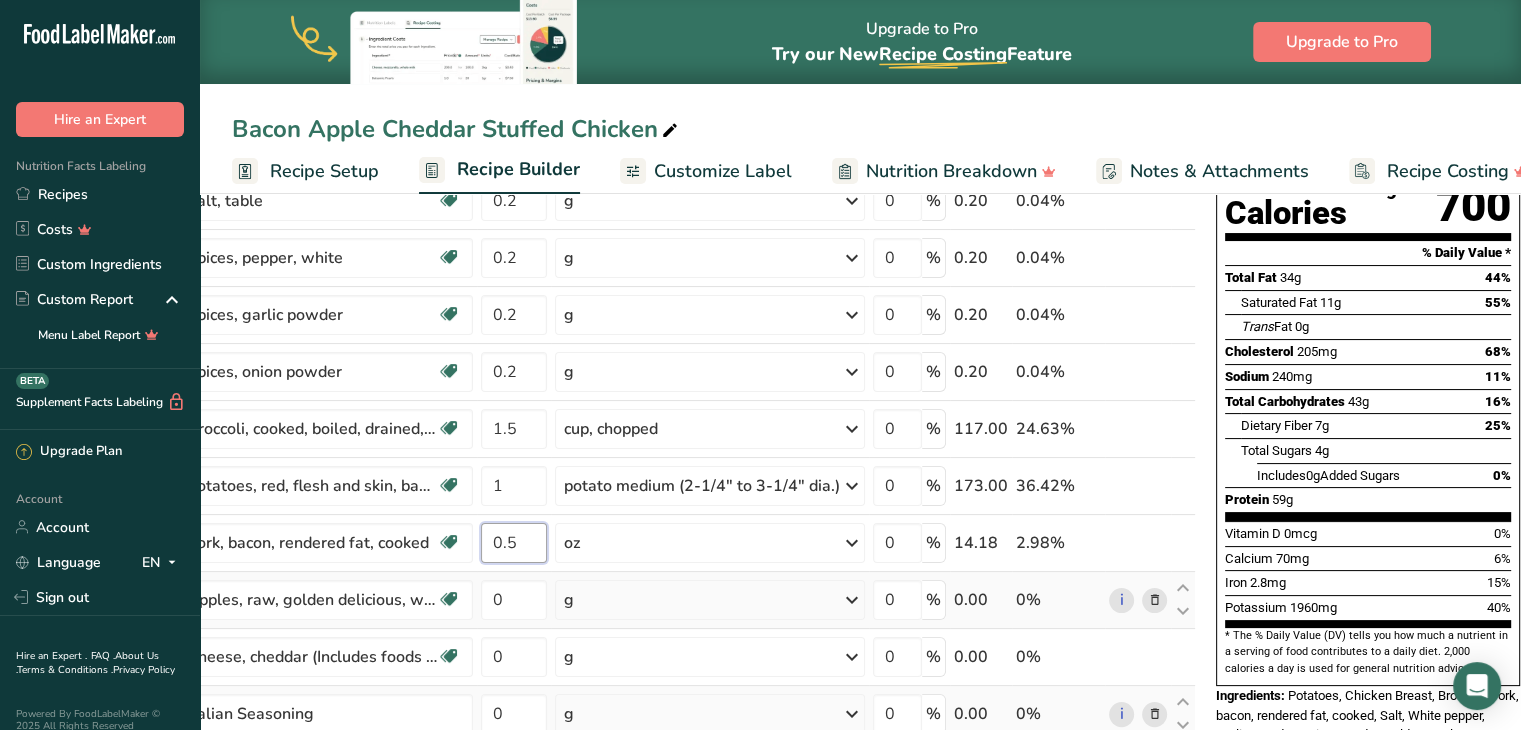 type on "0.5" 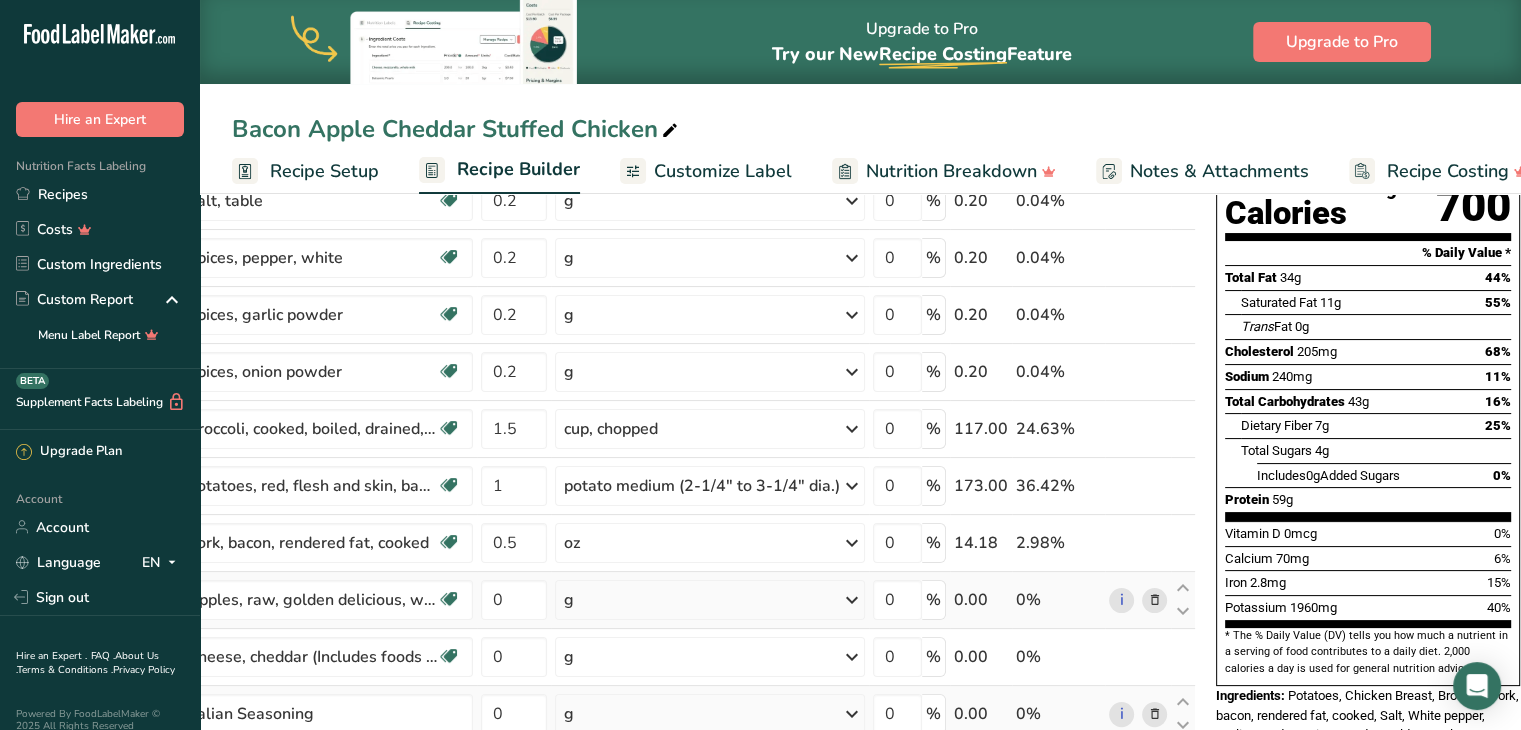 click on "Ingredient *
Amount *
Unit *
Waste *   .a-a{fill:#347362;}.b-a{fill:#fff;}          Grams
Percentage
Chicken, broiler or fryers, breast, skinless, boneless, meat only, cooked, grilled
Dairy free
Gluten free
Soy free
6
oz
Portions
3 oz
1 piece
Weight Units
g
kg
mg
mcg
lb
oz
See less
Volume Units
l
Volume units require a density conversion. If you know your ingredient's density enter it below. Otherwise, click on "RIA" our AI Regulatory bot - she will be able to help you
lb/ft3
g/cm3
Confirm
mL" at bounding box center [664, 527] 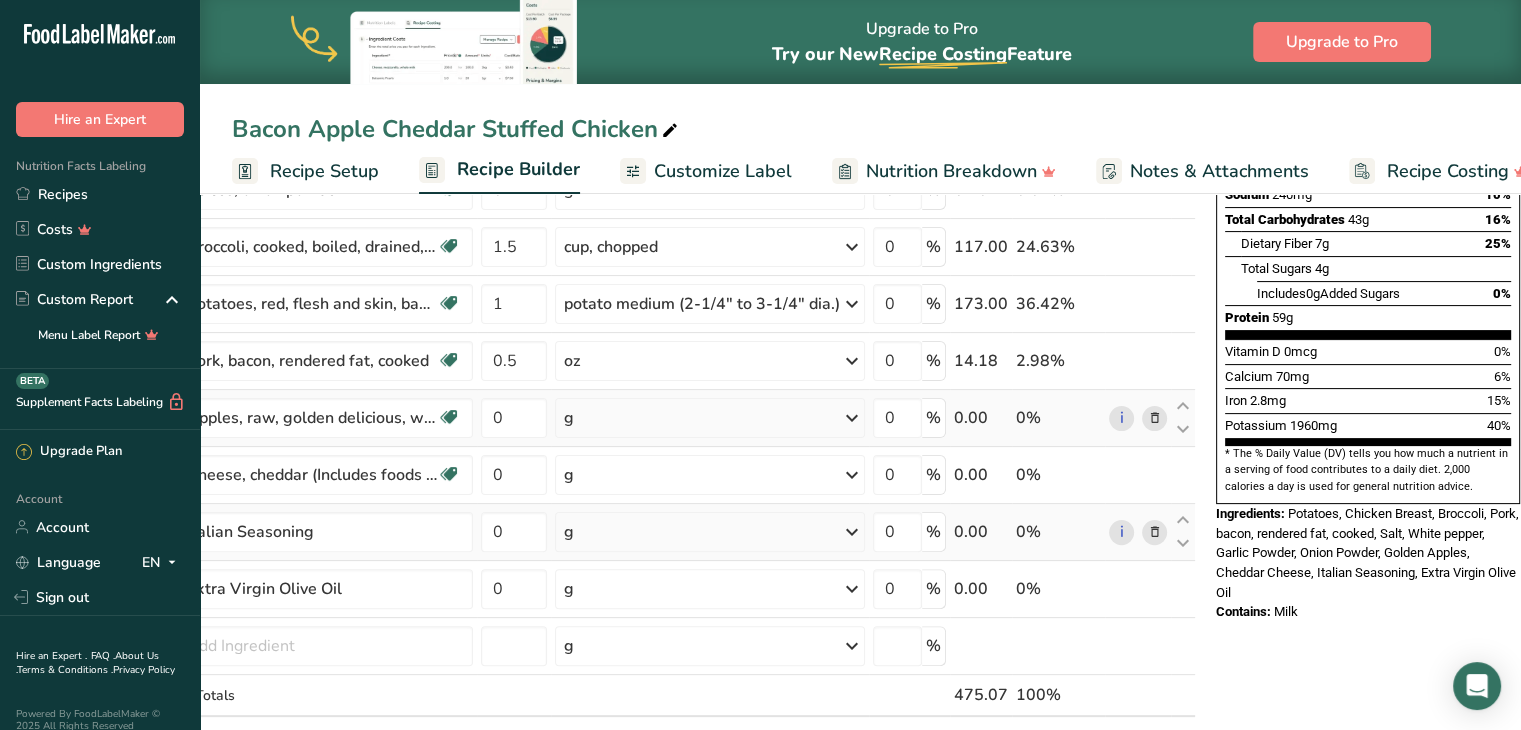 scroll, scrollTop: 415, scrollLeft: 0, axis: vertical 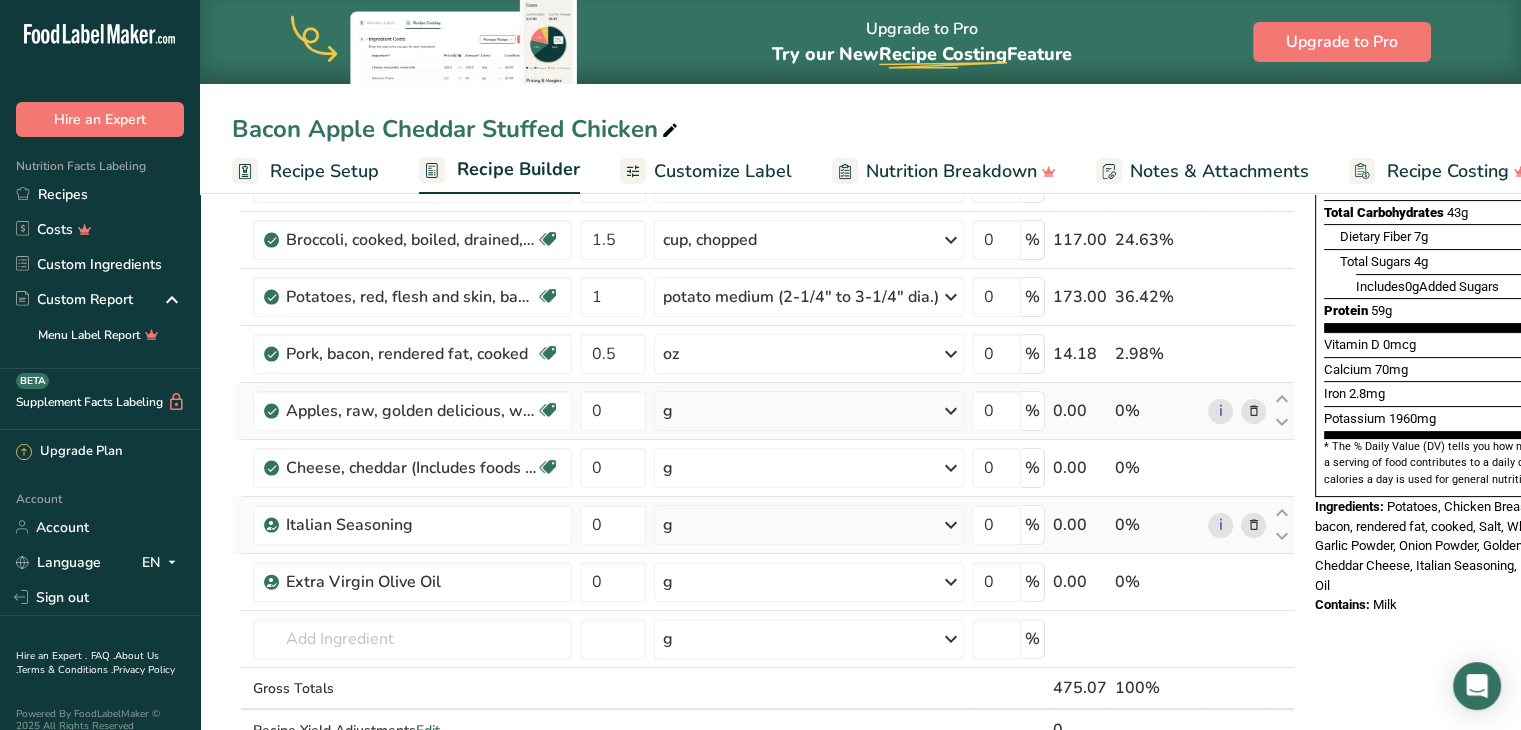 click on "g" at bounding box center [809, 411] 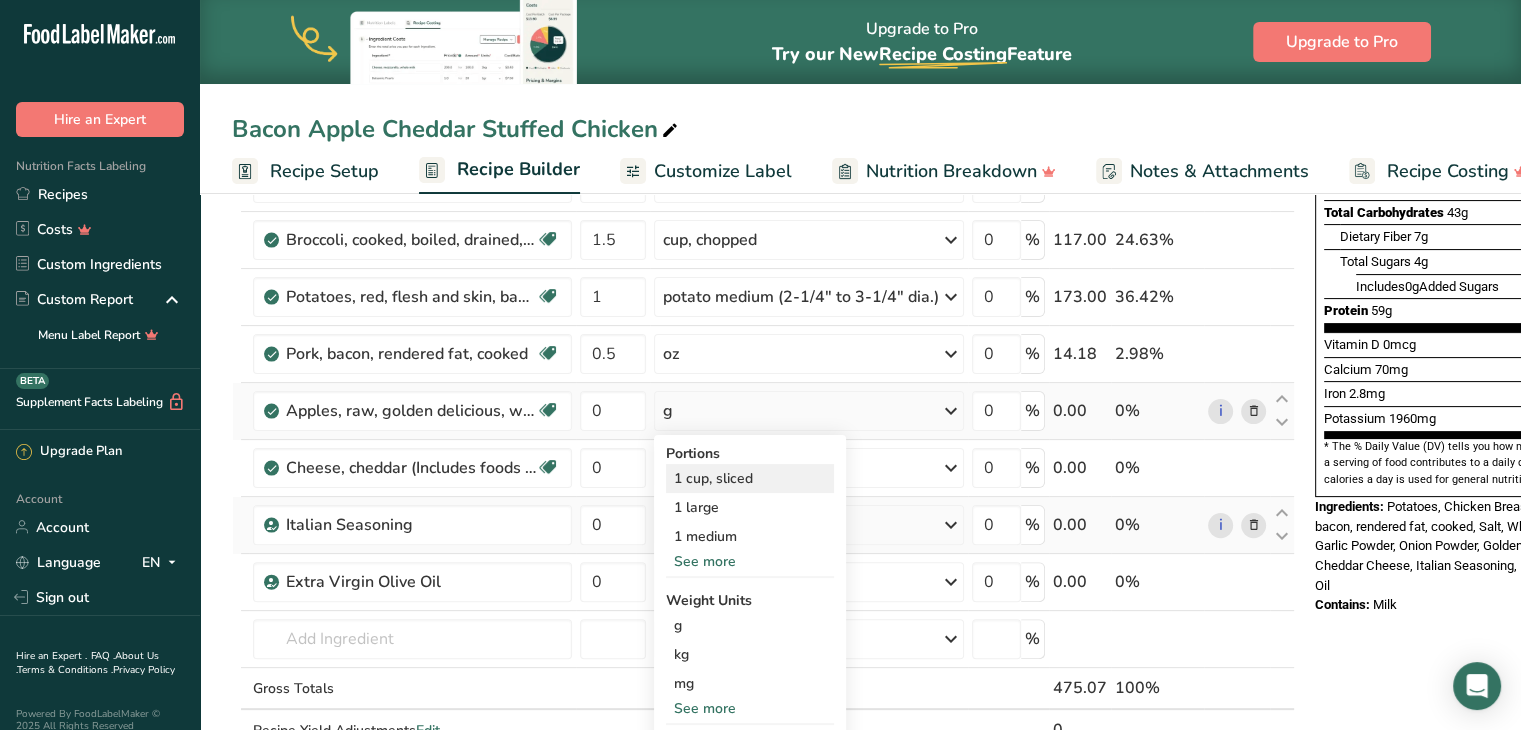 click on "1 cup, sliced" at bounding box center [750, 478] 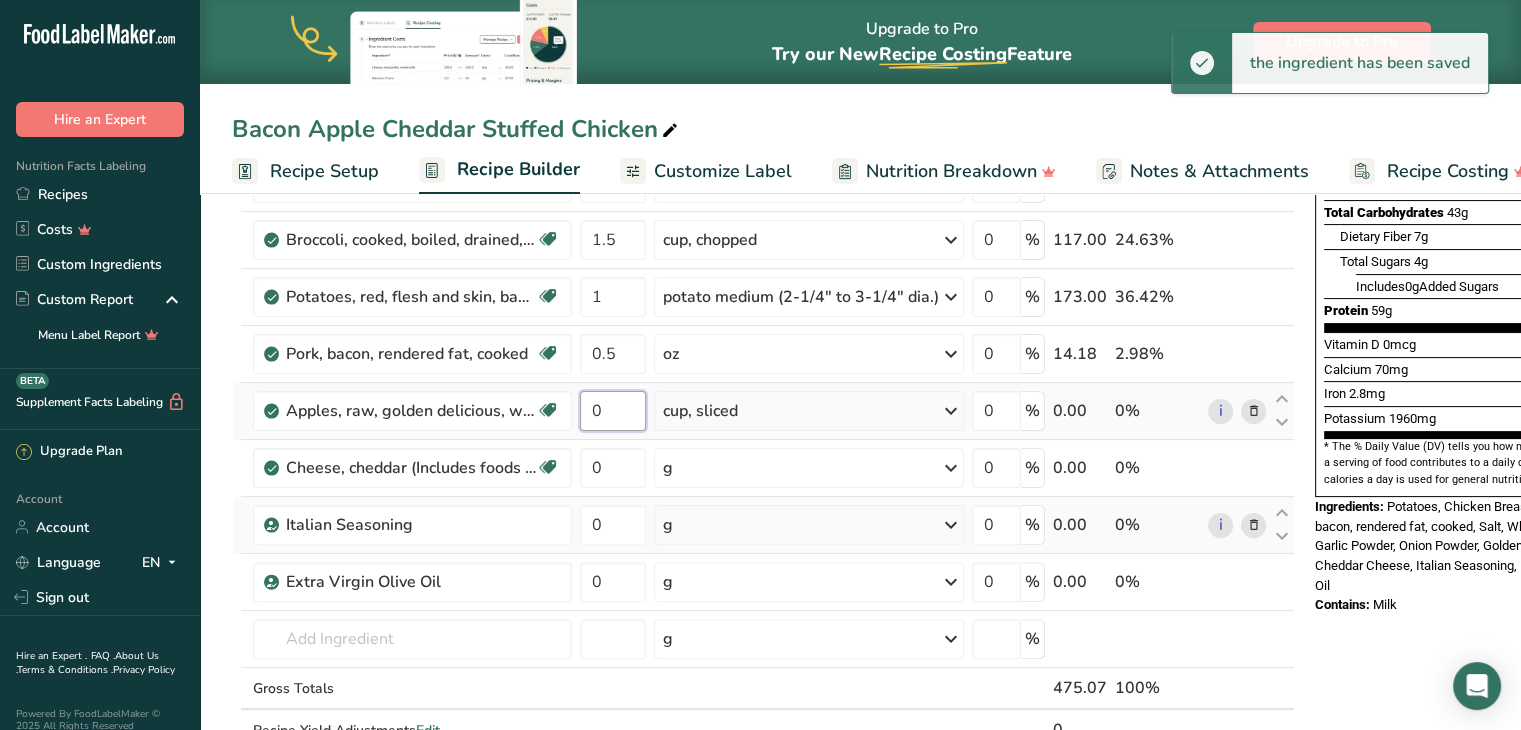 click on "0" at bounding box center [613, 411] 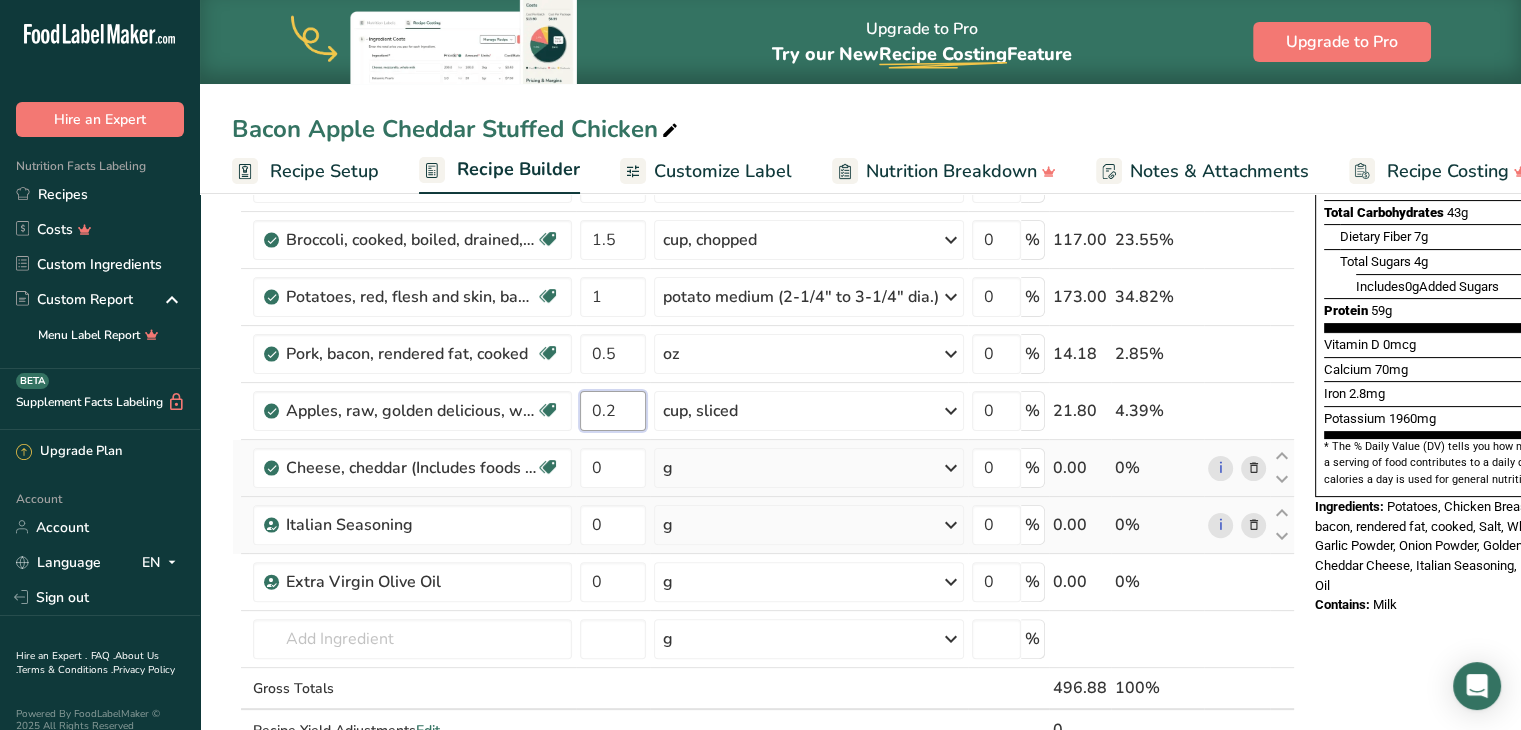 type on "0.2" 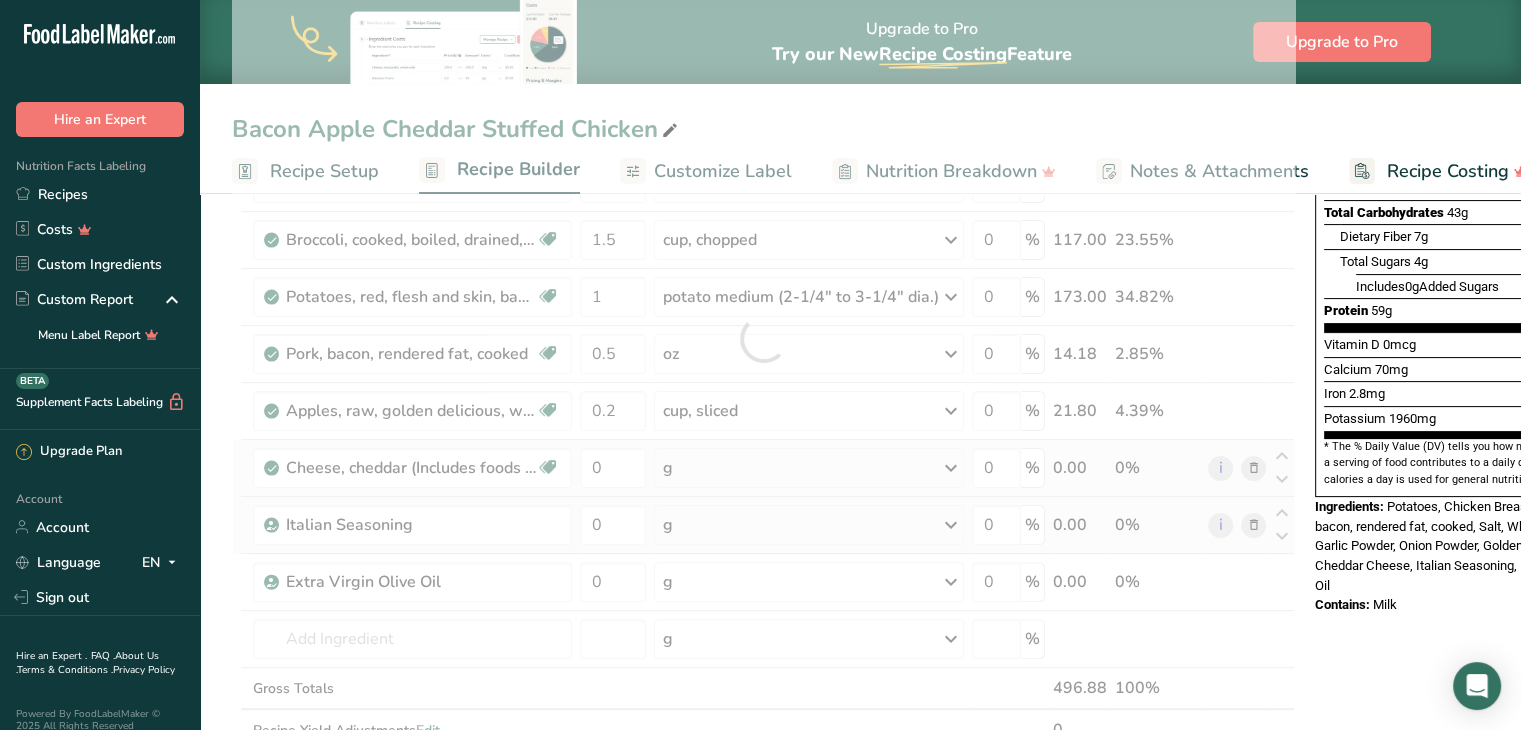 click on "Ingredient *
Amount *
Unit *
Waste *   .a-a{fill:#347362;}.b-a{fill:#fff;}          Grams
Percentage
Chicken, broiler or fryers, breast, skinless, boneless, meat only, cooked, grilled
Dairy free
Gluten free
Soy free
6
oz
Portions
3 oz
1 piece
Weight Units
g
kg
mg
mcg
lb
oz
See less
Volume Units
l
Volume units require a density conversion. If you know your ingredient's density enter it below. Otherwise, click on "RIA" our AI Regulatory bot - she will be able to help you
lb/ft3
g/cm3
Confirm
mL" at bounding box center (763, 338) 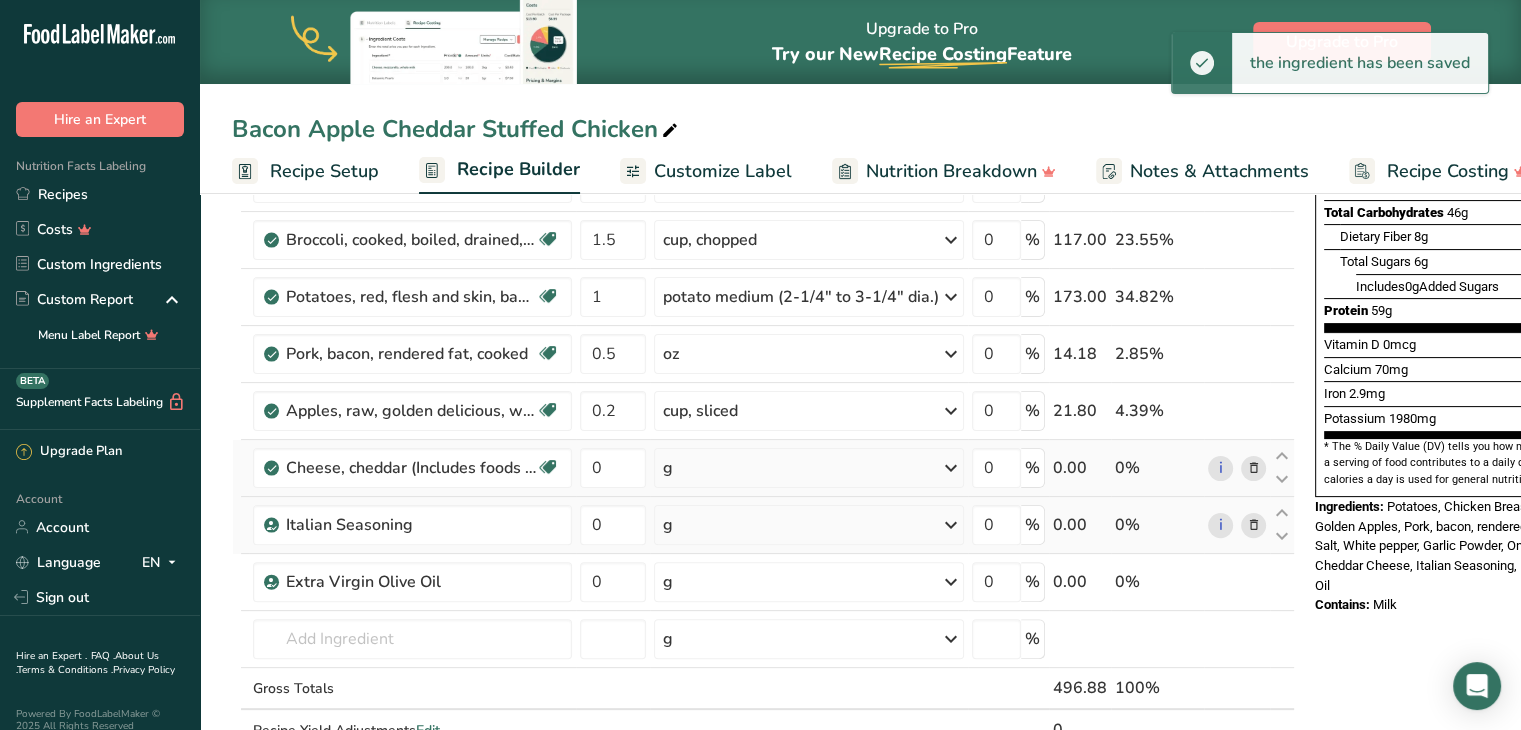 click on "g" at bounding box center [809, 468] 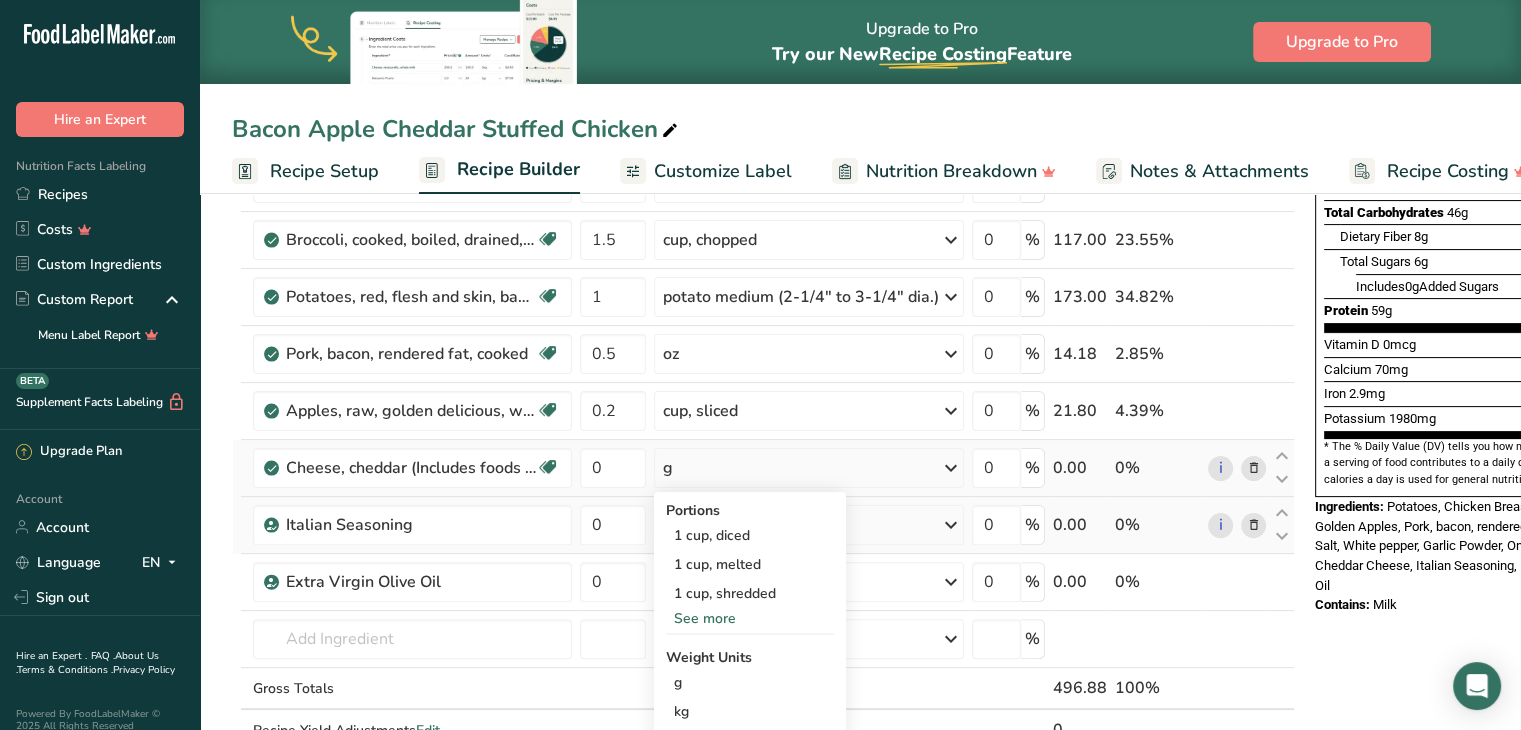 click on "See more" at bounding box center (750, 618) 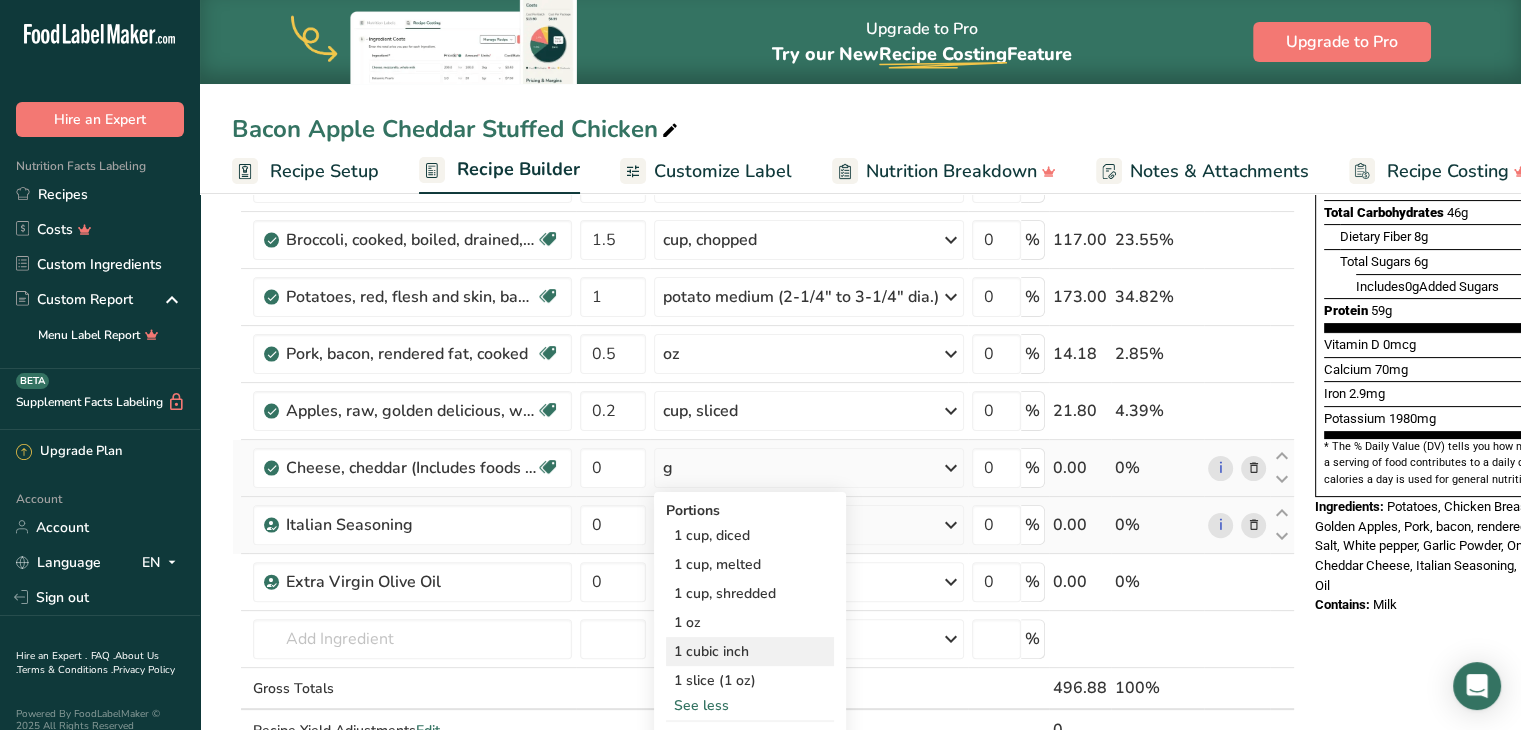 click on "1 cubic inch" at bounding box center (750, 651) 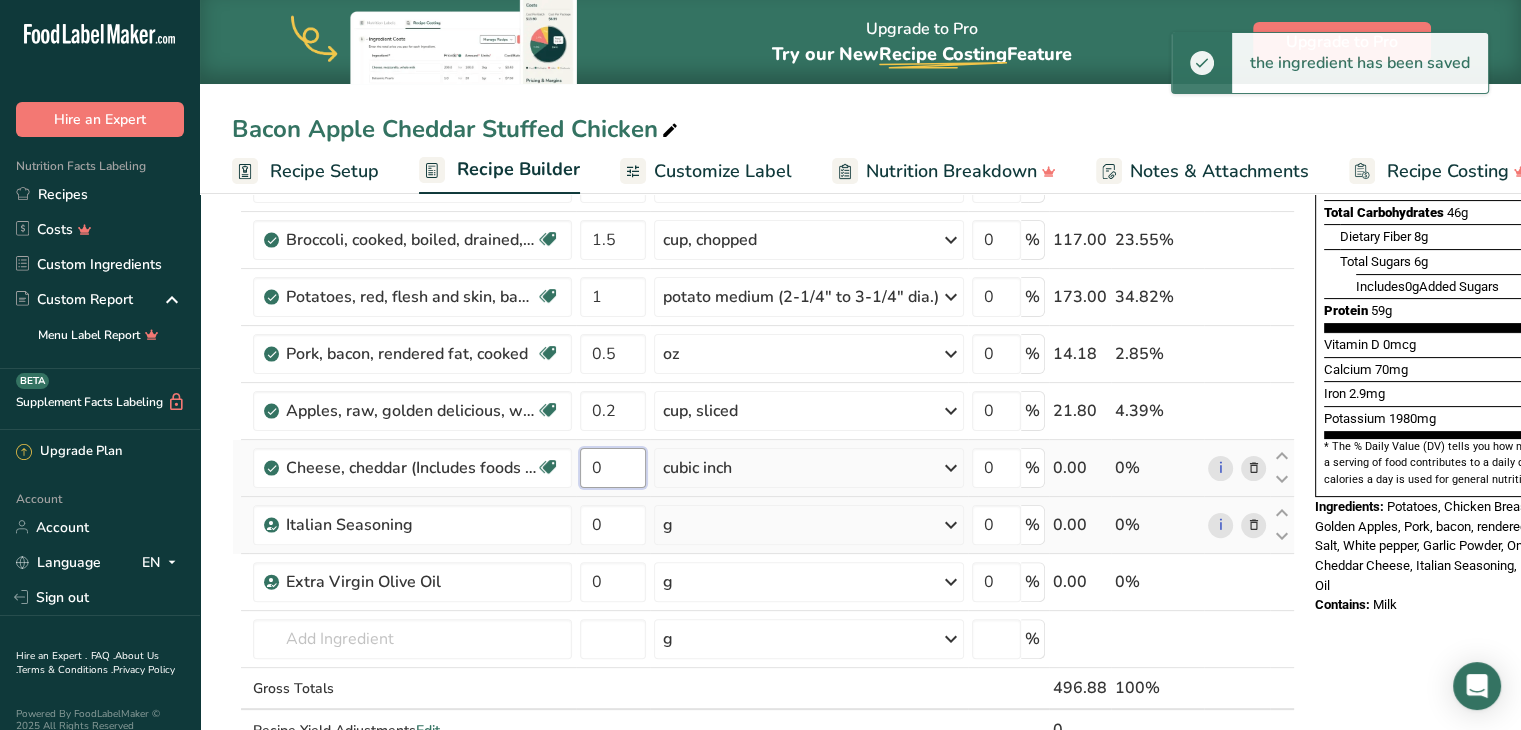 click on "0" at bounding box center (613, 468) 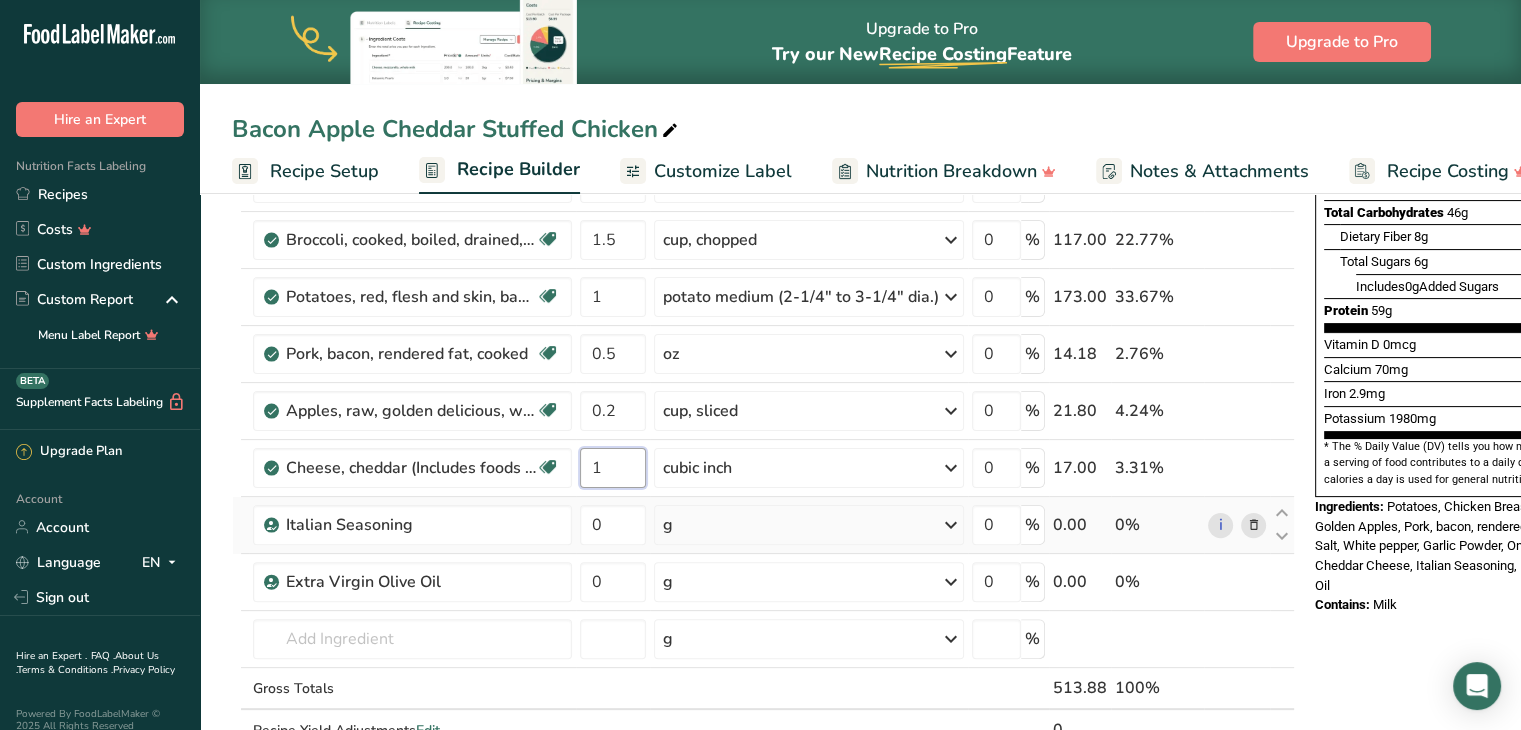 type on "1" 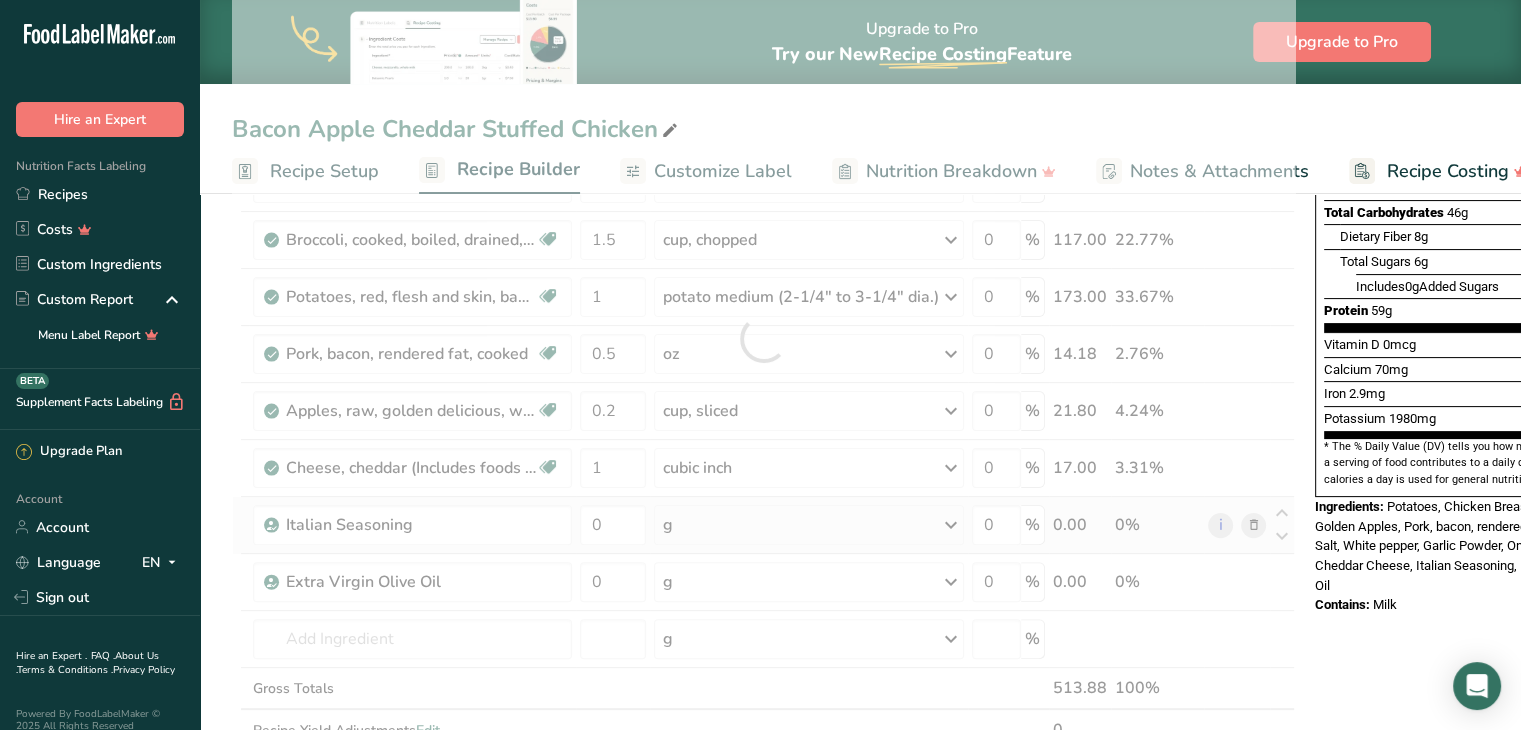 click on "Ingredient *
Amount *
Unit *
Waste *   .a-a{fill:#347362;}.b-a{fill:#fff;}          Grams
Percentage
Chicken, broiler or fryers, breast, skinless, boneless, meat only, cooked, grilled
Dairy free
Gluten free
Soy free
6
oz
Portions
3 oz
1 piece
Weight Units
g
kg
mg
mcg
lb
oz
See less
Volume Units
l
Volume units require a density conversion. If you know your ingredient's density enter it below. Otherwise, click on "RIA" our AI Regulatory bot - she will be able to help you
lb/ft3
g/cm3
Confirm
mL" at bounding box center [763, 338] 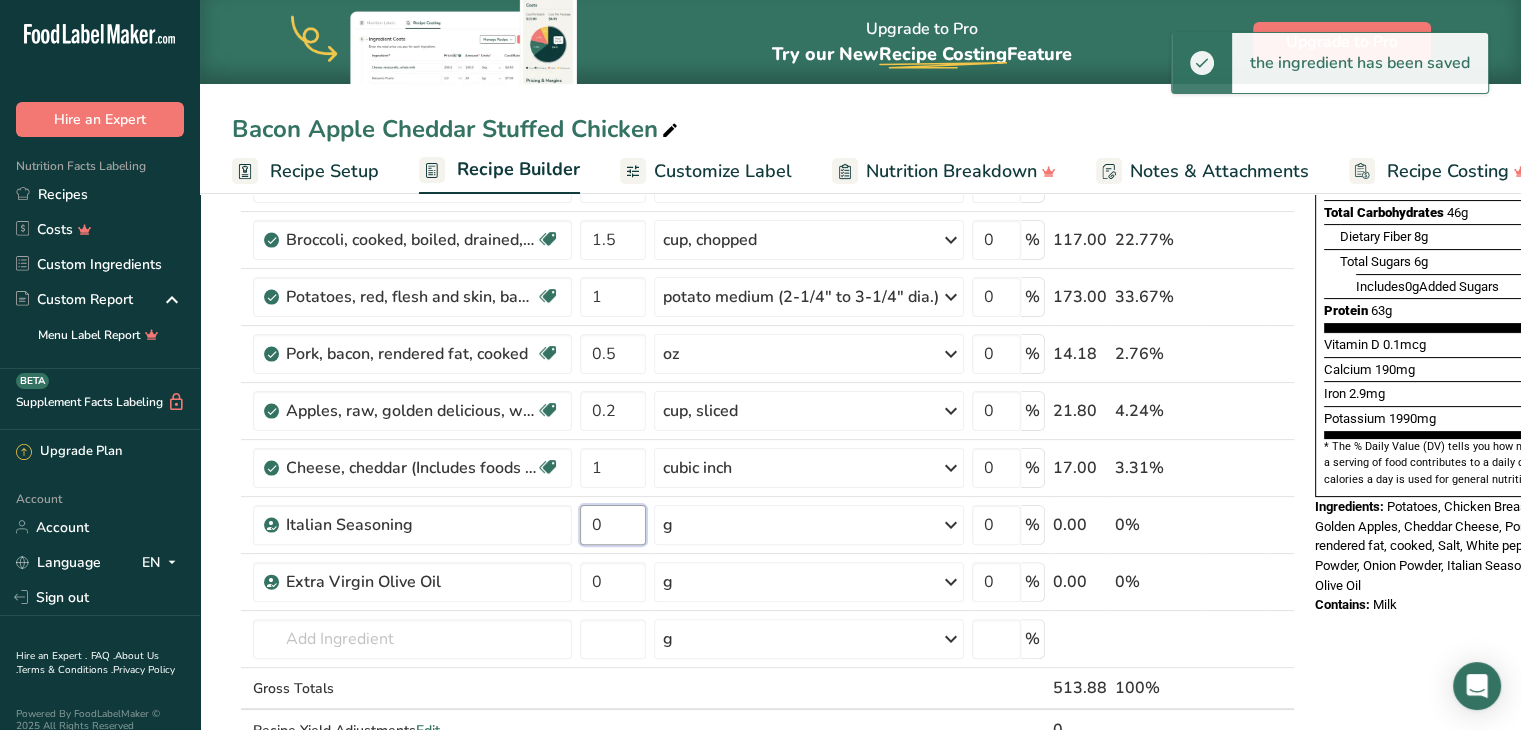 click on "0" at bounding box center (613, 525) 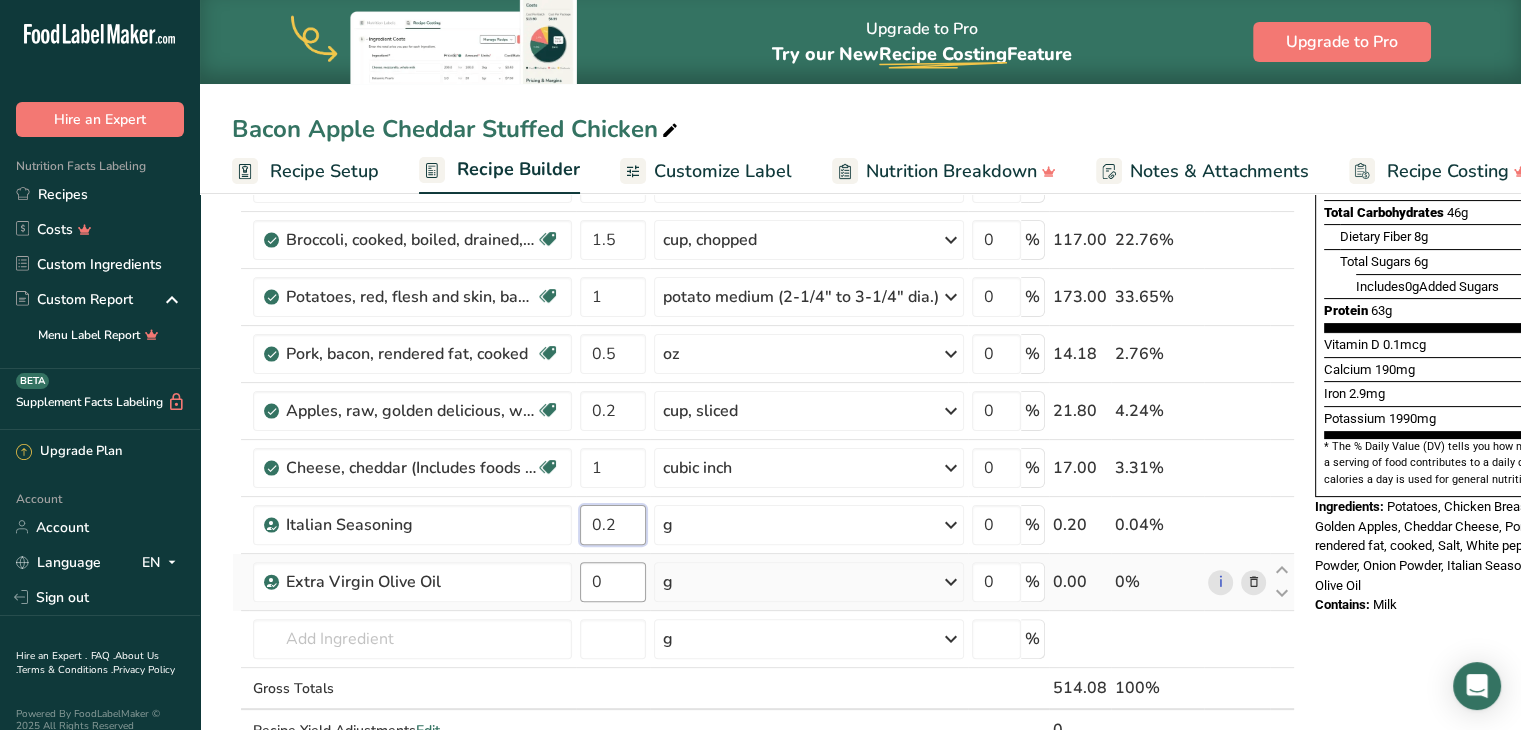type on "0.2" 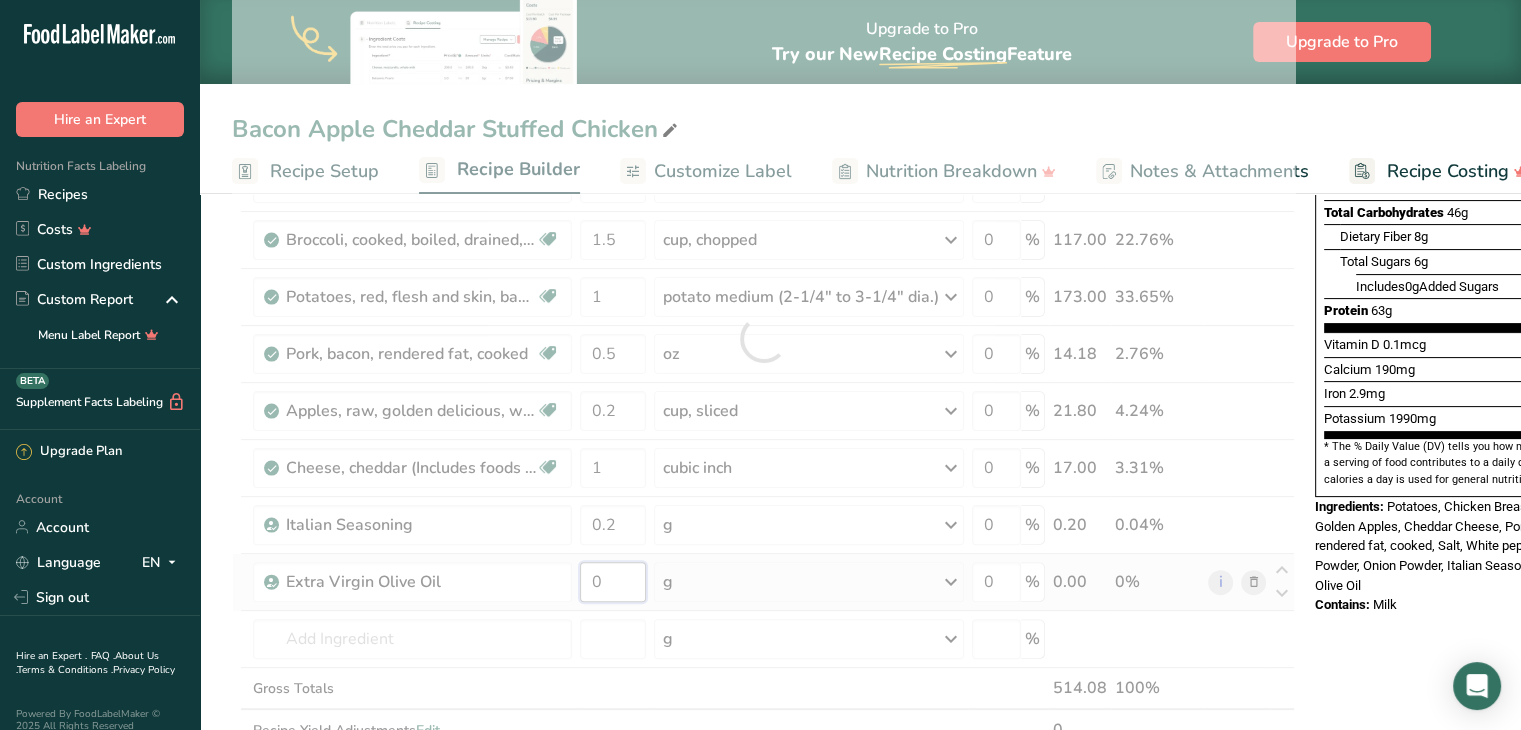 click on "Ingredient *
Amount *
Unit *
Waste *   .a-a{fill:#347362;}.b-a{fill:#fff;}          Grams
Percentage
Chicken, broiler or fryers, breast, skinless, boneless, meat only, cooked, grilled
Dairy free
Gluten free
Soy free
6
oz
Portions
3 oz
1 piece
Weight Units
g
kg
mg
mcg
lb
oz
See less
Volume Units
l
Volume units require a density conversion. If you know your ingredient's density enter it below. Otherwise, click on "RIA" our AI Regulatory bot - she will be able to help you
lb/ft3
g/cm3
Confirm
mL" at bounding box center [763, 338] 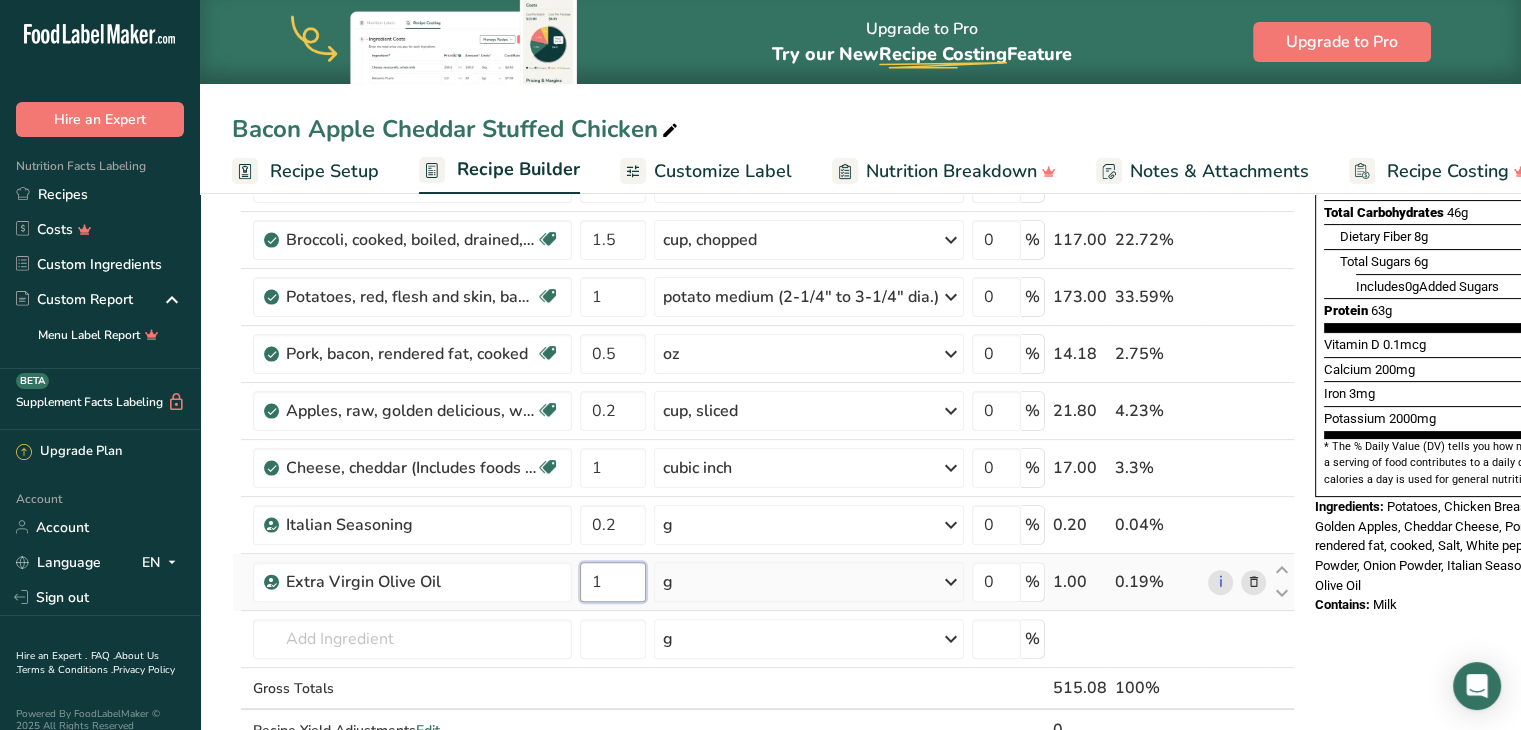 type on "1" 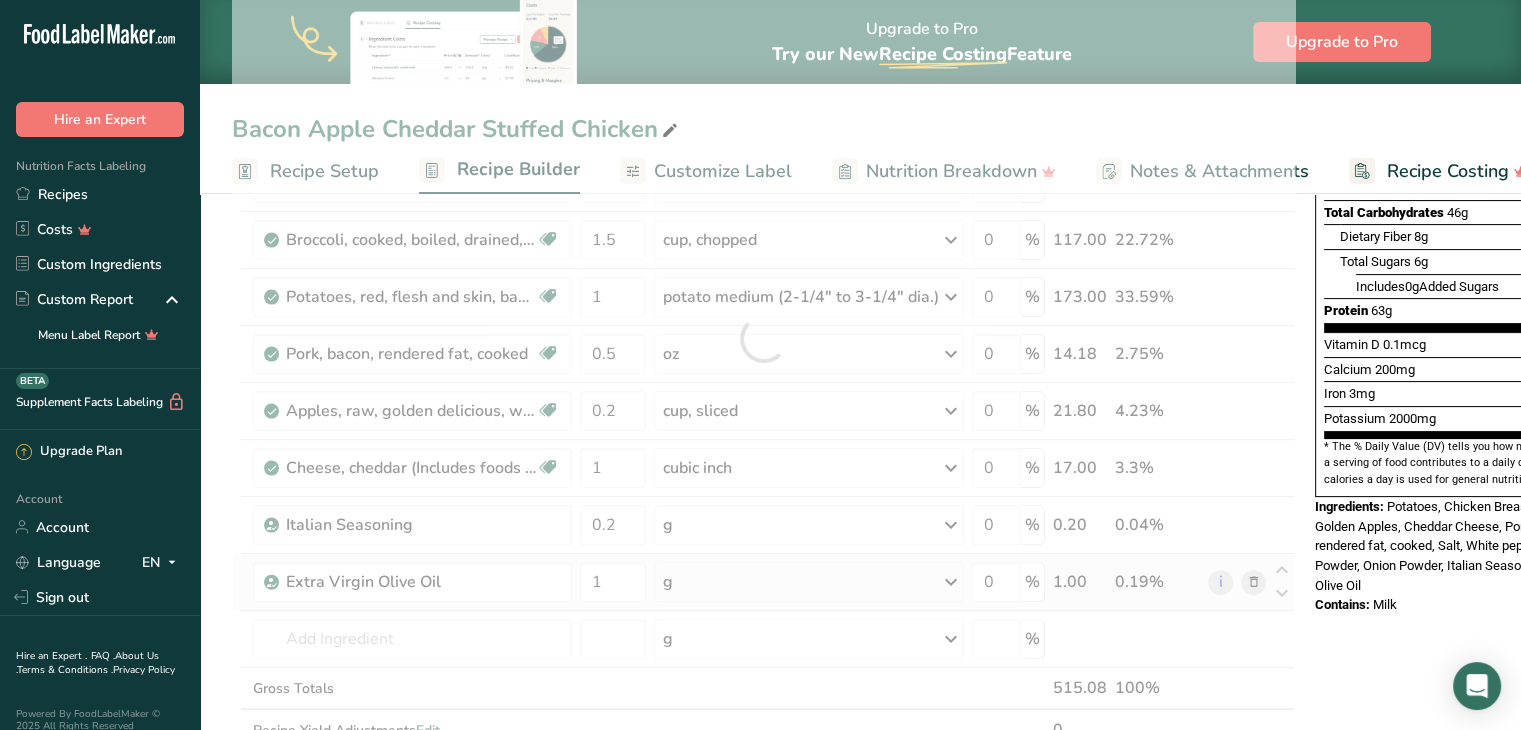 click on "Ingredient *
Amount *
Unit *
Waste *   .a-a{fill:#347362;}.b-a{fill:#fff;}          Grams
Percentage
Chicken, broiler or fryers, breast, skinless, boneless, meat only, cooked, grilled
Dairy free
Gluten free
Soy free
6
oz
Portions
3 oz
1 piece
Weight Units
g
kg
mg
mcg
lb
oz
See less
Volume Units
l
Volume units require a density conversion. If you know your ingredient's density enter it below. Otherwise, click on "RIA" our AI Regulatory bot - she will be able to help you
lb/ft3
g/cm3
Confirm
mL" at bounding box center [763, 338] 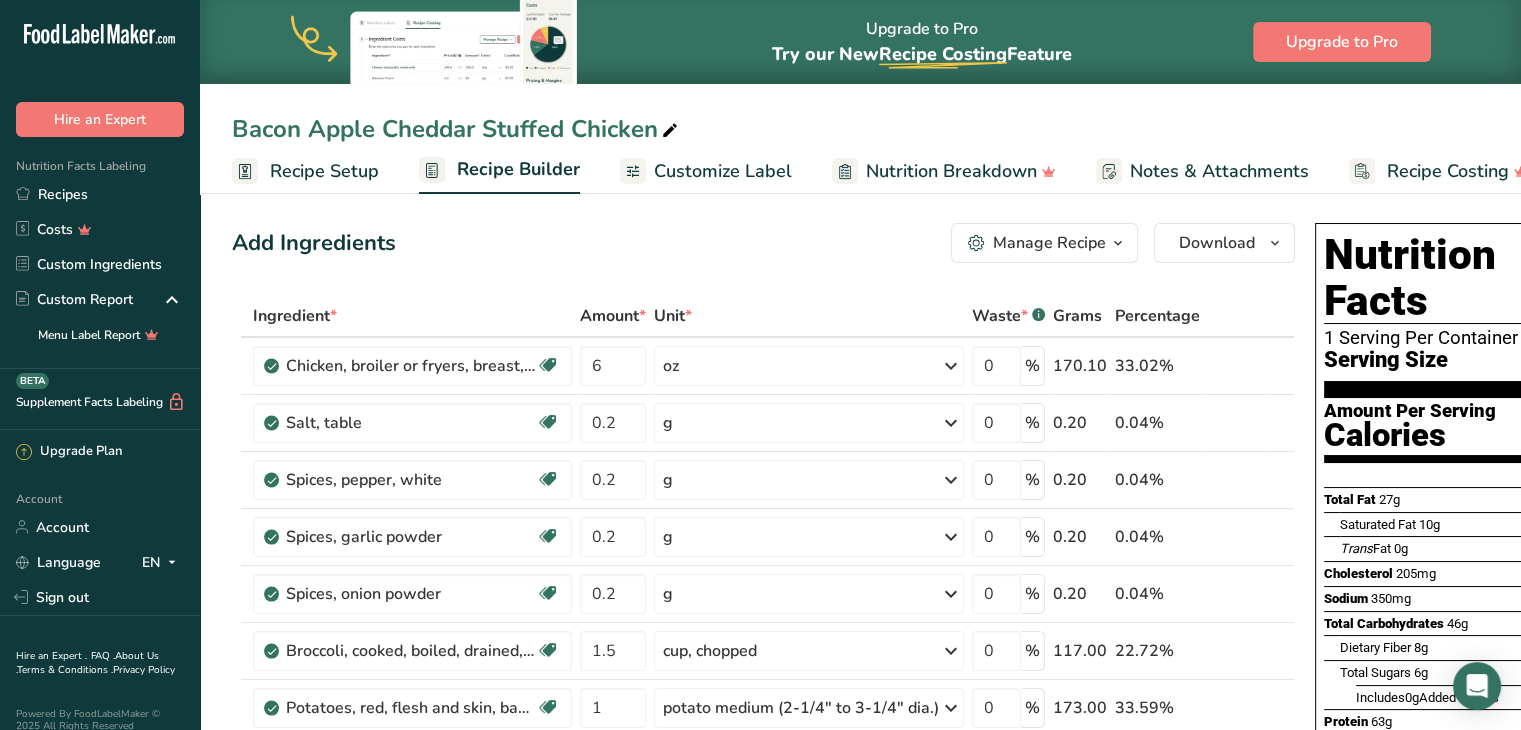 scroll, scrollTop: 0, scrollLeft: 0, axis: both 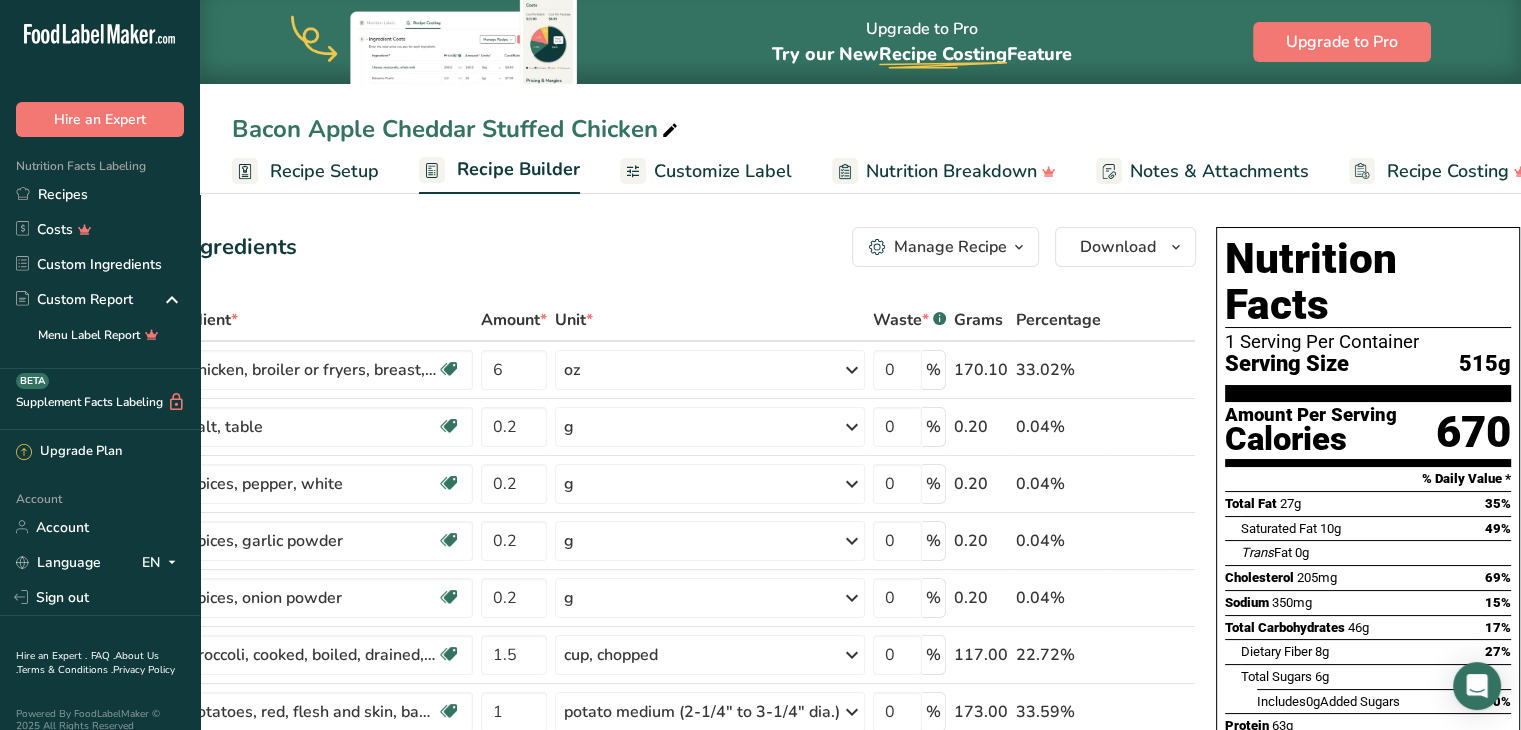 click on "Customize Label" at bounding box center [723, 171] 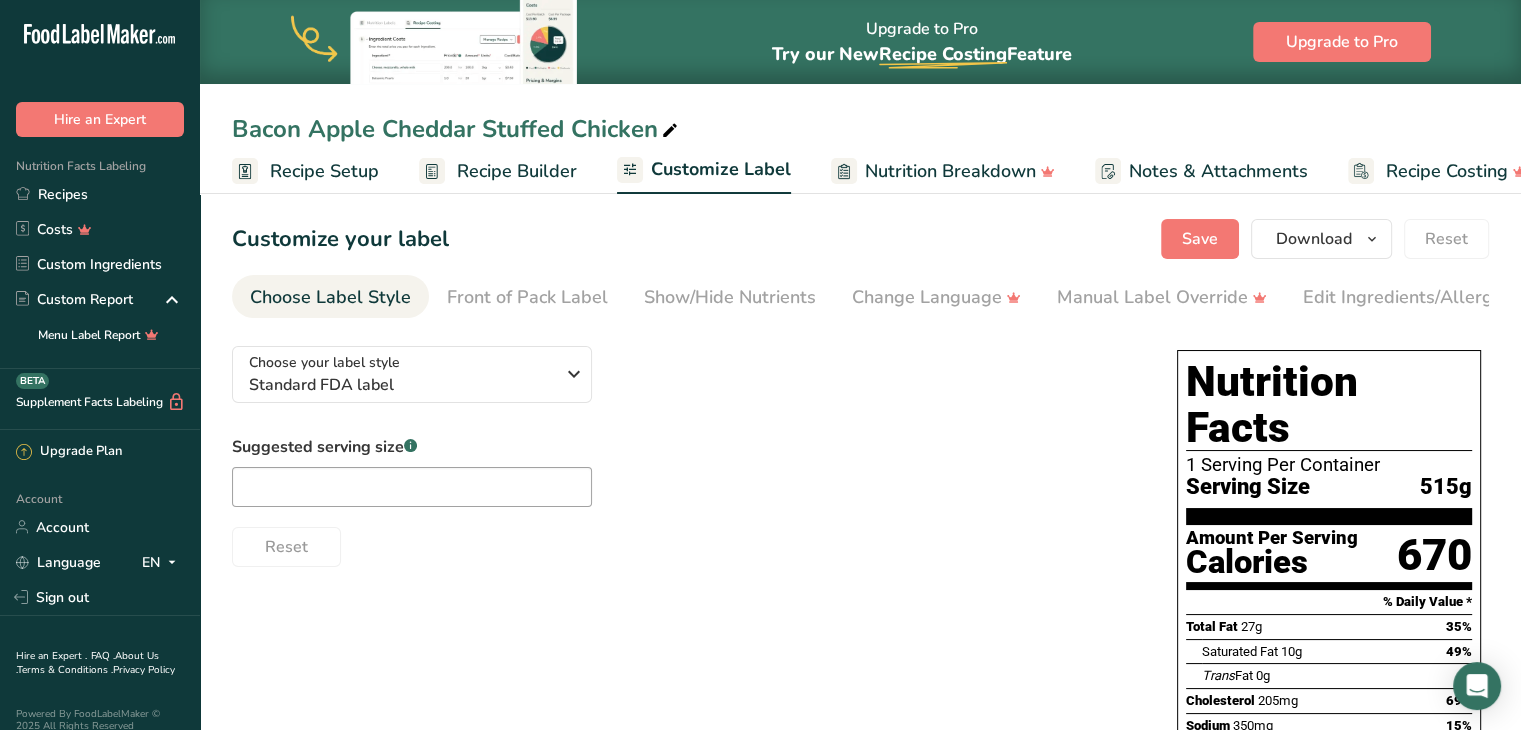 scroll, scrollTop: 0, scrollLeft: 38, axis: horizontal 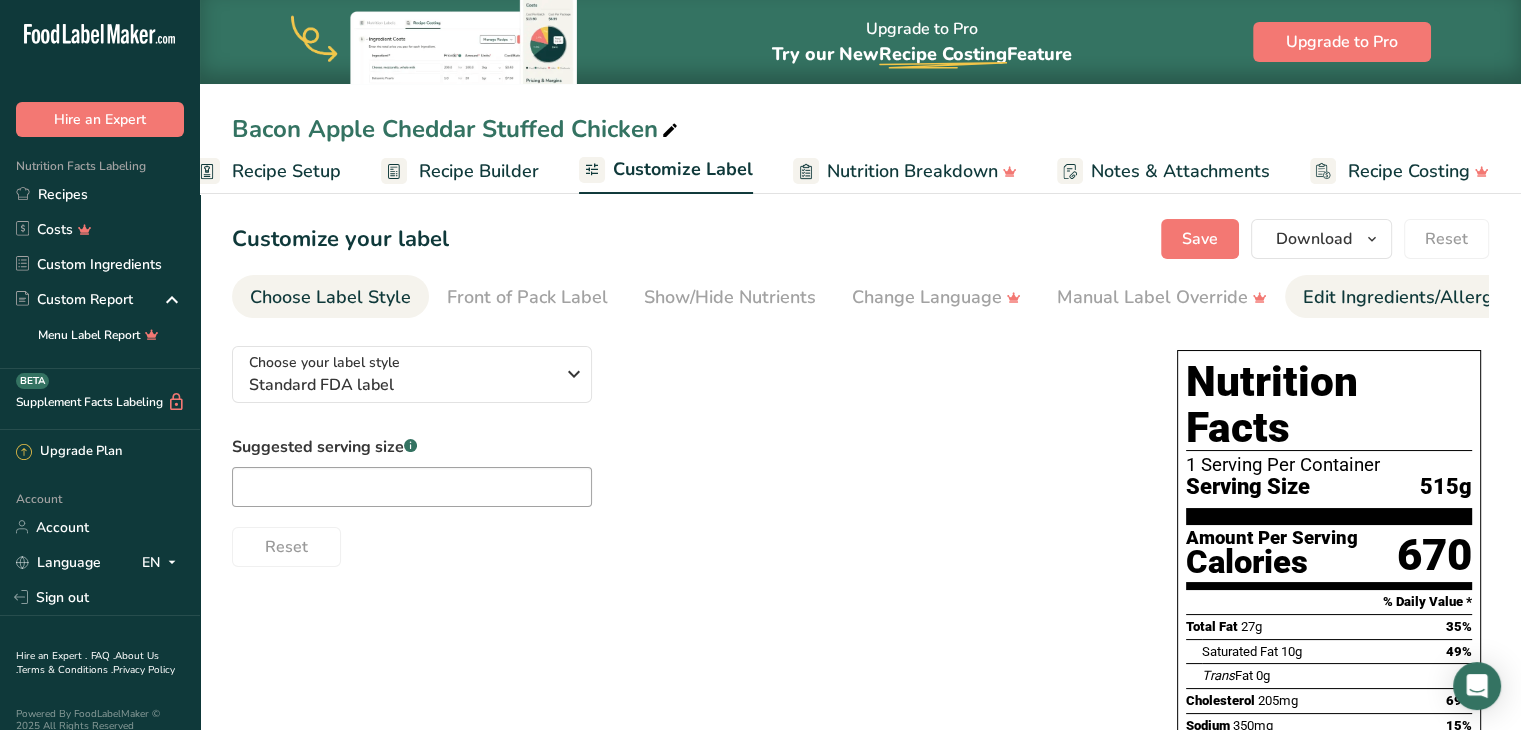 click on "Edit Ingredients/Allergens List" at bounding box center (1430, 297) 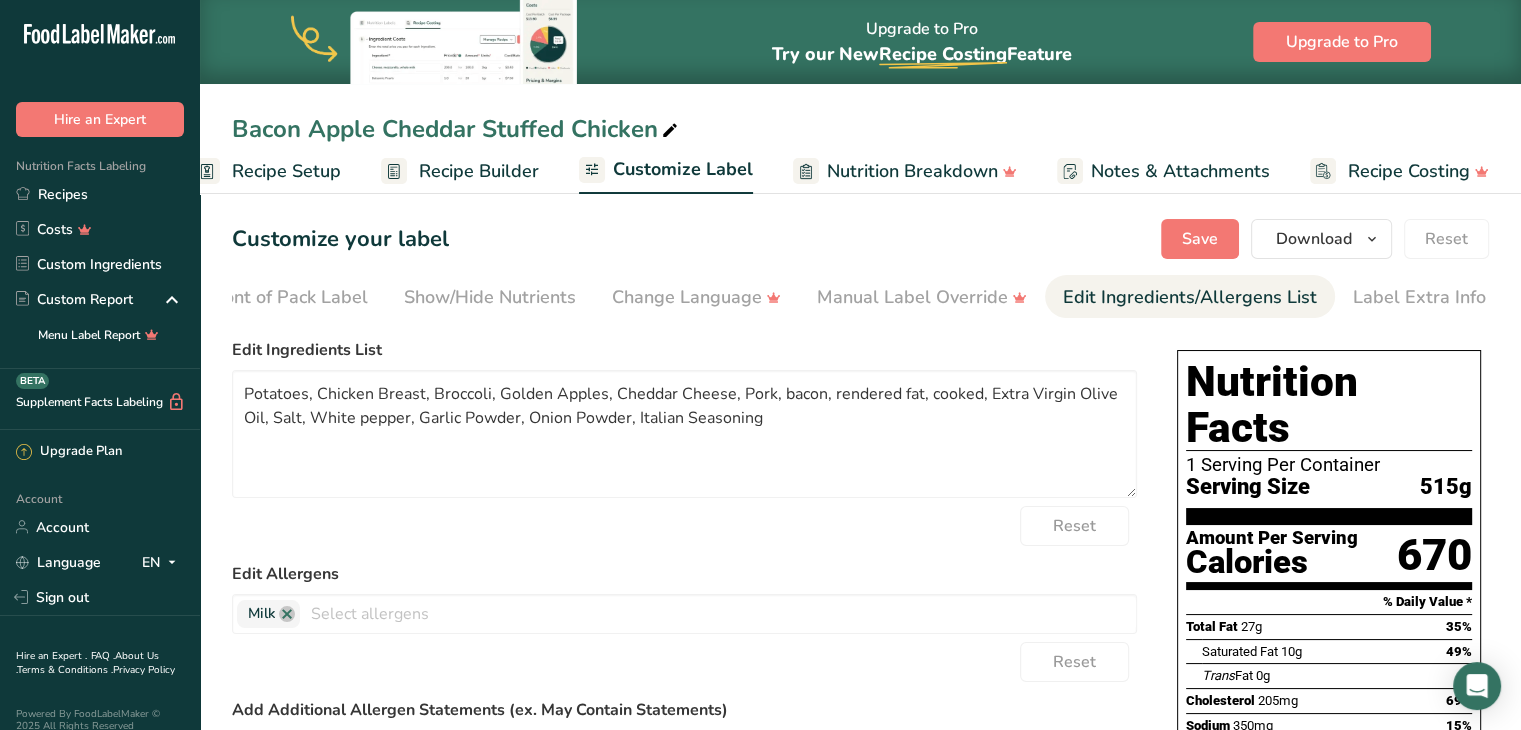 scroll, scrollTop: 0, scrollLeft: 244, axis: horizontal 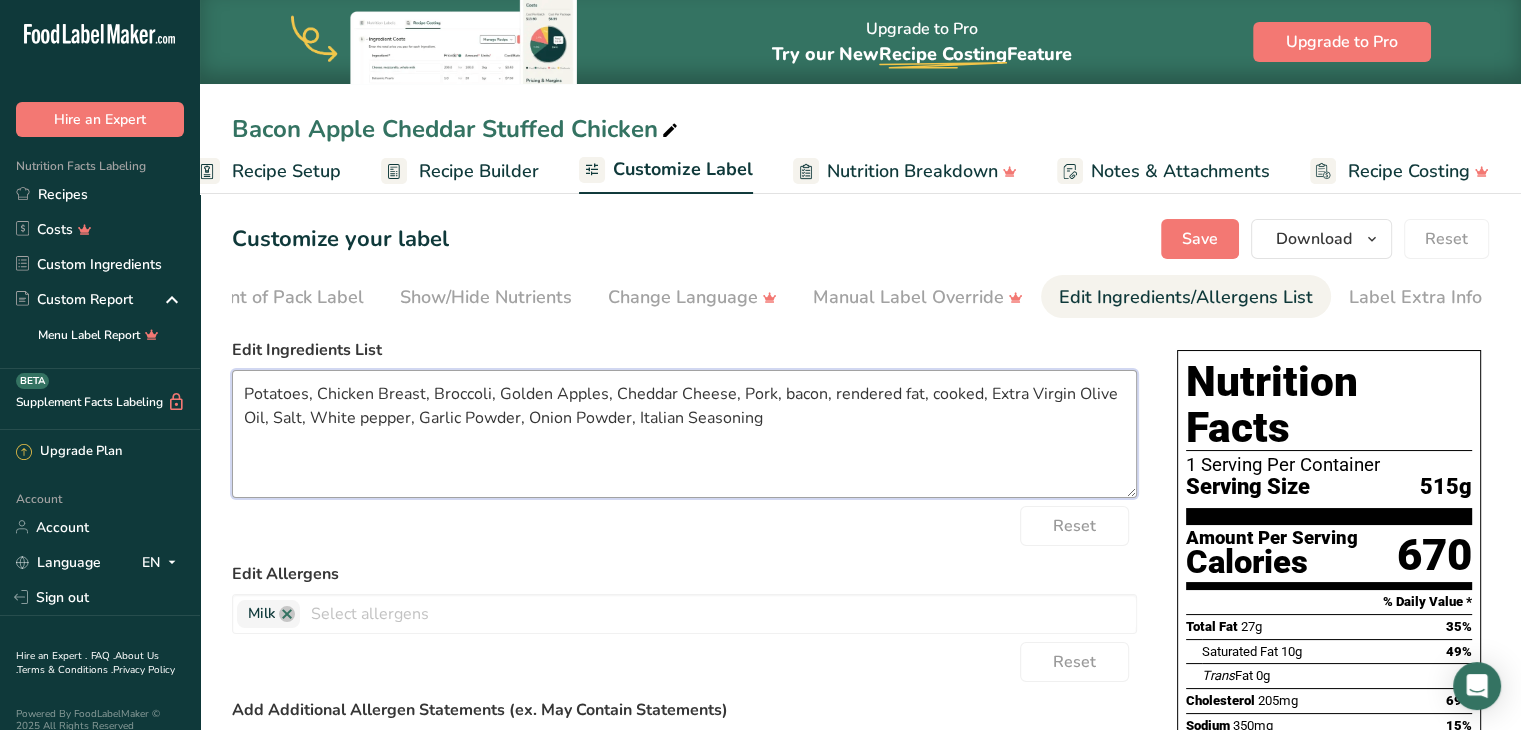 click on "Potatoes, Chicken Breast, Broccoli, Golden Apples, Cheddar Cheese, Pork, bacon, rendered fat, cooked, Extra Virgin Olive Oil, Salt, White pepper, Garlic Powder, Onion Powder, Italian Seasoning" at bounding box center (684, 434) 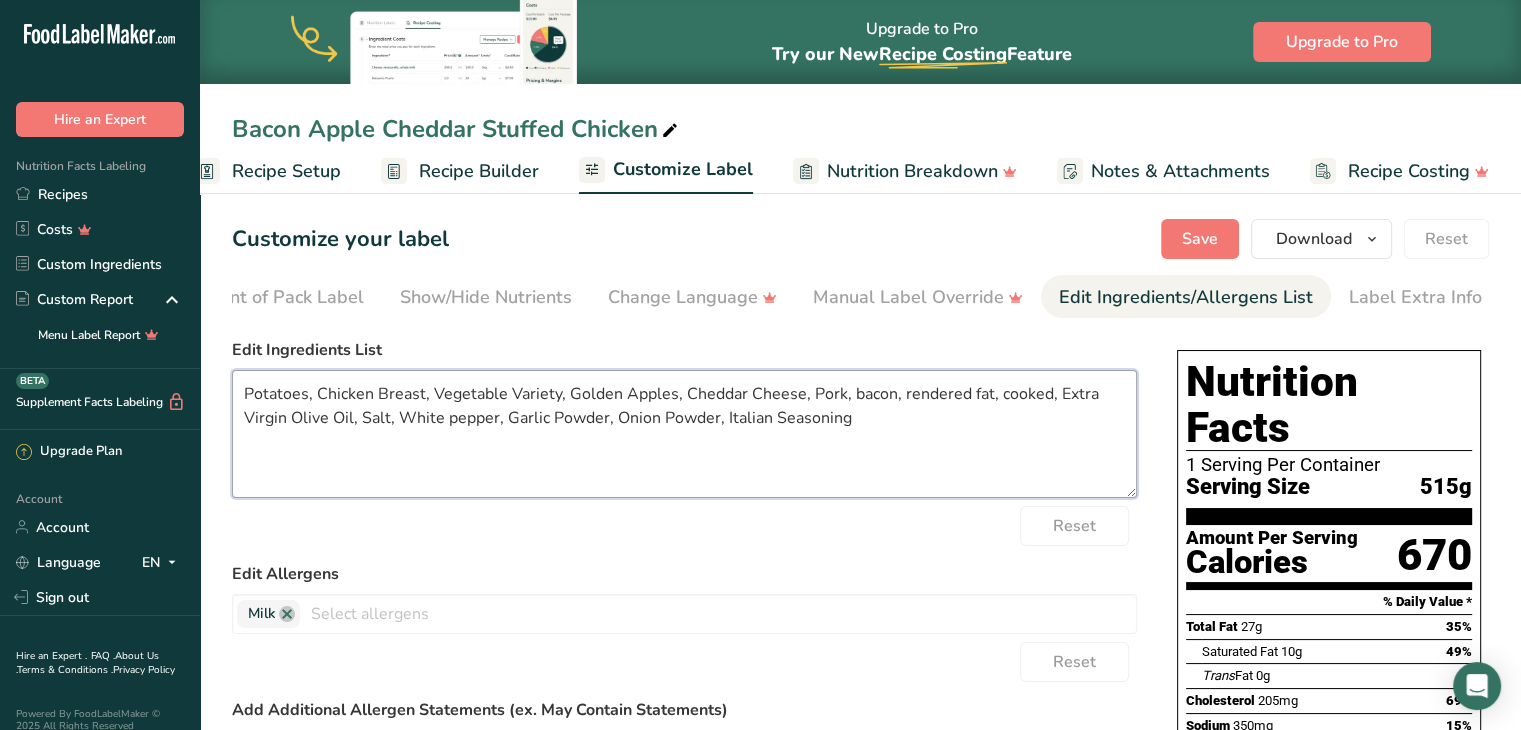 click on "Potatoes, Chicken Breast, Vegetable Variety, Golden Apples, Cheddar Cheese, Pork, bacon, rendered fat, cooked, Extra Virgin Olive Oil, Salt, White pepper, Garlic Powder, Onion Powder, Italian Seasoning" at bounding box center [684, 434] 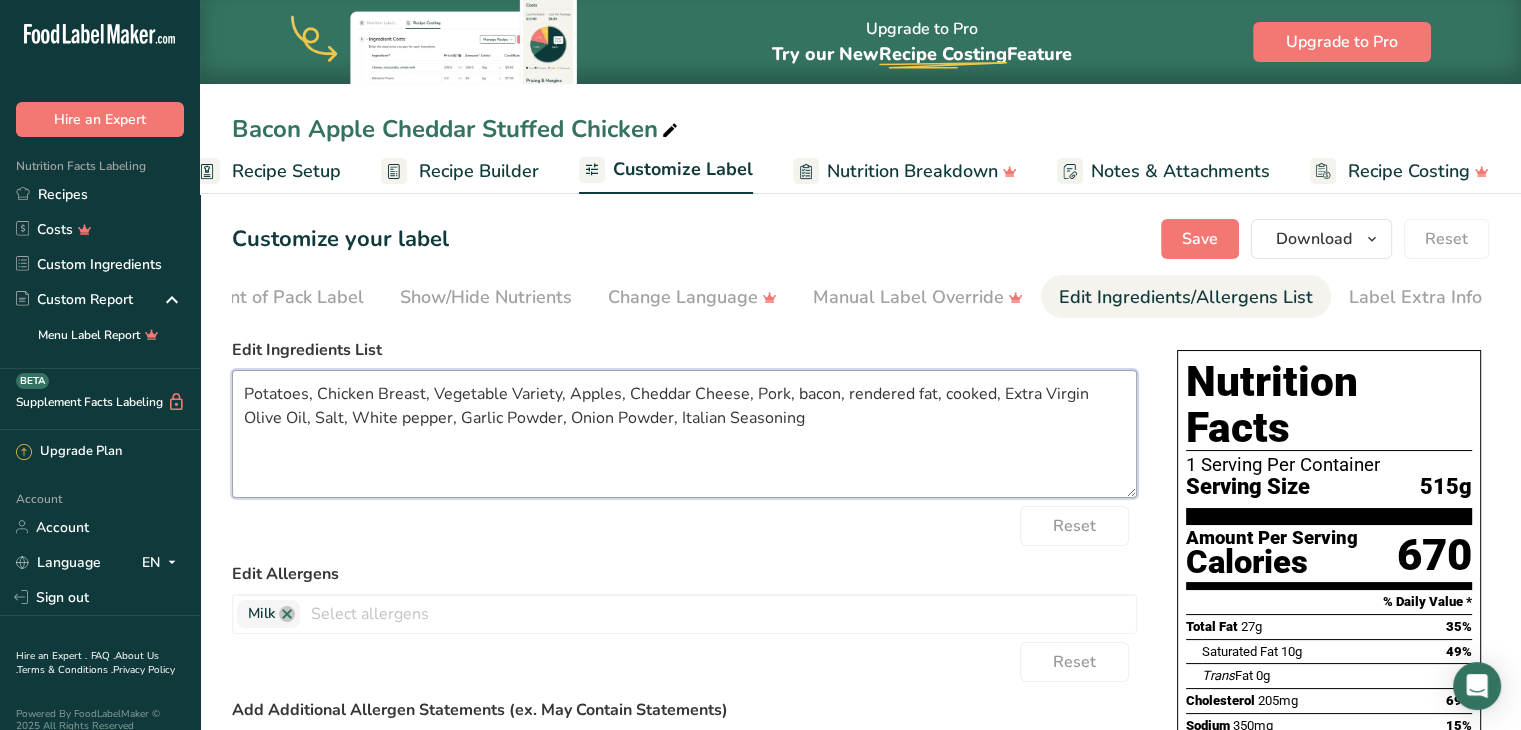 click on "Potatoes, Chicken Breast, Vegetable Variety, Apples, Cheddar Cheese, Pork, bacon, rendered fat, cooked, Extra Virgin Olive Oil, Salt, White pepper, Garlic Powder, Onion Powder, Italian Seasoning" at bounding box center [684, 434] 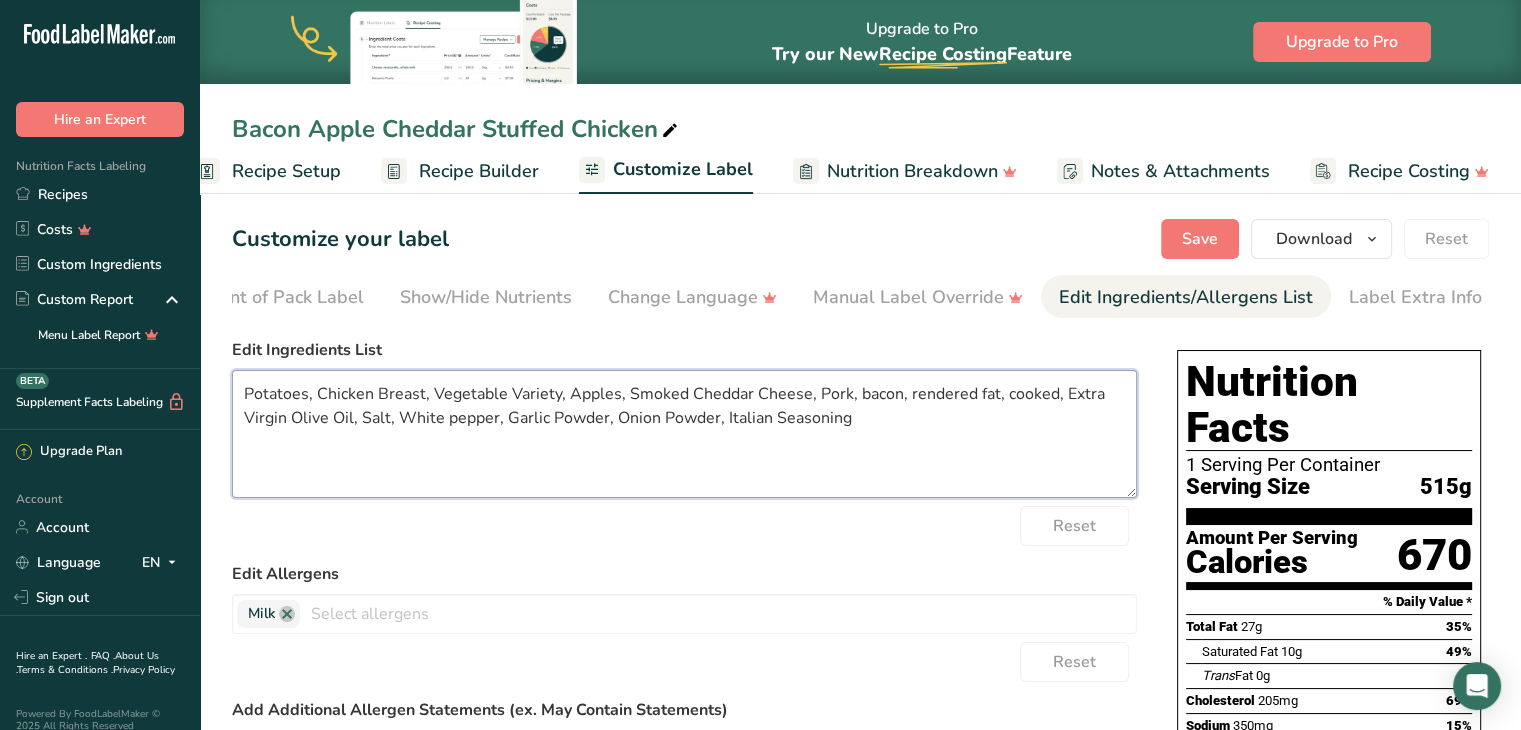 click on "Potatoes, Chicken Breast, Vegetable Variety, Apples, Smoked Cheddar Cheese, Pork, bacon, rendered fat, cooked, Extra Virgin Olive Oil, Salt, White pepper, Garlic Powder, Onion Powder, Italian Seasoning" at bounding box center [684, 434] 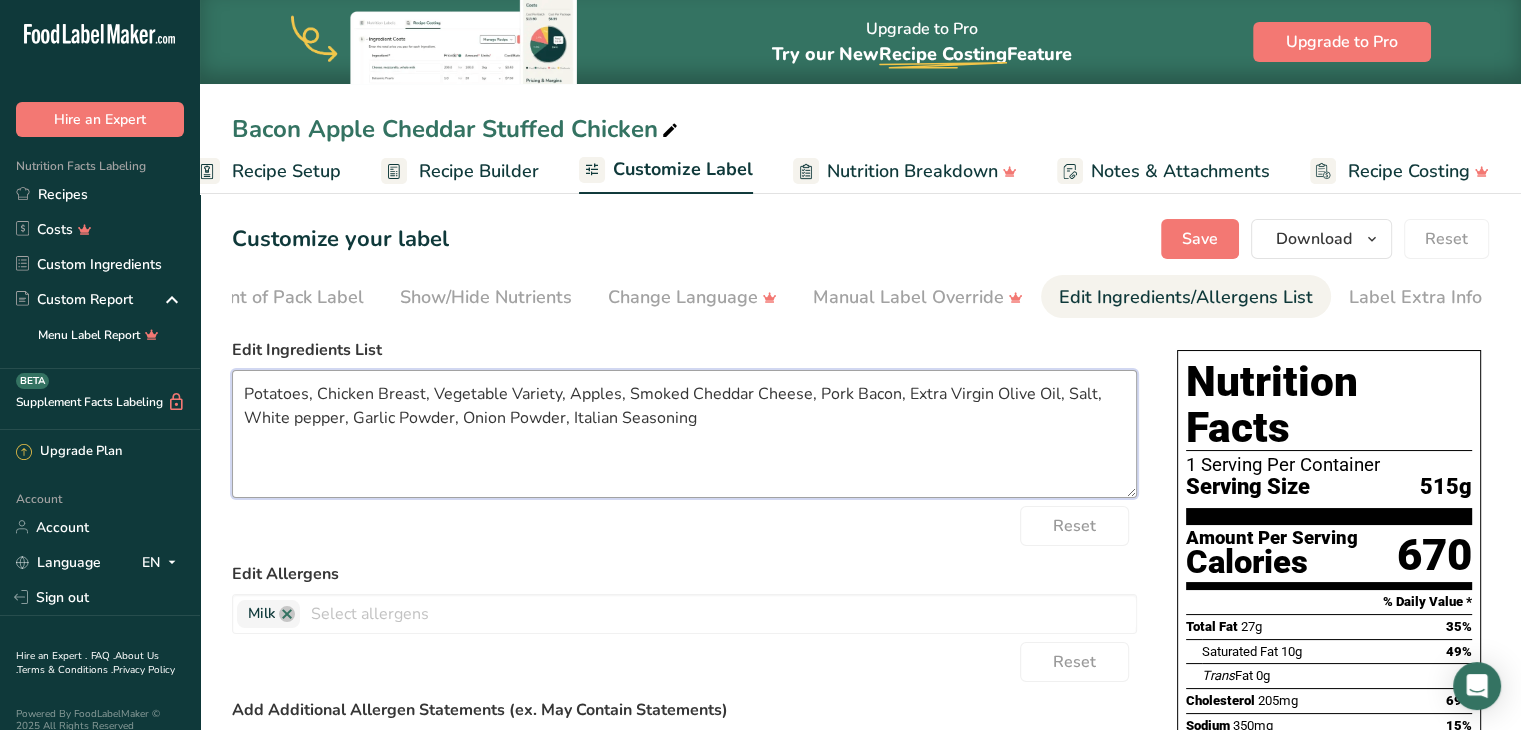 click on "Potatoes, Chicken Breast, Vegetable Variety, Apples, Smoked Cheddar Cheese, Pork Bacon, Extra Virgin Olive Oil, Salt, White pepper, Garlic Powder, Onion Powder, Italian Seasoning" at bounding box center (684, 434) 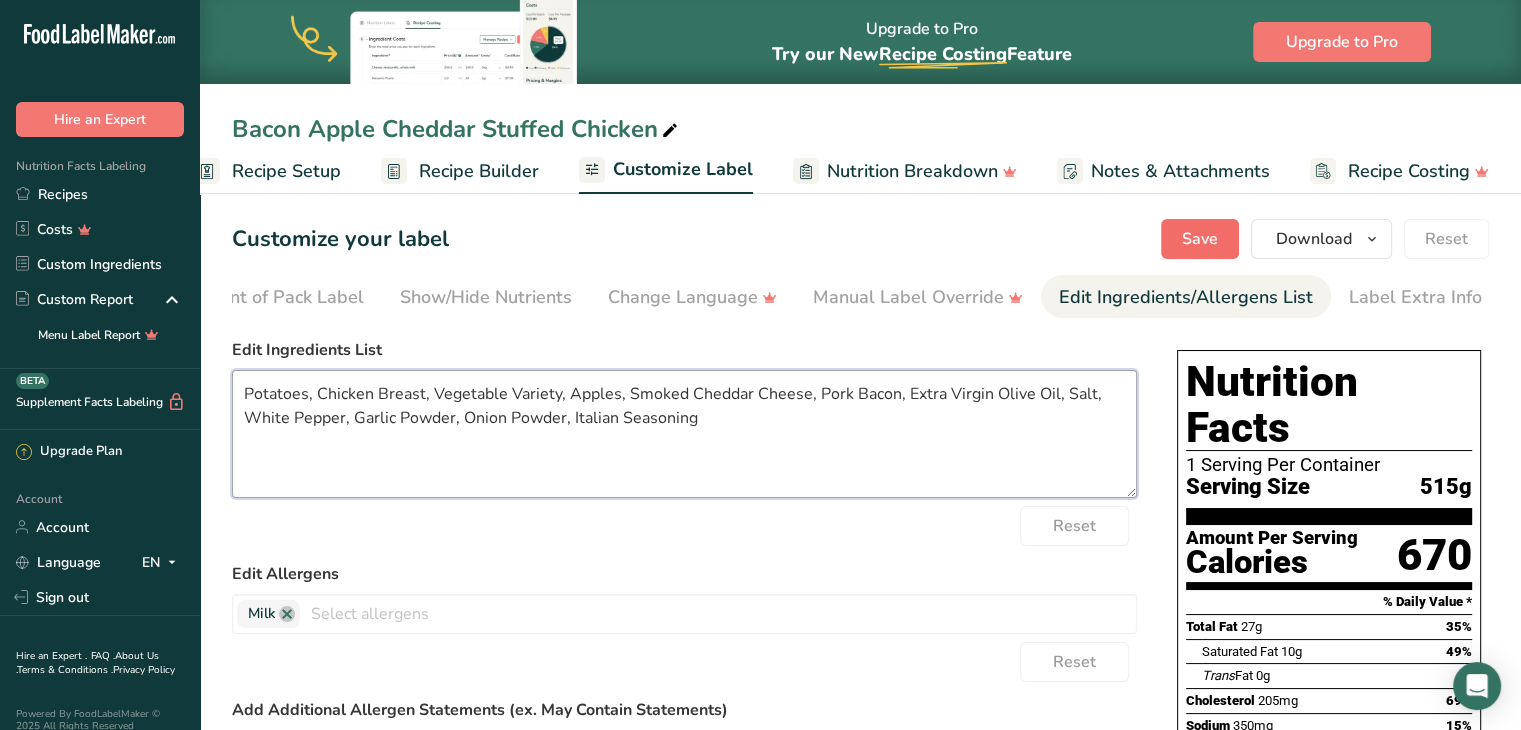 type on "Potatoes, Chicken Breast, Vegetable Variety, Apples, Smoked Cheddar Cheese, Pork Bacon, Extra Virgin Olive Oil, Salt, White Pepper, Garlic Powder, Onion Powder, Italian Seasoning" 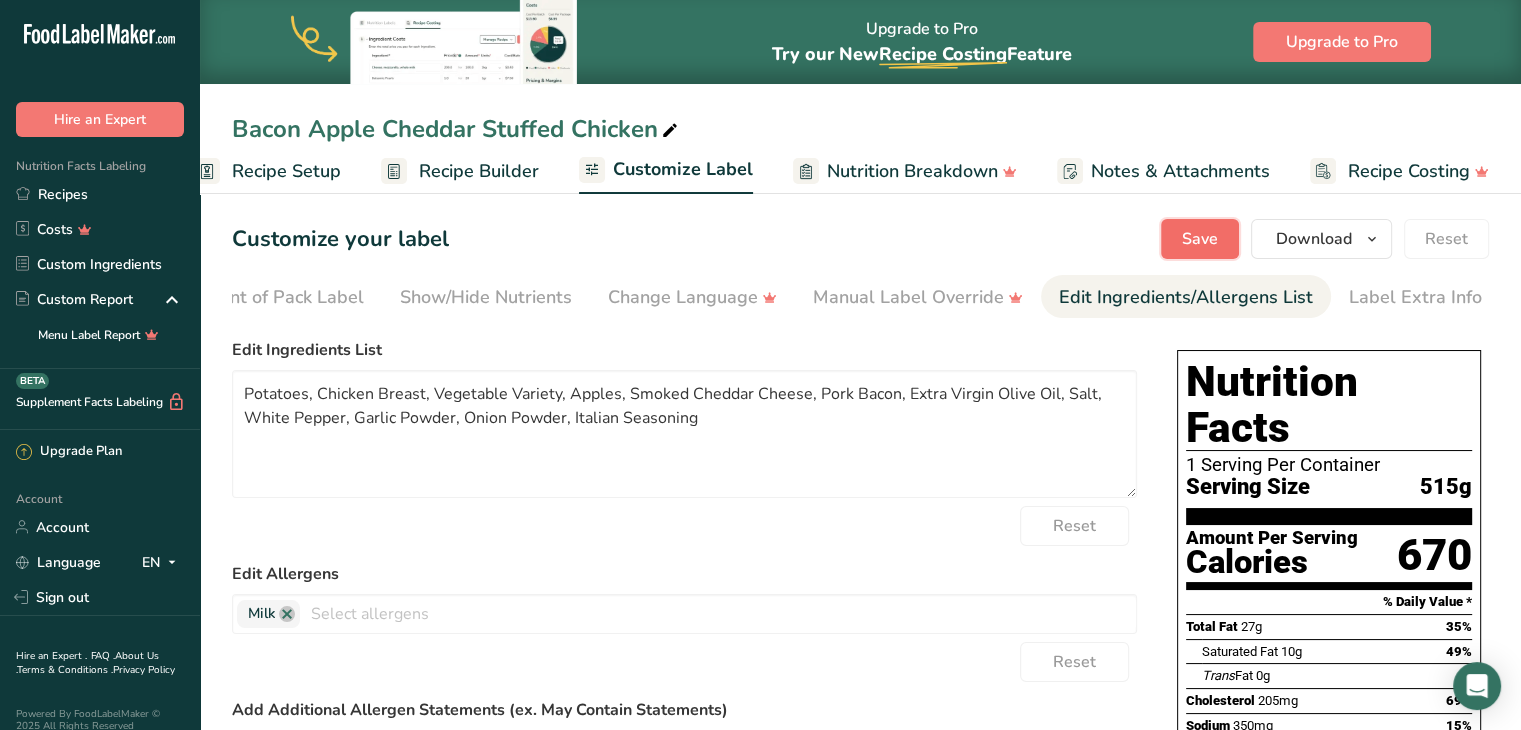 click on "Save" at bounding box center [1200, 239] 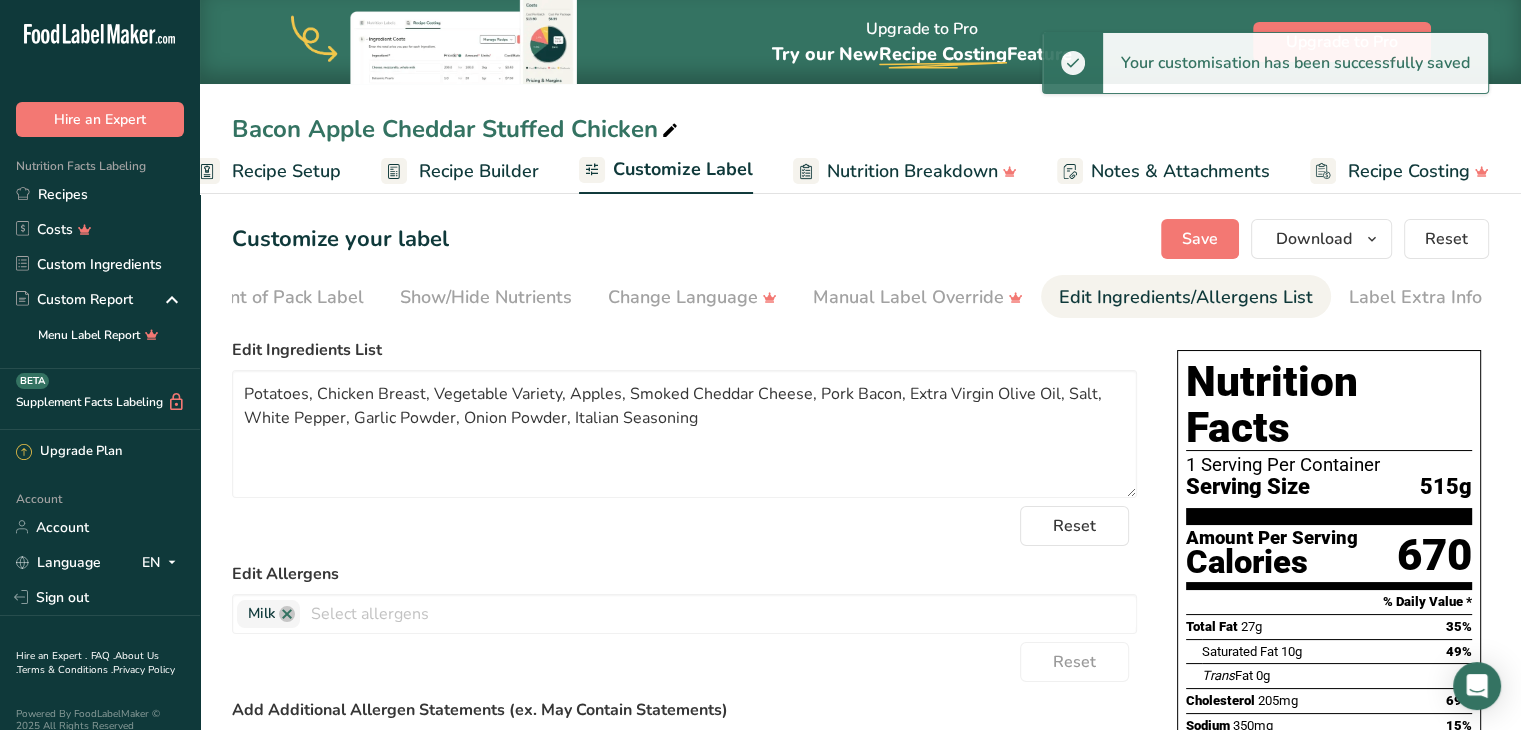 click on "Recipe Builder" at bounding box center (479, 171) 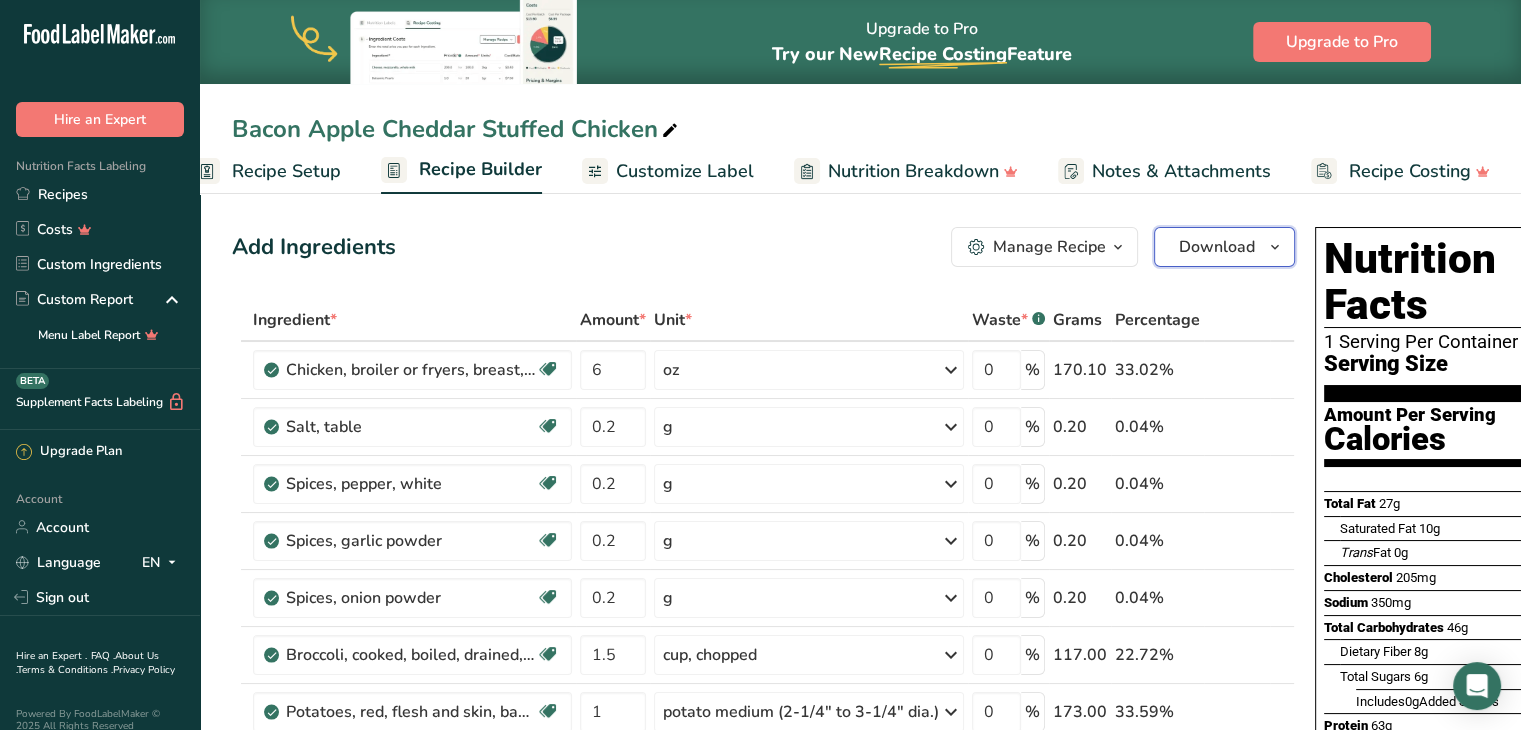 click on "Download" at bounding box center (1217, 247) 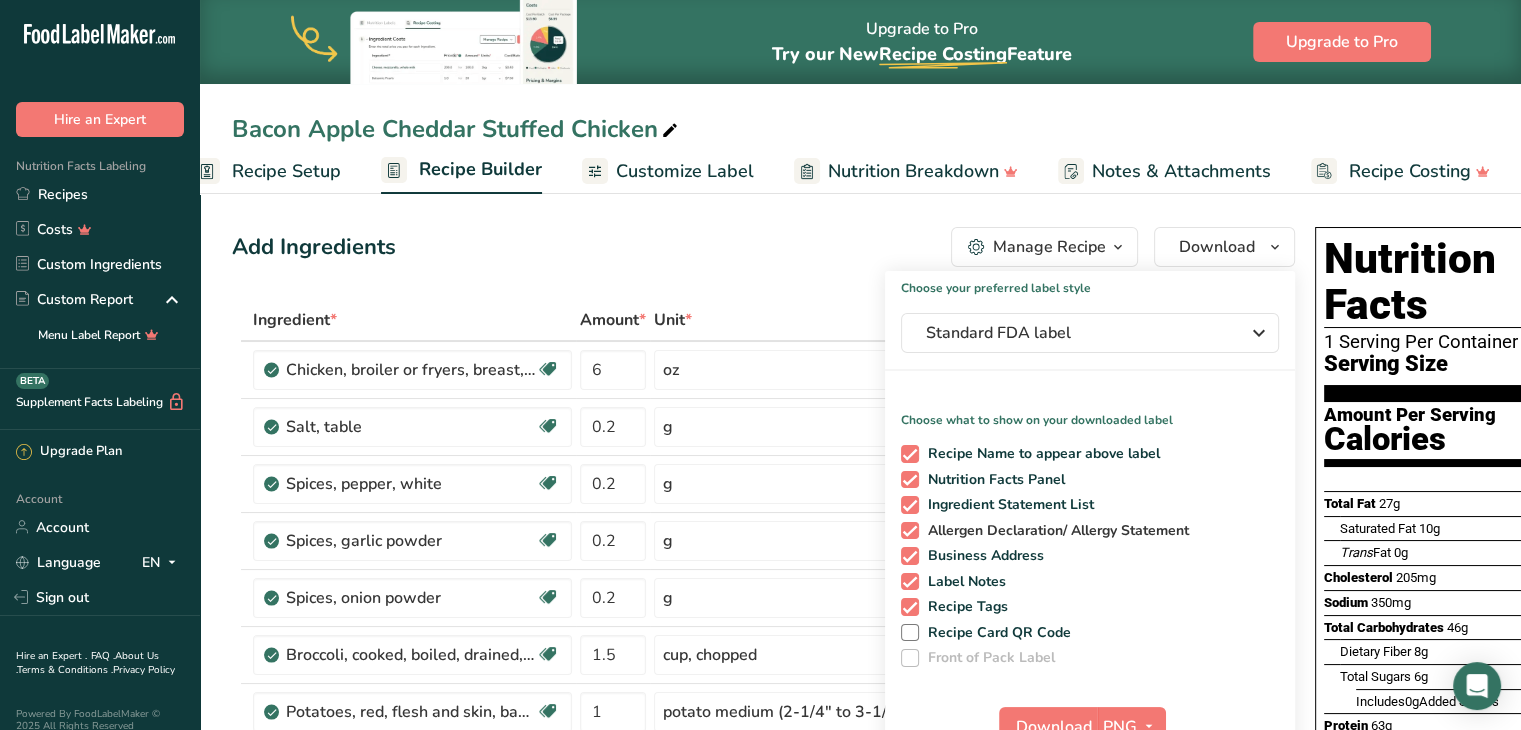 click at bounding box center (910, 531) 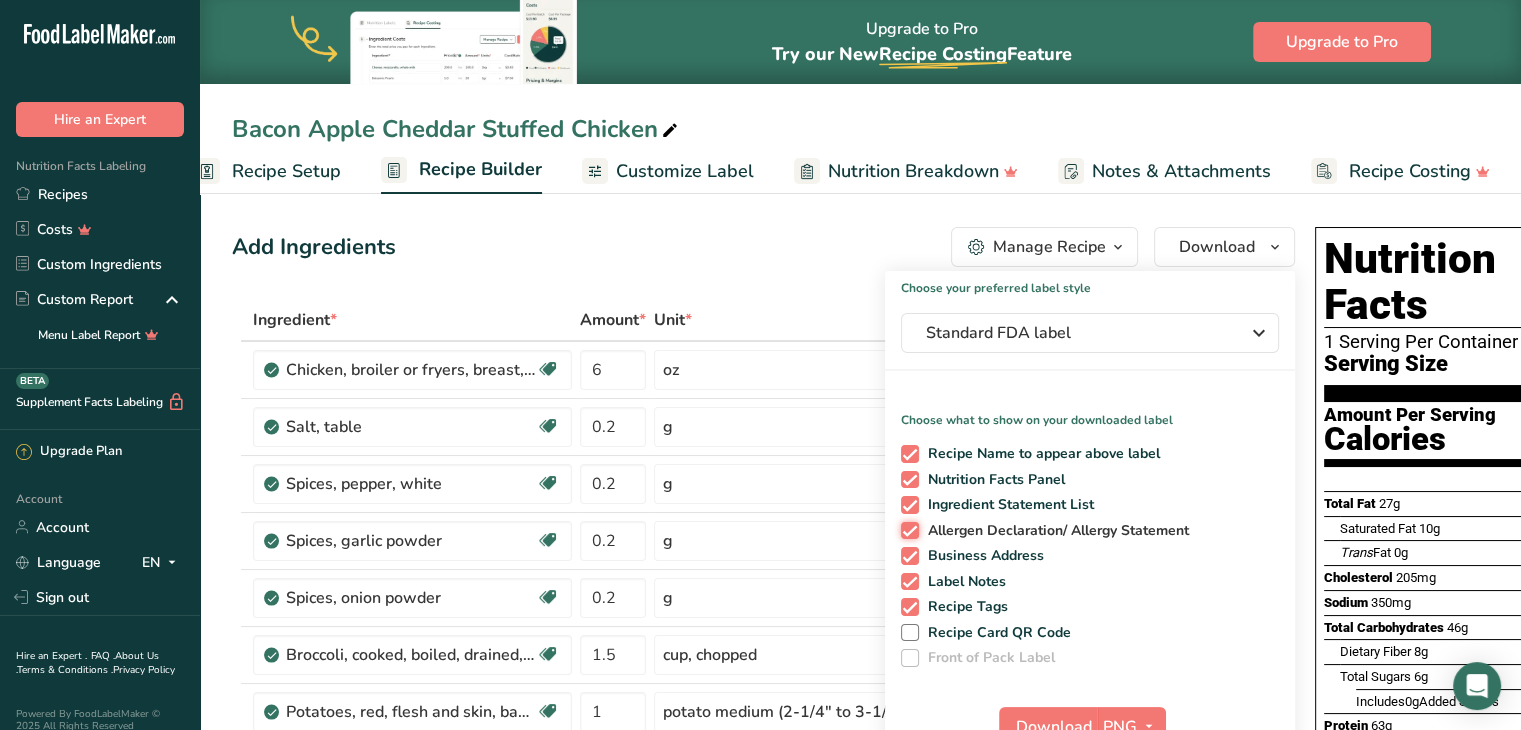 click on "Allergen Declaration/ Allergy Statement" at bounding box center (907, 530) 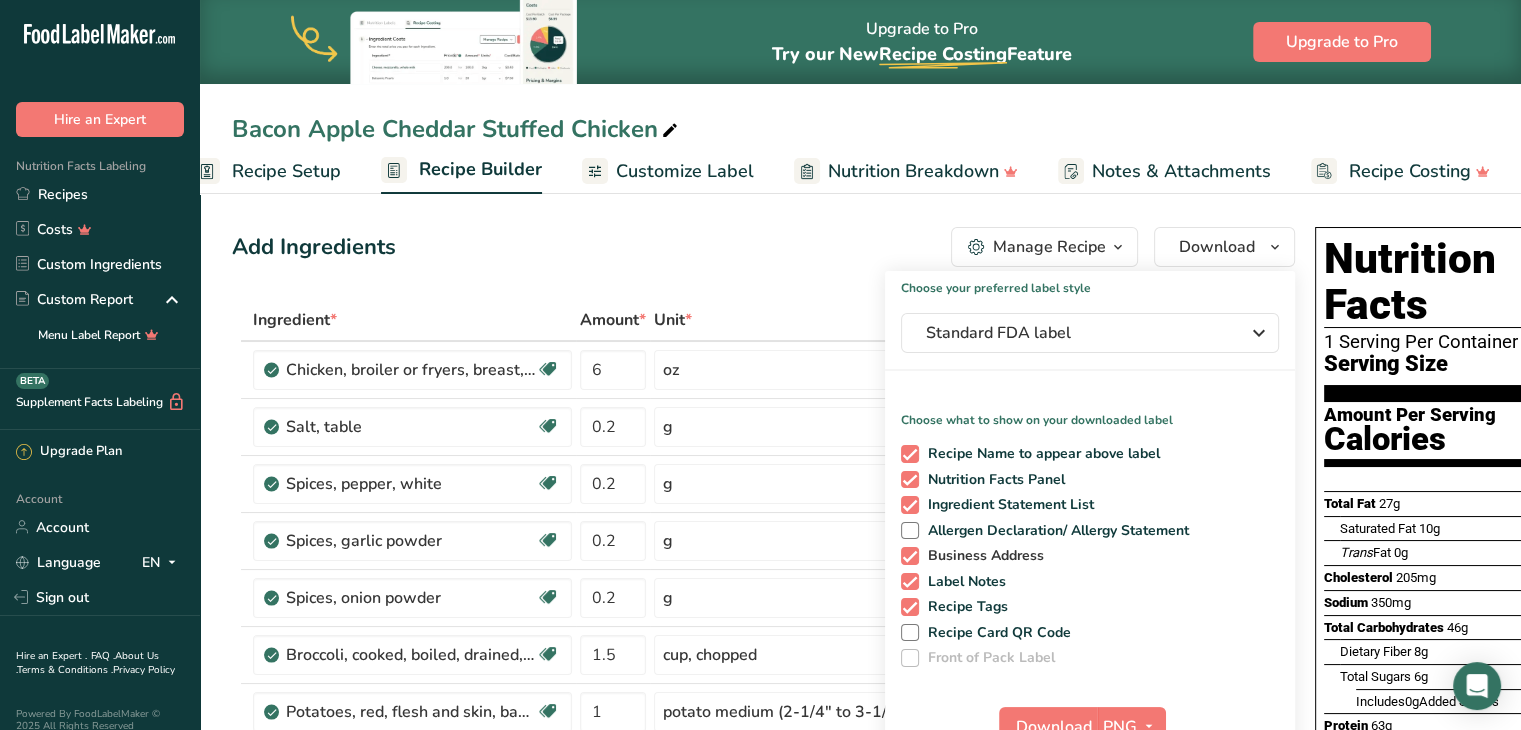drag, startPoint x: 900, startPoint y: 569, endPoint x: 896, endPoint y: 556, distance: 13.601471 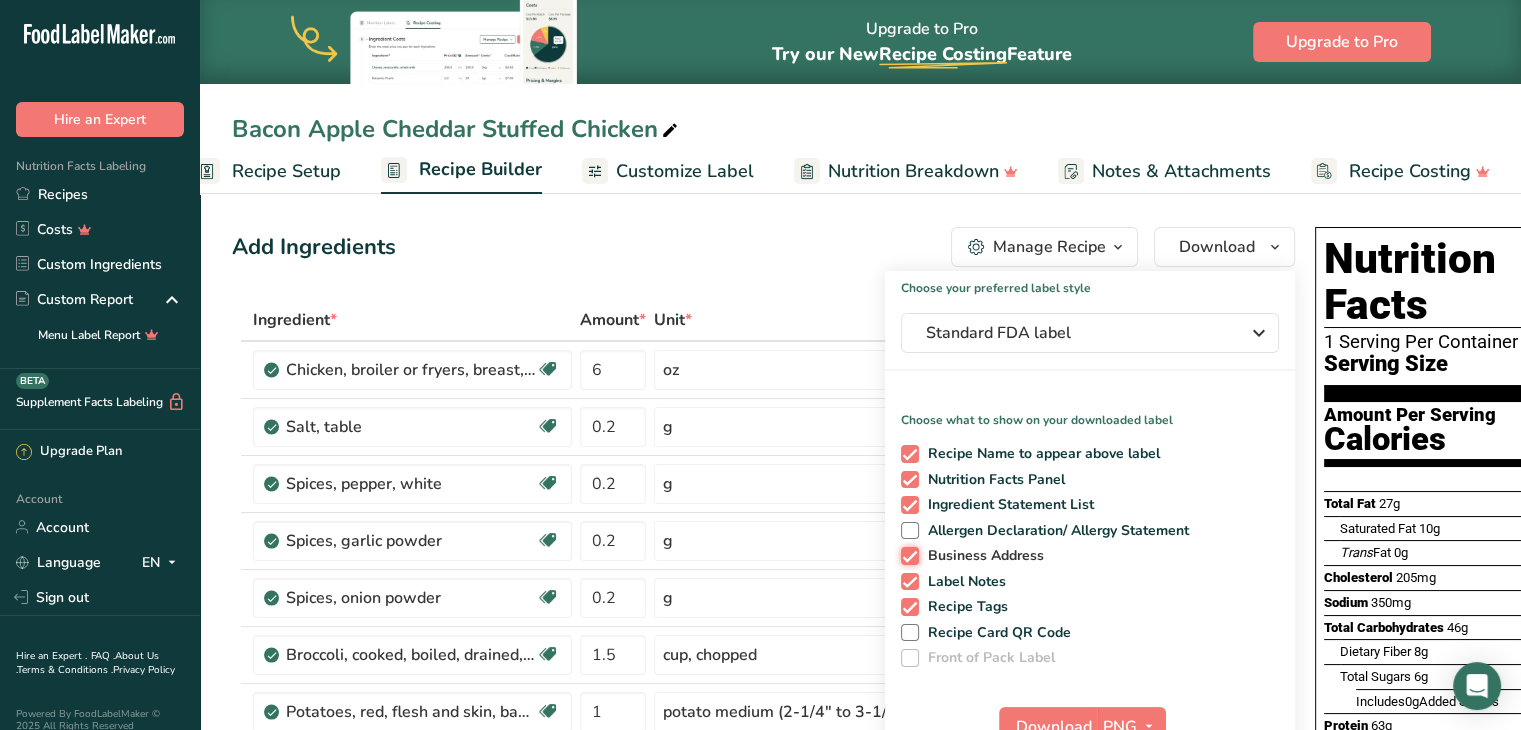 click on "Business Address" at bounding box center [907, 555] 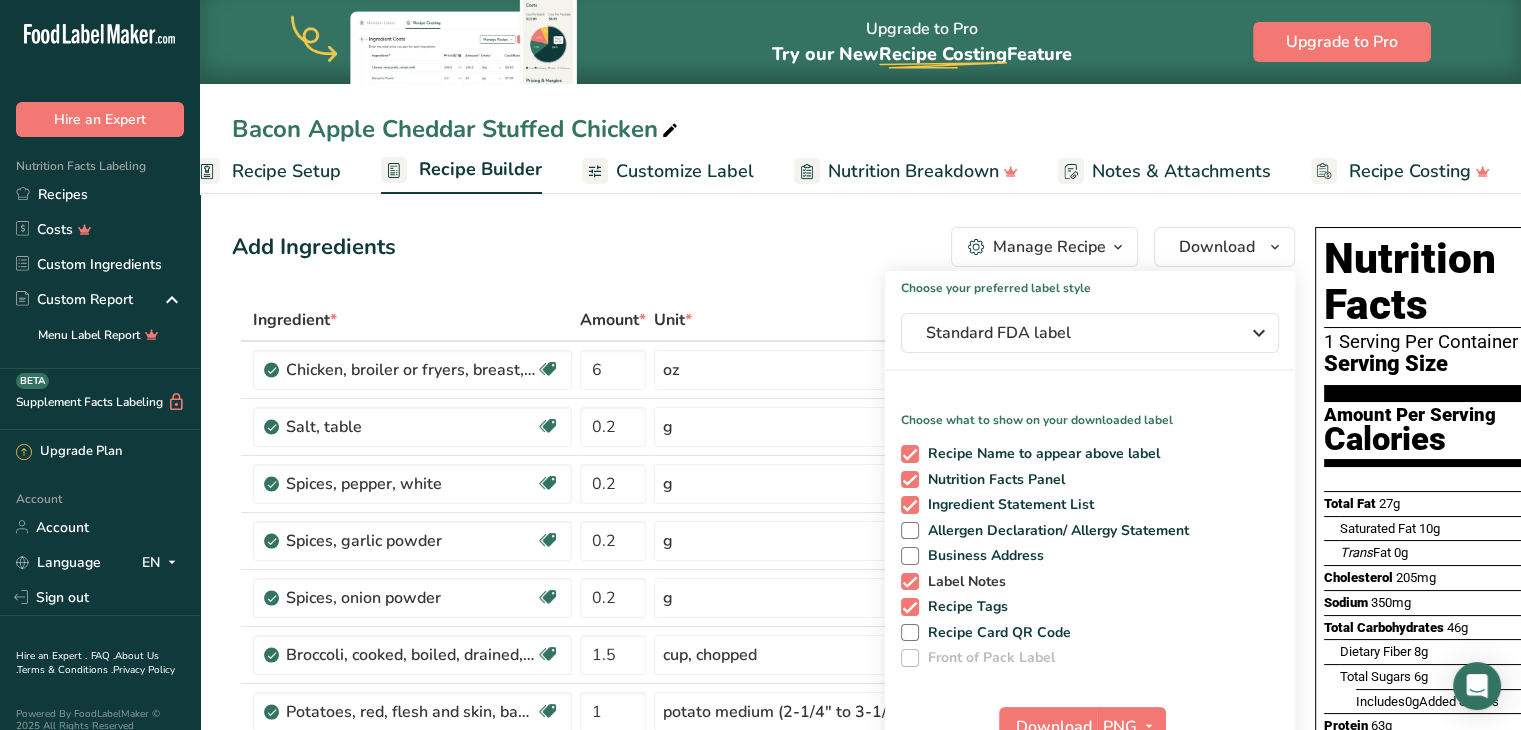 click at bounding box center (910, 582) 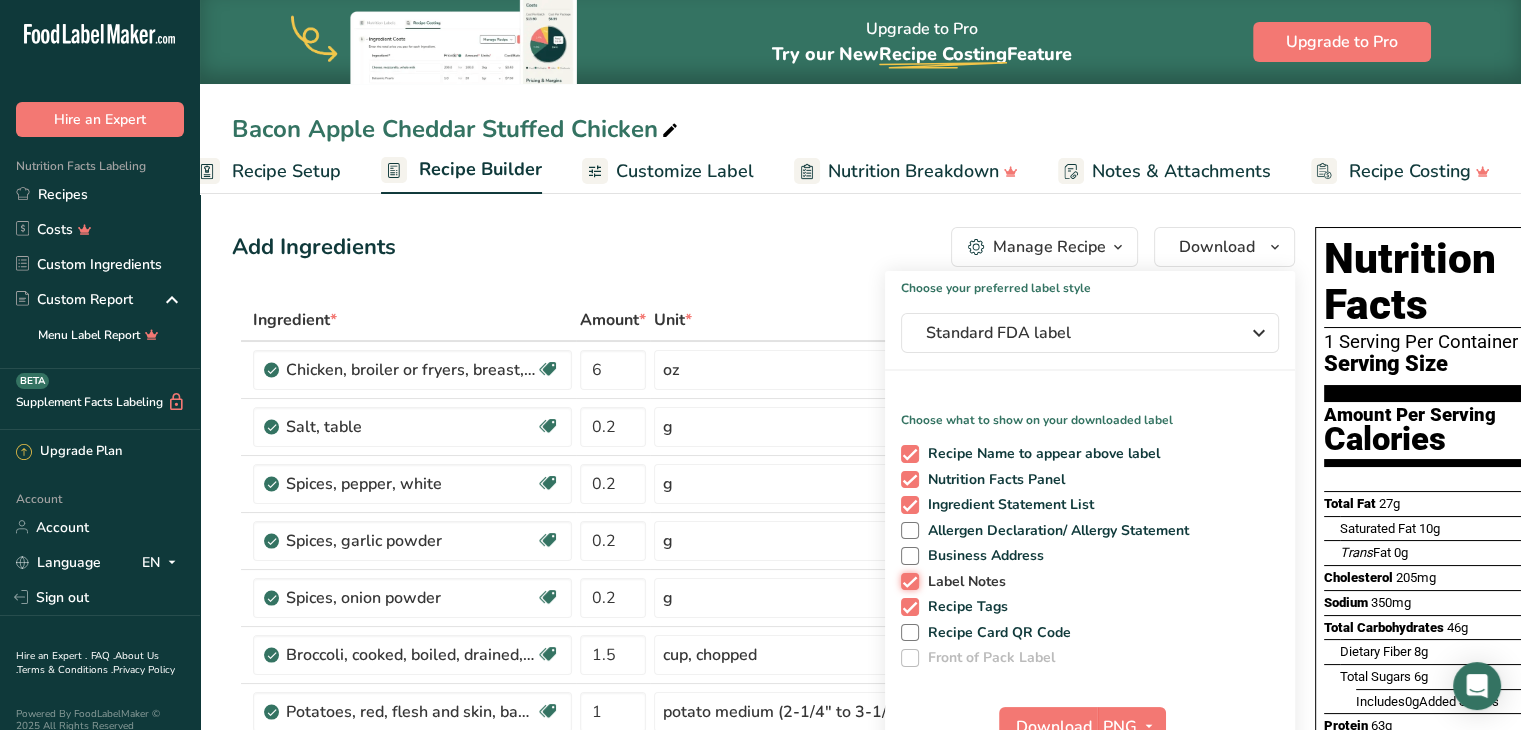 click on "Label Notes" at bounding box center (907, 581) 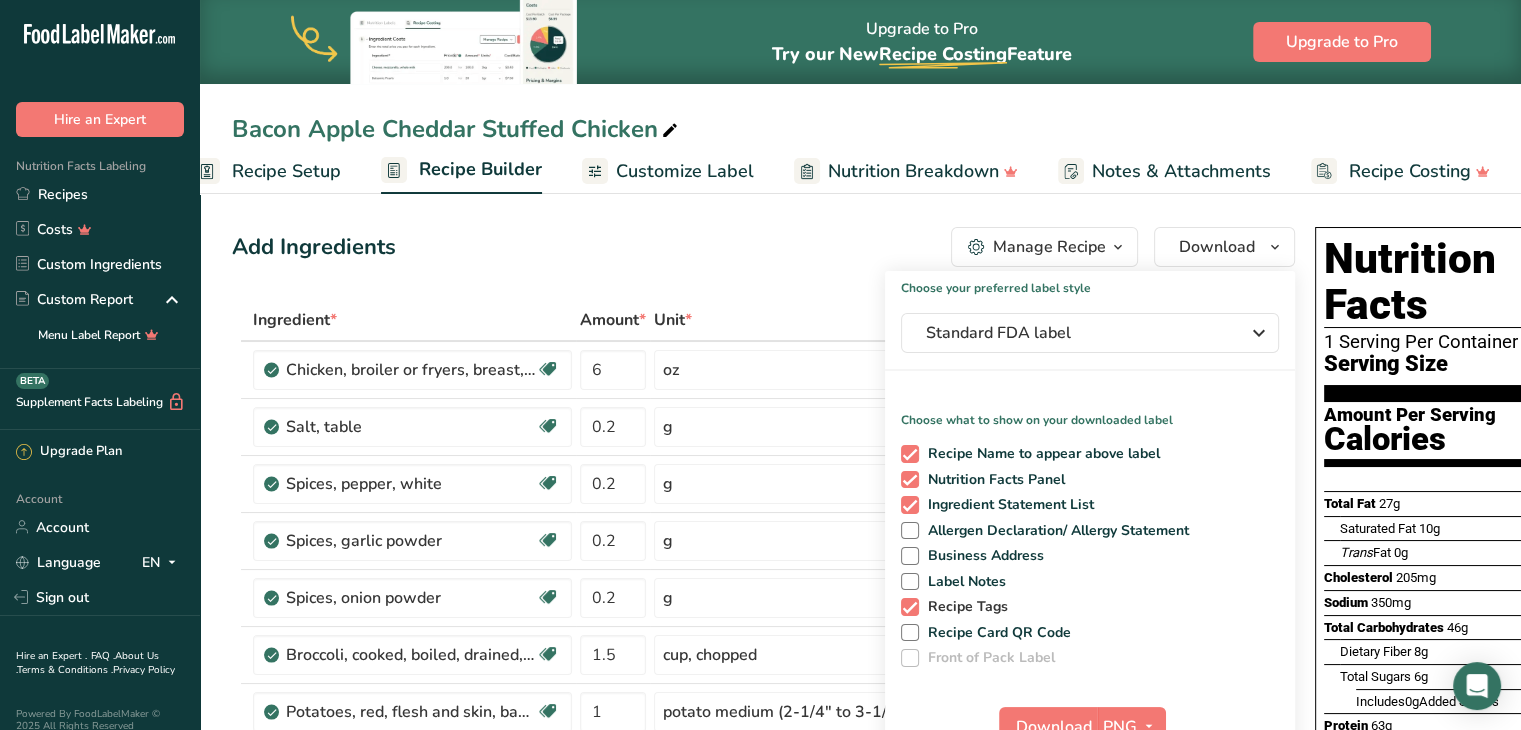 click at bounding box center [910, 607] 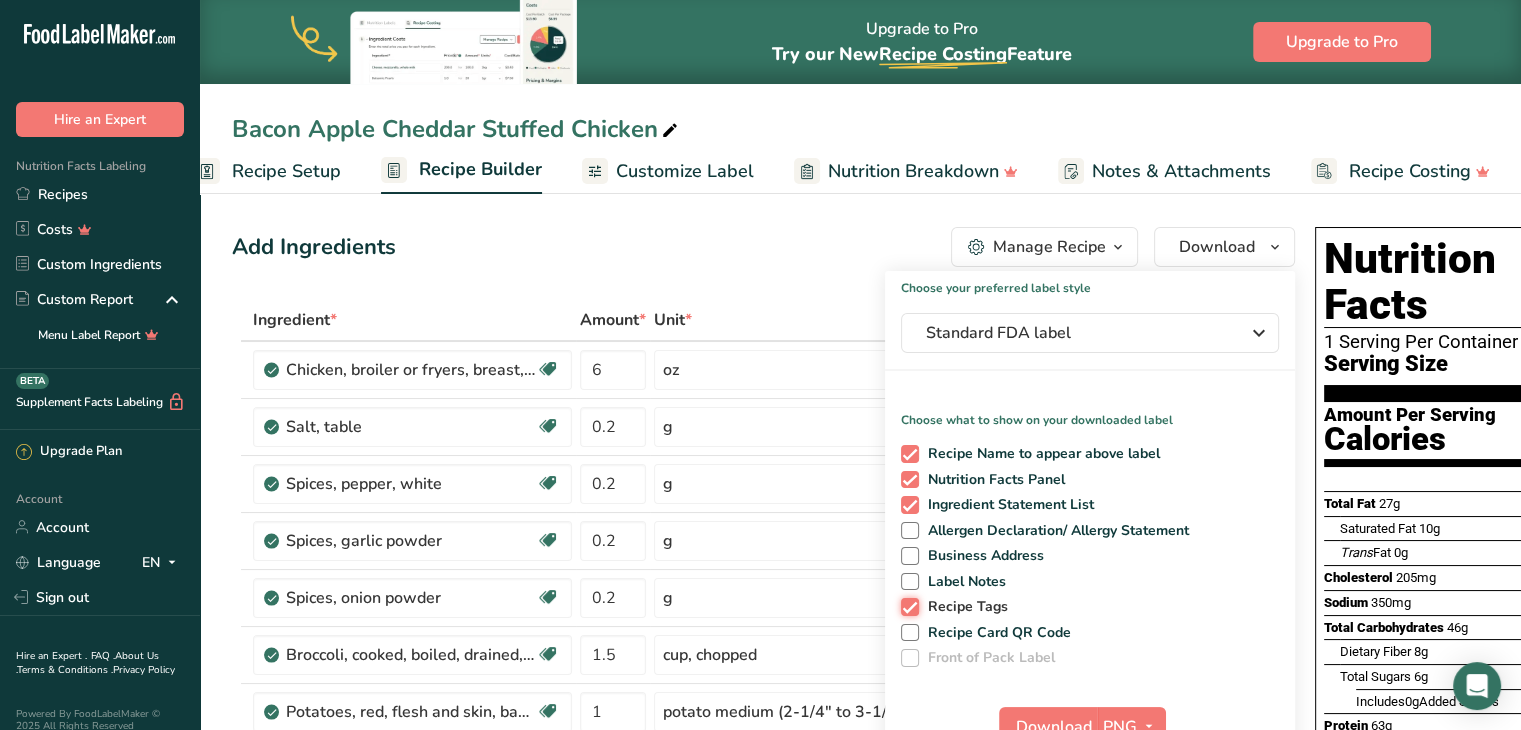 click on "Recipe Tags" at bounding box center [907, 606] 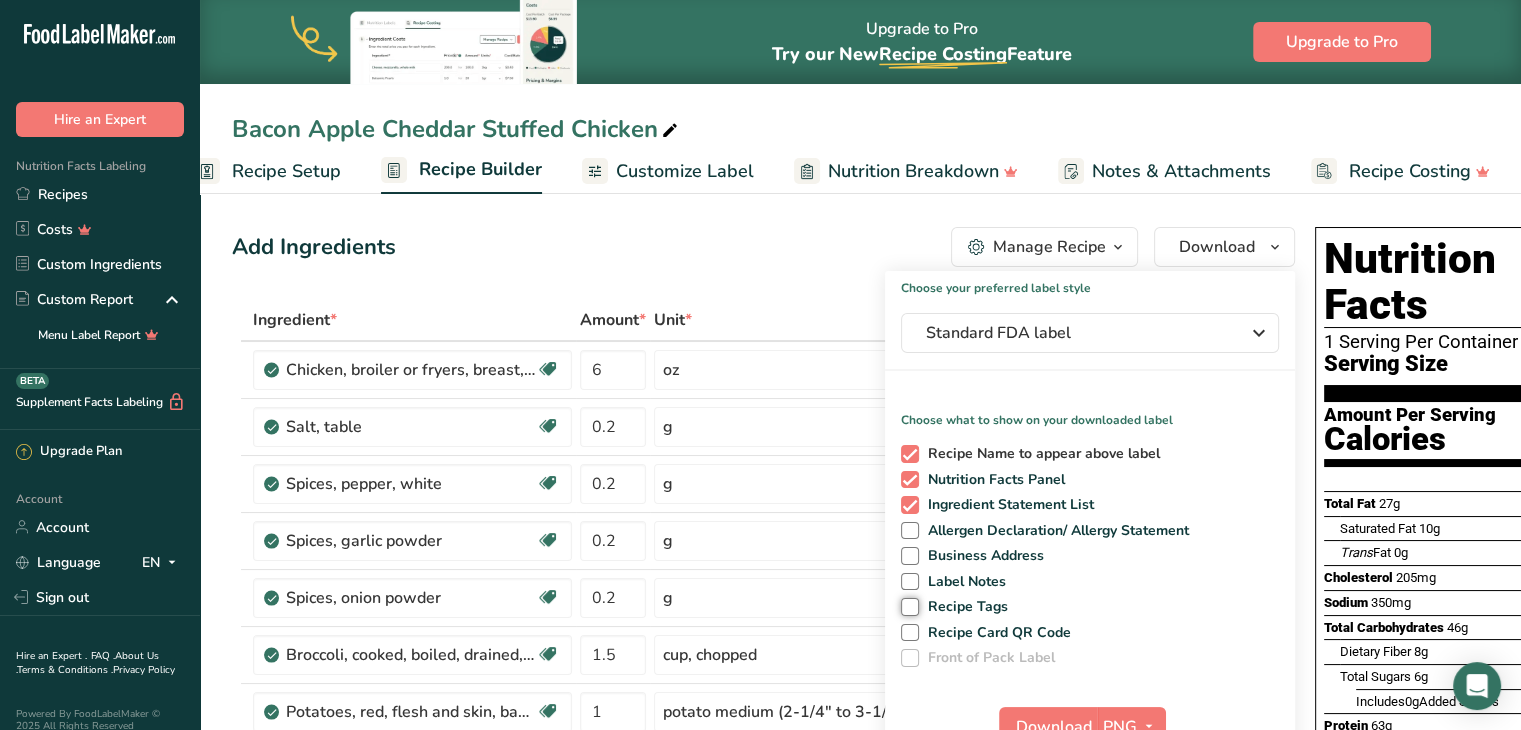 scroll, scrollTop: 92, scrollLeft: 0, axis: vertical 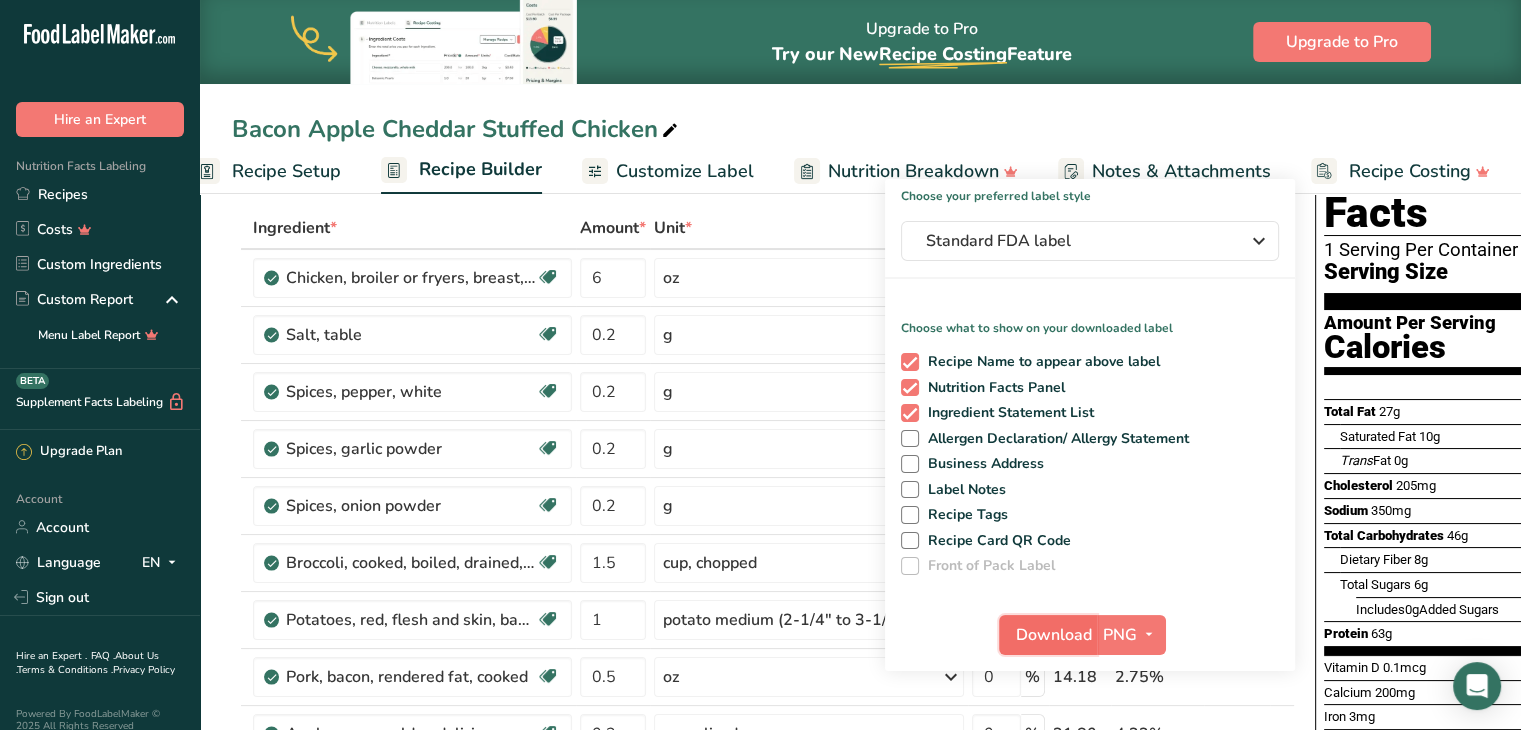click on "Download" at bounding box center (1054, 635) 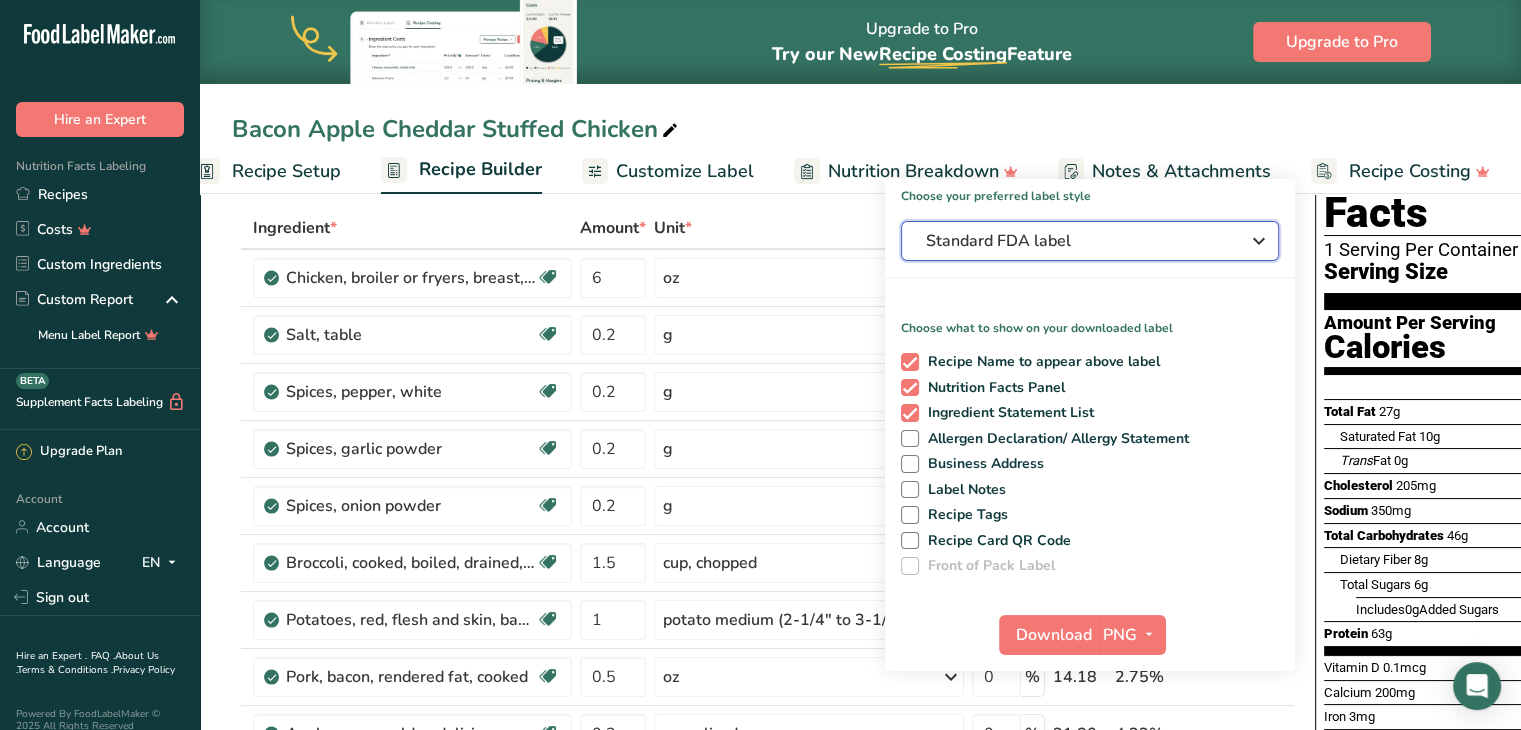 click on "Standard FDA label" at bounding box center (1076, 241) 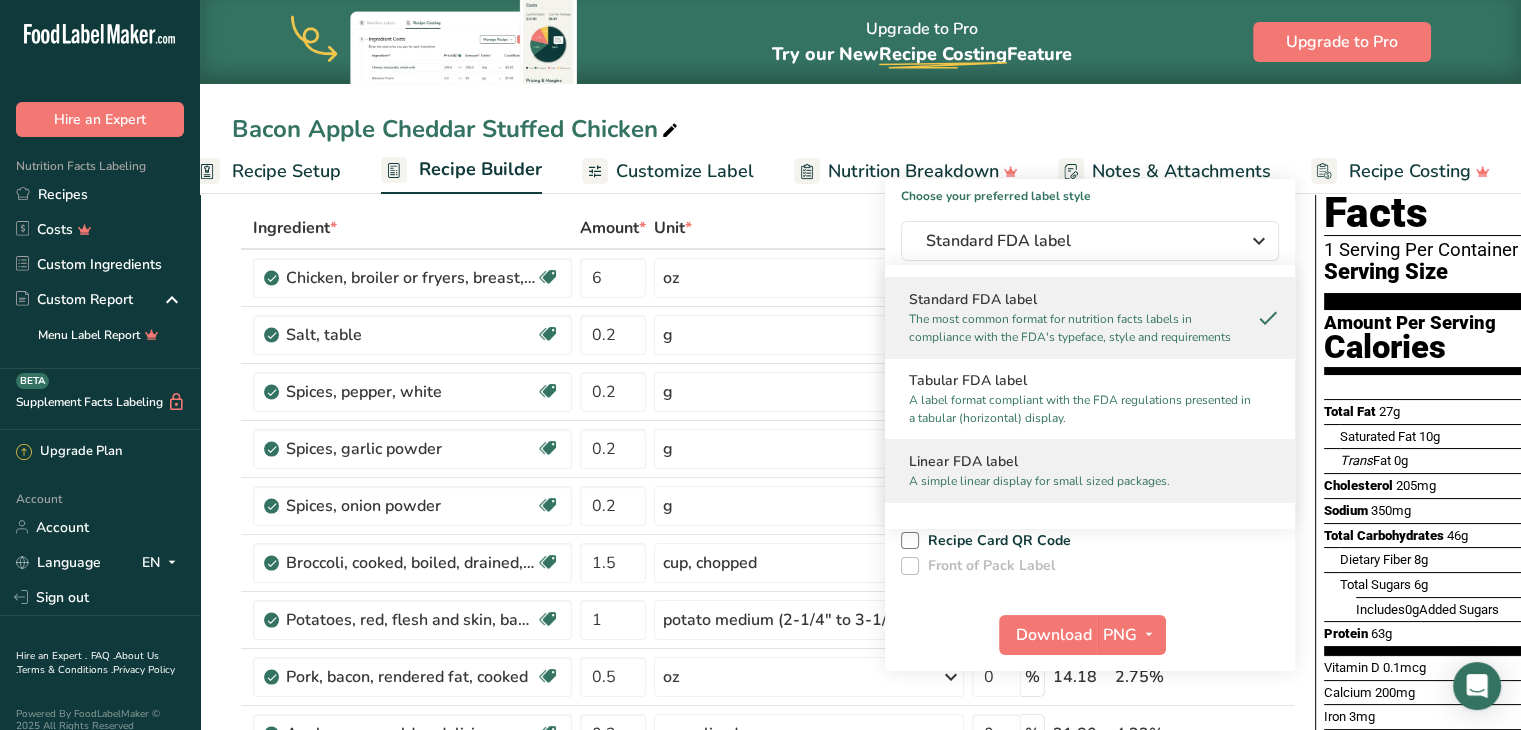 click on "Linear FDA label
A simple linear display for small sized packages." at bounding box center (1090, 470) 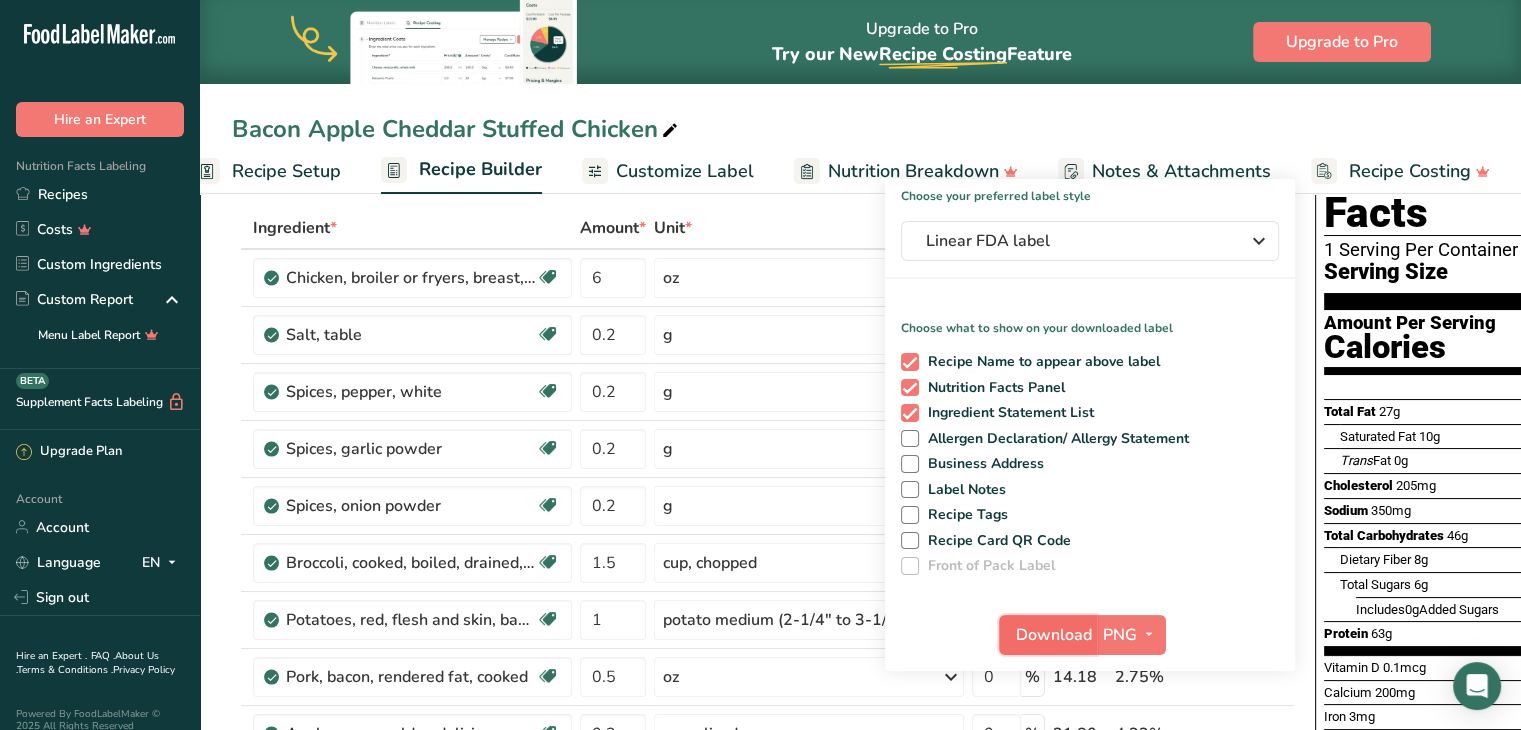 click on "Download" at bounding box center [1054, 635] 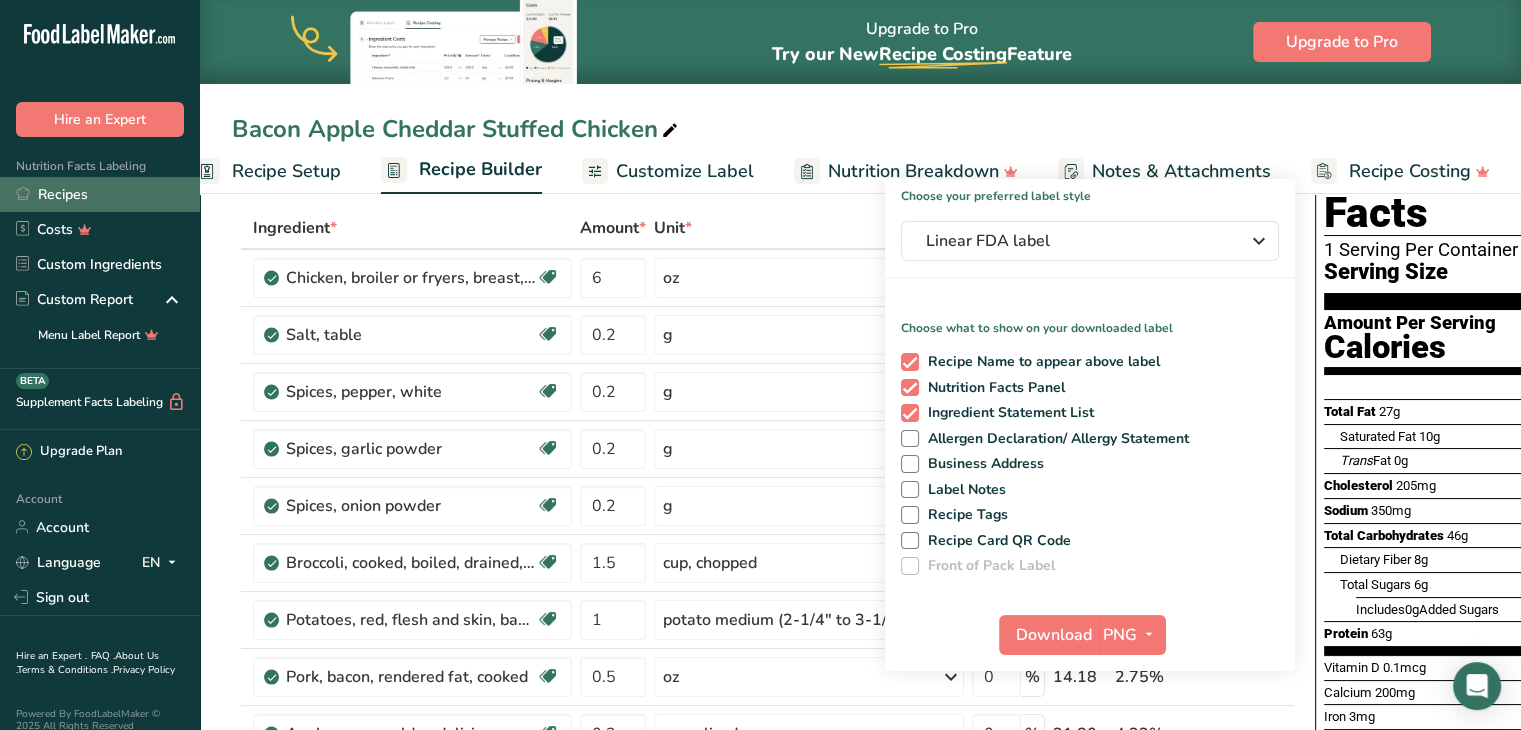 click on "Recipes" at bounding box center [100, 194] 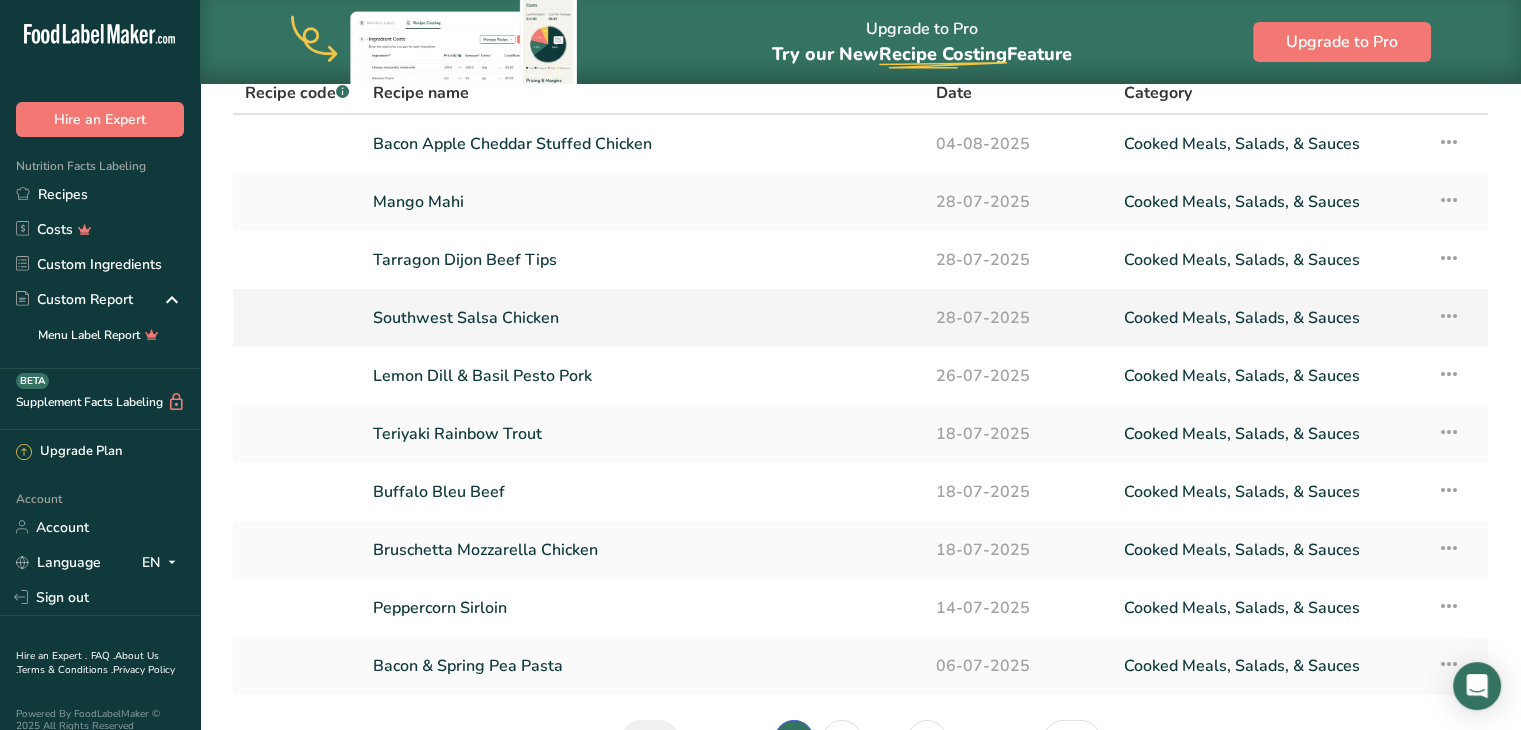 scroll, scrollTop: 229, scrollLeft: 0, axis: vertical 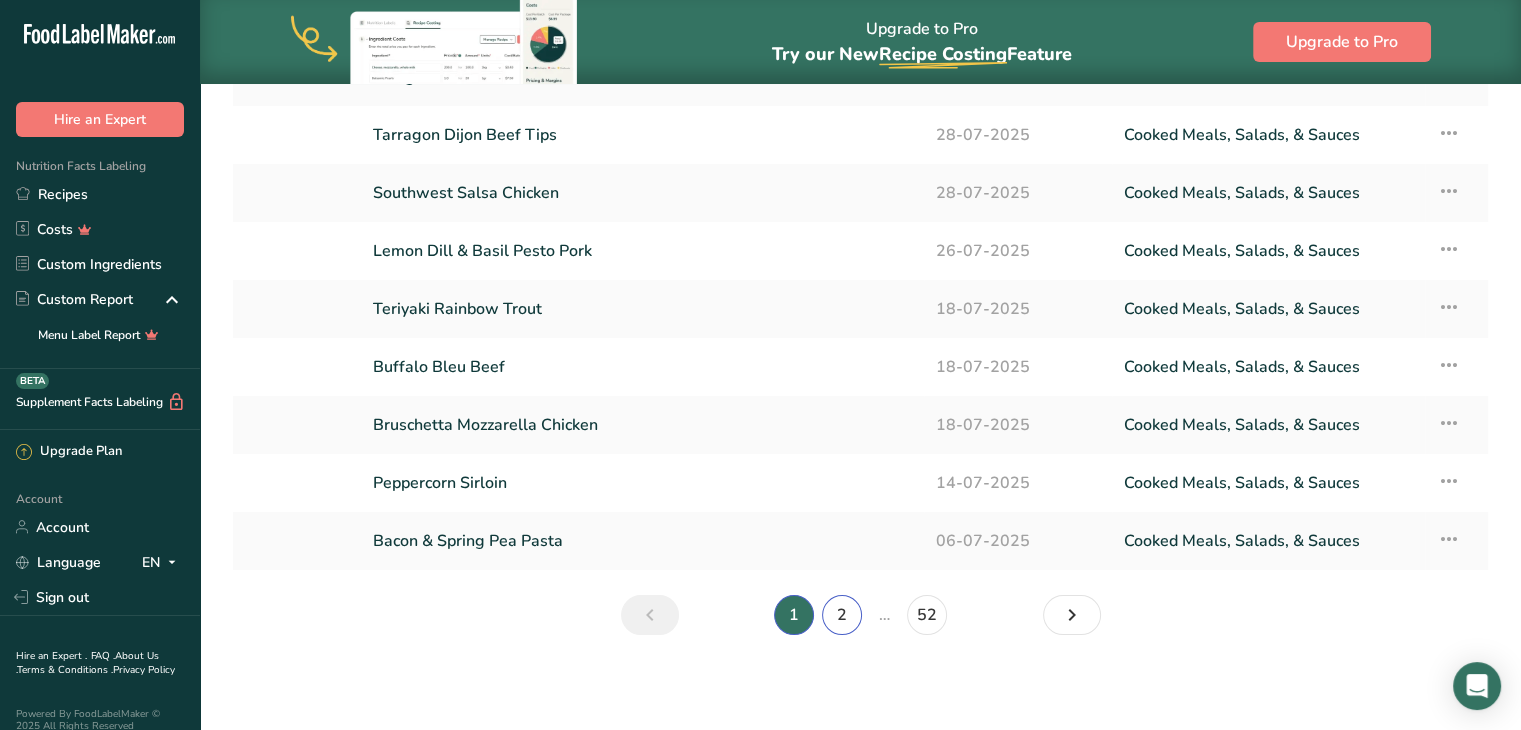 click on "2" at bounding box center (842, 615) 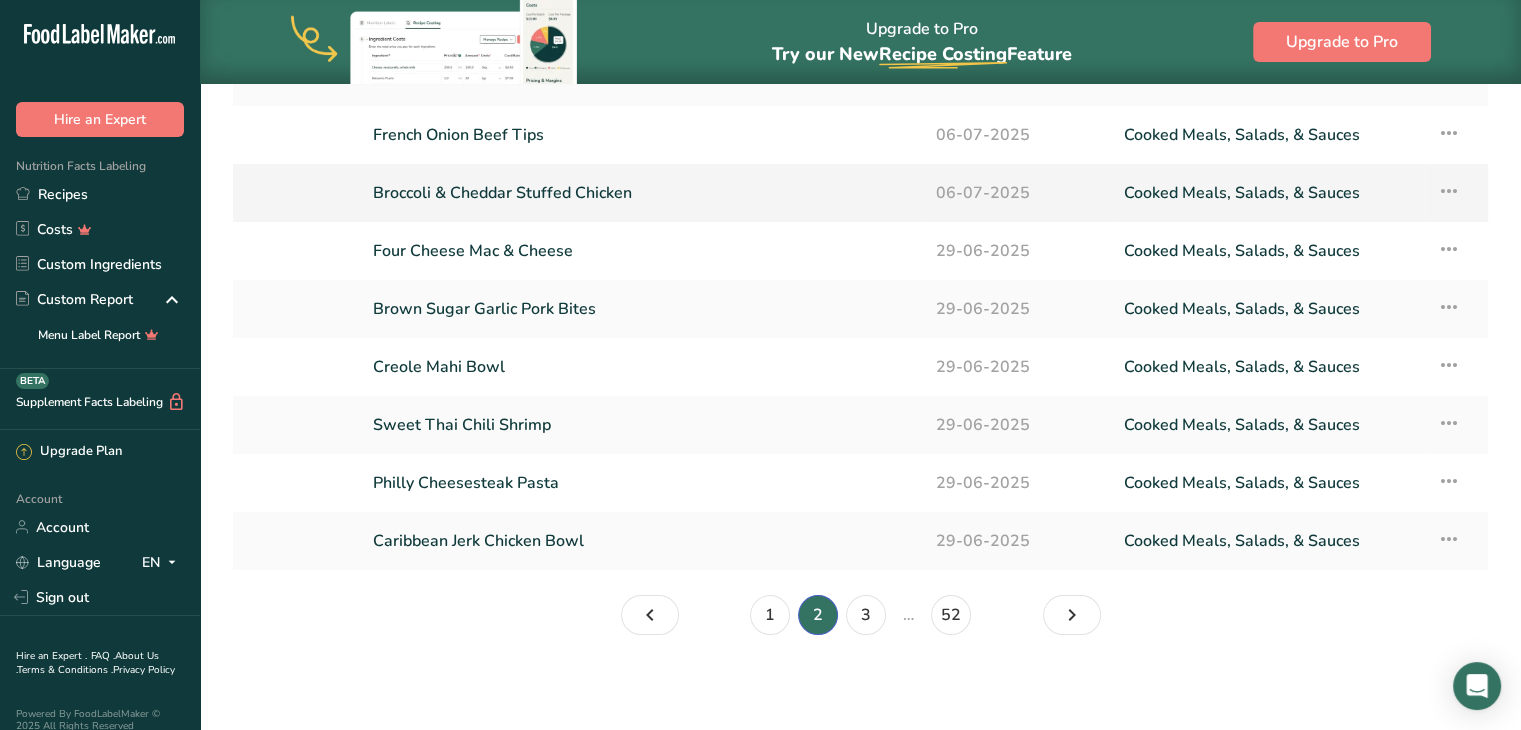 click at bounding box center (1449, 191) 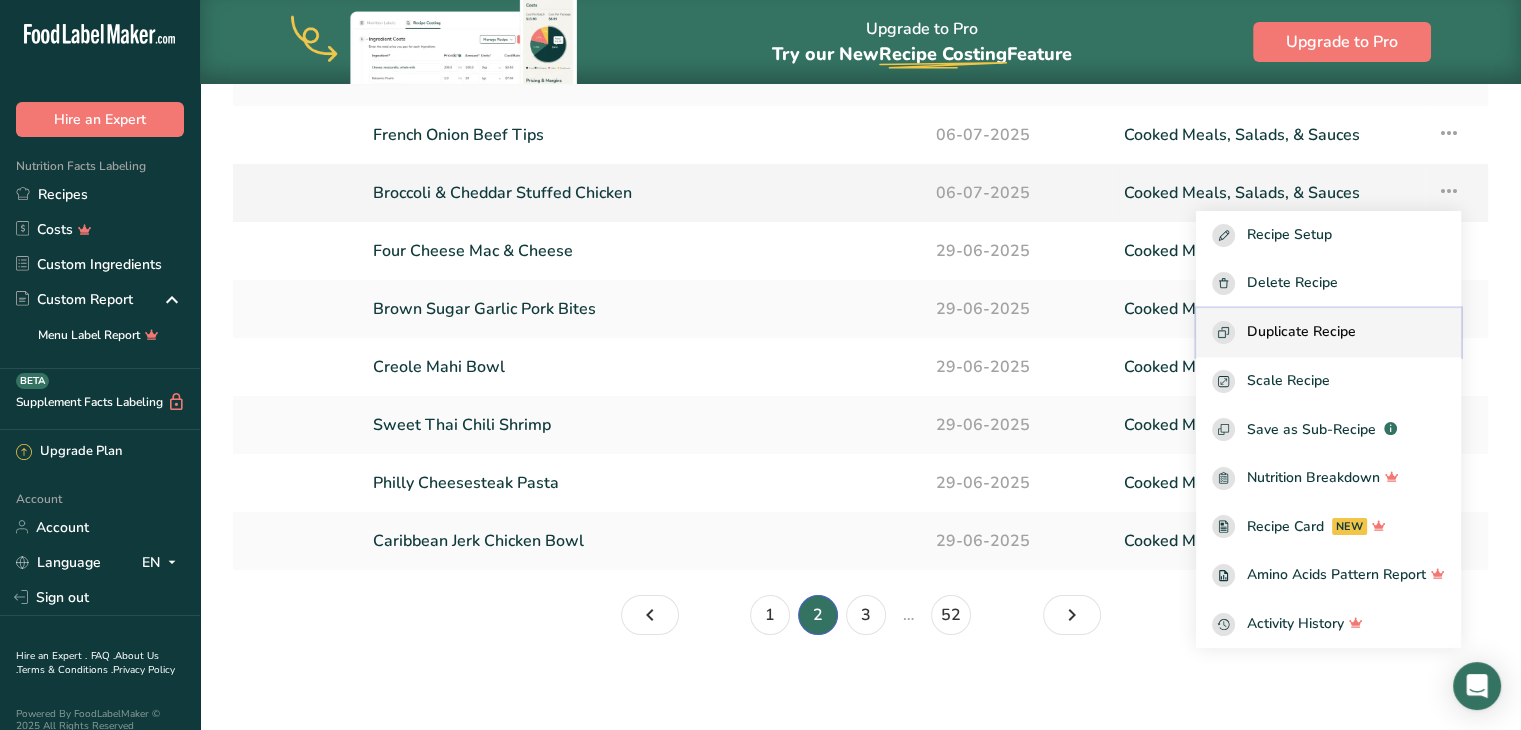 click on "Duplicate Recipe" at bounding box center (1301, 332) 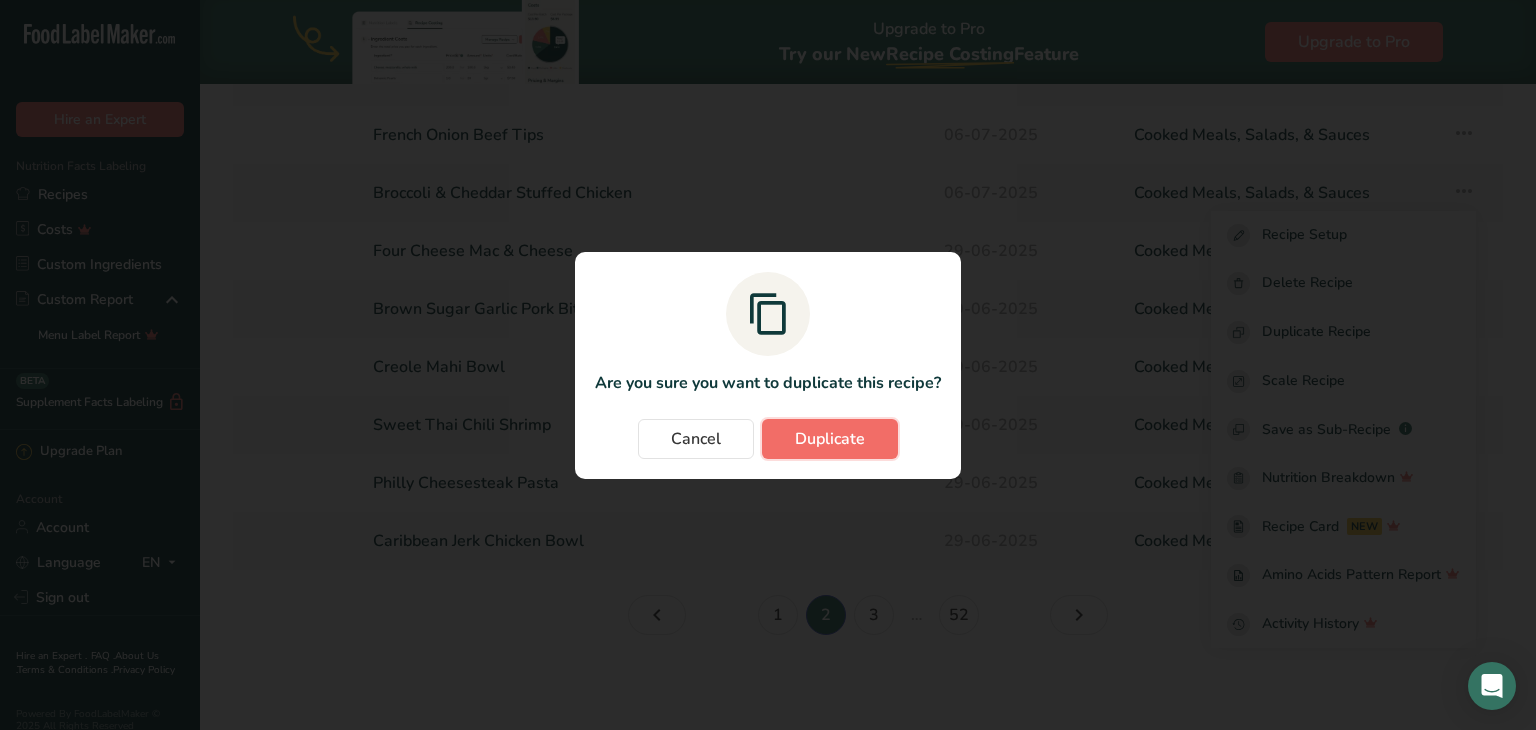 click on "Duplicate" at bounding box center (830, 439) 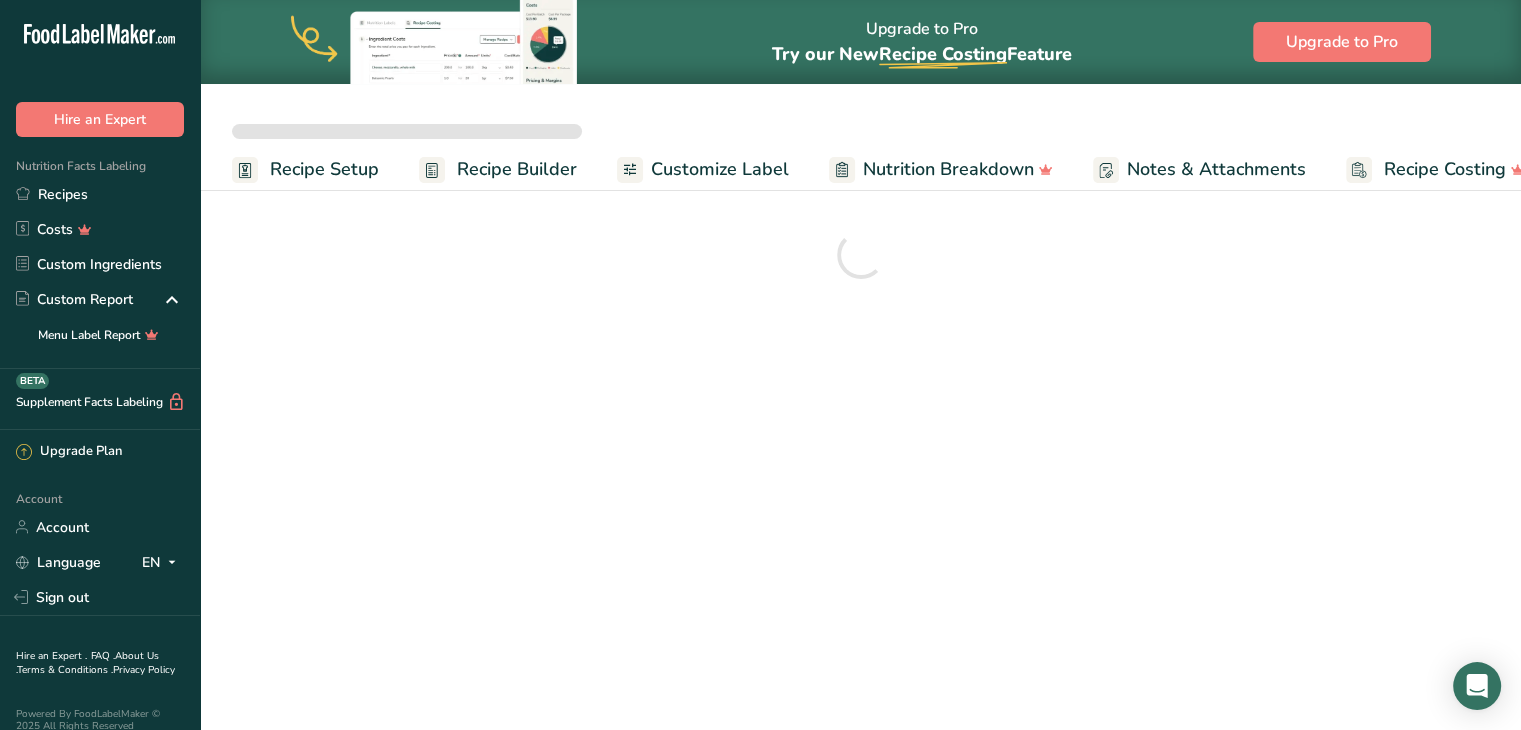 scroll, scrollTop: 0, scrollLeft: 0, axis: both 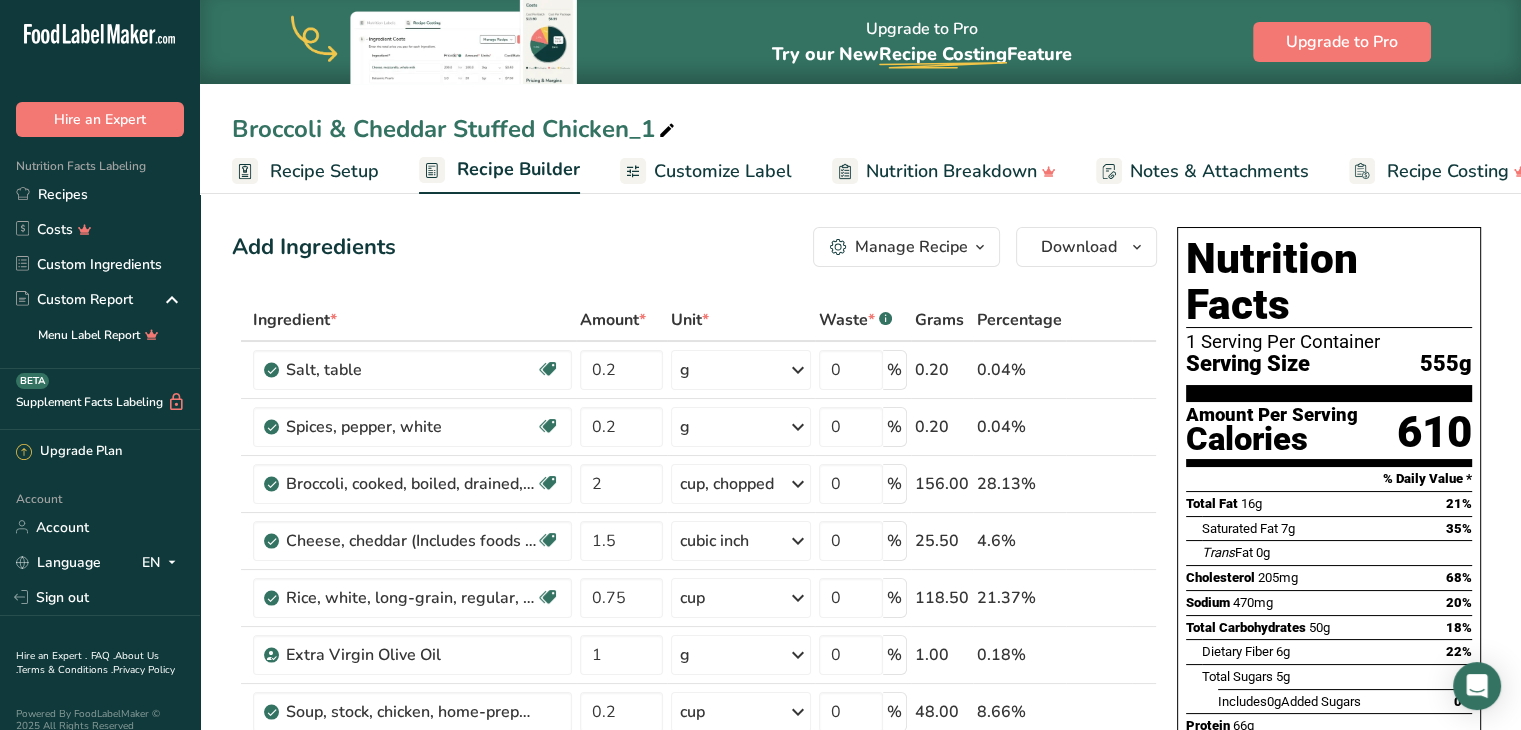 click at bounding box center (667, 131) 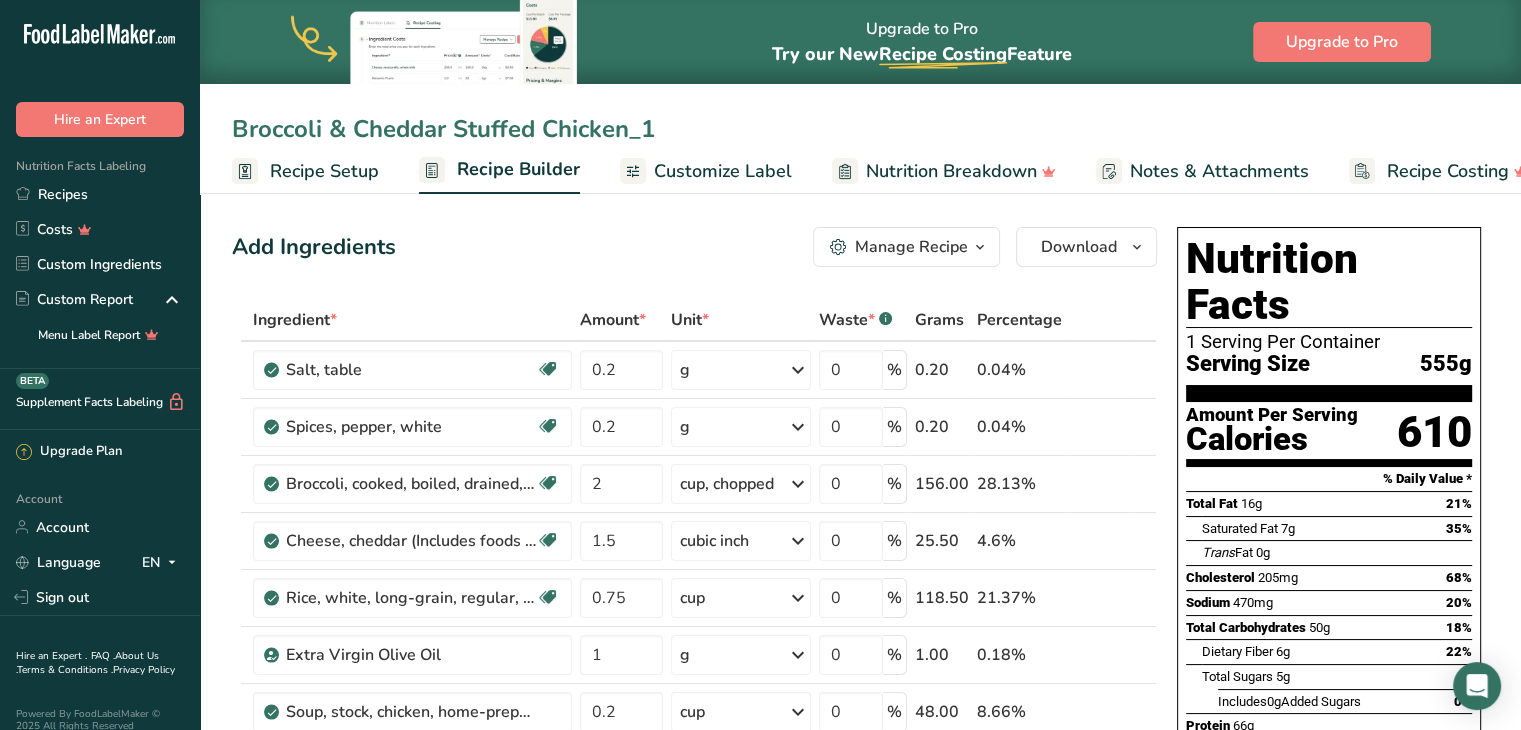 click on "Broccoli & Cheddar Stuffed Chicken_1" at bounding box center (860, 129) 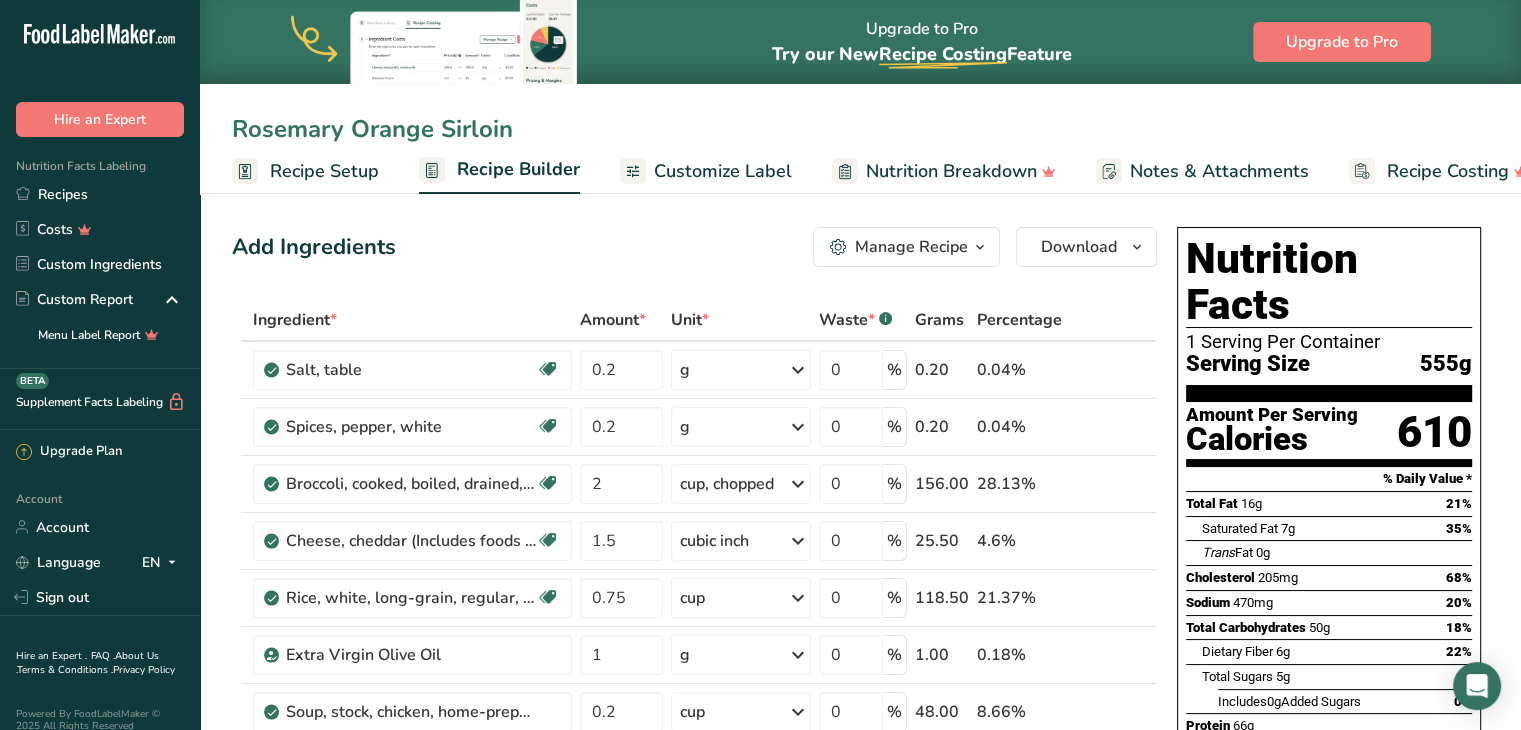 type on "Rosemary Orange Sirloin" 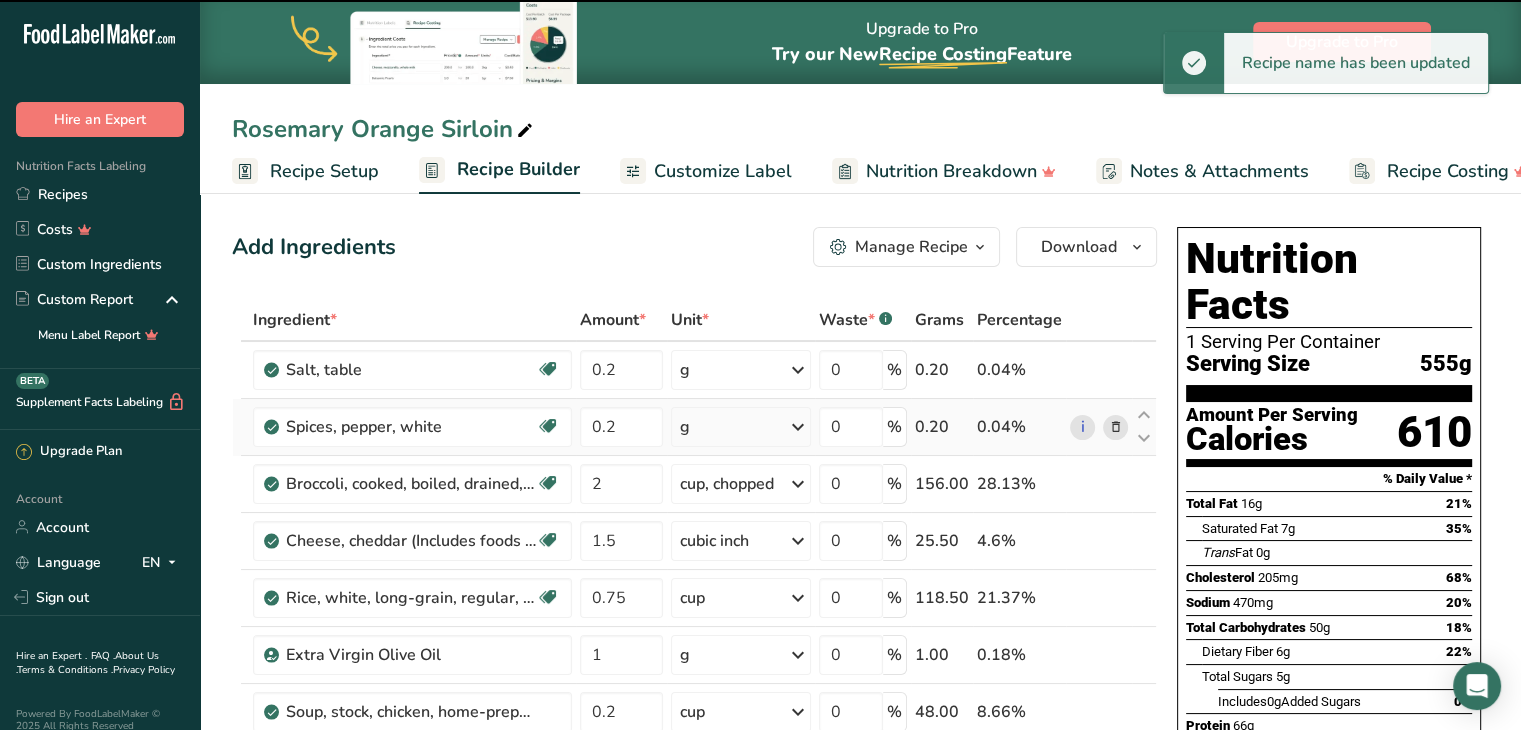 scroll, scrollTop: 94, scrollLeft: 0, axis: vertical 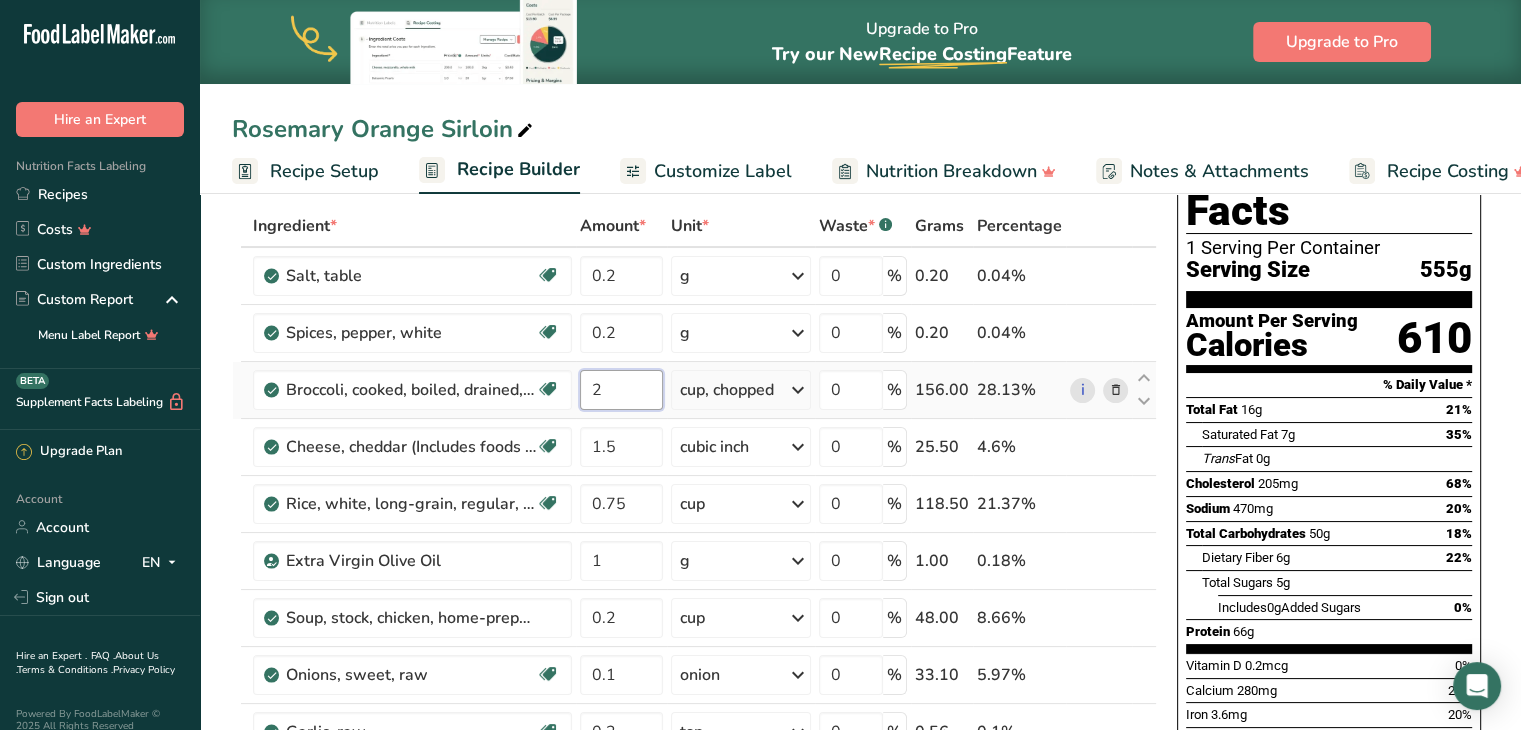 click on "2" at bounding box center [621, 390] 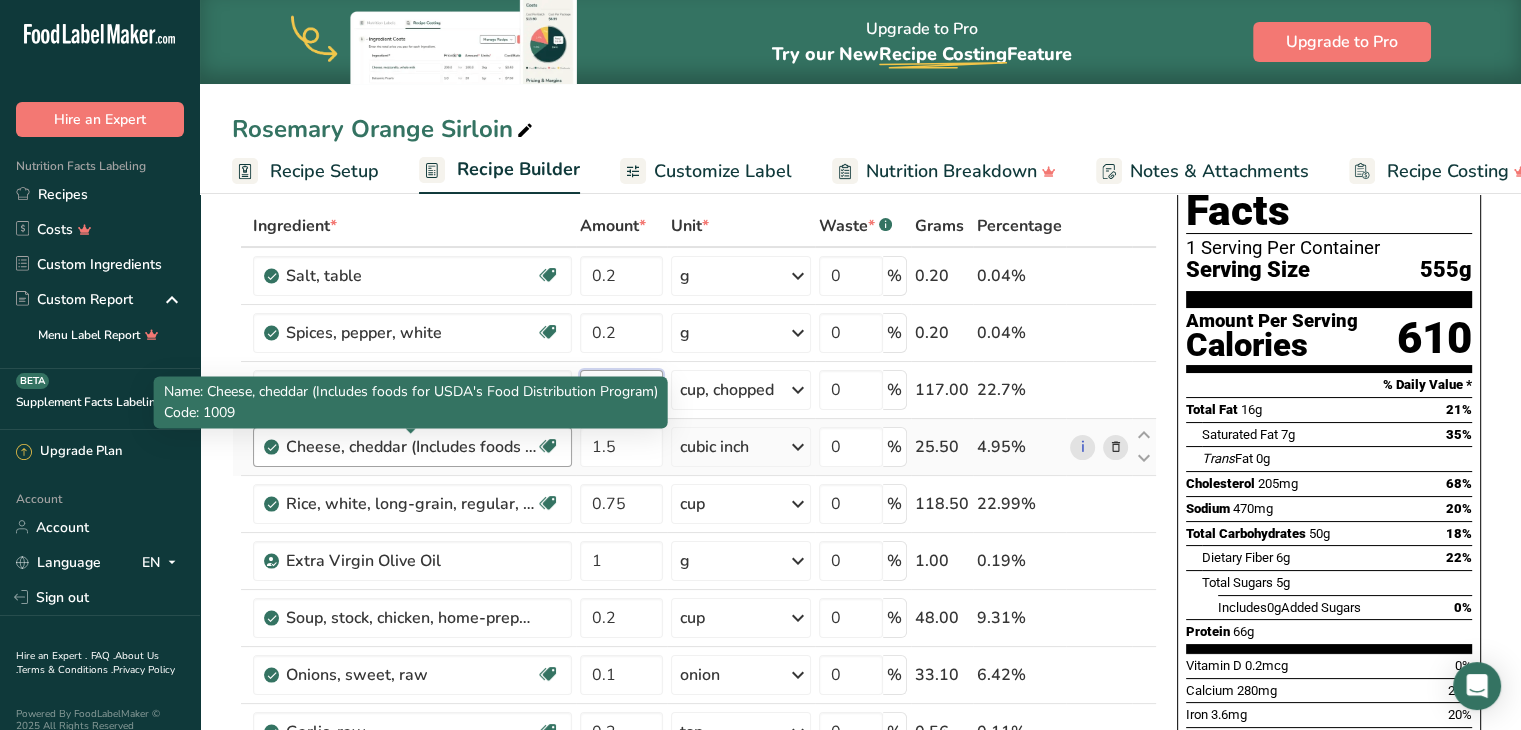 type on "1.5" 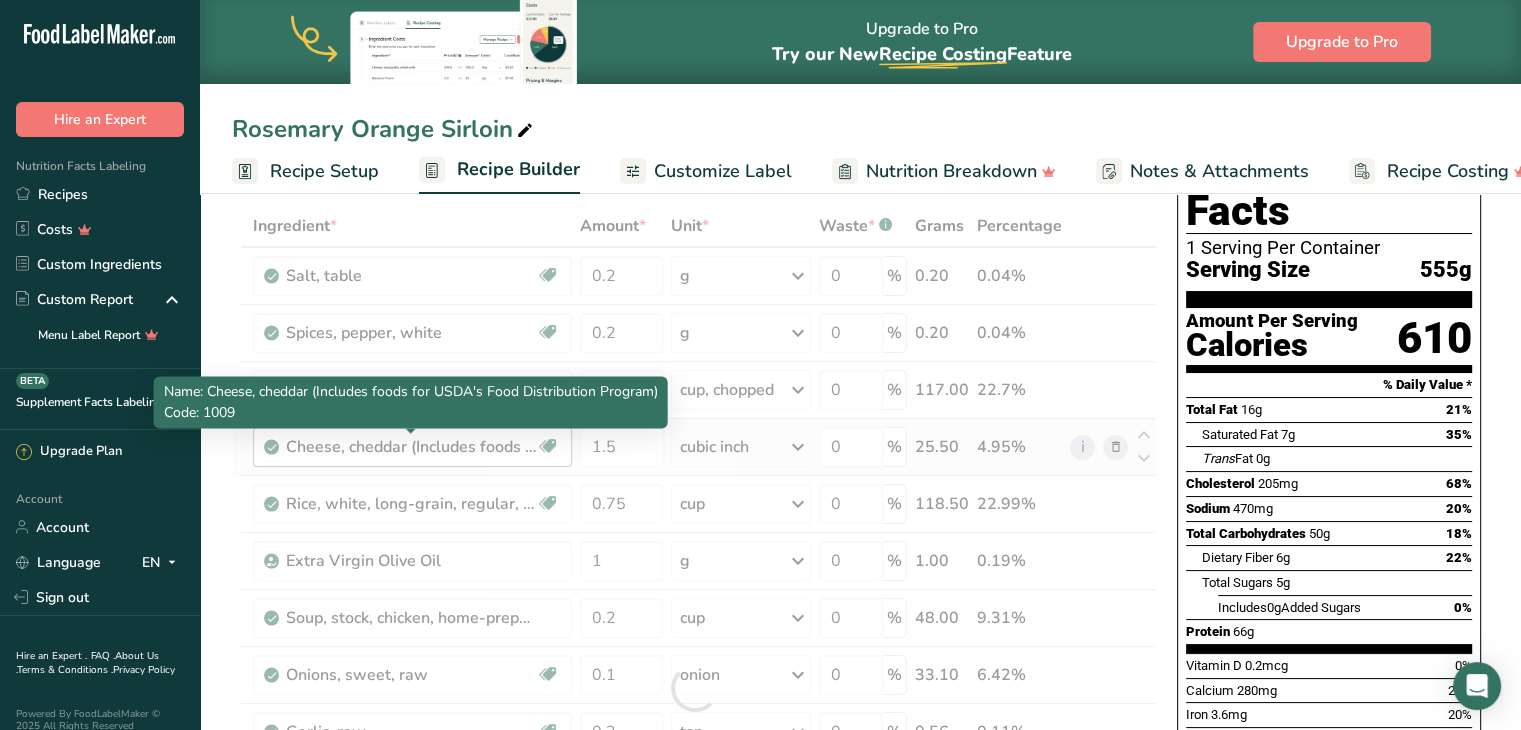click on "Ingredient *
Amount *
Unit *
Waste *   .a-a{fill:#347362;}.b-a{fill:#fff;}          Grams
Percentage
Salt, table
Dairy free
Gluten free
Vegan
Vegetarian
Soy free
0.2
g
Portions
1 tsp
1 tbsp
1 cup
See more
Weight Units
g
kg
mg
See more
Volume Units
l
Volume units require a density conversion. If you know your ingredient's density enter it below. Otherwise, click on "RIA" our AI Regulatory bot - she will be able to help you
lb/ft3
g/cm3
Confirm
mL
0" at bounding box center [694, 688] 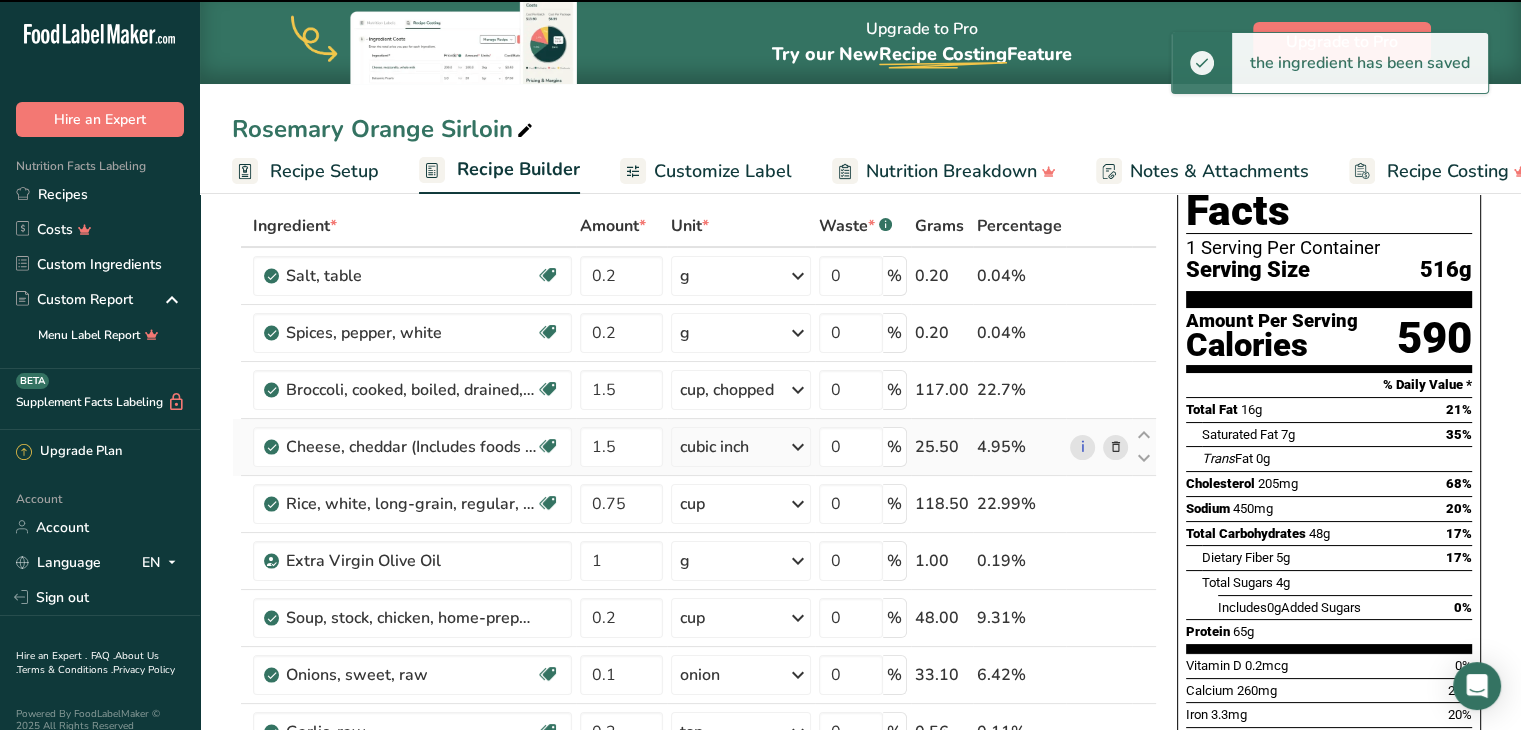click at bounding box center (1115, 447) 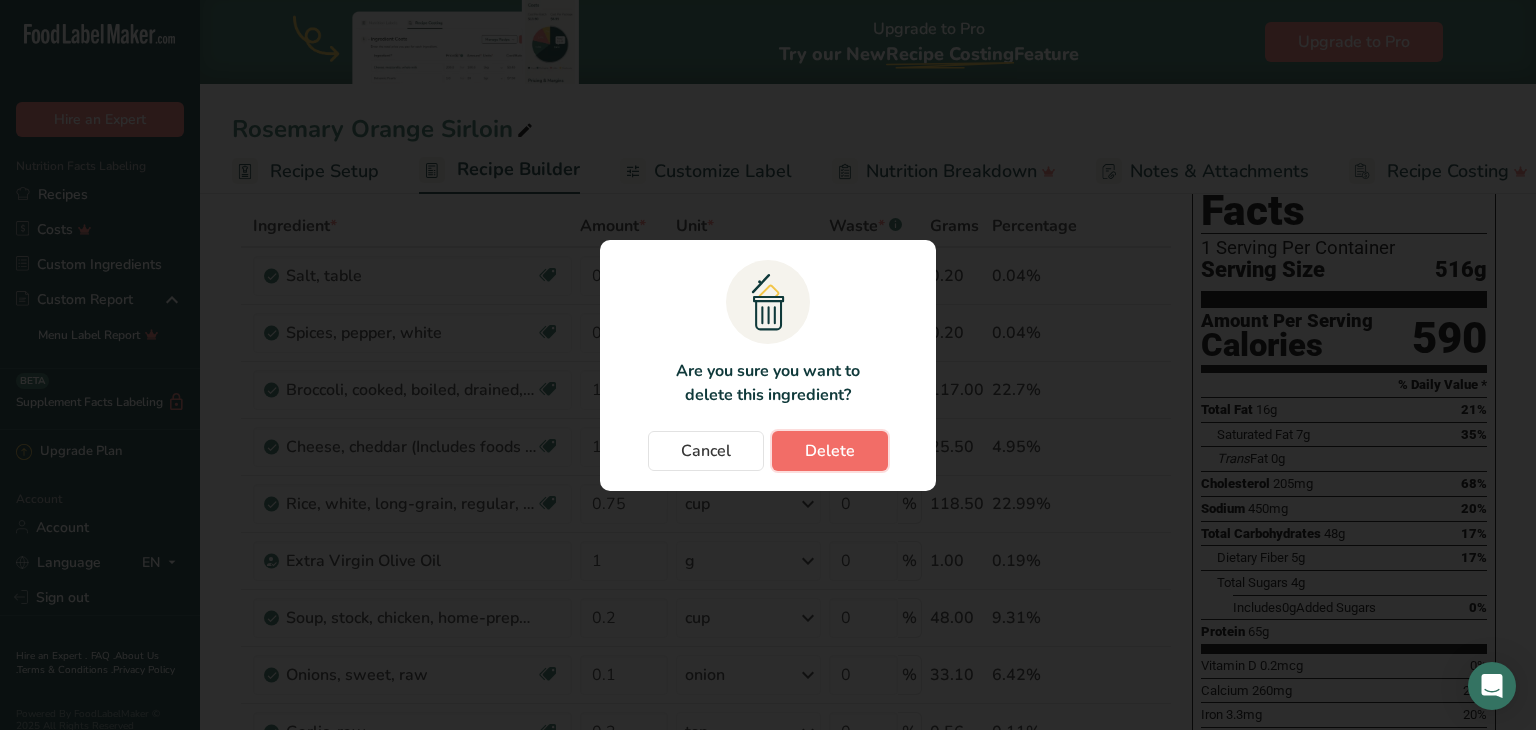 click on "Delete" at bounding box center [830, 451] 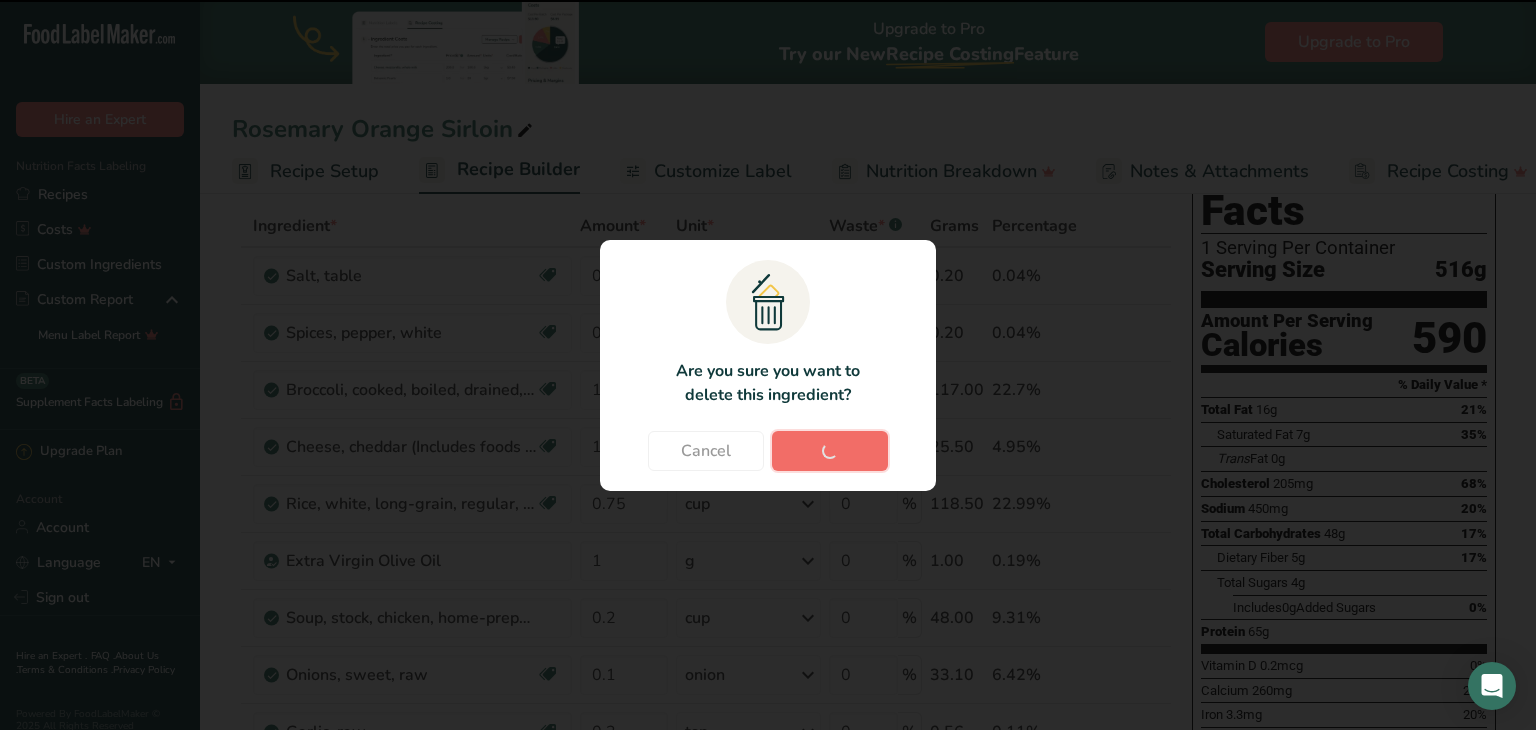 type on "0.75" 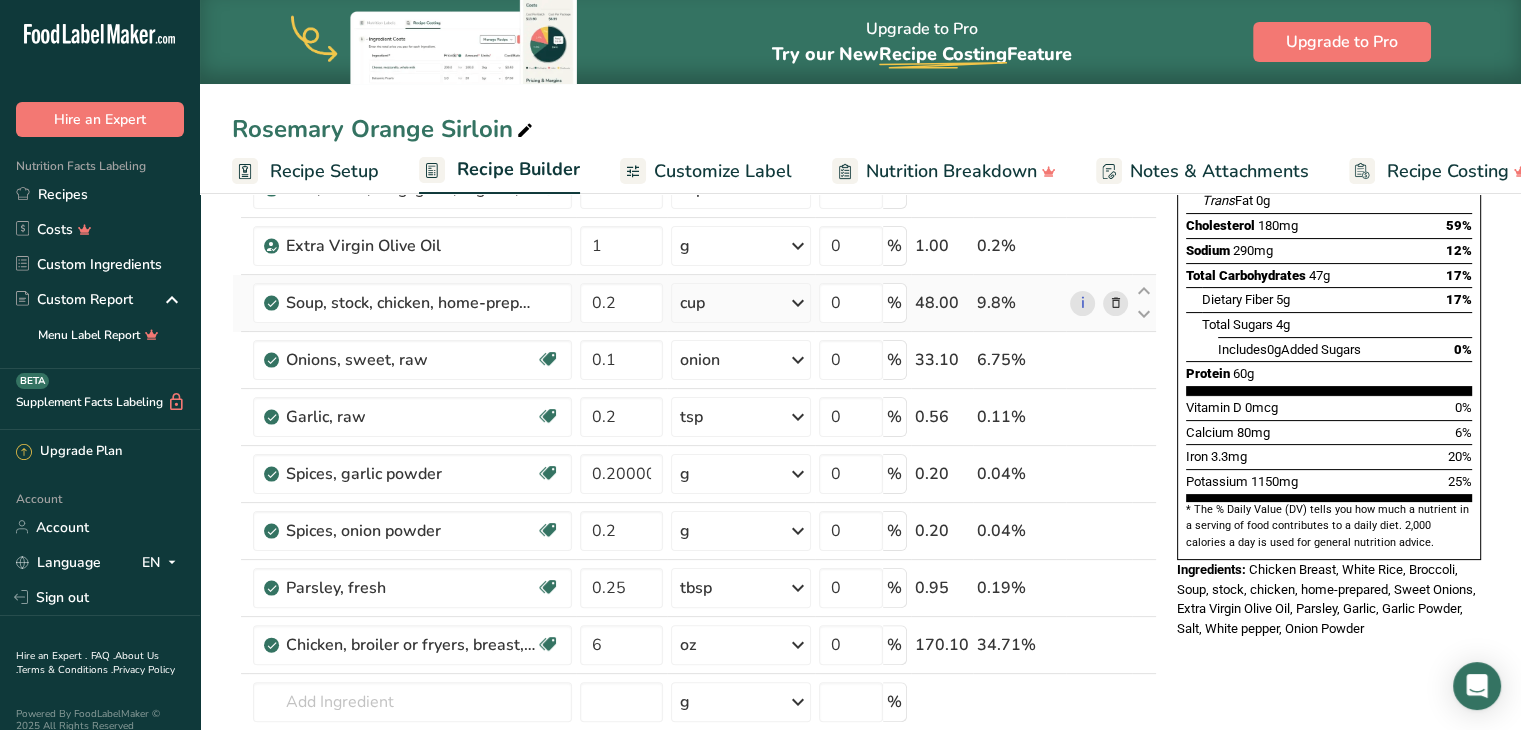 scroll, scrollTop: 420, scrollLeft: 0, axis: vertical 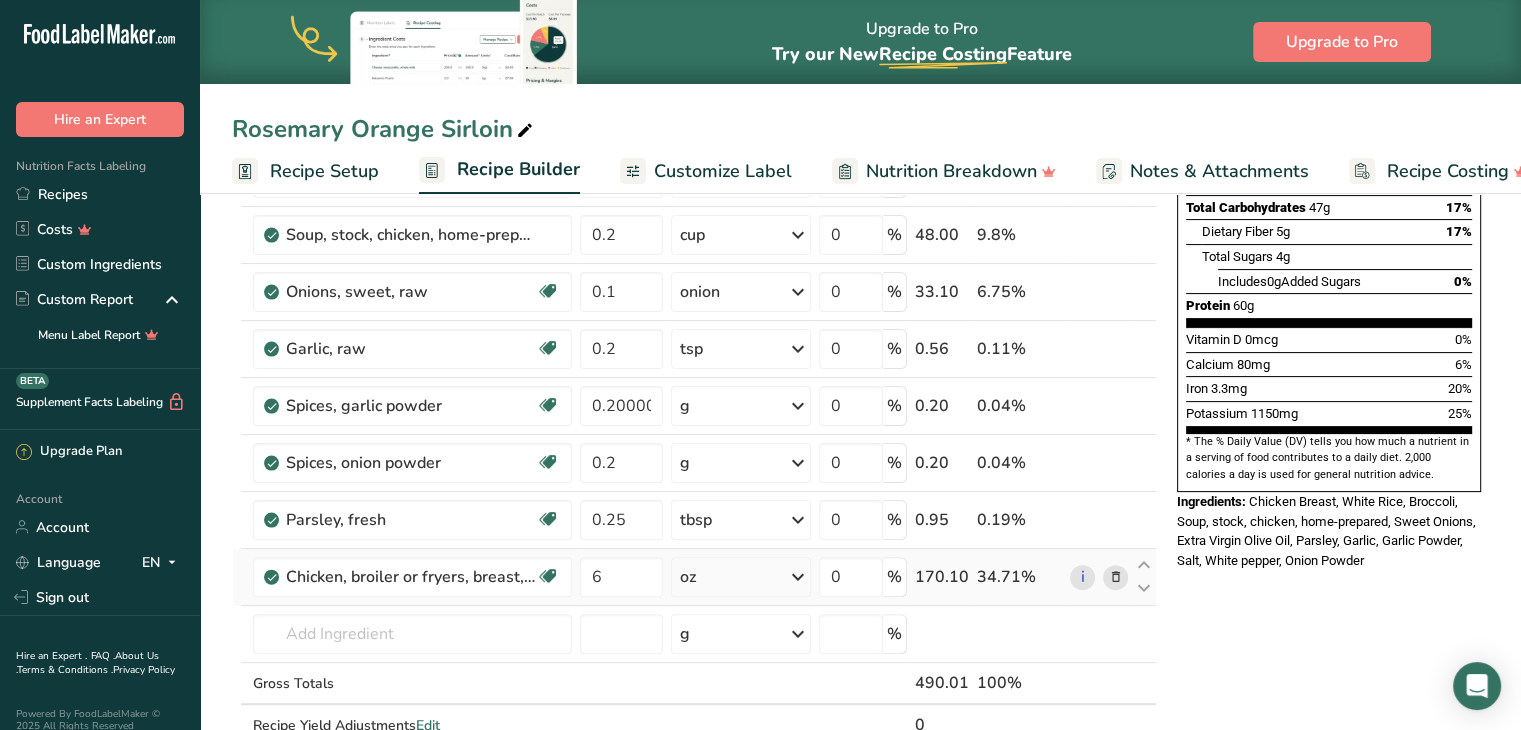 click at bounding box center [1115, 577] 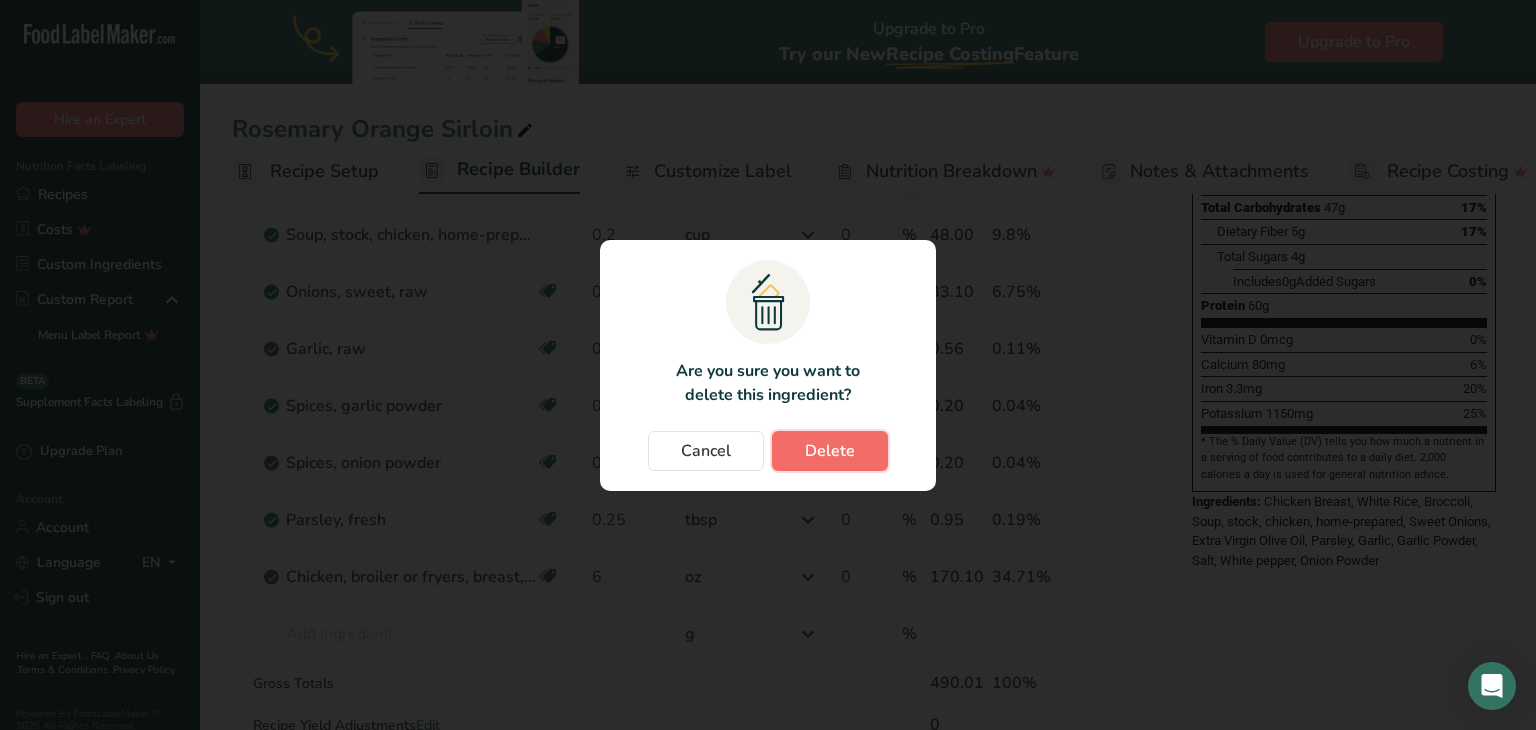 click on "Delete" at bounding box center [830, 451] 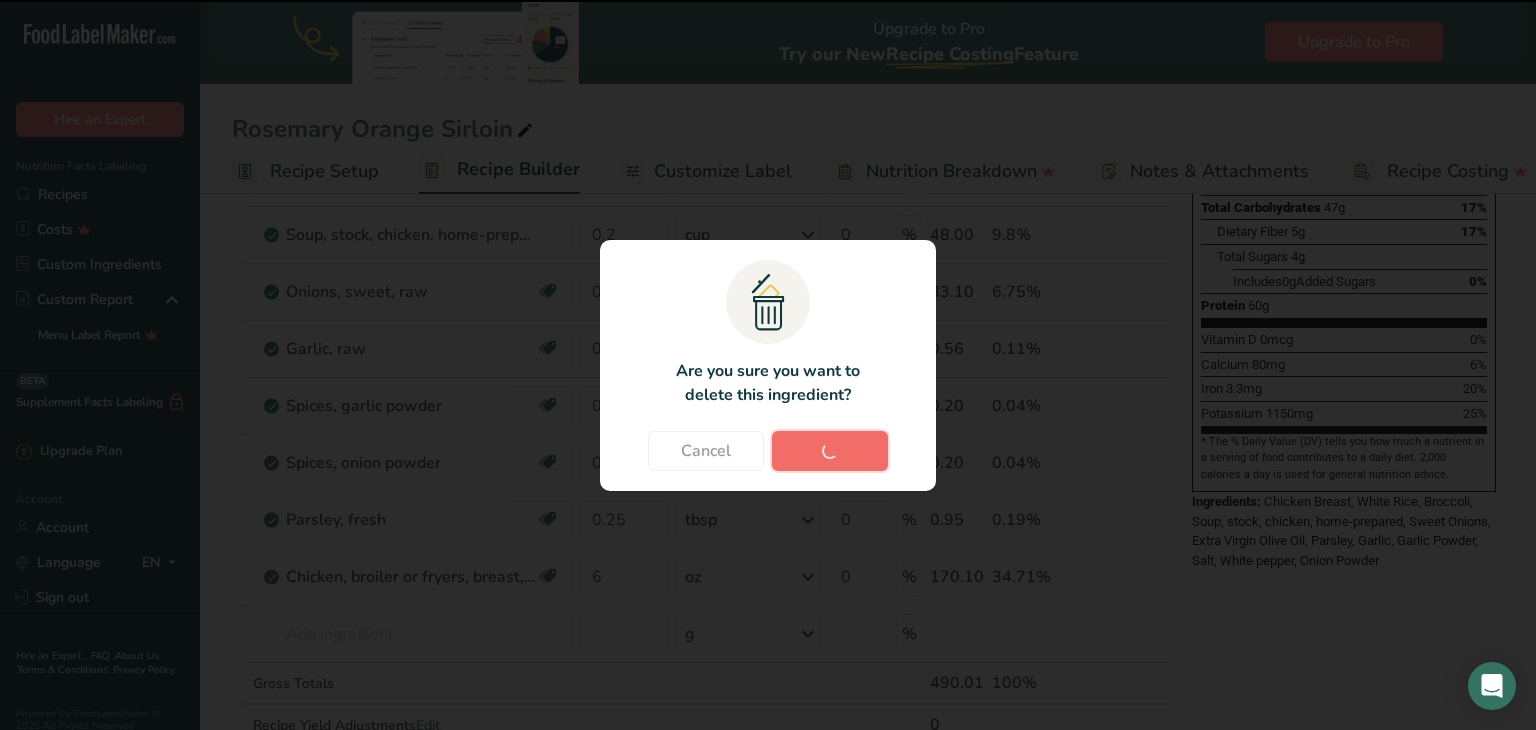type 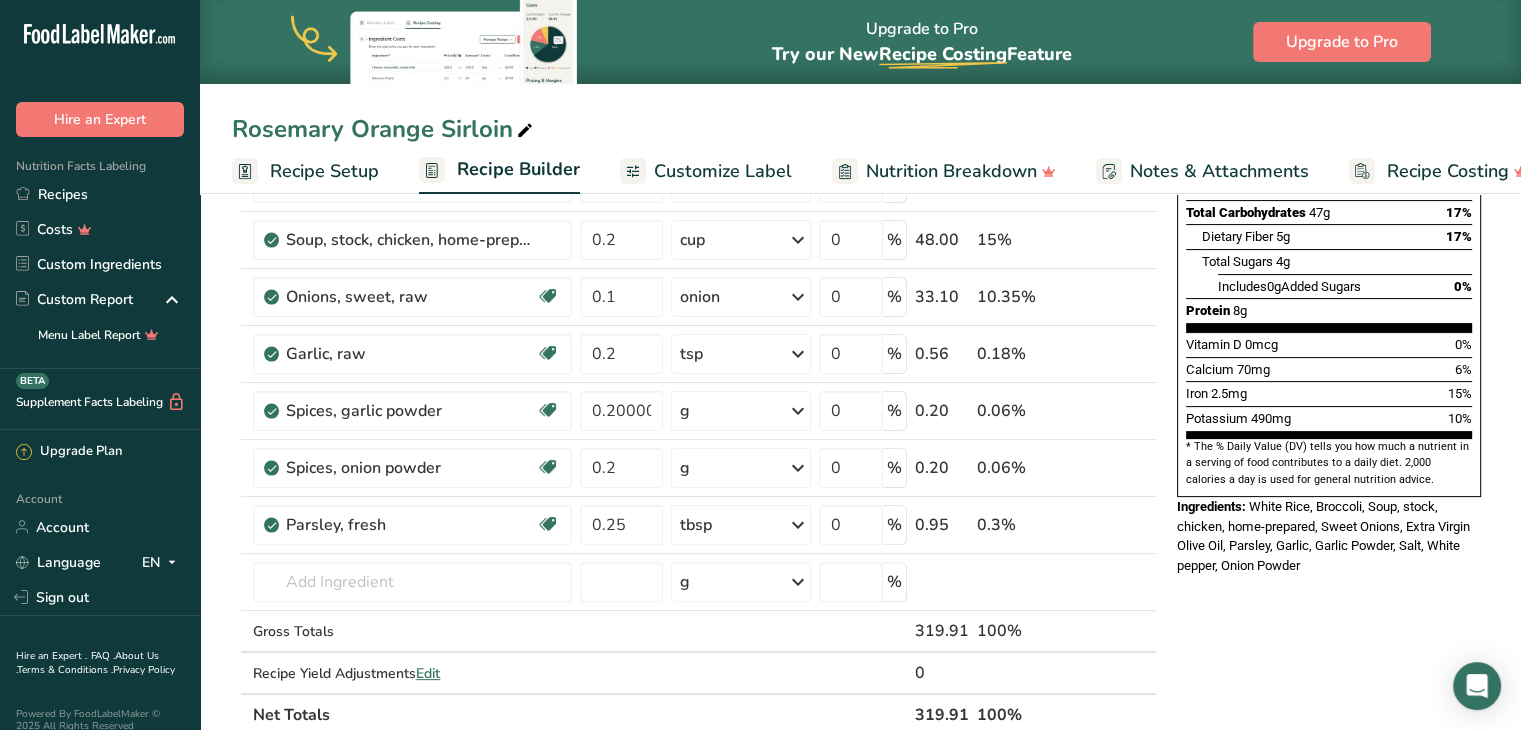 scroll, scrollTop: 416, scrollLeft: 0, axis: vertical 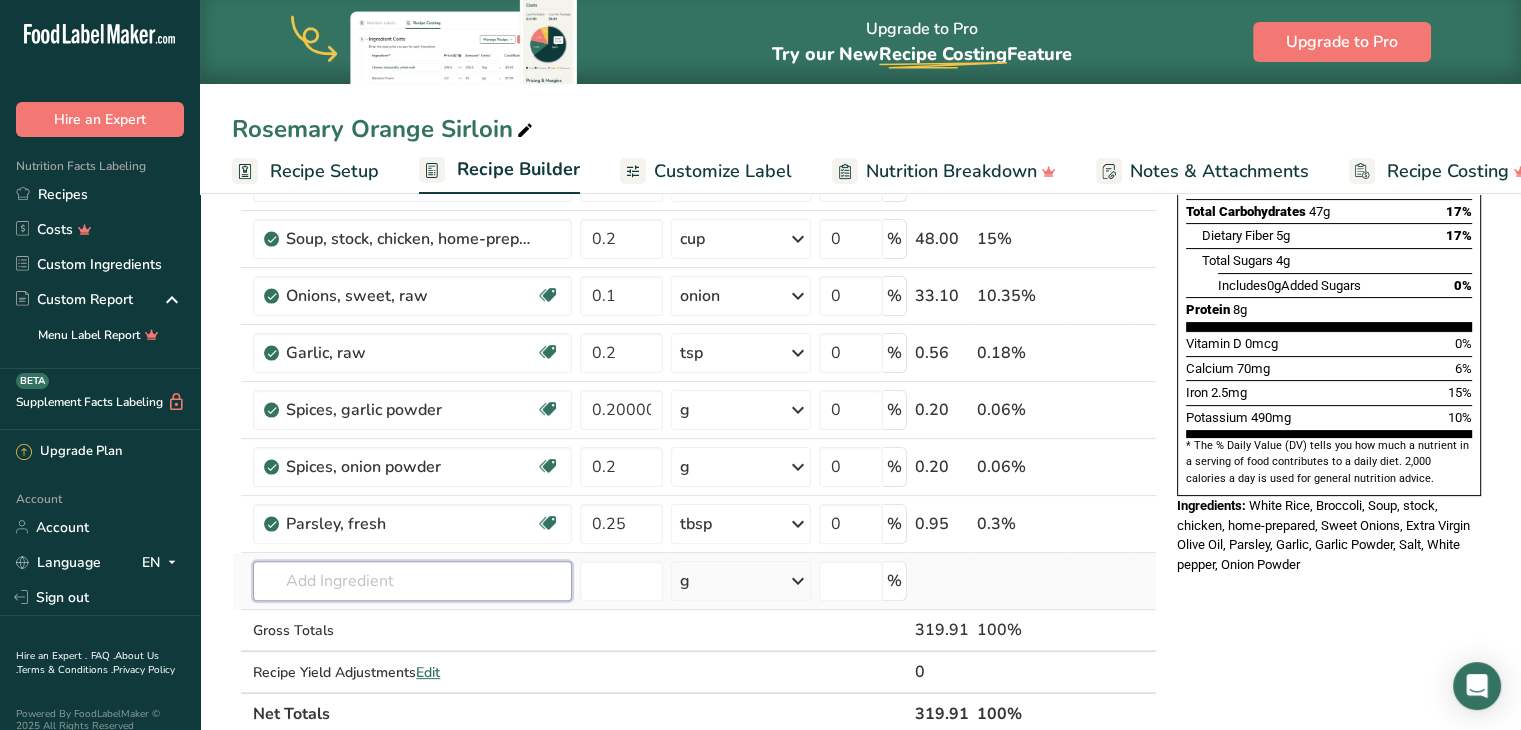 click at bounding box center [412, 581] 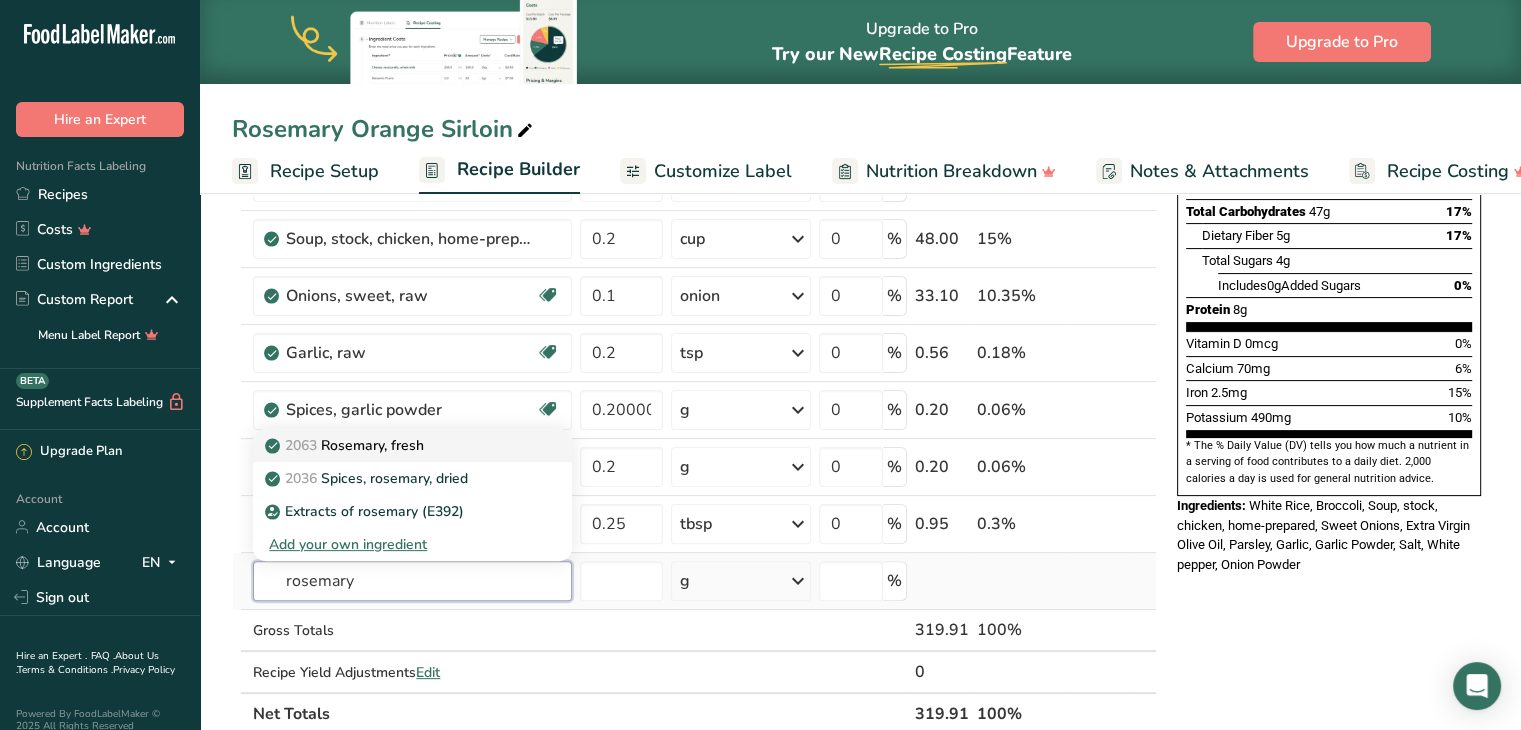type on "rosemary" 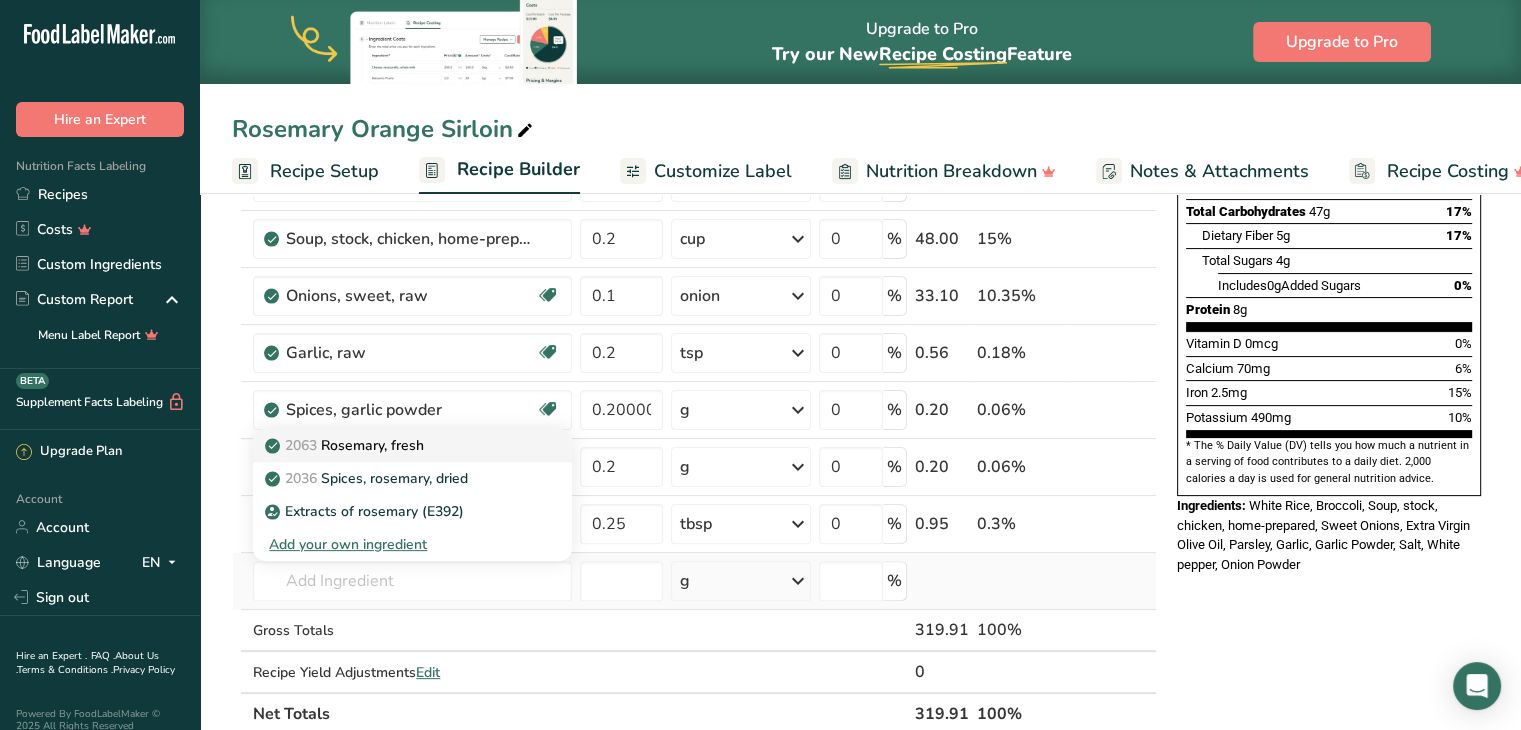 click on "2063
Rosemary, fresh" at bounding box center [346, 445] 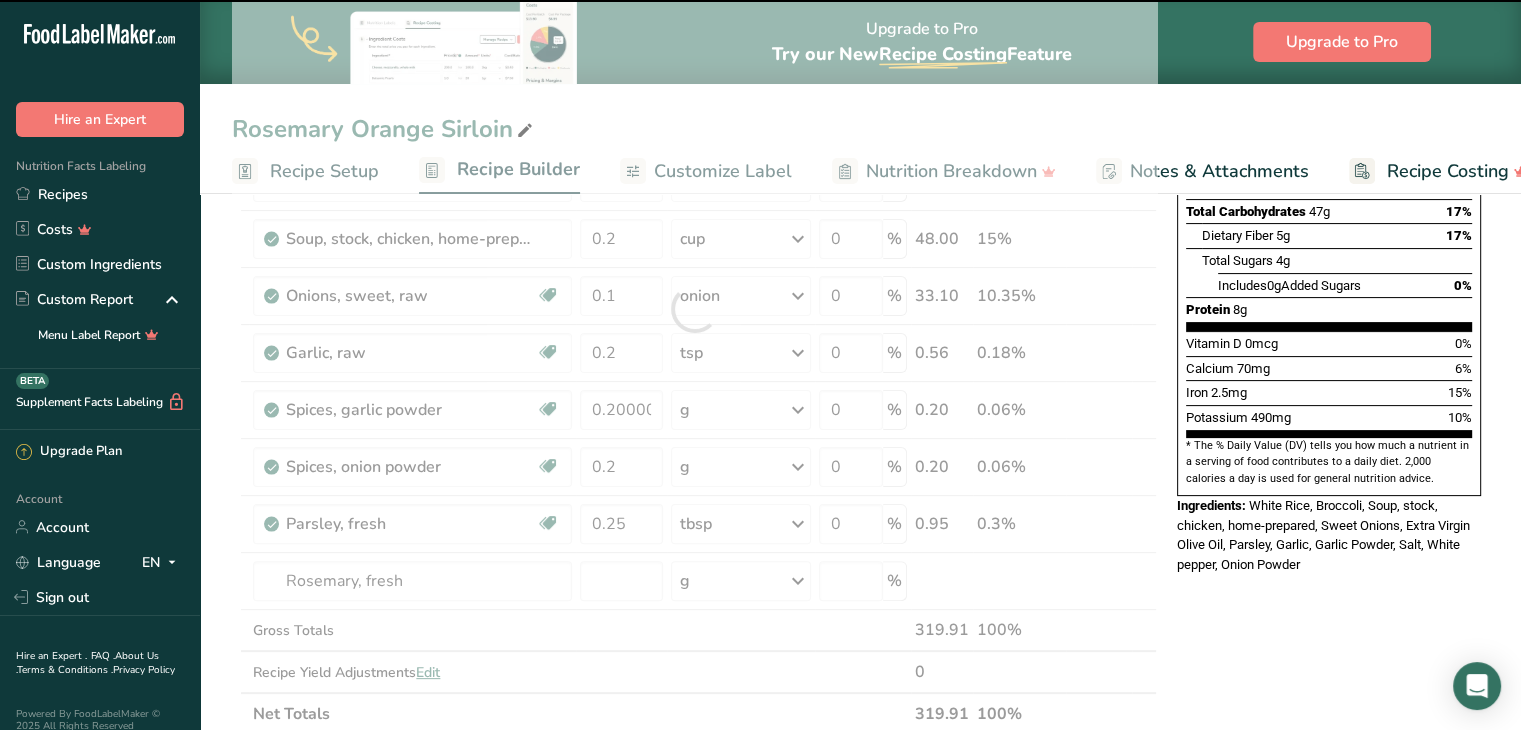 type on "0" 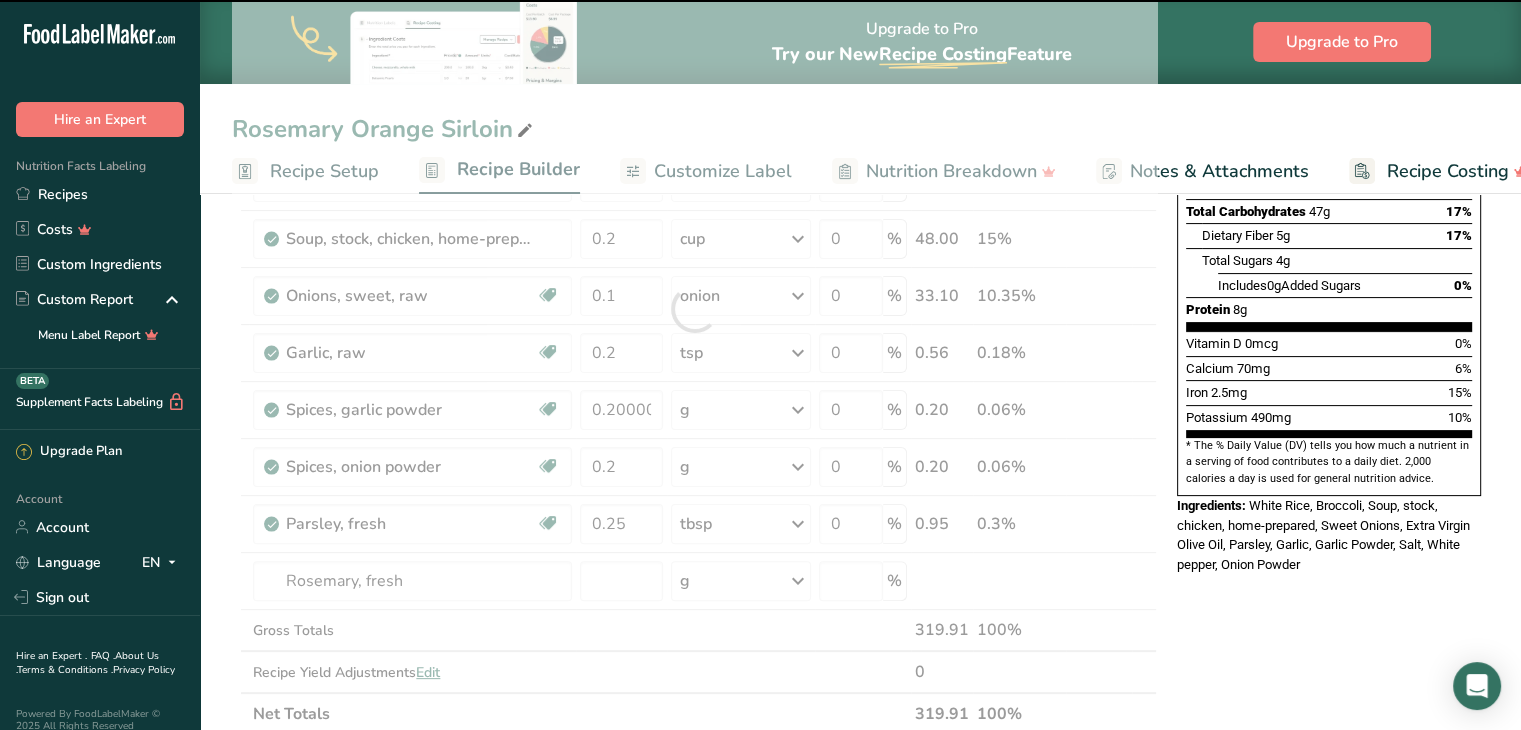 type on "0" 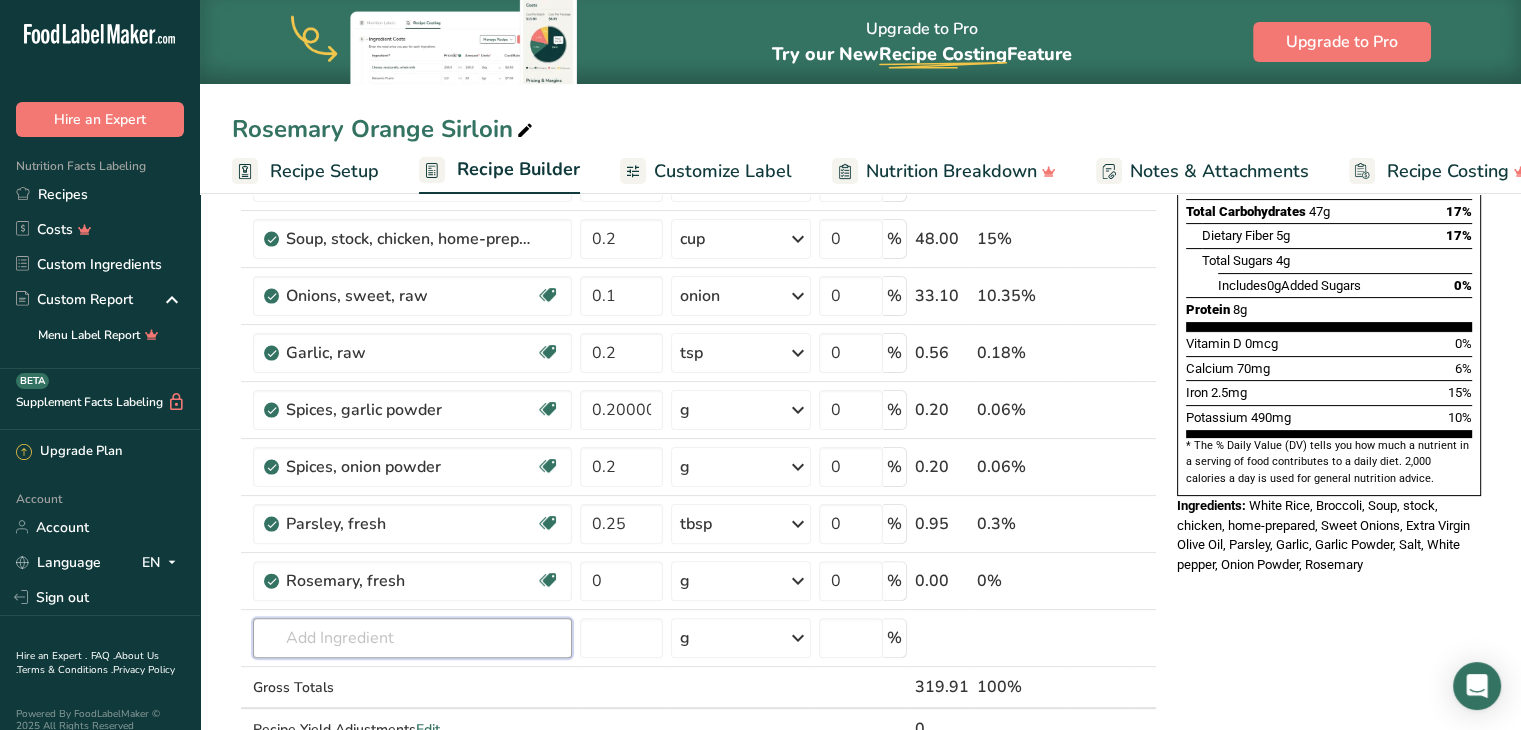 click at bounding box center (412, 638) 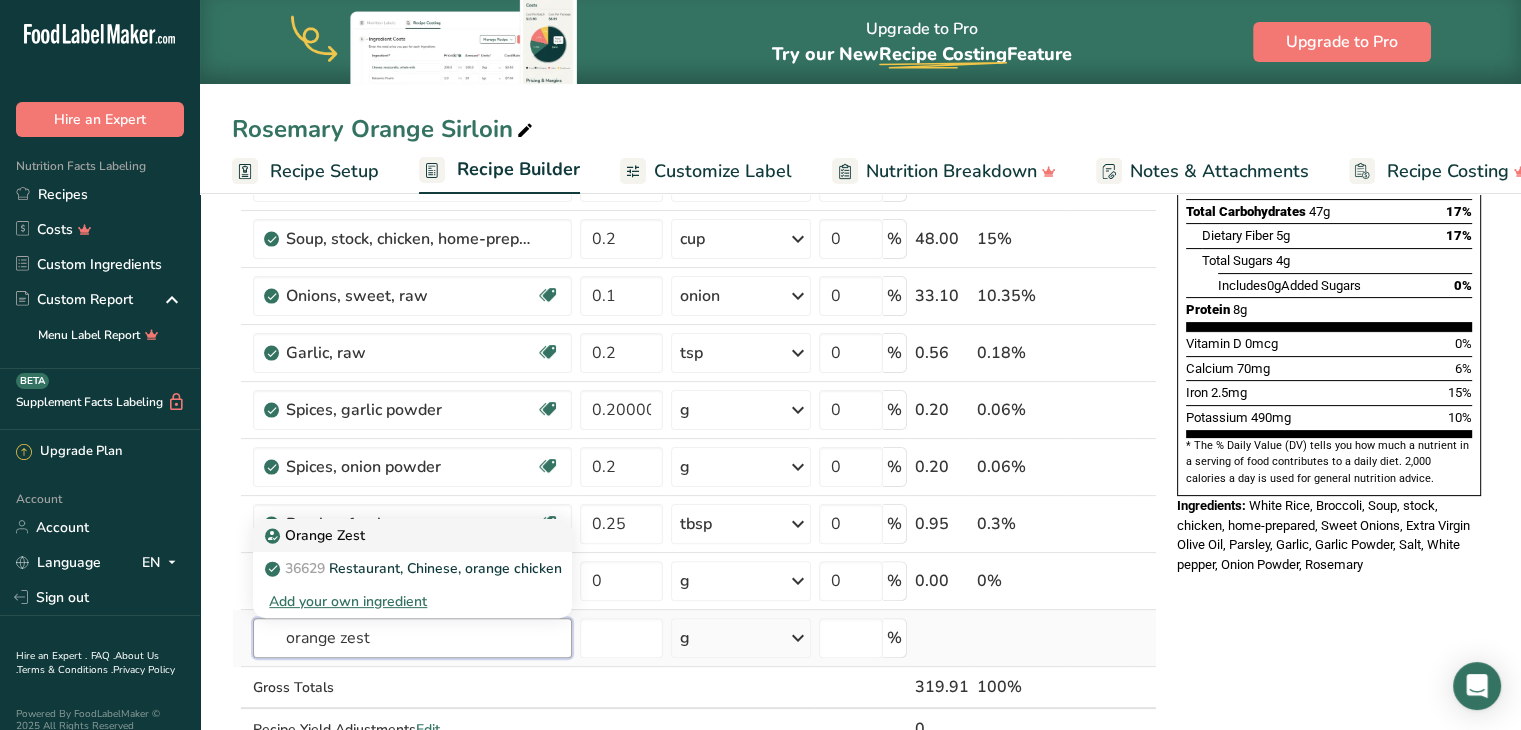 type on "orange zest" 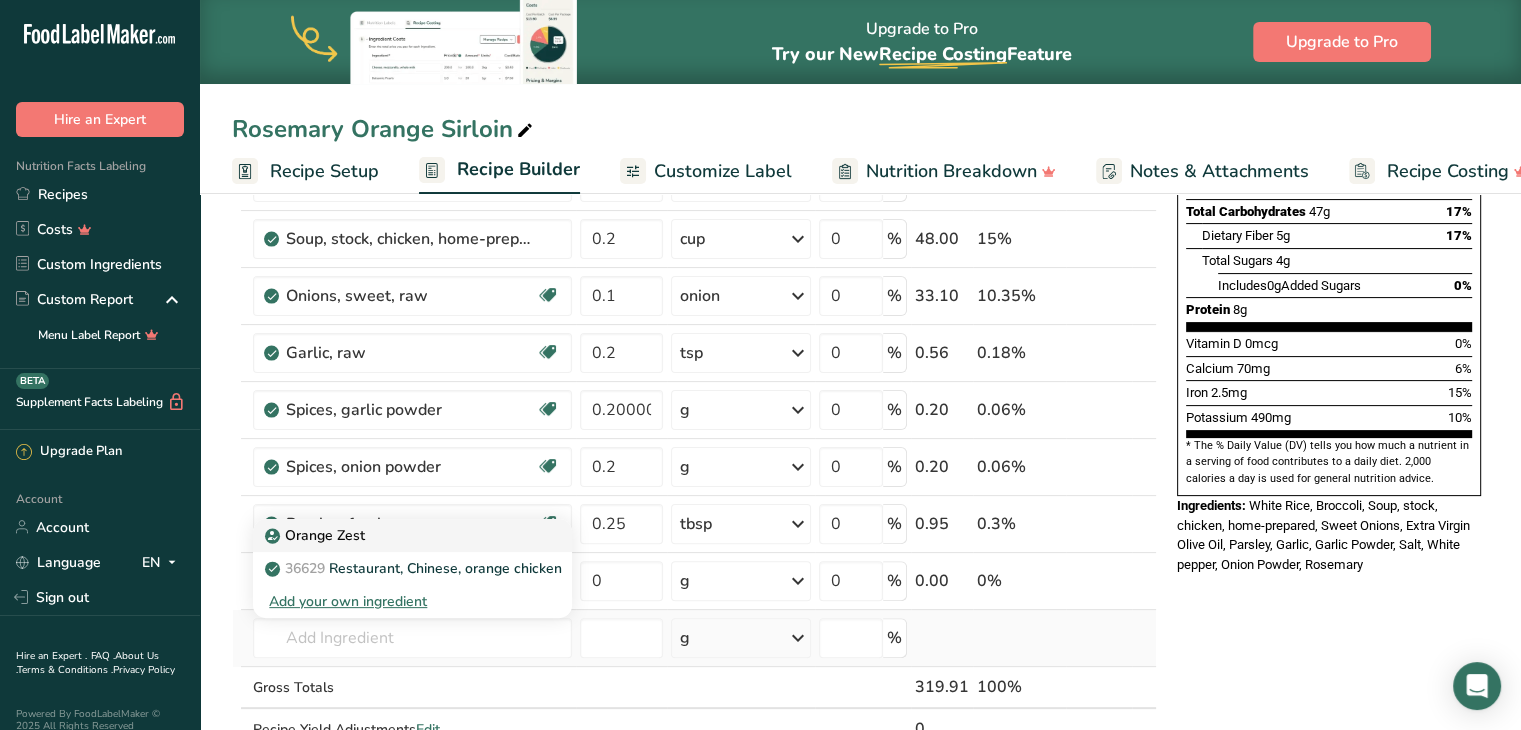 click on "Orange Zest" at bounding box center [396, 535] 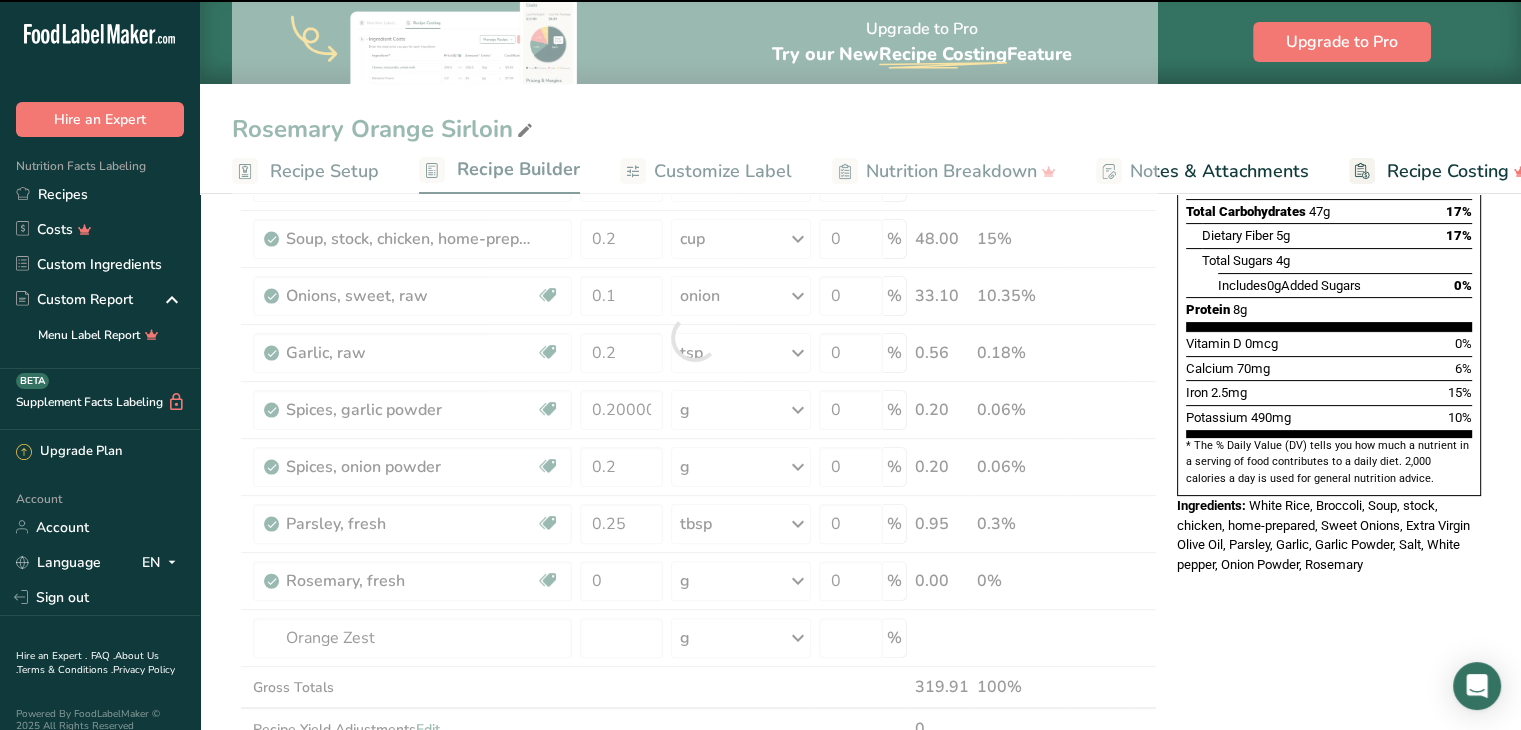 type on "0" 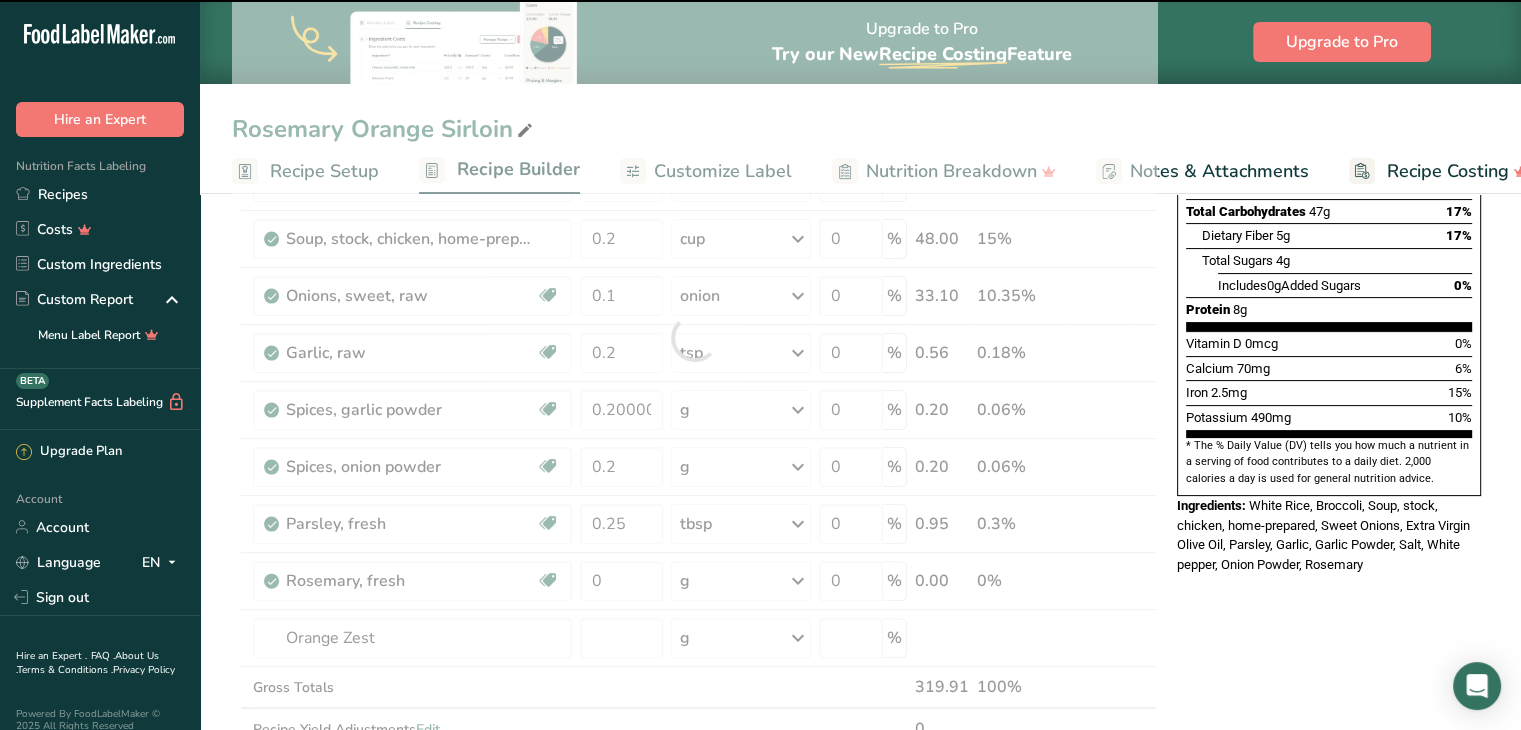 type on "0" 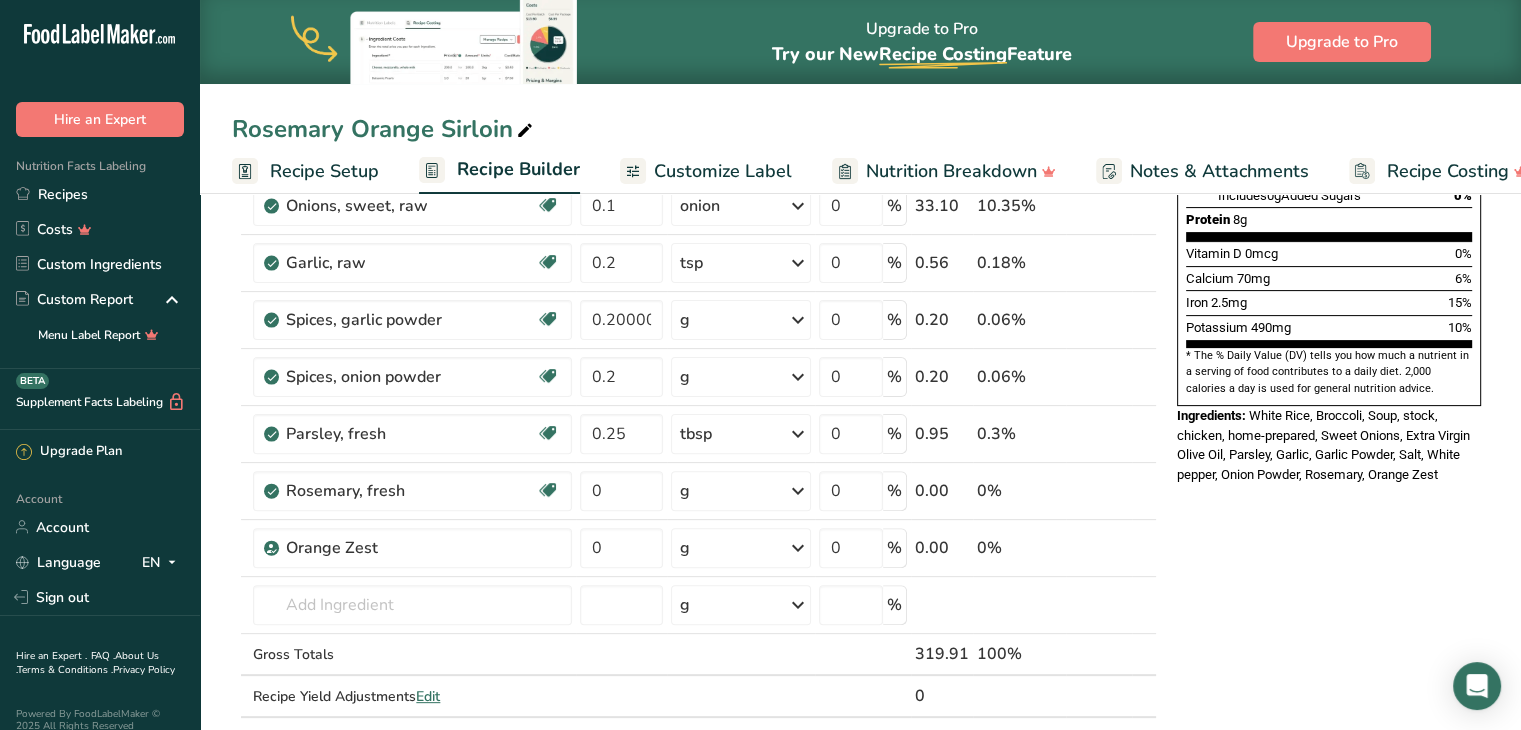 scroll, scrollTop: 508, scrollLeft: 0, axis: vertical 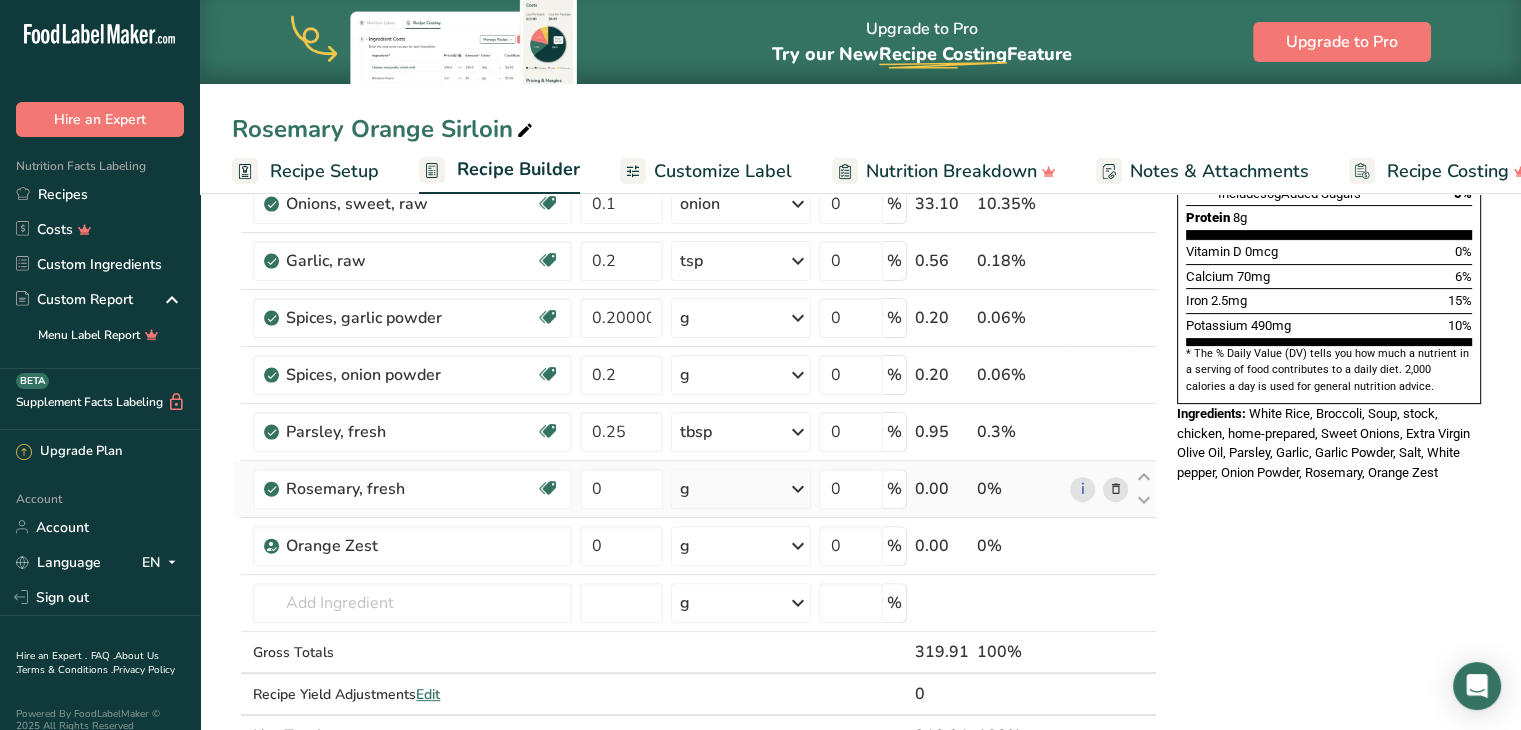 click on "g" at bounding box center [741, 489] 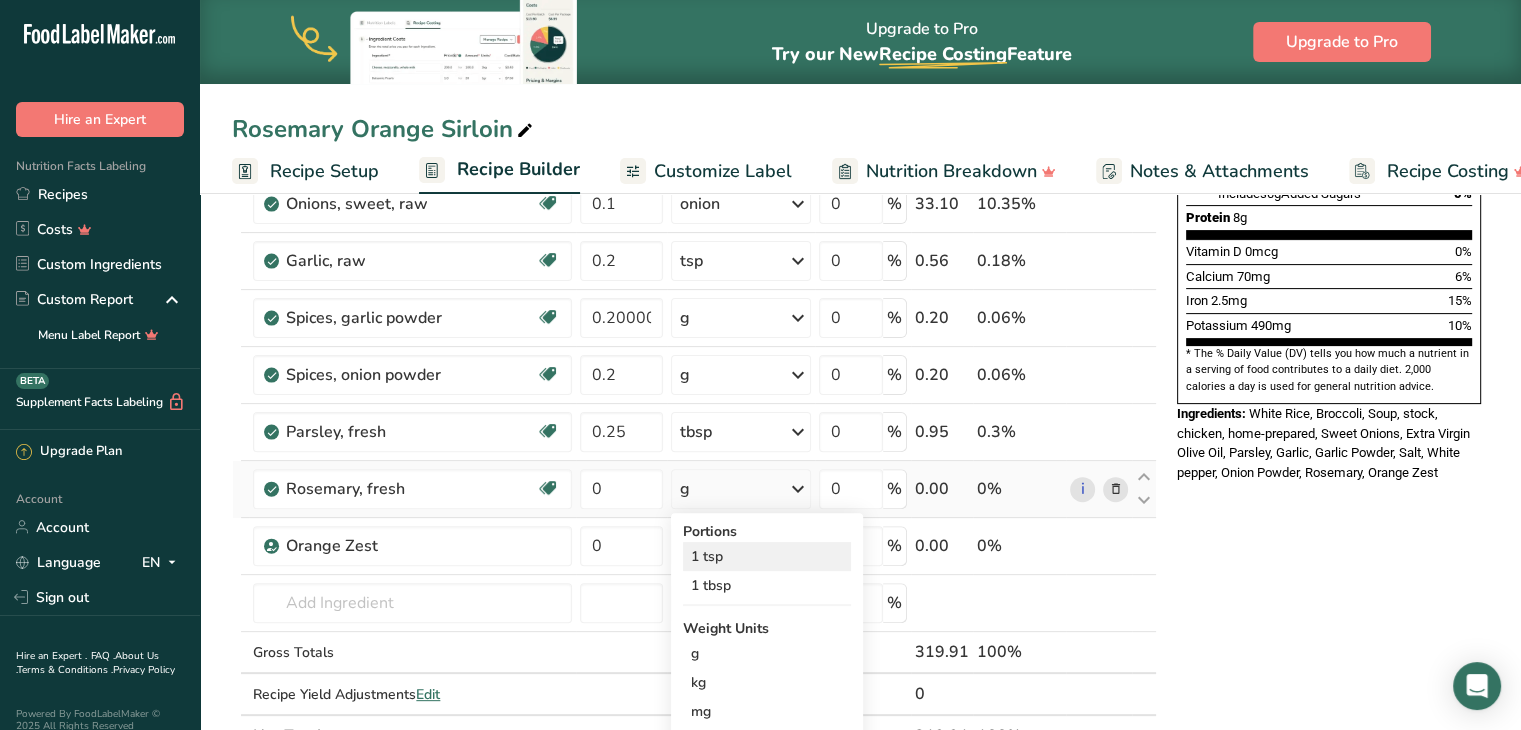 click on "1 tsp" at bounding box center [767, 556] 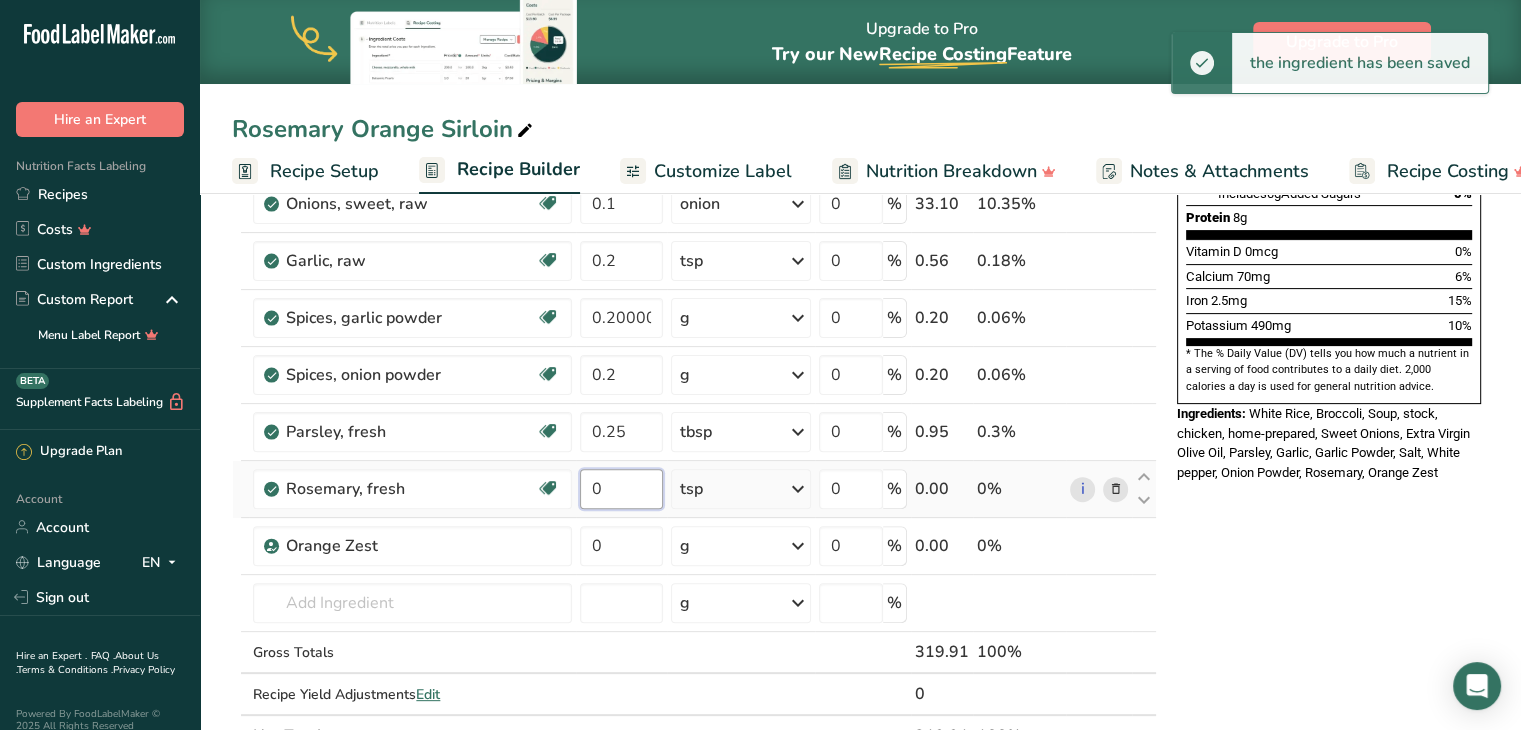 click on "0" at bounding box center [621, 489] 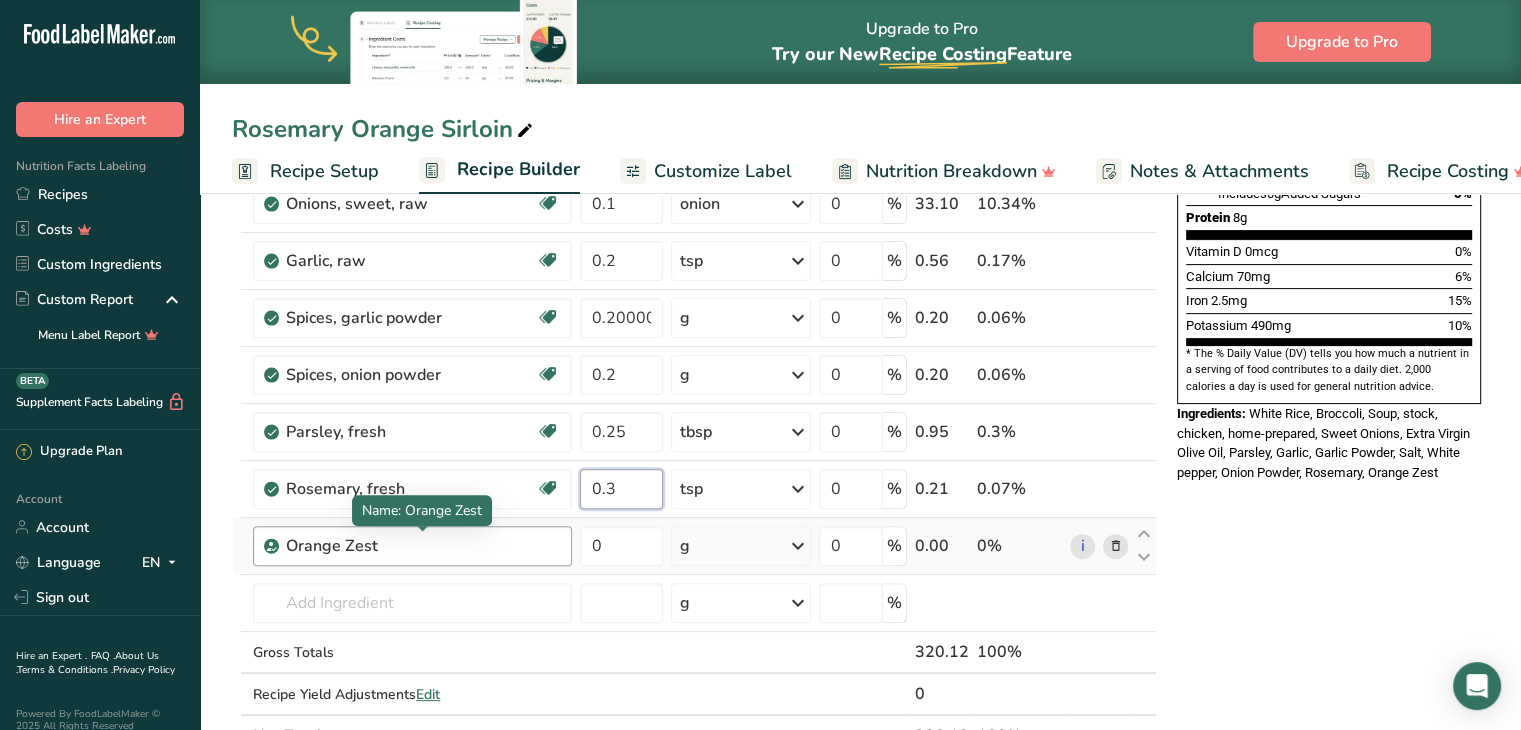 type on "0.3" 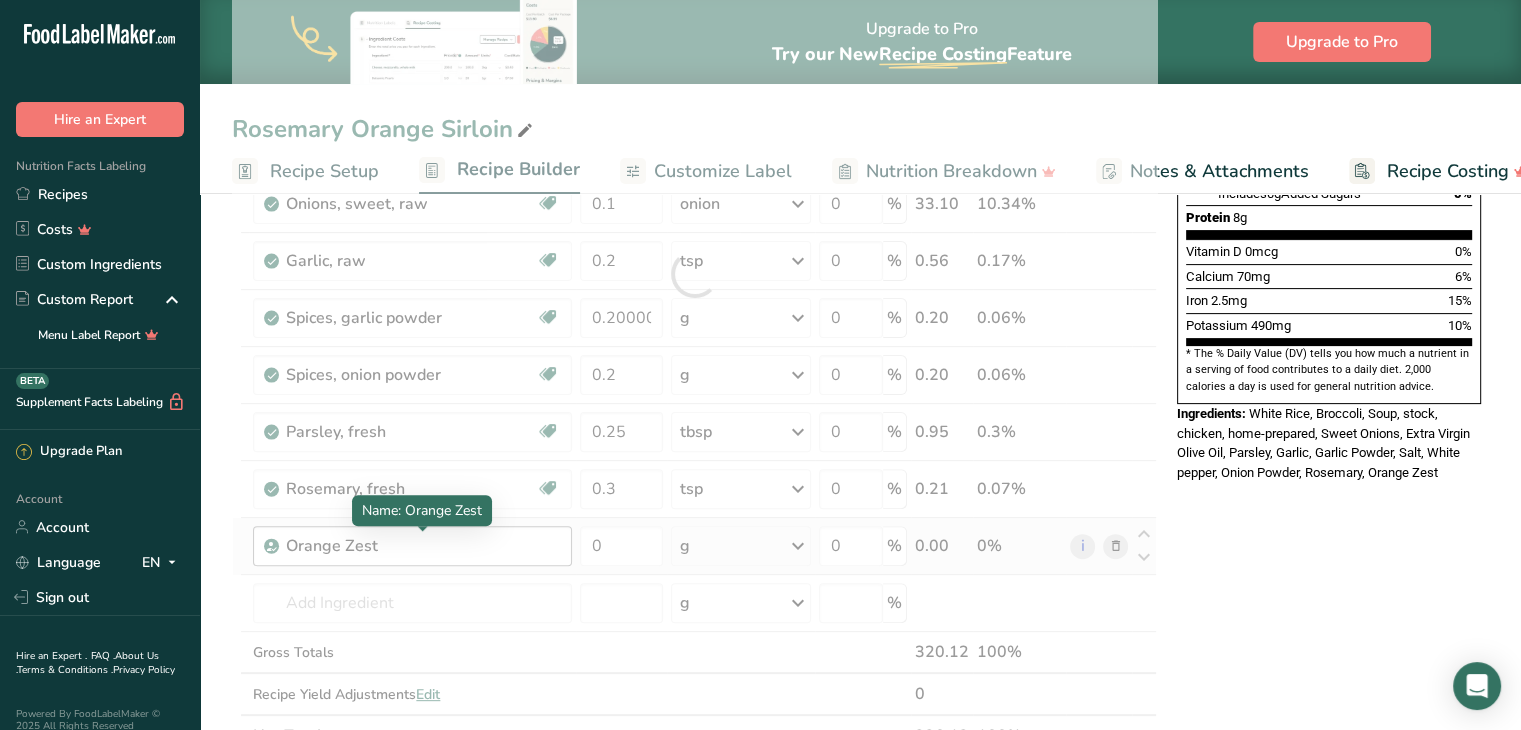 click on "Ingredient *
Amount *
Unit *
Waste *   .a-a{fill:#347362;}.b-a{fill:#fff;}          Grams
Percentage
Salt, table
Dairy free
Gluten free
Vegan
Vegetarian
Soy free
0.2
g
Portions
1 tsp
1 tbsp
1 cup
See more
Weight Units
g
kg
mg
See more
Volume Units
l
Volume units require a density conversion. If you know your ingredient's density enter it below. Otherwise, click on "RIA" our AI Regulatory bot - she will be able to help you
lb/ft3
g/cm3
Confirm
mL
0" at bounding box center [694, 274] 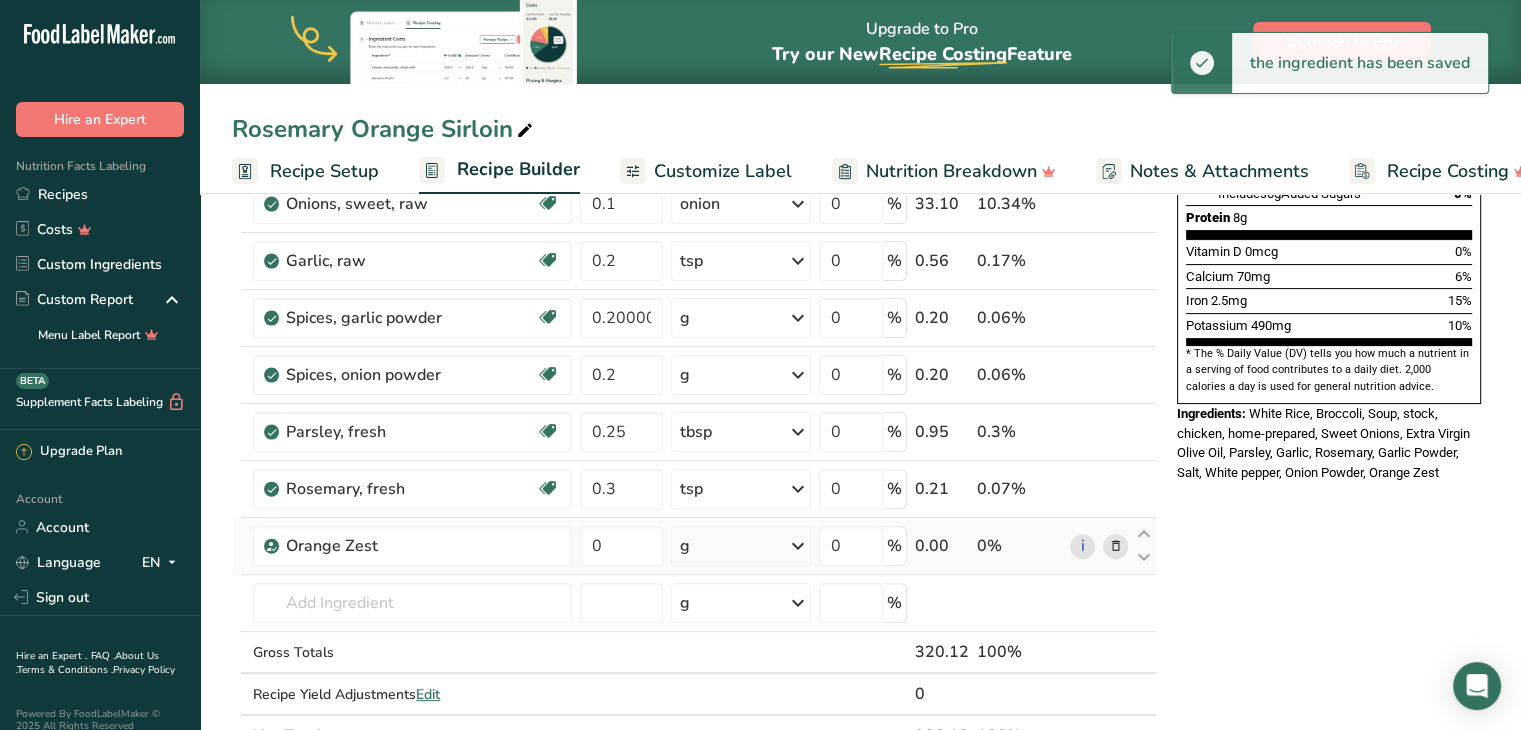 click on "g" at bounding box center [741, 546] 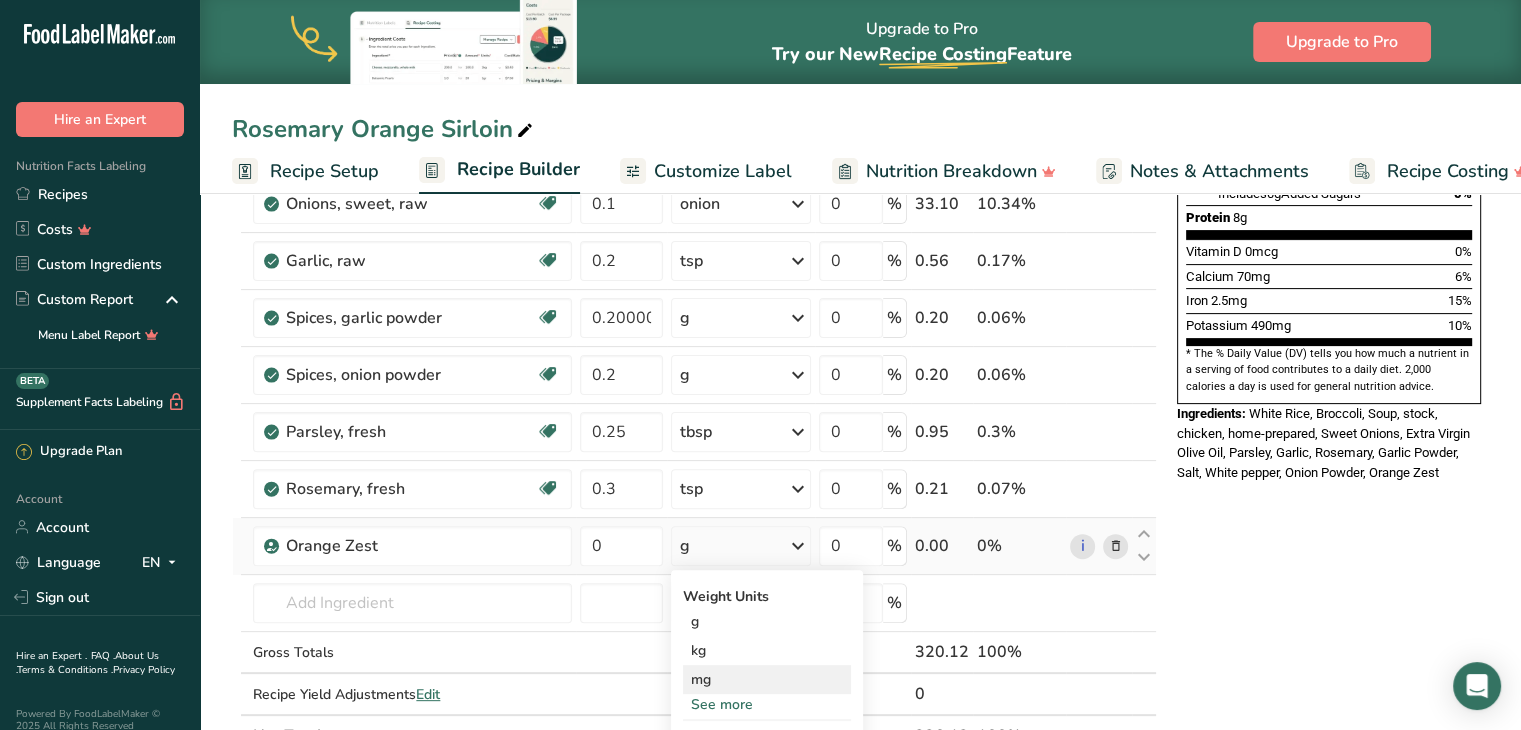 scroll, scrollTop: 584, scrollLeft: 0, axis: vertical 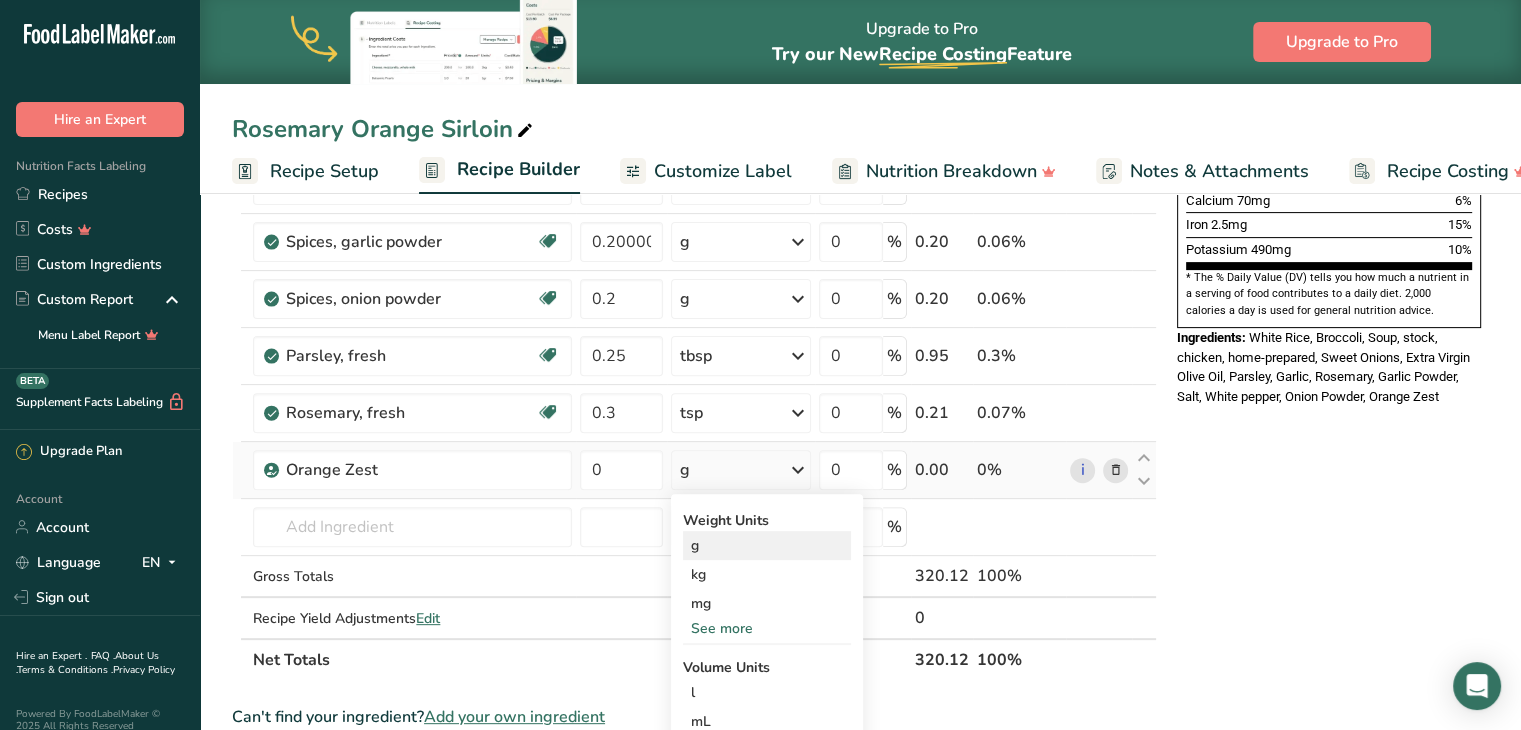 click on "g" at bounding box center [767, 545] 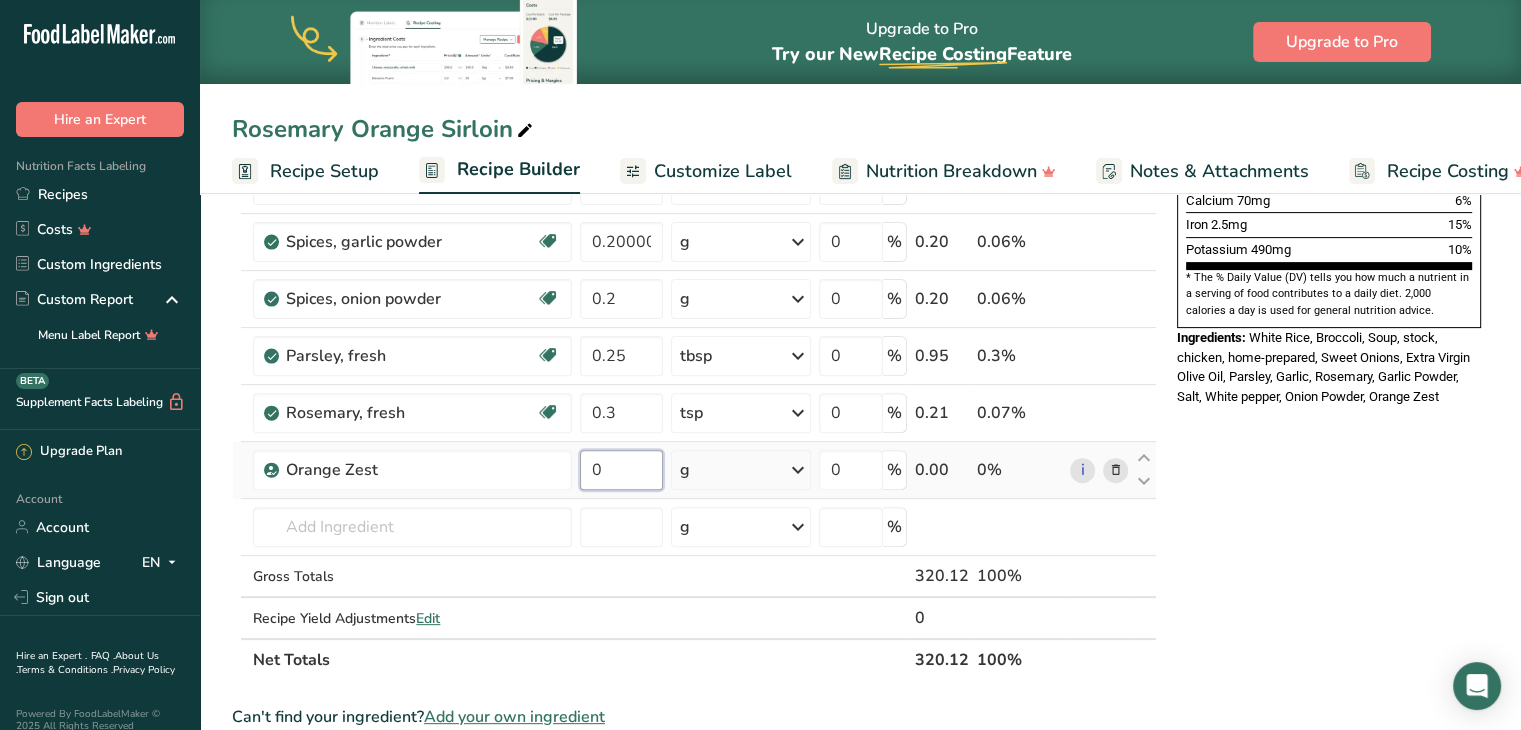 click on "0" at bounding box center [621, 470] 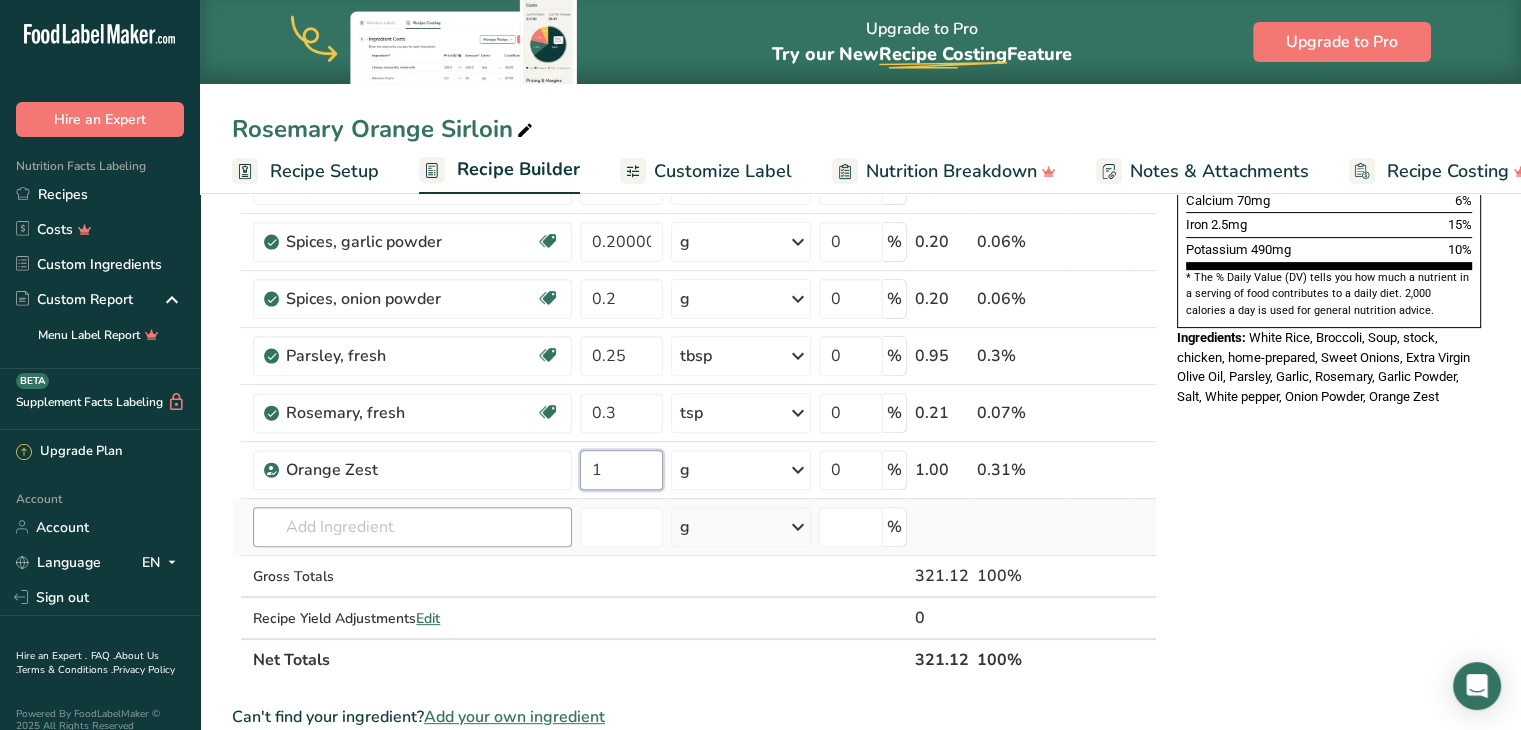 type on "1" 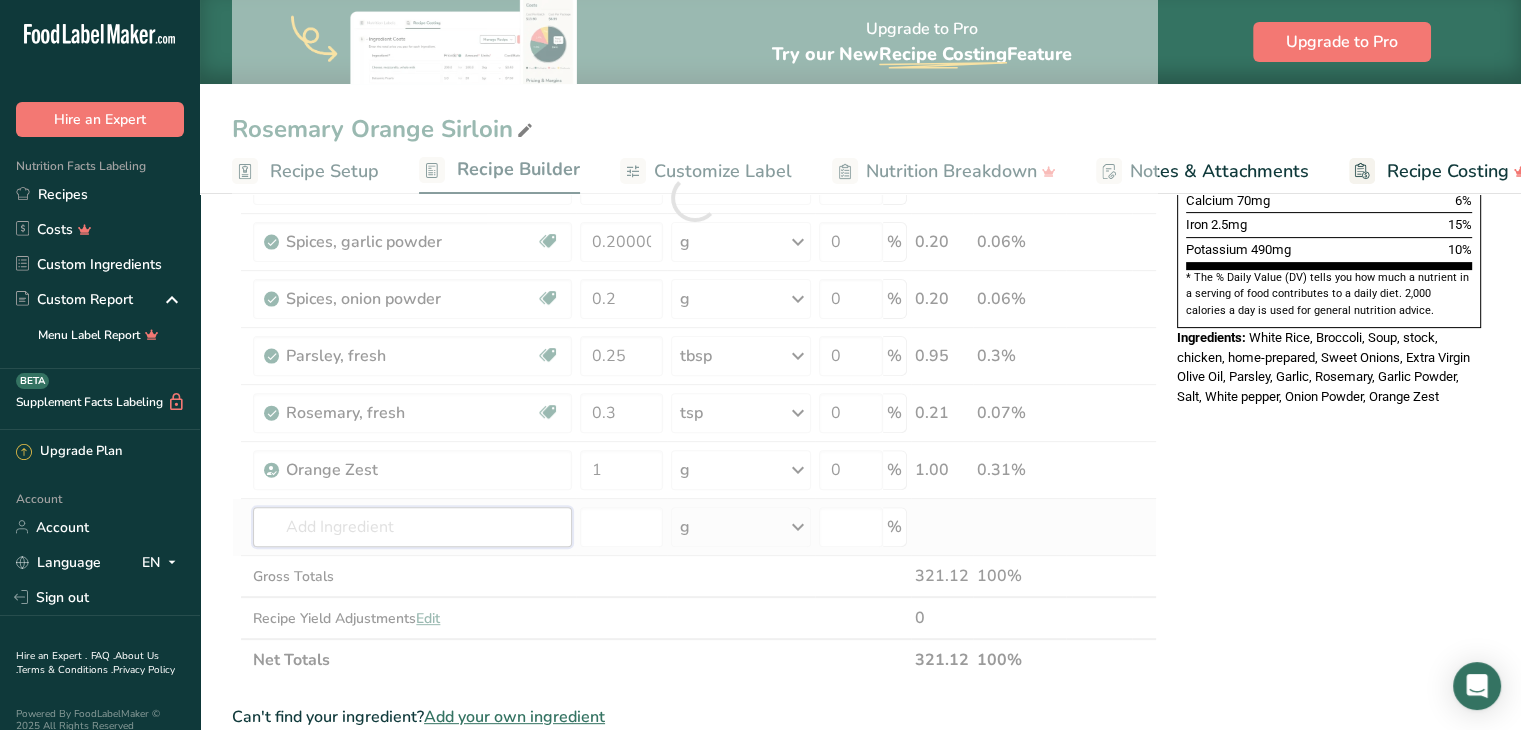 click on "Ingredient *
Amount *
Unit *
Waste *   .a-a{fill:#347362;}.b-a{fill:#fff;}          Grams
Percentage
Salt, table
Dairy free
Gluten free
Vegan
Vegetarian
Soy free
0.2
g
Portions
1 tsp
1 tbsp
1 cup
See more
Weight Units
g
kg
mg
See more
Volume Units
l
Volume units require a density conversion. If you know your ingredient's density enter it below. Otherwise, click on "RIA" our AI Regulatory bot - she will be able to help you
lb/ft3
g/cm3
Confirm
mL
0" at bounding box center (694, 198) 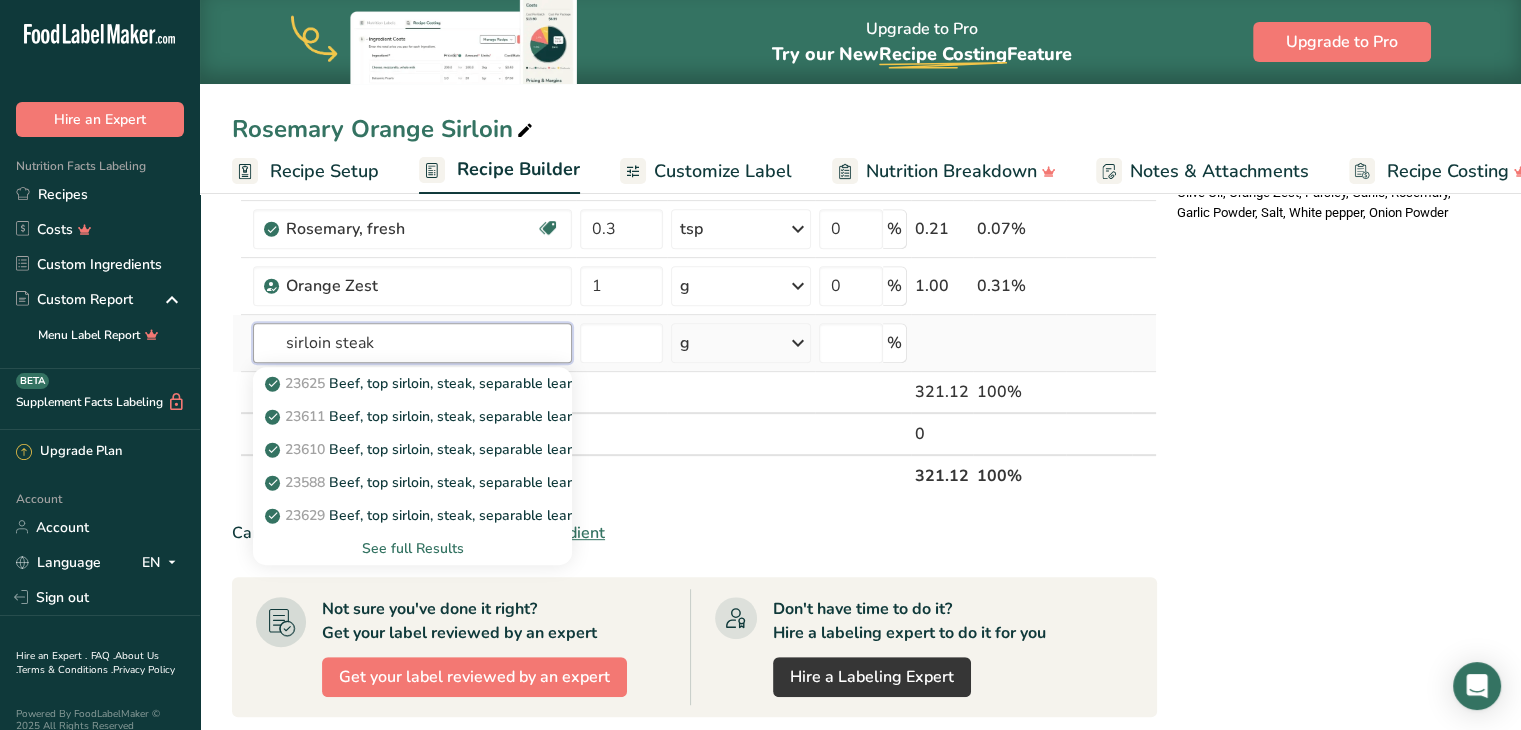scroll, scrollTop: 770, scrollLeft: 0, axis: vertical 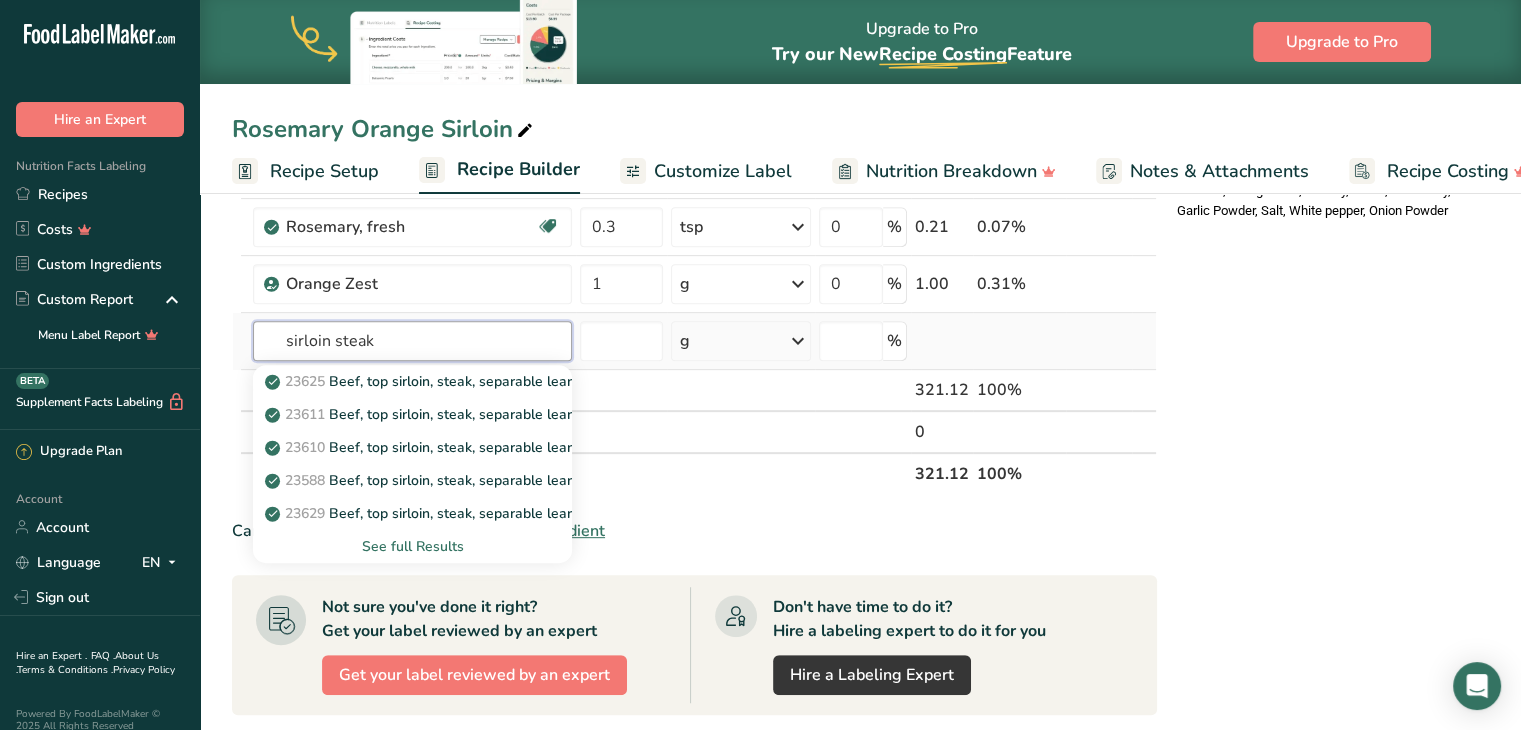 type on "sirloin steak" 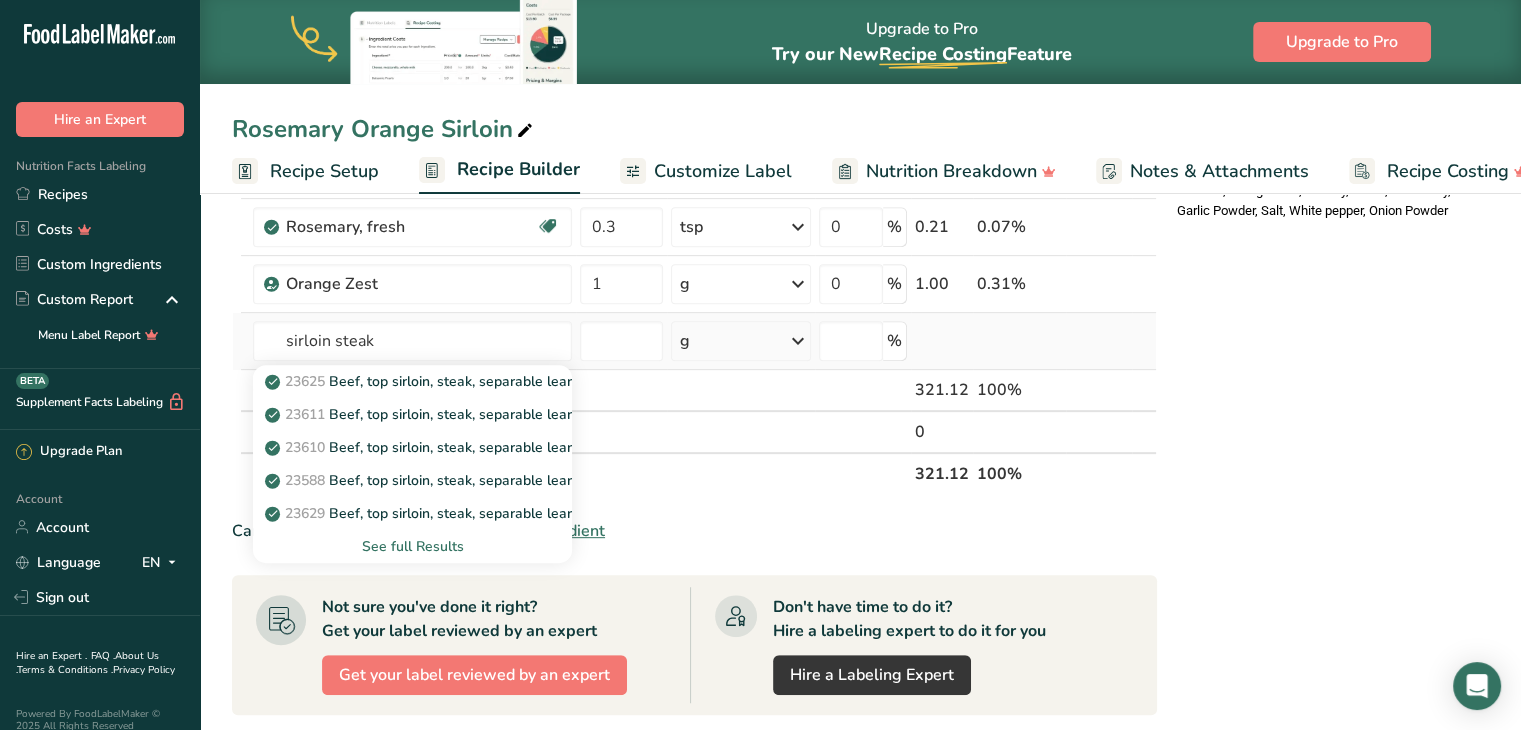 type 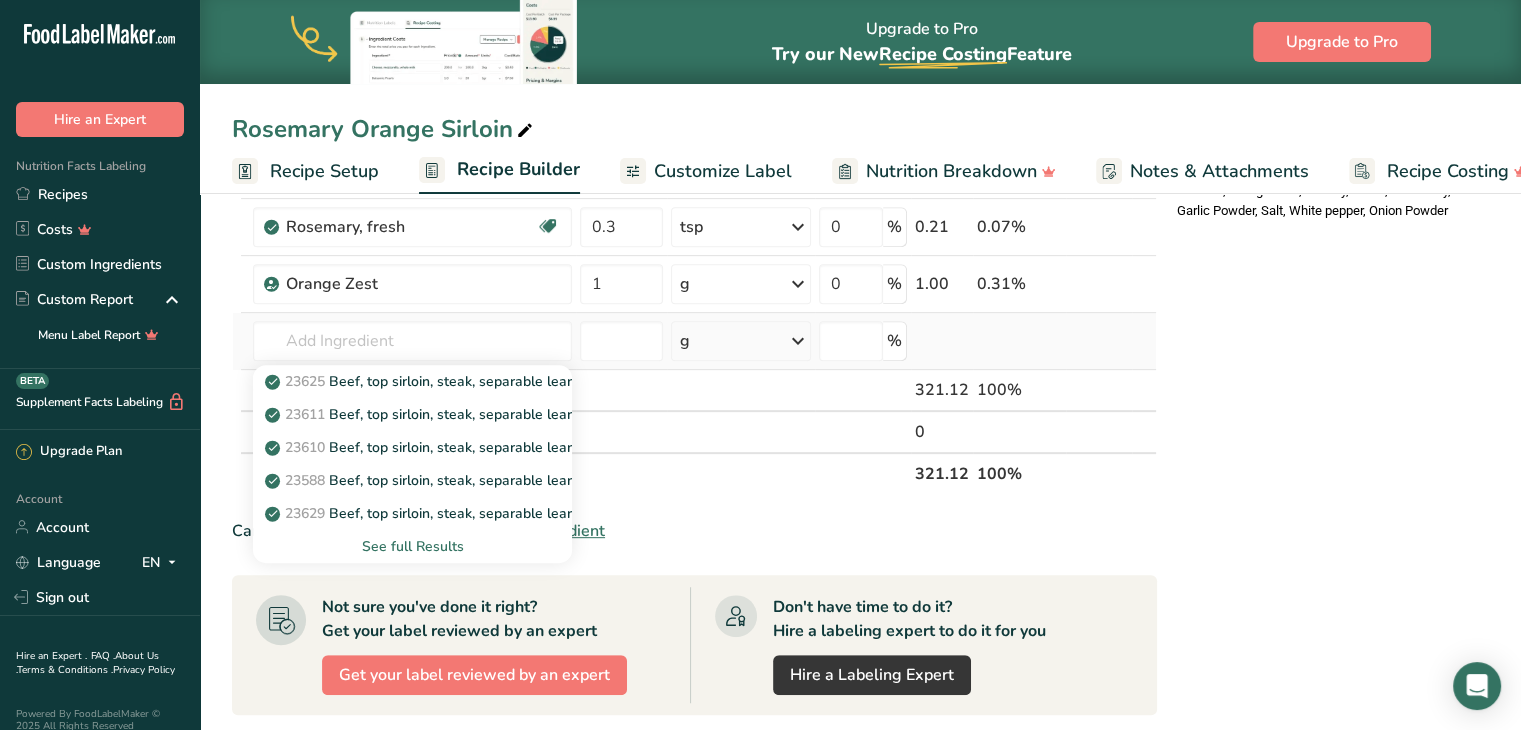 click on "See full Results" at bounding box center [412, 546] 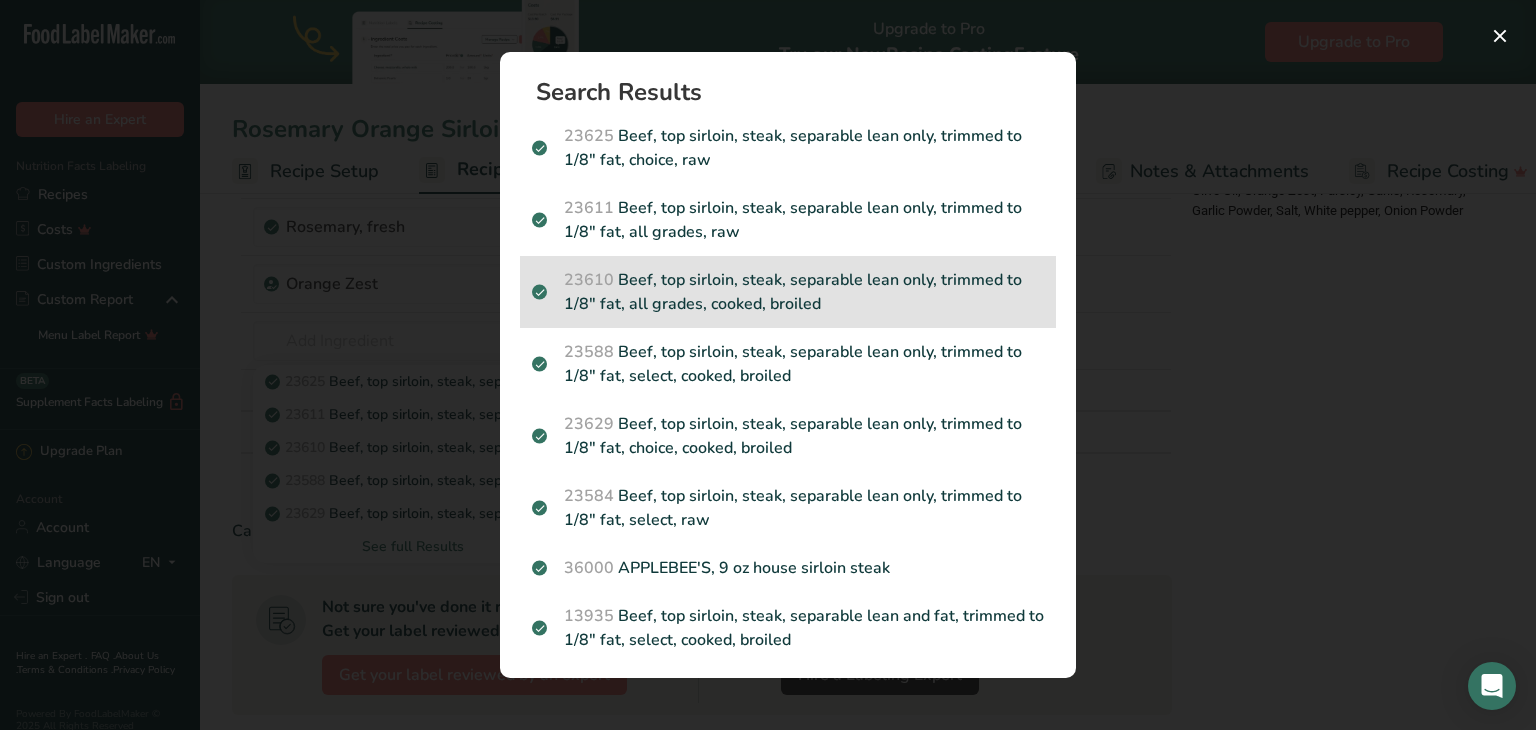 click on "23610
Beef, top sirloin, steak, separable lean only, trimmed to 1/8" fat, all grades, cooked, broiled" at bounding box center [788, 292] 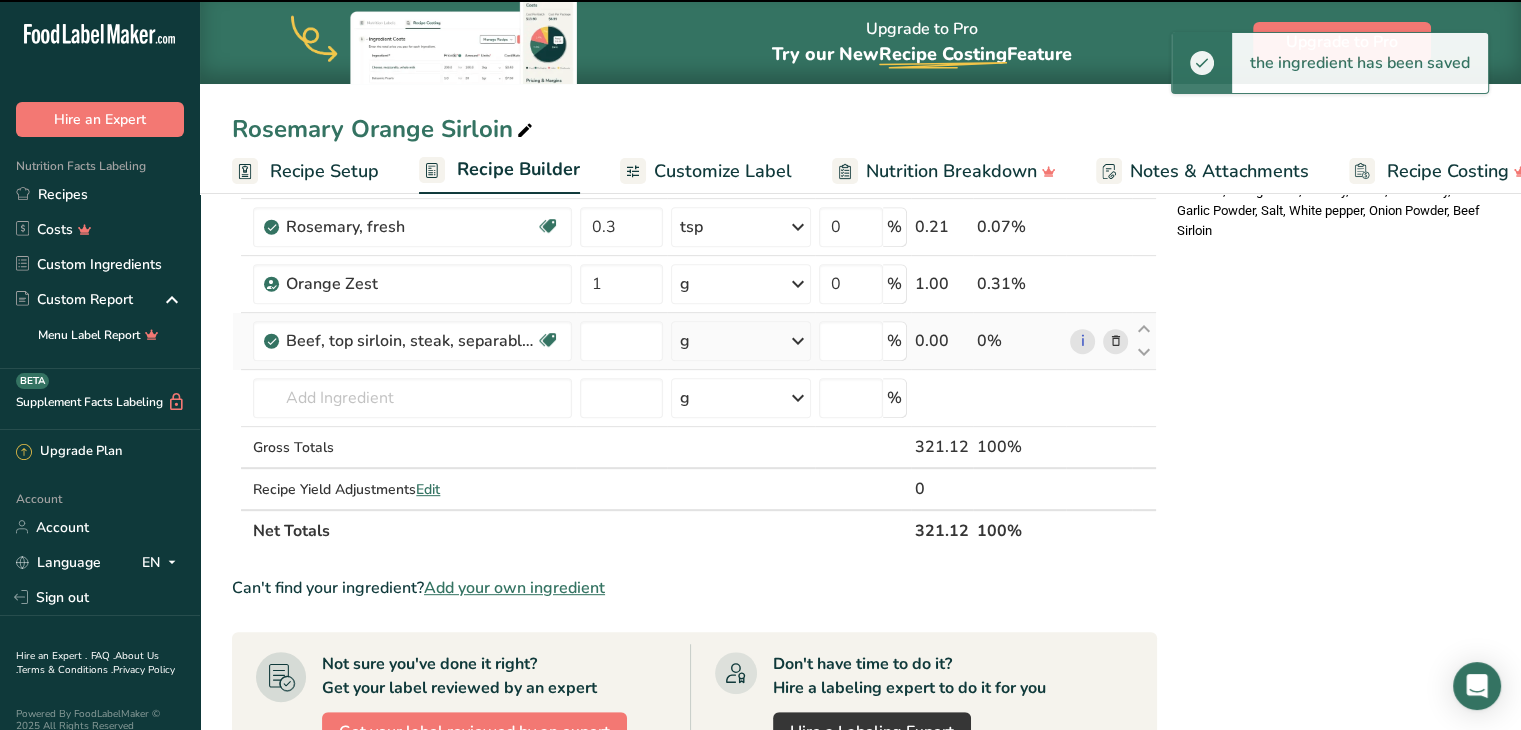 type on "0" 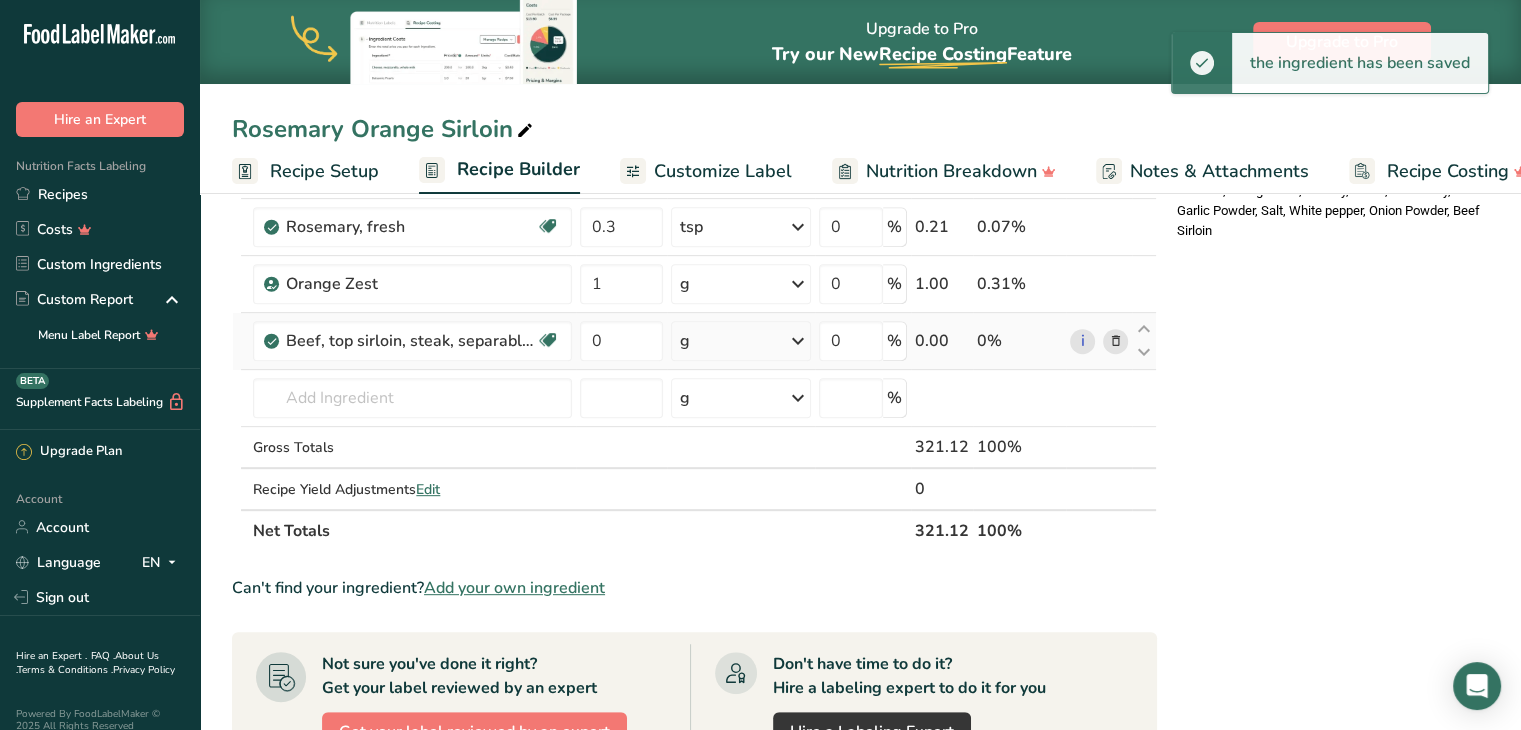 click on "g" at bounding box center [741, 341] 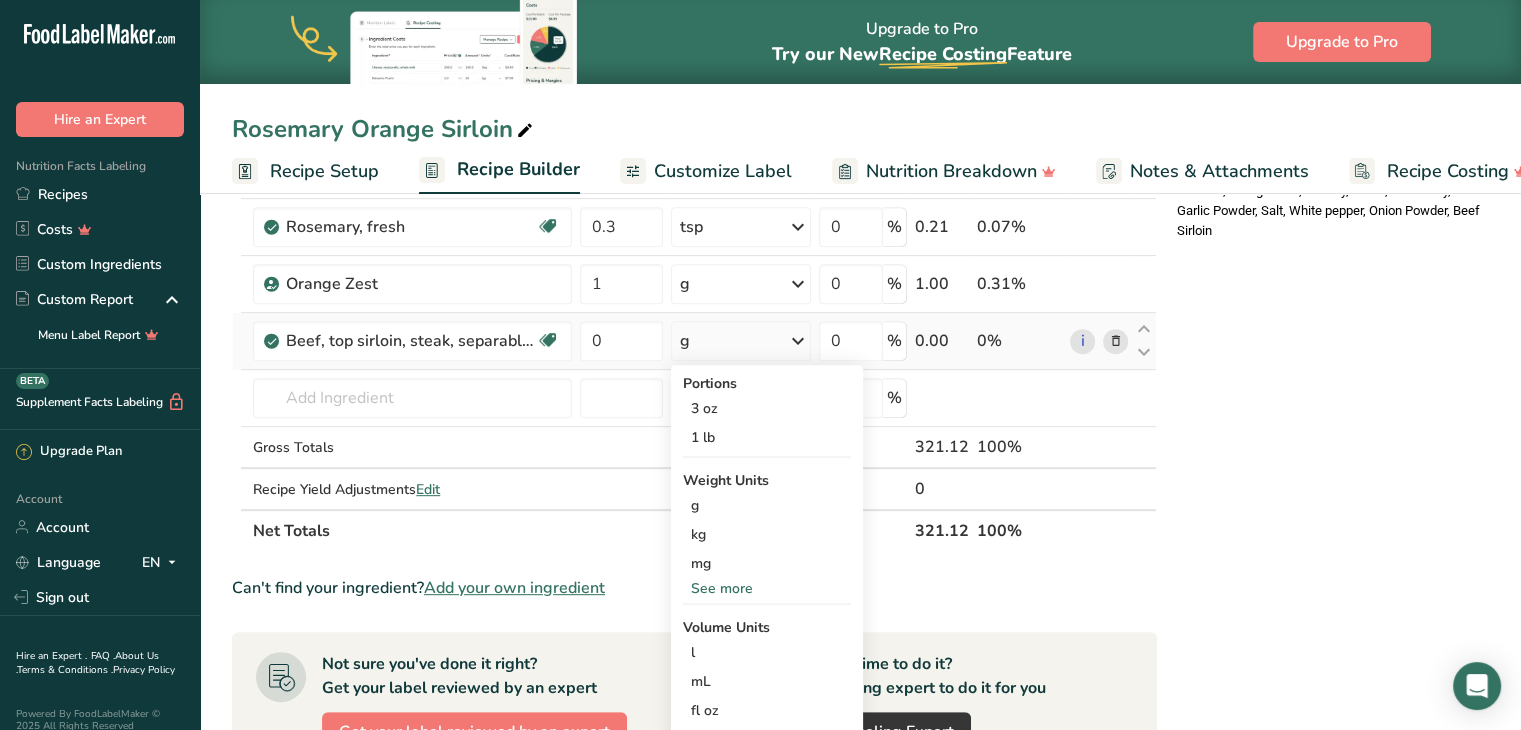 click on "See more" at bounding box center (767, 588) 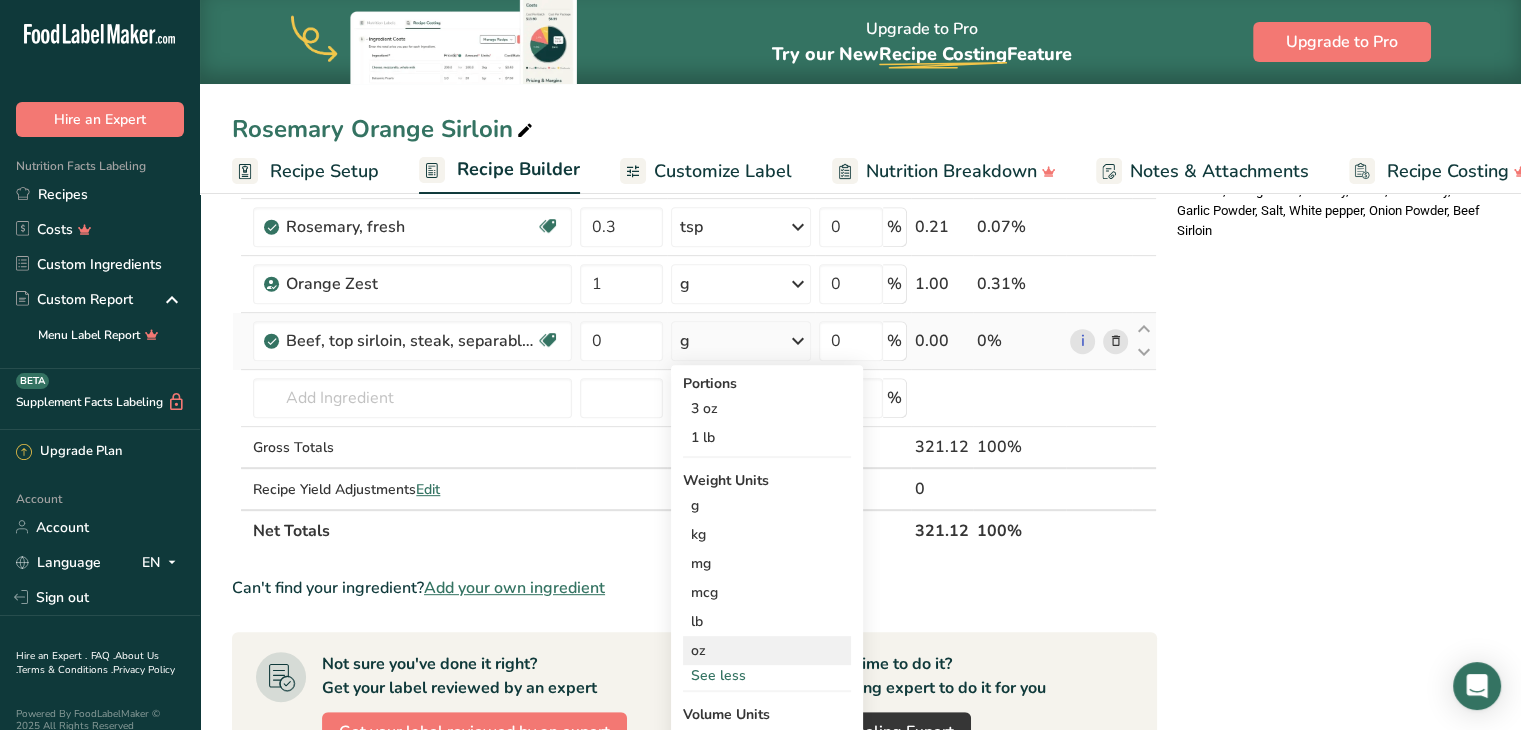 click on "oz" at bounding box center [767, 650] 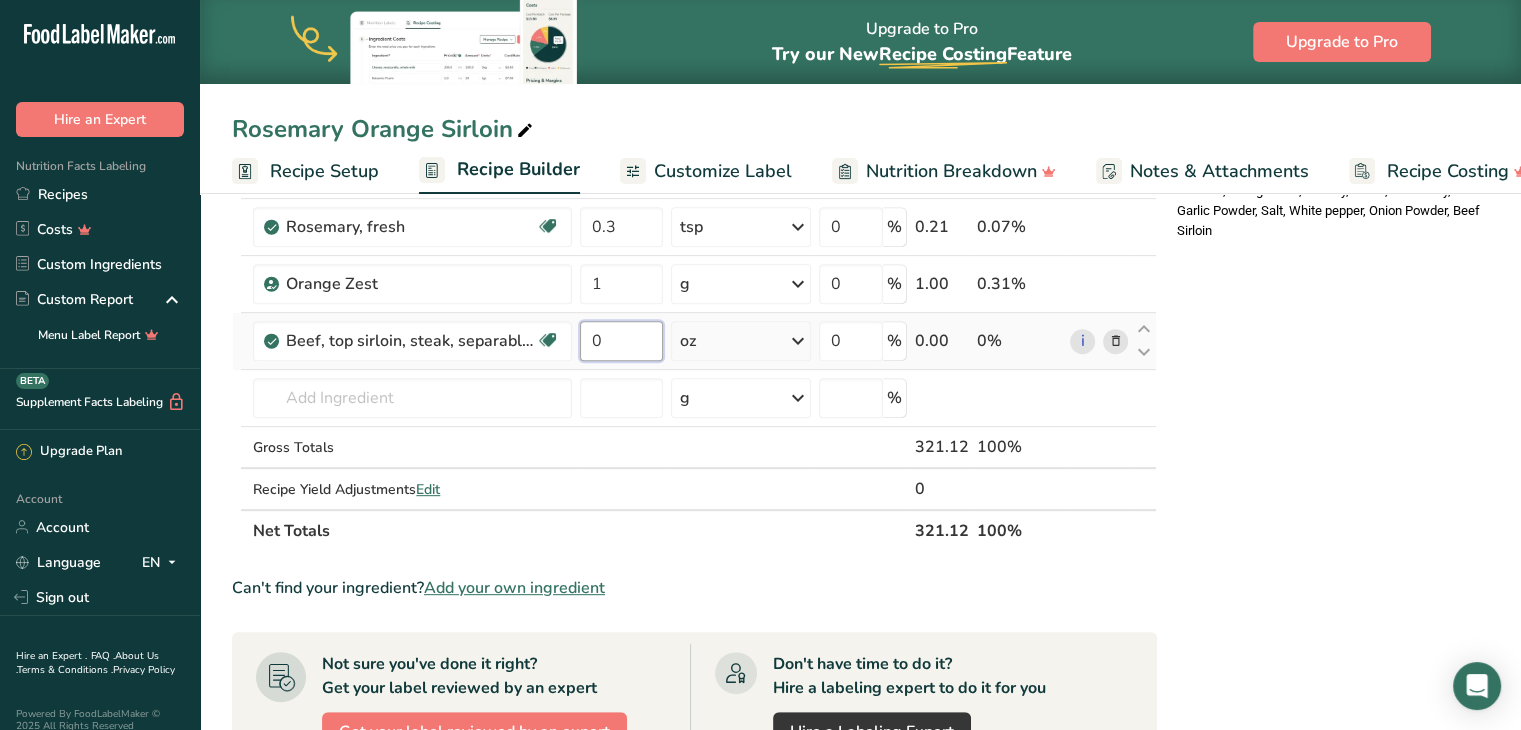click on "0" at bounding box center (621, 341) 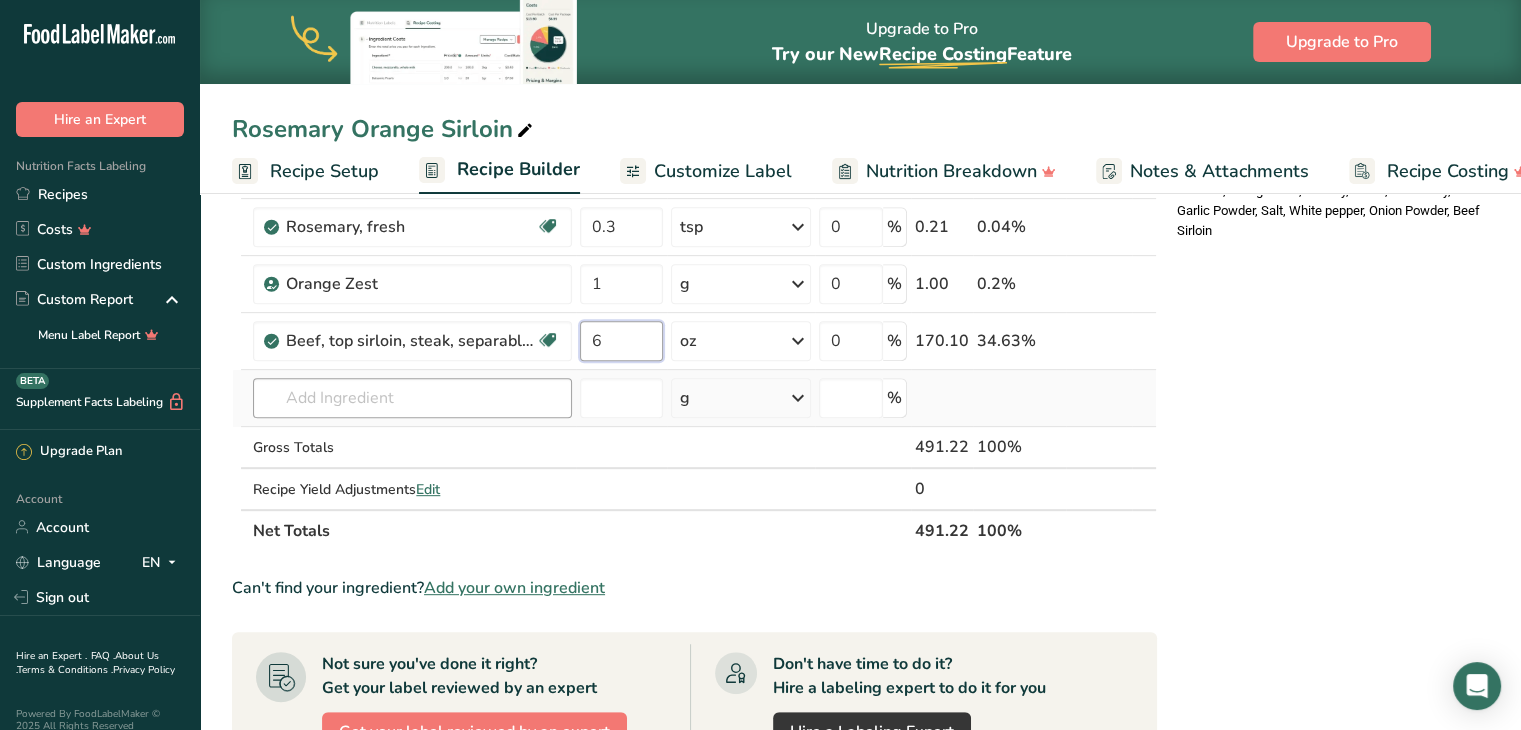 type on "6" 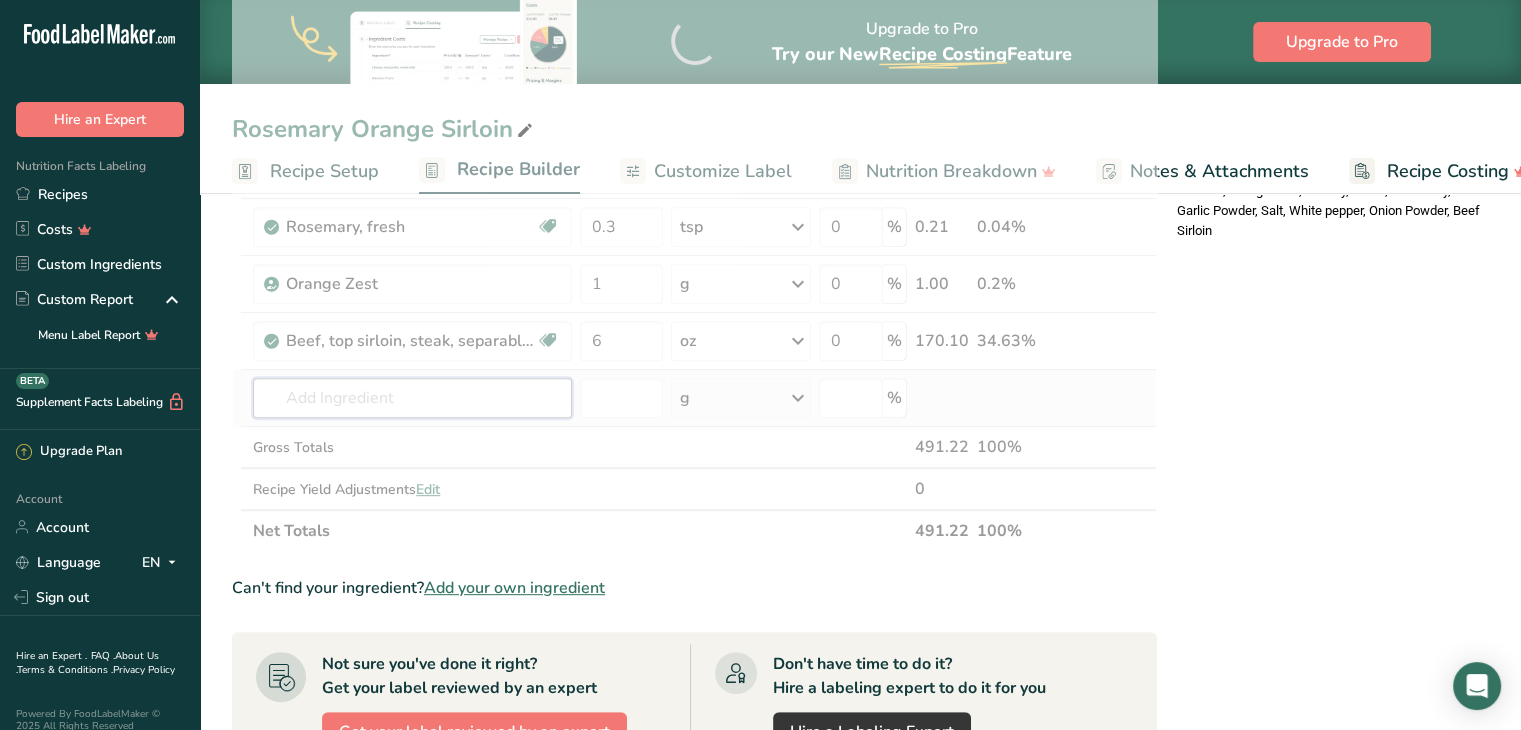 click on "Ingredient *
Amount *
Unit *
Waste *   .a-a{fill:#347362;}.b-a{fill:#fff;}          Grams
Percentage
Salt, table
Dairy free
Gluten free
Vegan
Vegetarian
Soy free
0.2
g
Portions
1 tsp
1 tbsp
1 cup
See more
Weight Units
g
kg
mg
See more
Volume Units
l
Volume units require a density conversion. If you know your ingredient's density enter it below. Otherwise, click on "RIA" our AI Regulatory bot - she will be able to help you
lb/ft3
g/cm3
Confirm
mL
0" at bounding box center [694, 40] 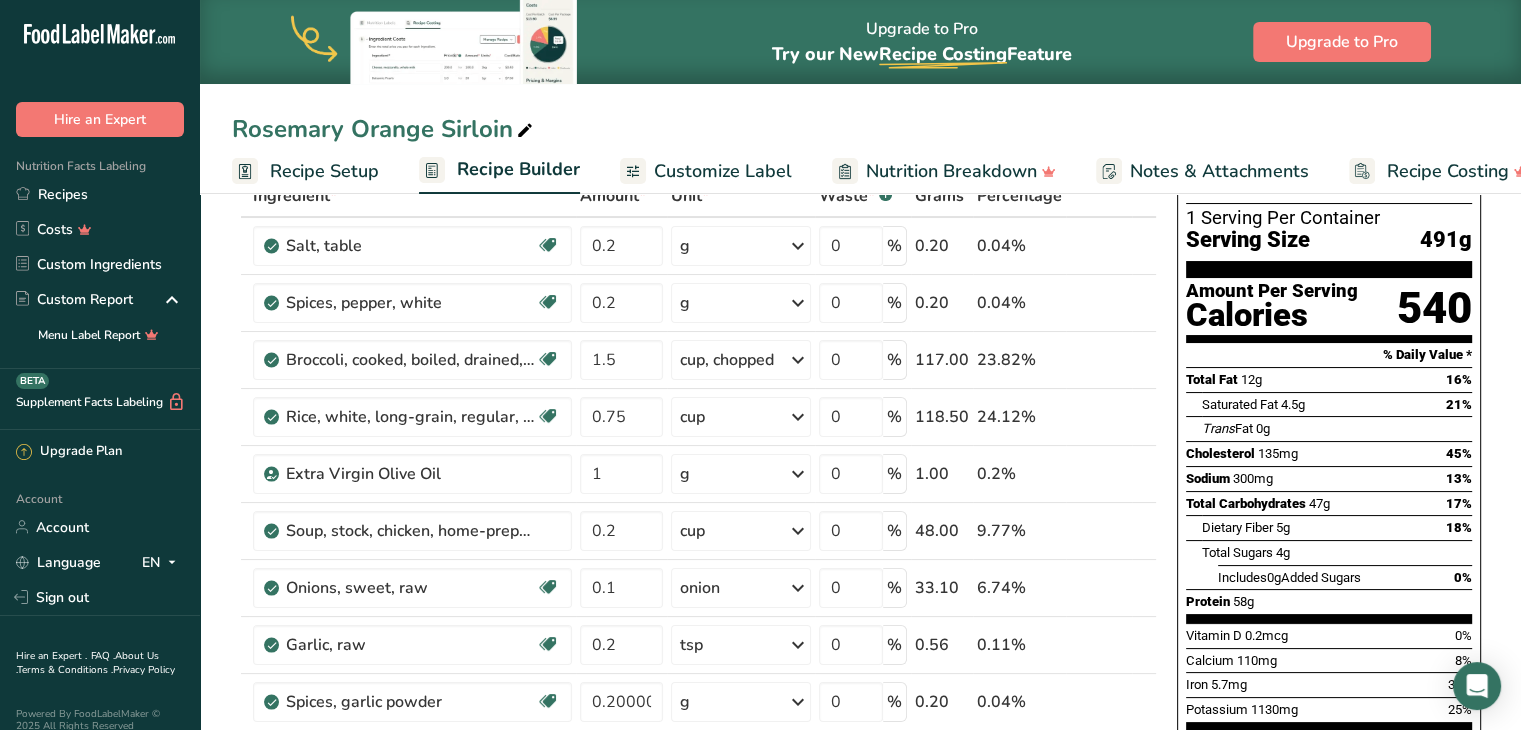 scroll, scrollTop: 0, scrollLeft: 0, axis: both 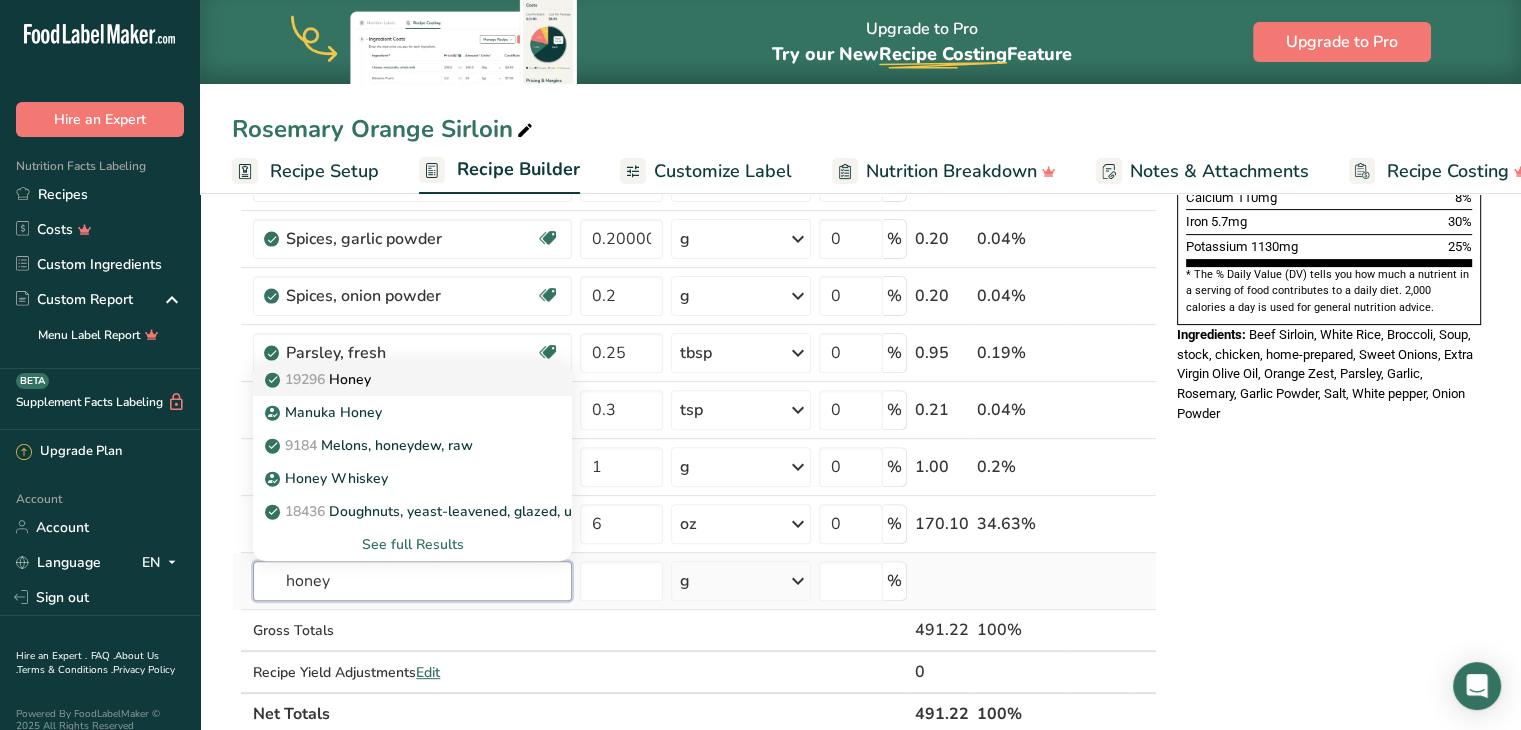 type on "honey" 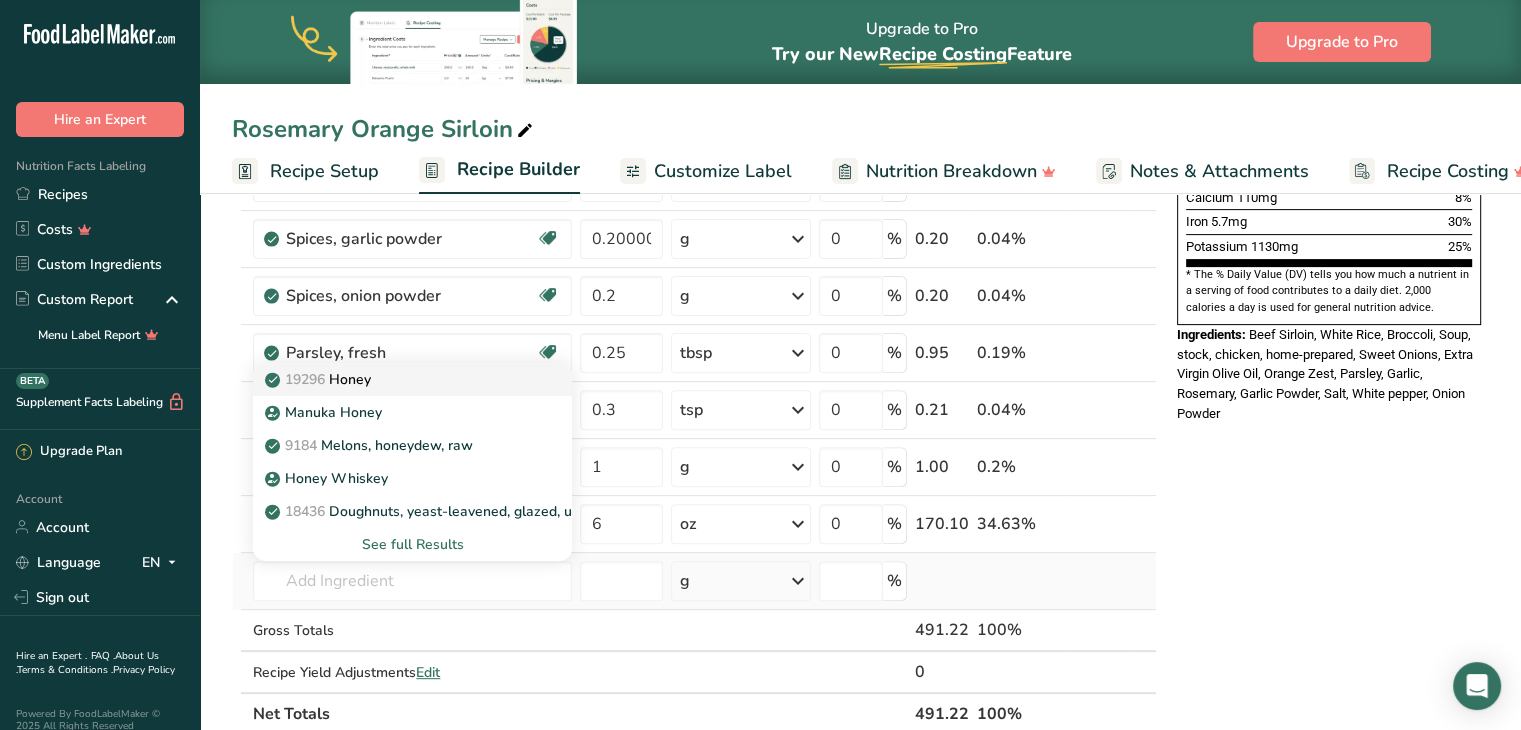 click on "19296
Honey" at bounding box center [396, 379] 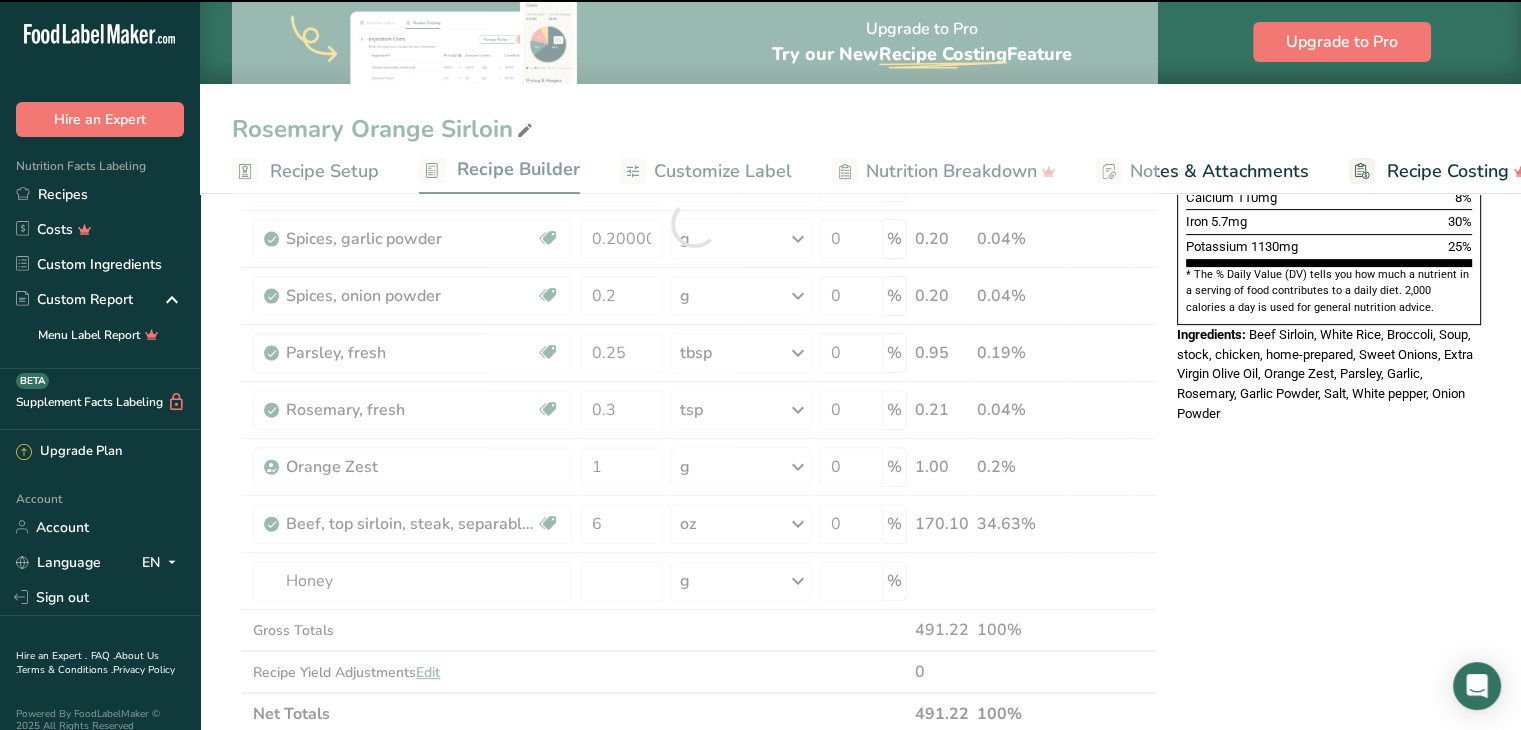 type on "0" 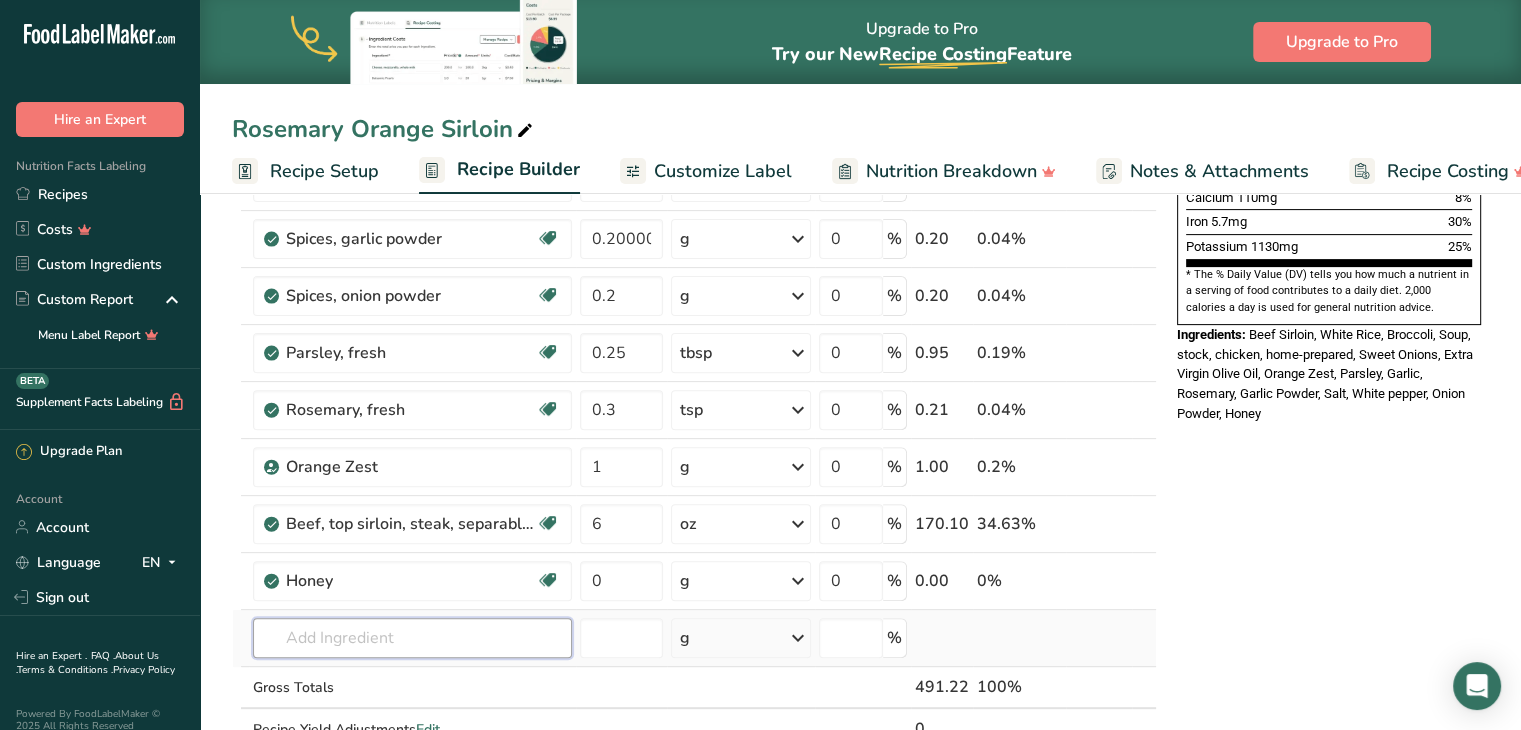 click at bounding box center (412, 638) 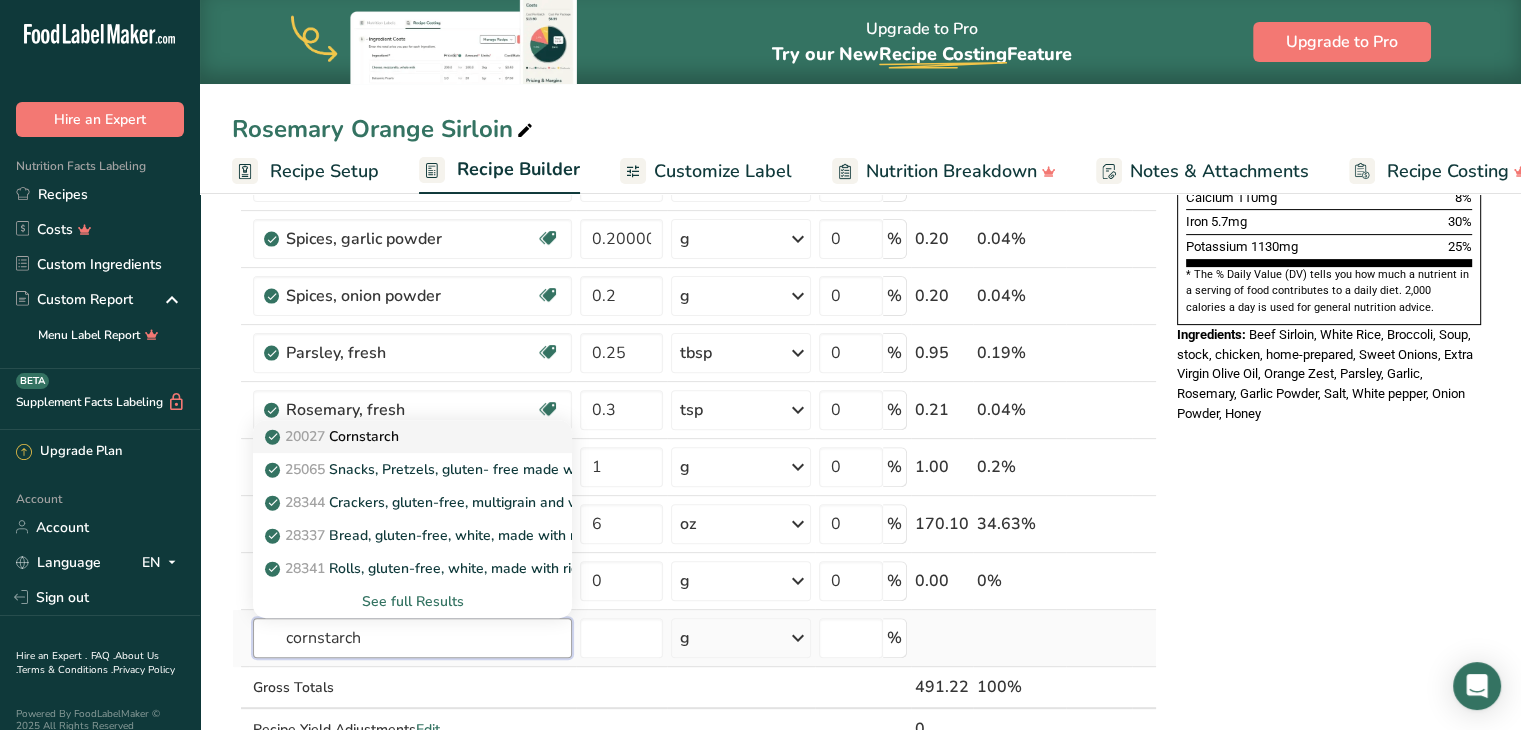 type on "cornstarch" 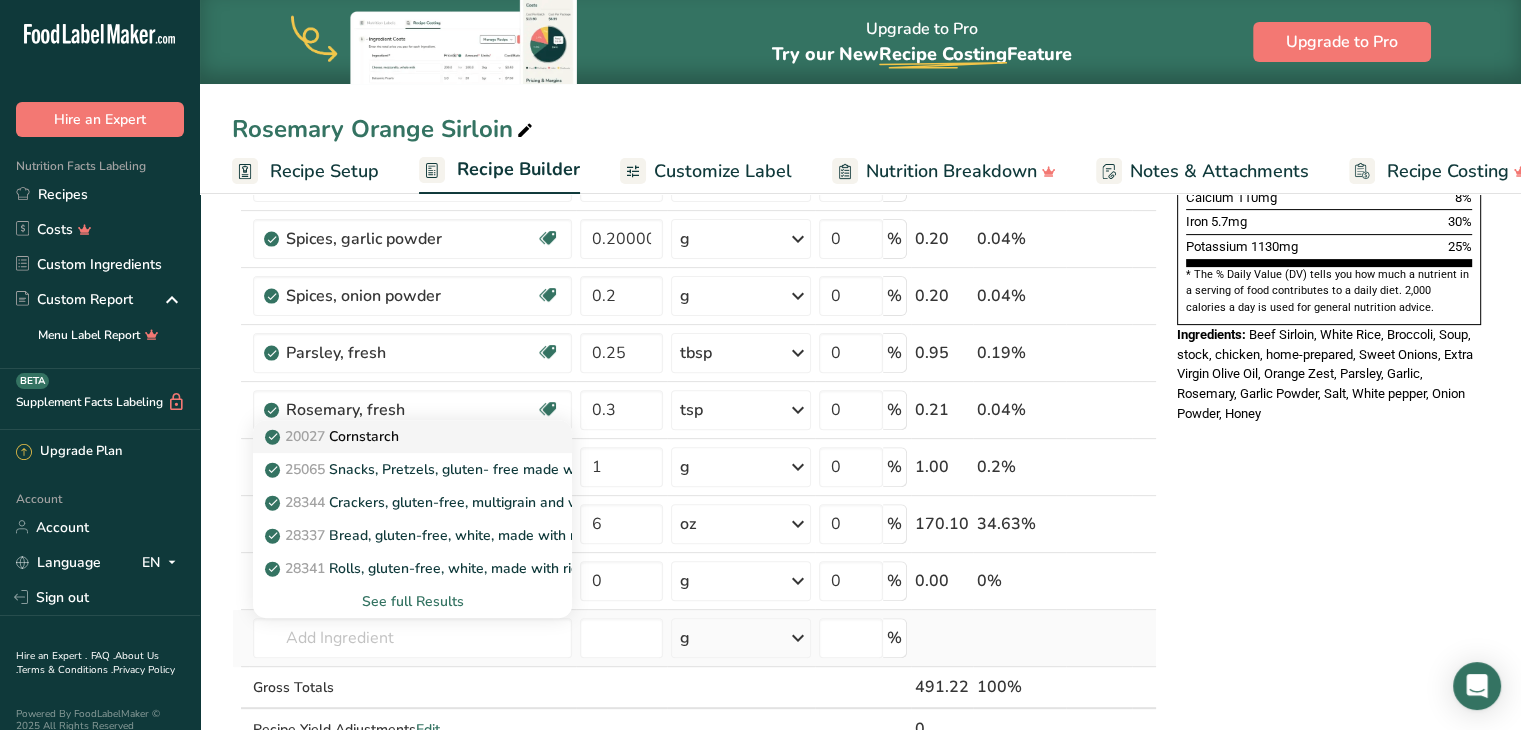 click on "20027
Cornstarch" at bounding box center (334, 436) 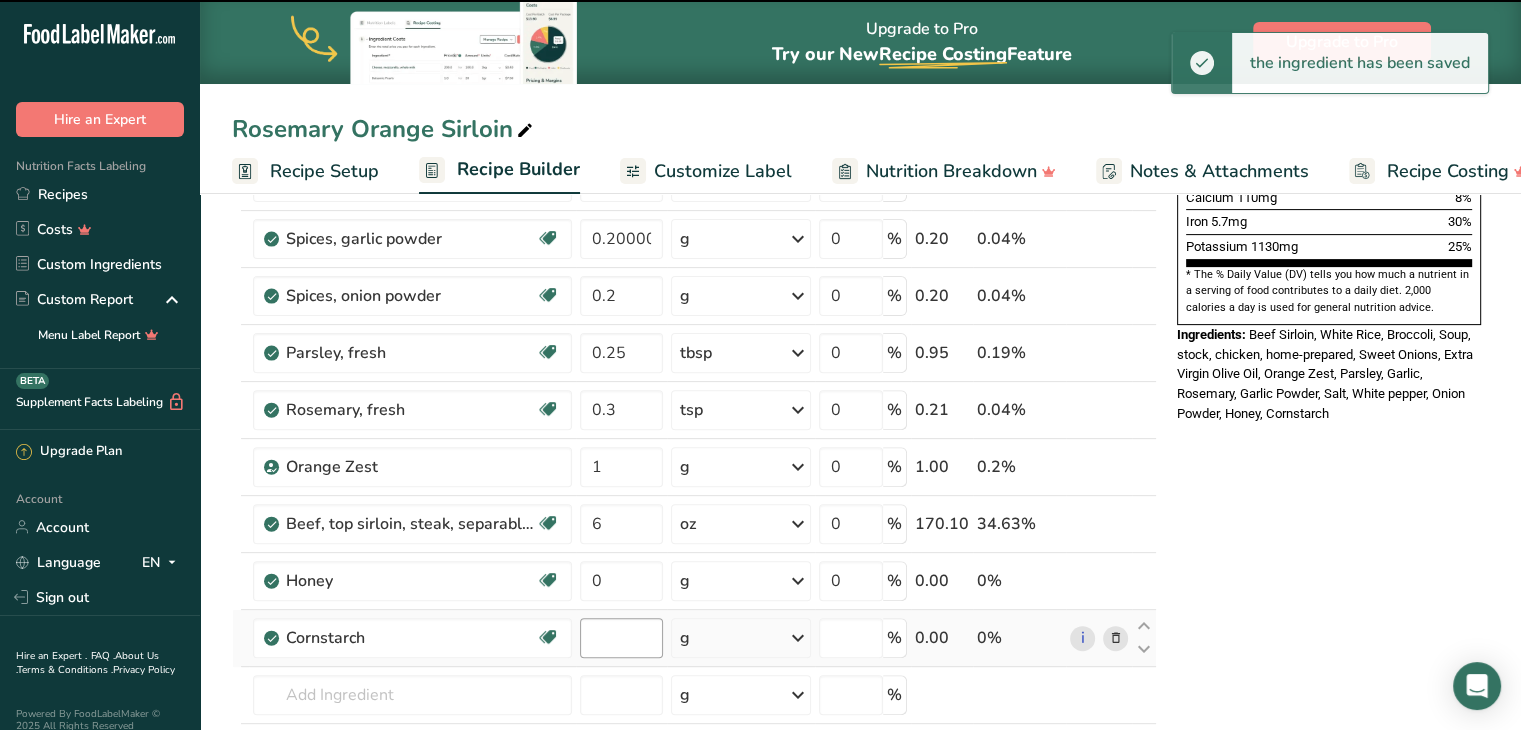 type on "0" 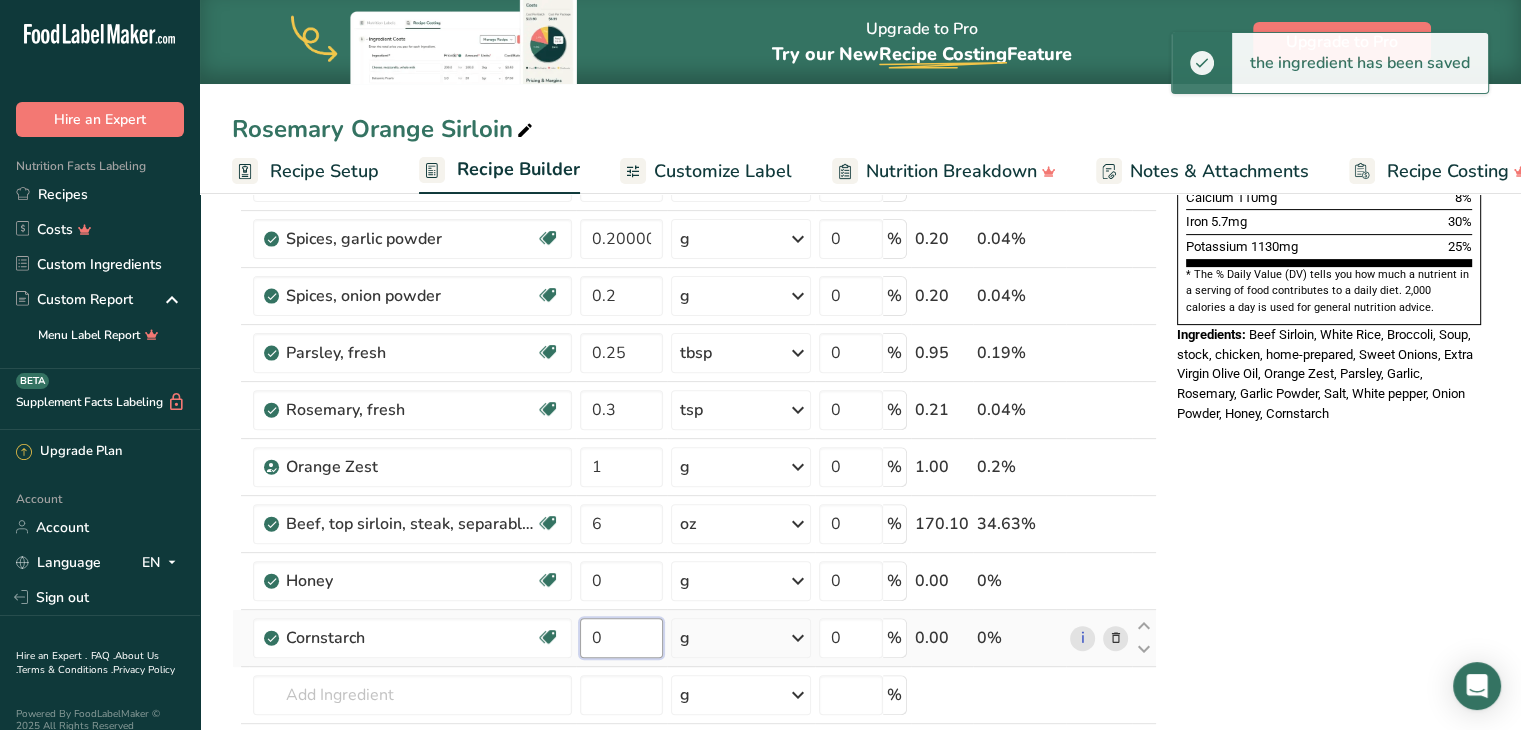 click on "0" at bounding box center (621, 638) 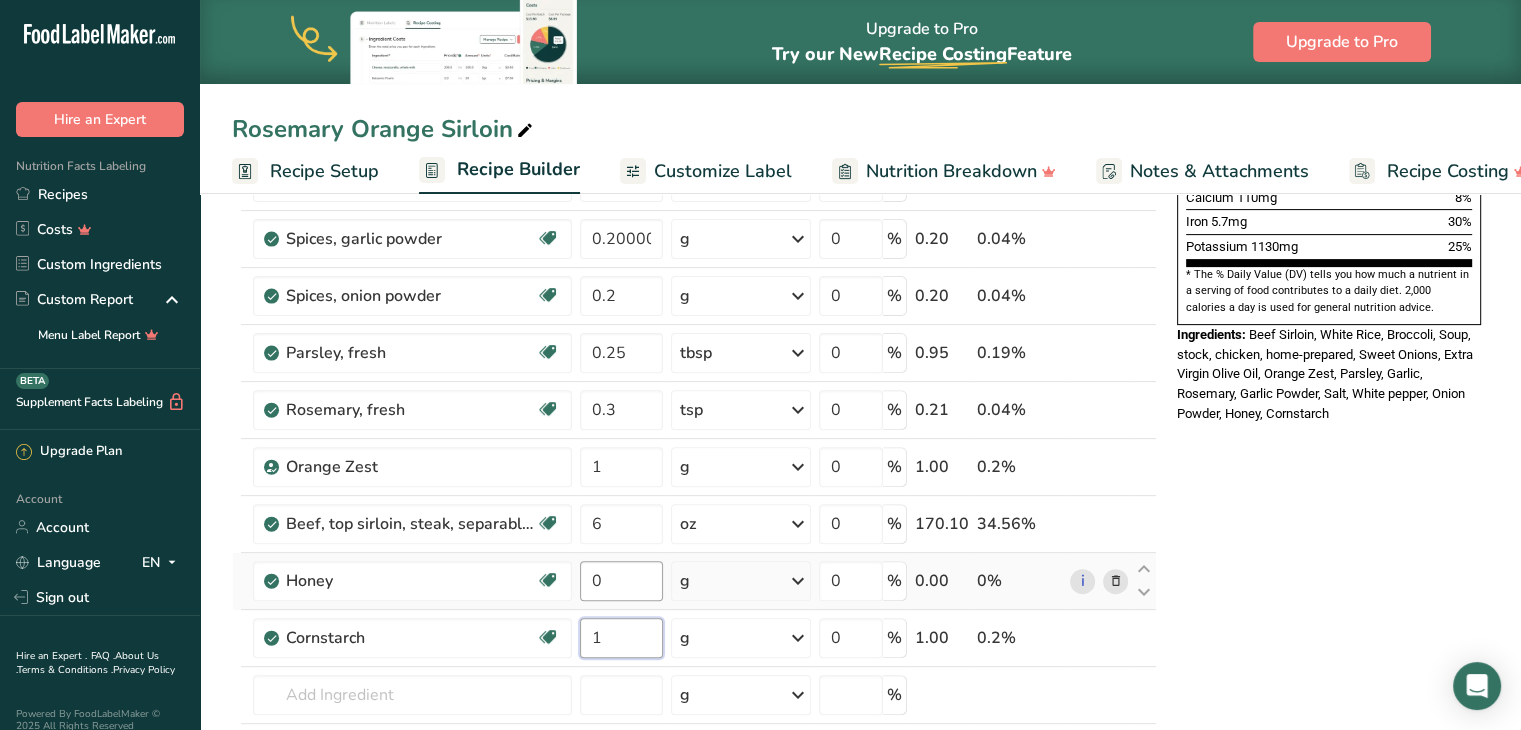 type on "1" 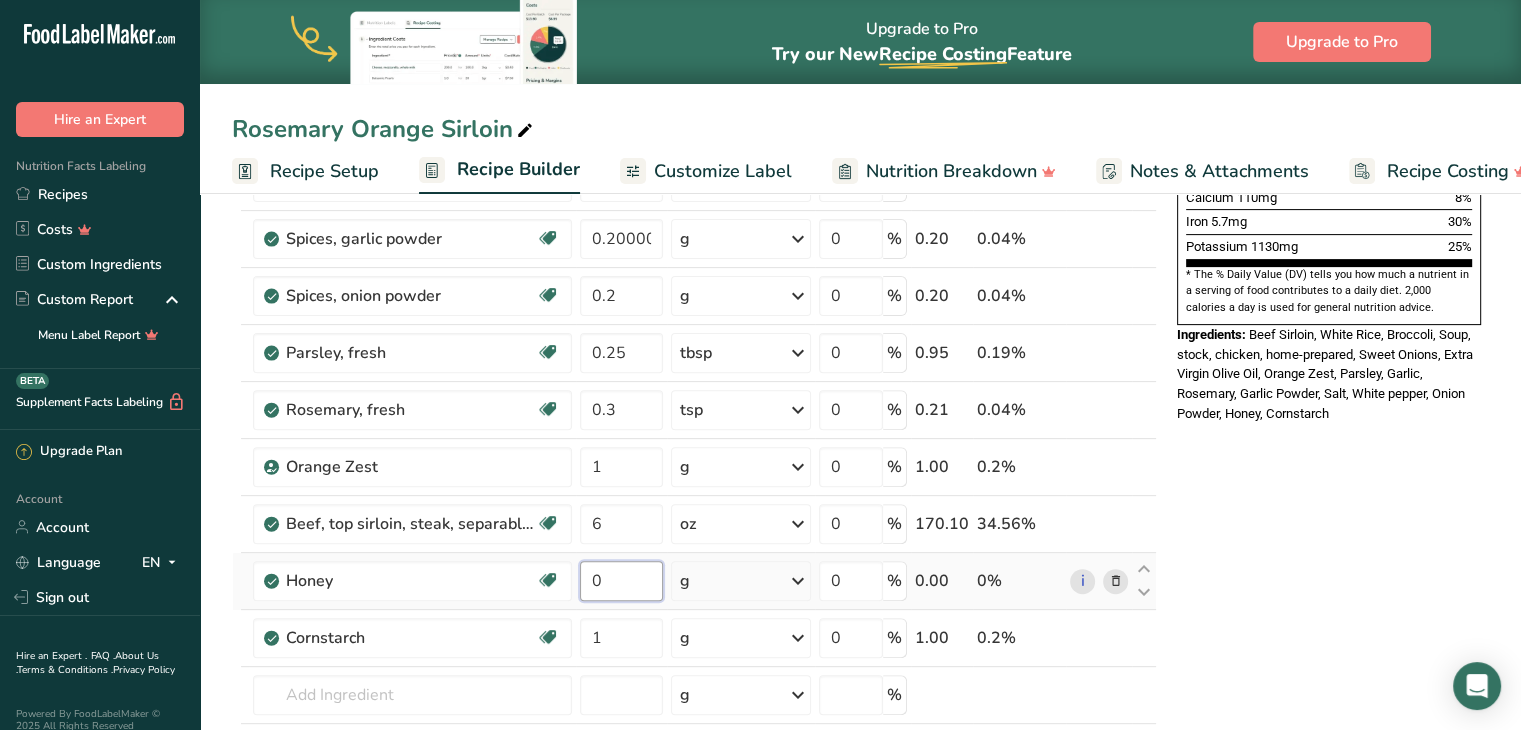 click on "Ingredient *
Amount *
Unit *
Waste *   .a-a{fill:#347362;}.b-a{fill:#fff;}          Grams
Percentage
Salt, table
Dairy free
Gluten free
Vegan
Vegetarian
Soy free
0.2
g
Portions
1 tsp
1 tbsp
1 cup
See more
Weight Units
g
kg
mg
See more
Volume Units
l
Volume units require a density conversion. If you know your ingredient's density enter it below. Otherwise, click on "RIA" our AI Regulatory bot - she will be able to help you
lb/ft3
g/cm3
Confirm
mL
0" at bounding box center (694, 280) 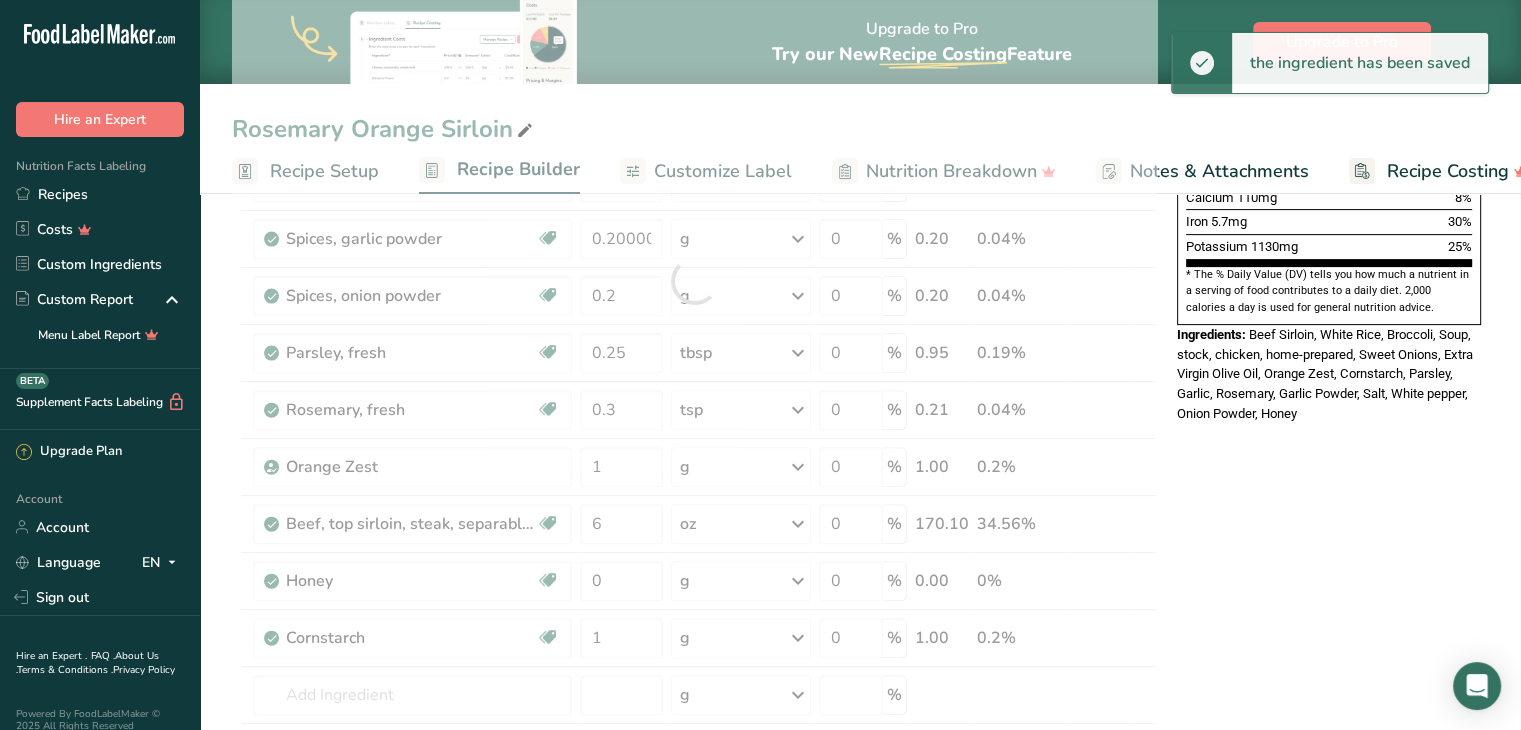 click on "Ingredient *
Amount *
Unit *
Waste *   .a-a{fill:#347362;}.b-a{fill:#fff;}          Grams
Percentage
Salt, table
Dairy free
Gluten free
Vegan
Vegetarian
Soy free
0.2
g
Portions
1 tsp
1 tbsp
1 cup
See more
Weight Units
g
kg
mg
See more
Volume Units
l
Volume units require a density conversion. If you know your ingredient's density enter it below. Otherwise, click on "RIA" our AI Regulatory bot - she will be able to help you
lb/ft3
g/cm3
Confirm
mL
0" at bounding box center (694, 280) 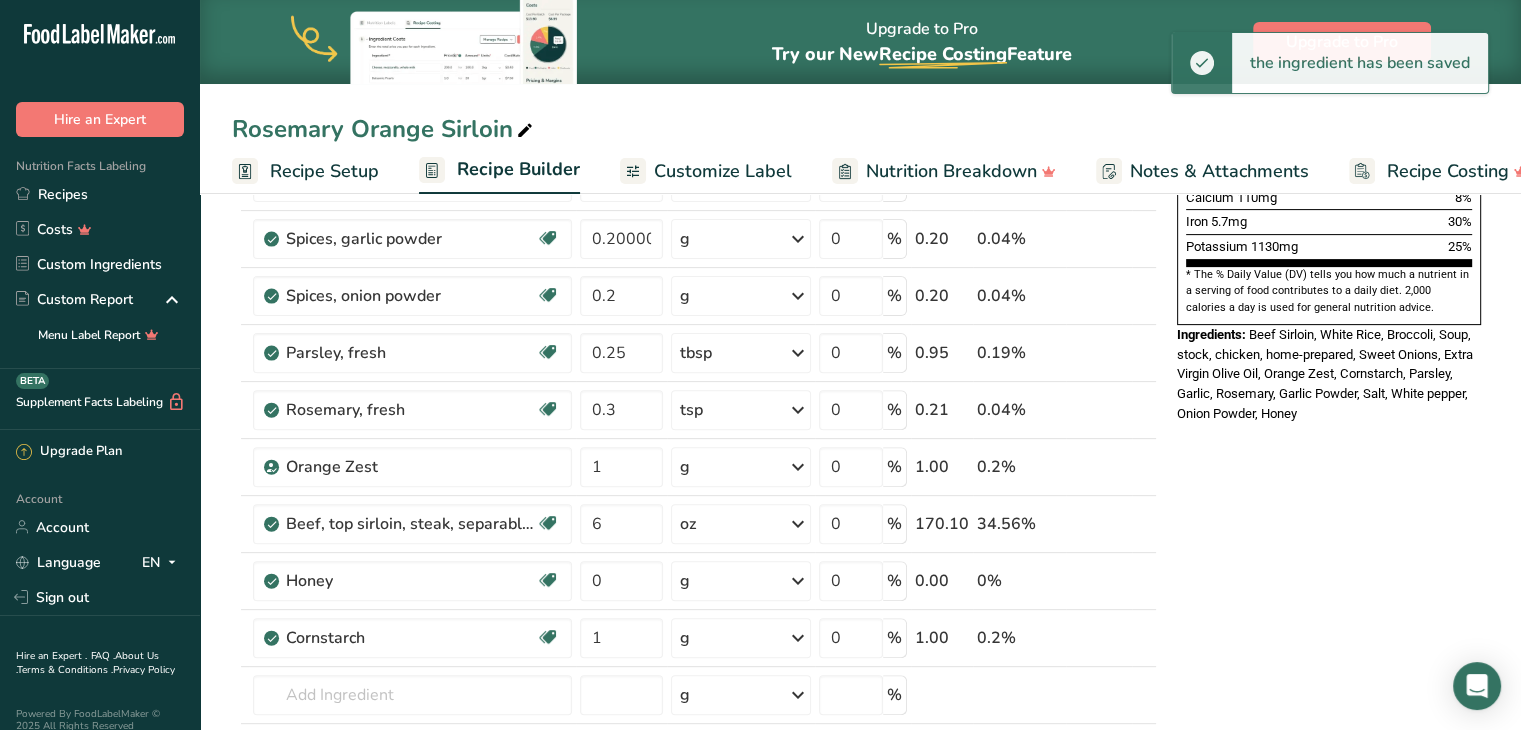 click on "g" at bounding box center (741, 581) 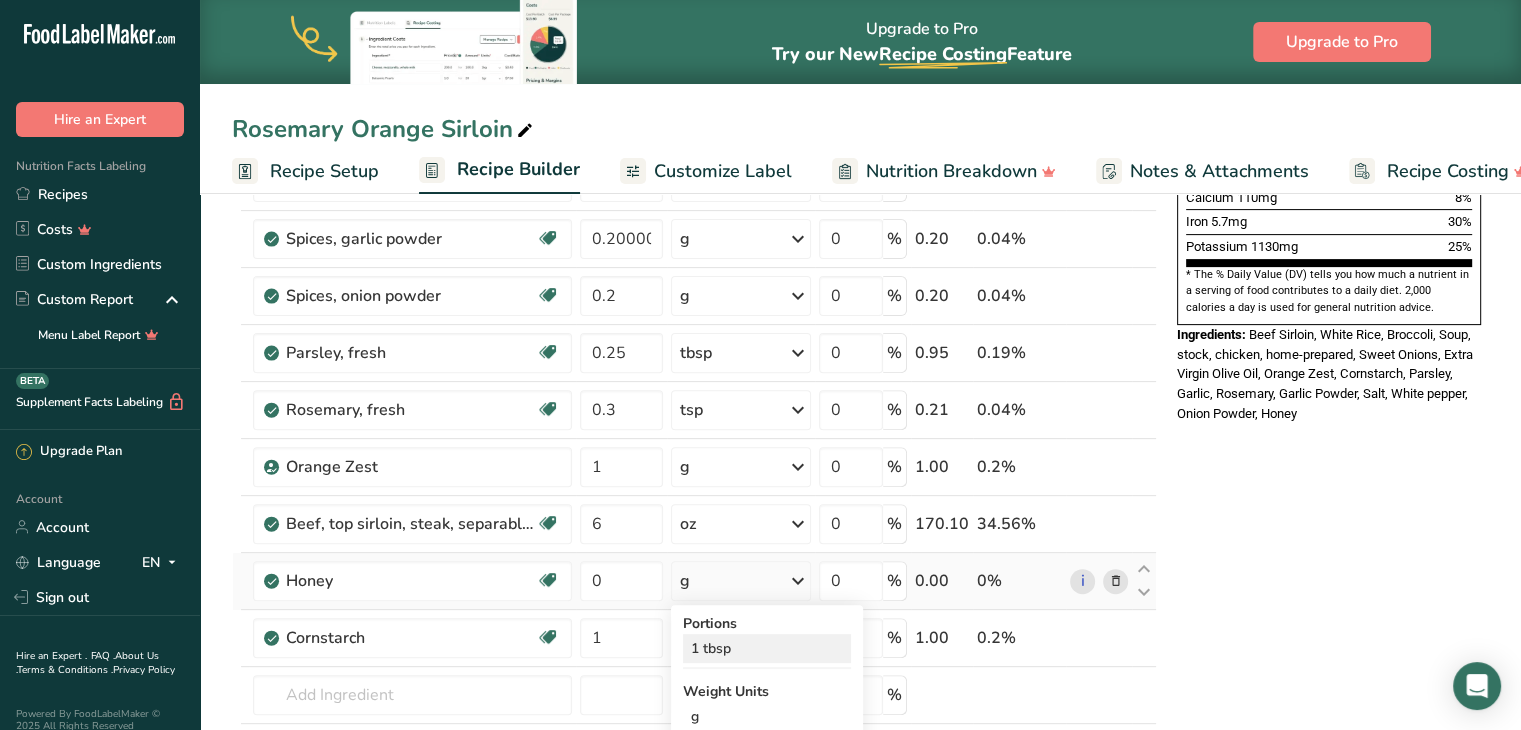 click on "1 tbsp" at bounding box center (767, 648) 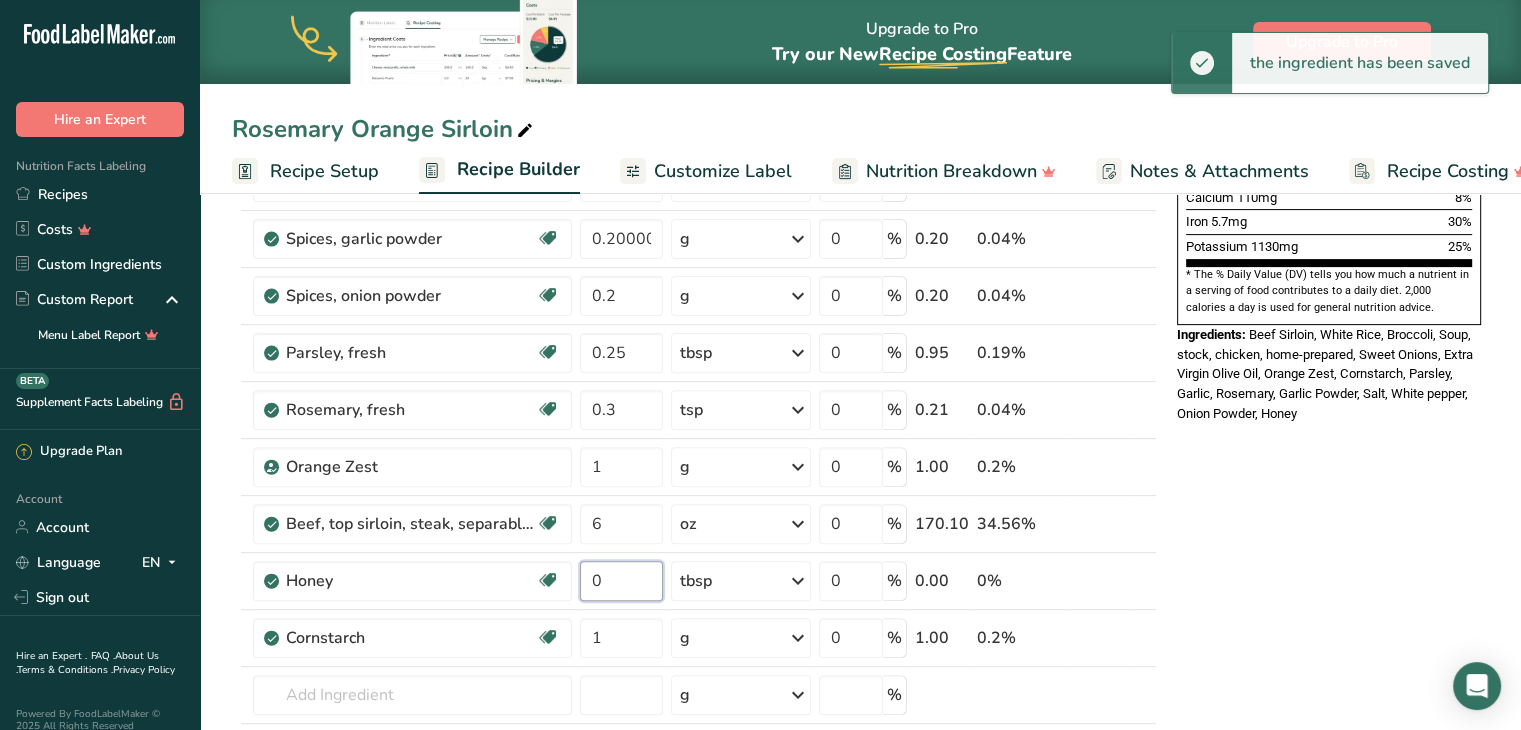 click on "0" at bounding box center [621, 581] 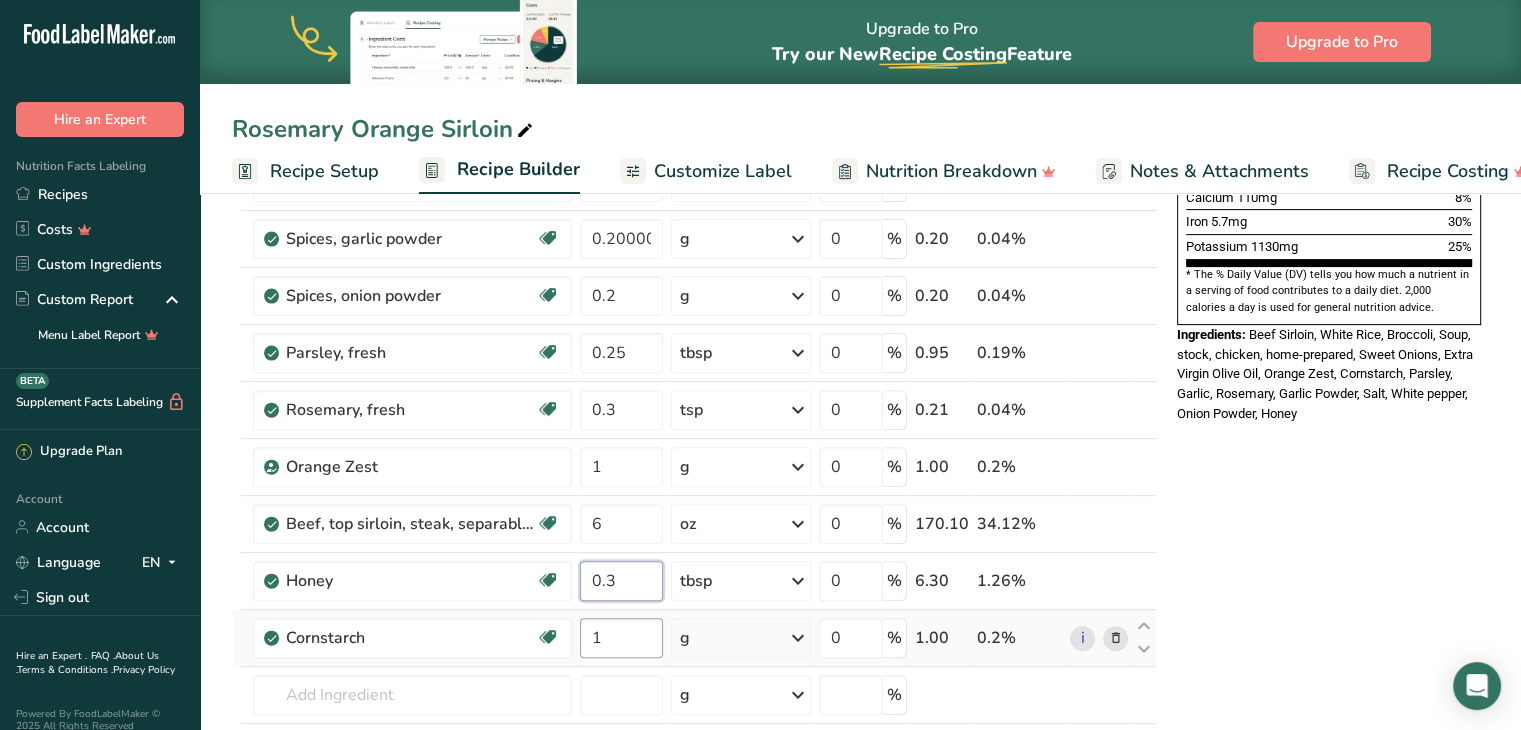 type on "0.3" 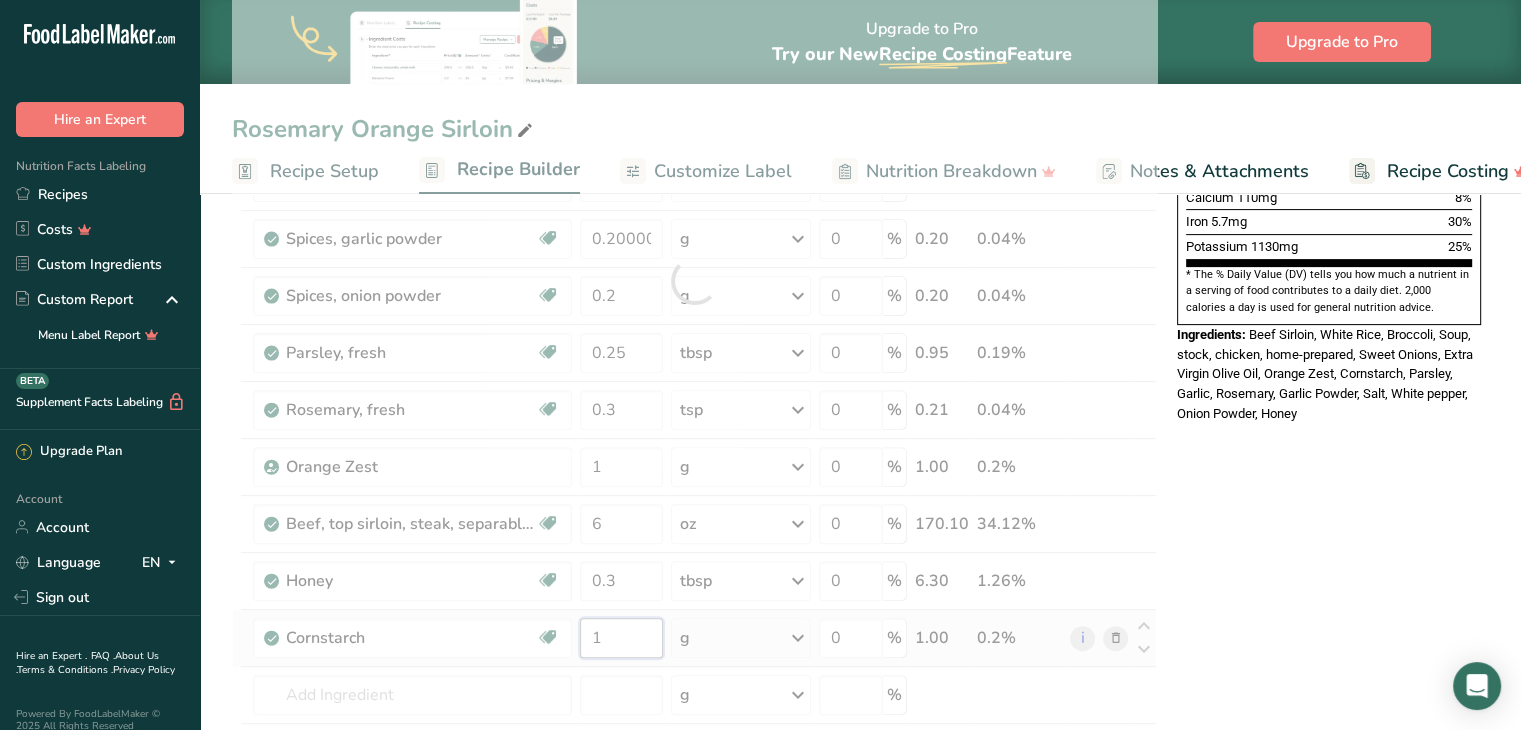 click on "Ingredient *
Amount *
Unit *
Waste *   .a-a{fill:#347362;}.b-a{fill:#fff;}          Grams
Percentage
Salt, table
Dairy free
Gluten free
Vegan
Vegetarian
Soy free
0.2
g
Portions
1 tsp
1 tbsp
1 cup
See more
Weight Units
g
kg
mg
See more
Volume Units
l
Volume units require a density conversion. If you know your ingredient's density enter it below. Otherwise, click on "RIA" our AI Regulatory bot - she will be able to help you
lb/ft3
g/cm3
Confirm
mL
0" at bounding box center [694, 280] 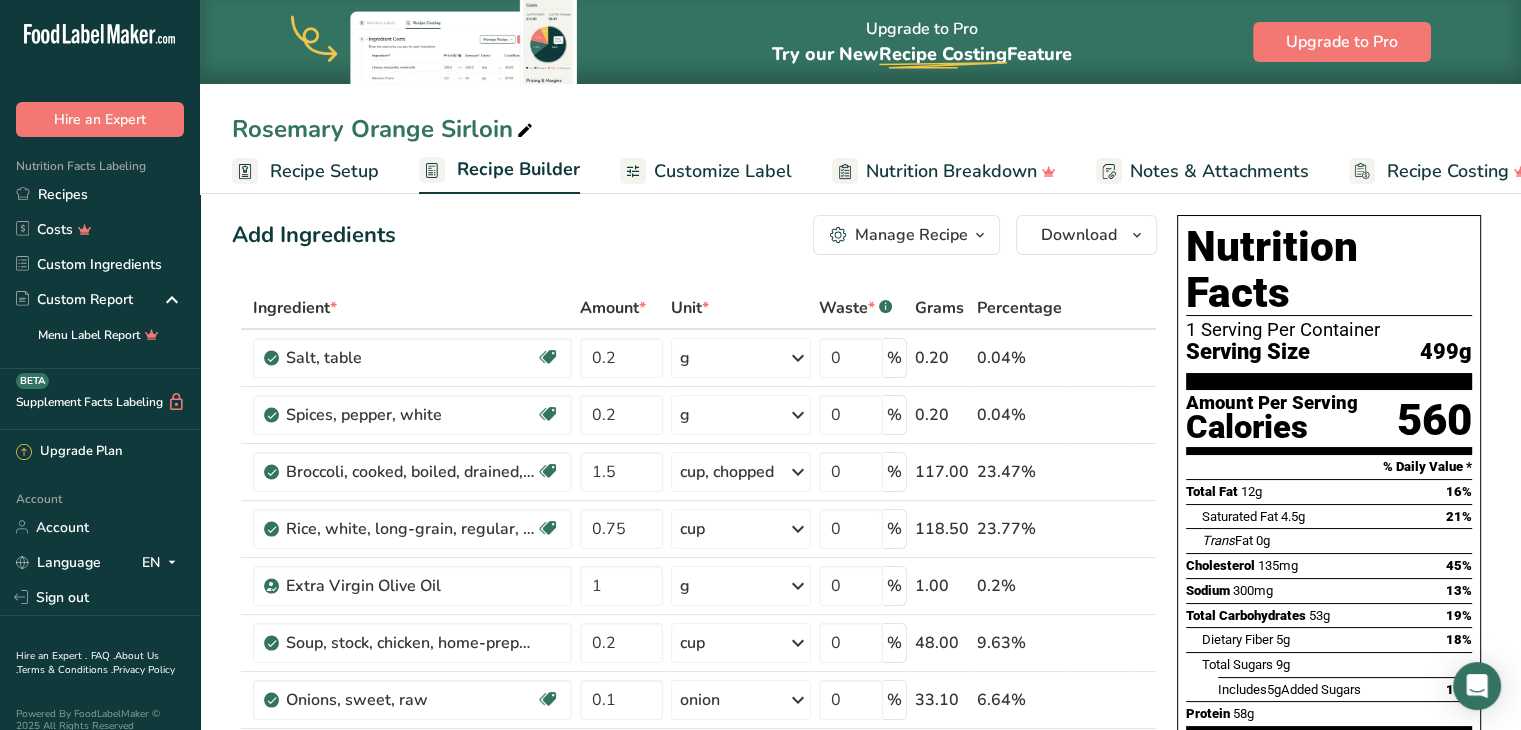 scroll, scrollTop: 8, scrollLeft: 0, axis: vertical 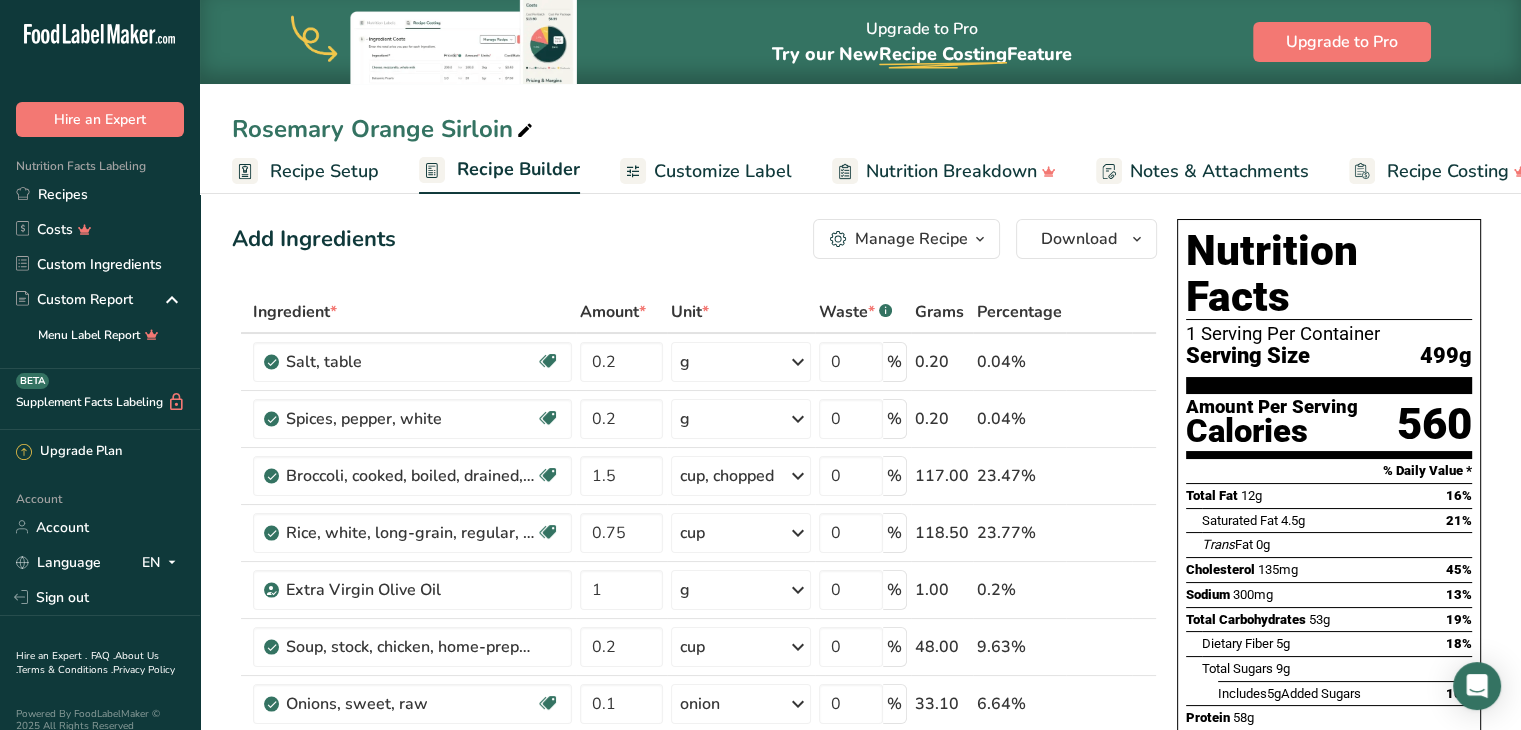 type on "1.000001" 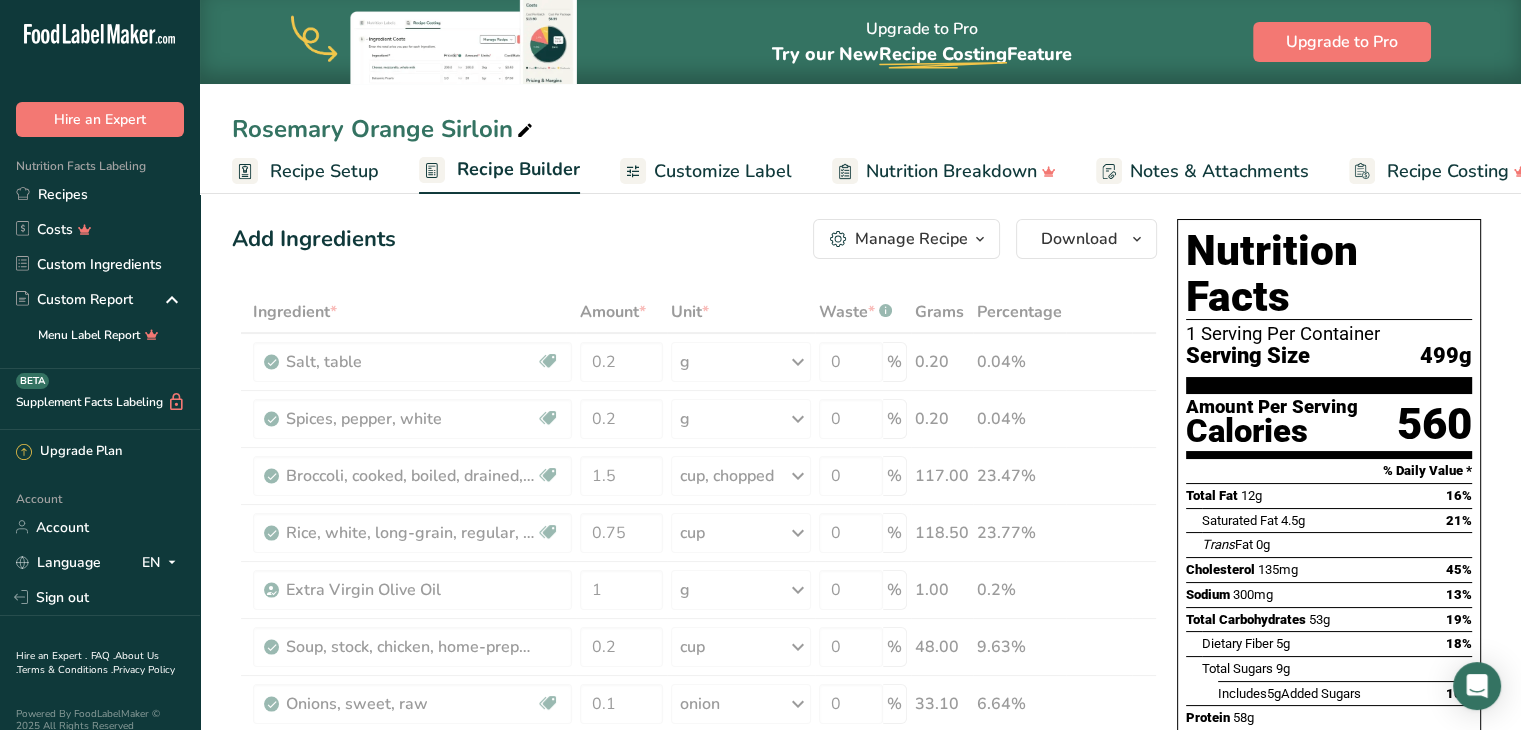click on "Customize Label" at bounding box center [723, 171] 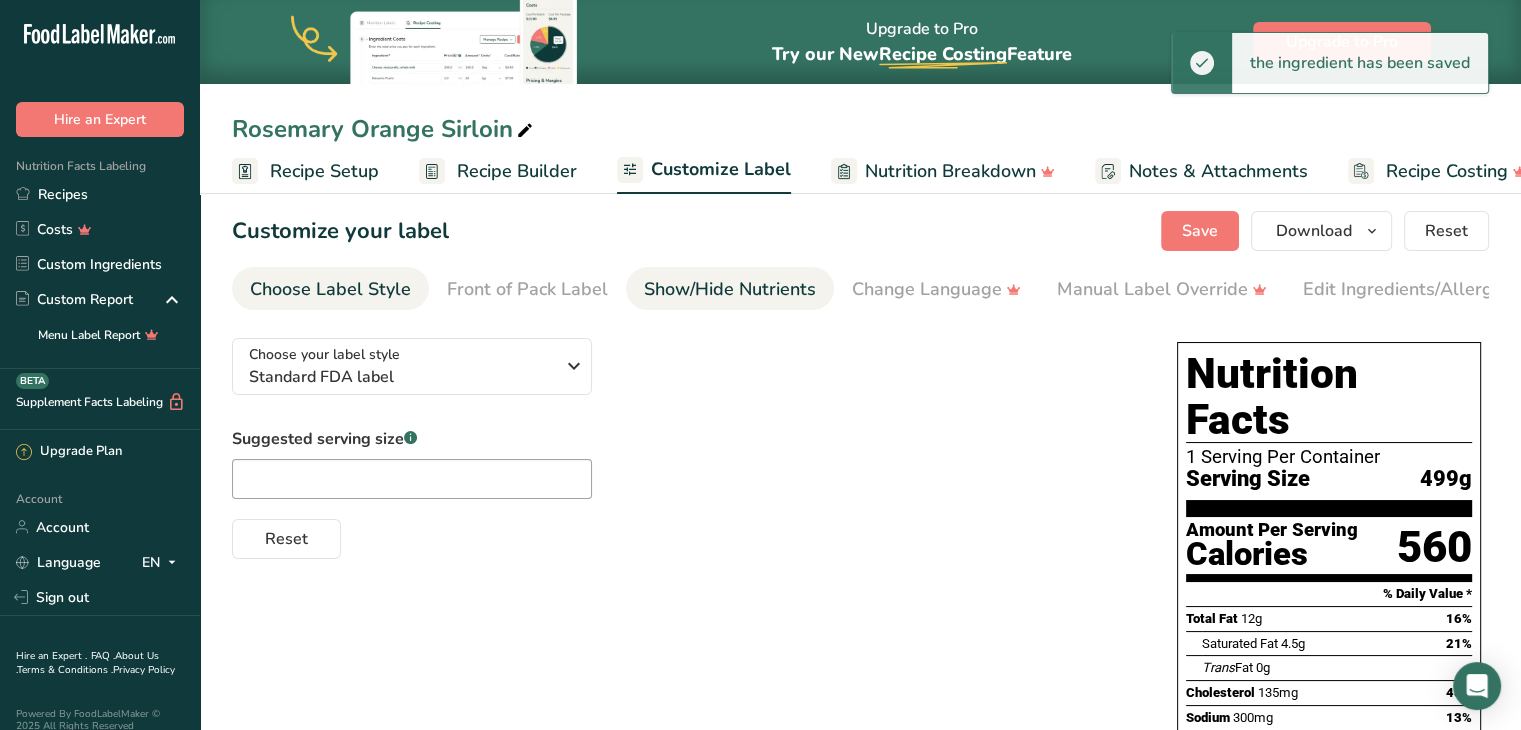 scroll, scrollTop: 0, scrollLeft: 38, axis: horizontal 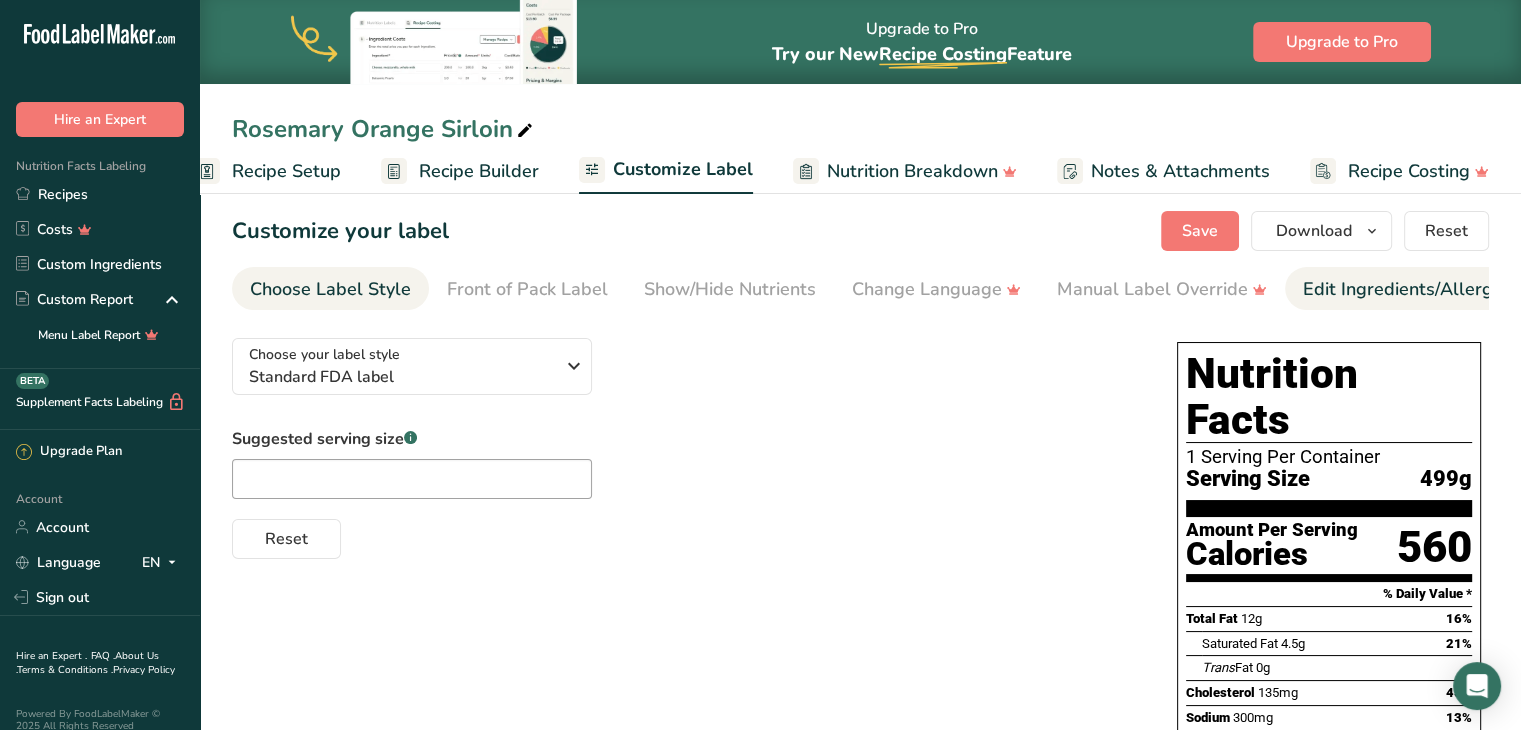 click on "Edit Ingredients/Allergens List" at bounding box center (1430, 289) 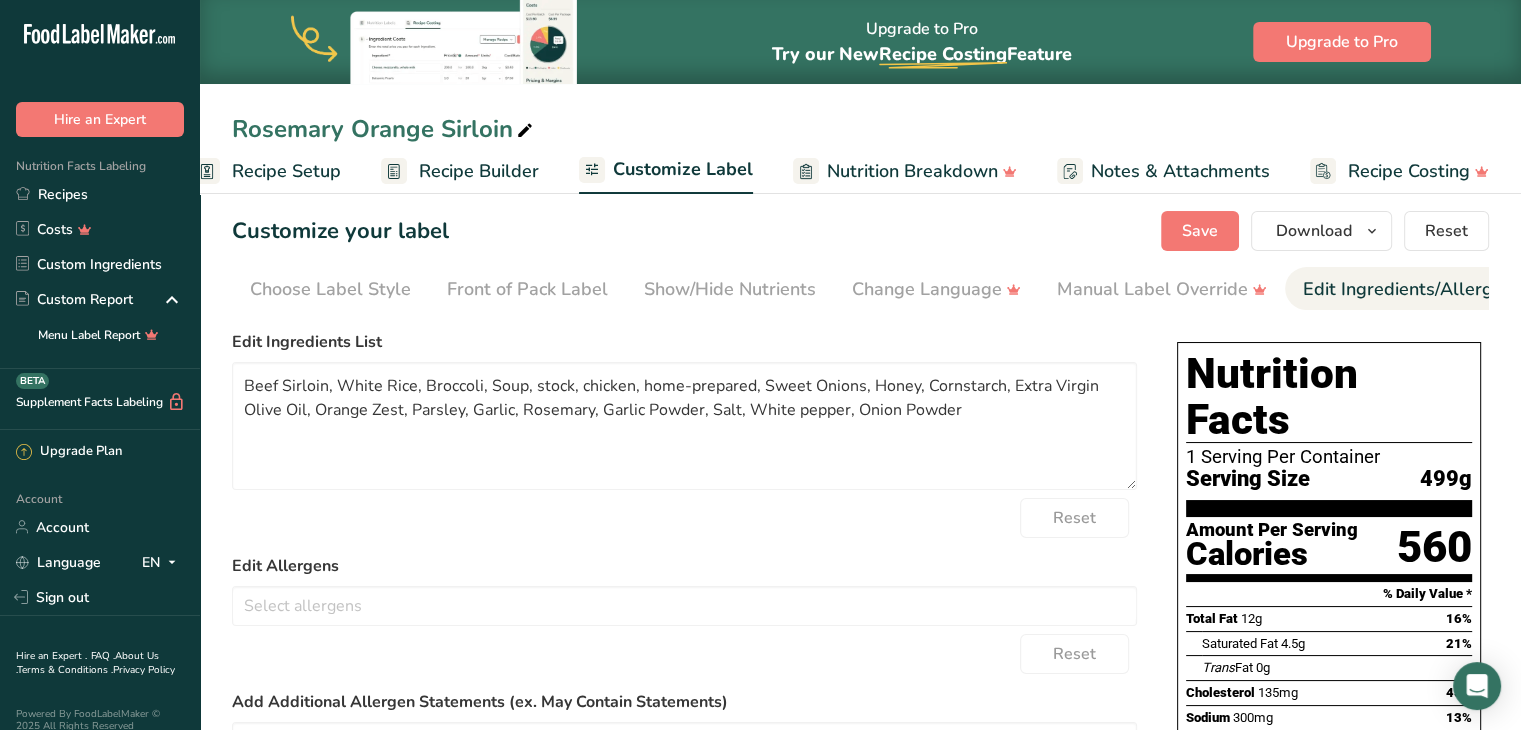 scroll, scrollTop: 0, scrollLeft: 244, axis: horizontal 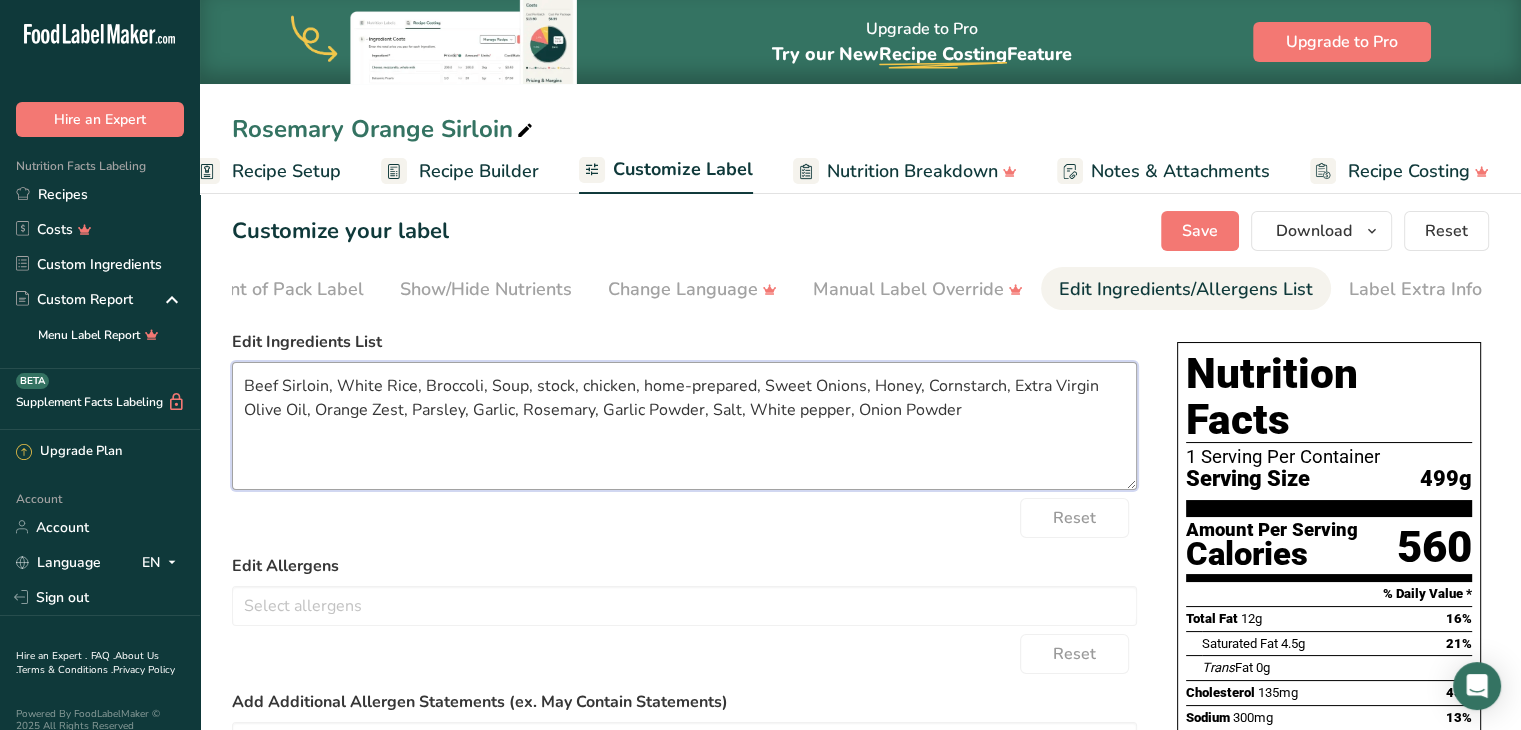 click on "Beef Sirloin, White Rice, Broccoli, Soup, stock, chicken, home-prepared, Sweet Onions, Honey, Cornstarch, Extra Virgin Olive Oil, Orange Zest, Parsley, Garlic, Rosemary, Garlic Powder, Salt, White pepper, Onion Powder" at bounding box center [684, 426] 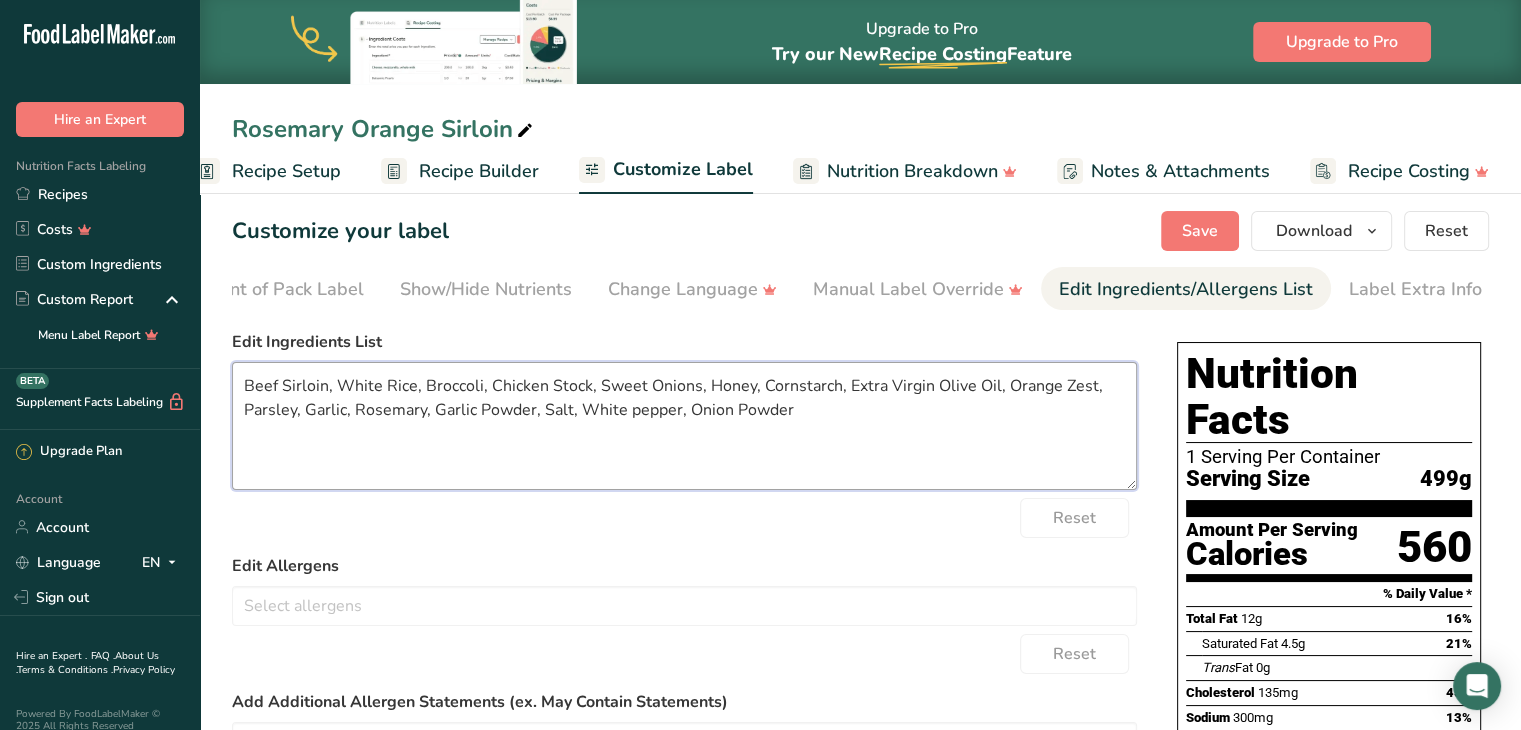 click on "Beef Sirloin, White Rice, Broccoli, Chicken Stock, Sweet Onions, Honey, Cornstarch, Extra Virgin Olive Oil, Orange Zest, Parsley, Garlic, Rosemary, Garlic Powder, Salt, White pepper, Onion Powder" at bounding box center [684, 426] 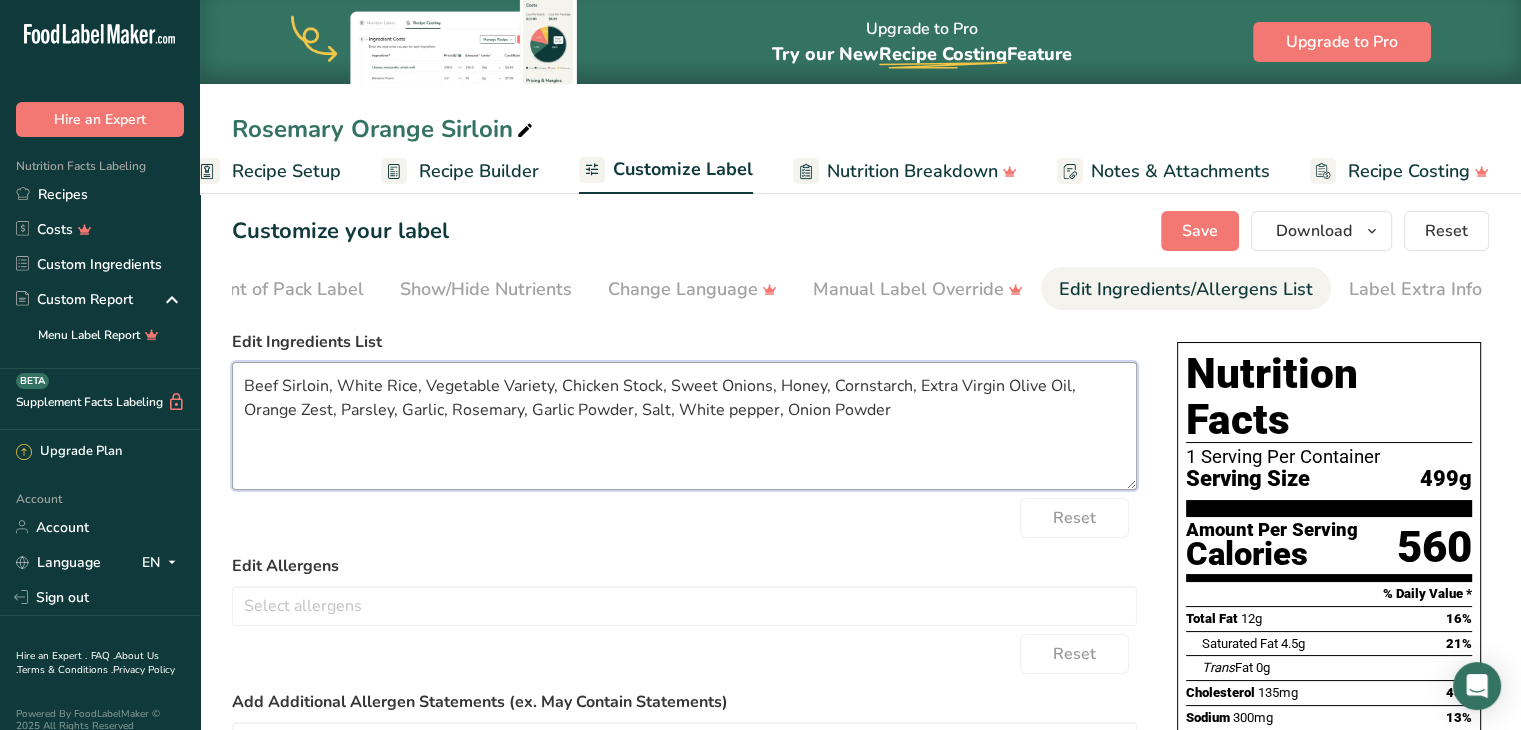 click on "Beef Sirloin, White Rice, Vegetable Variety, Chicken Stock, Sweet Onions, Honey, Cornstarch, Extra Virgin Olive Oil, Orange Zest, Parsley, Garlic, Rosemary, Garlic Powder, Salt, White pepper, Onion Powder" at bounding box center [684, 426] 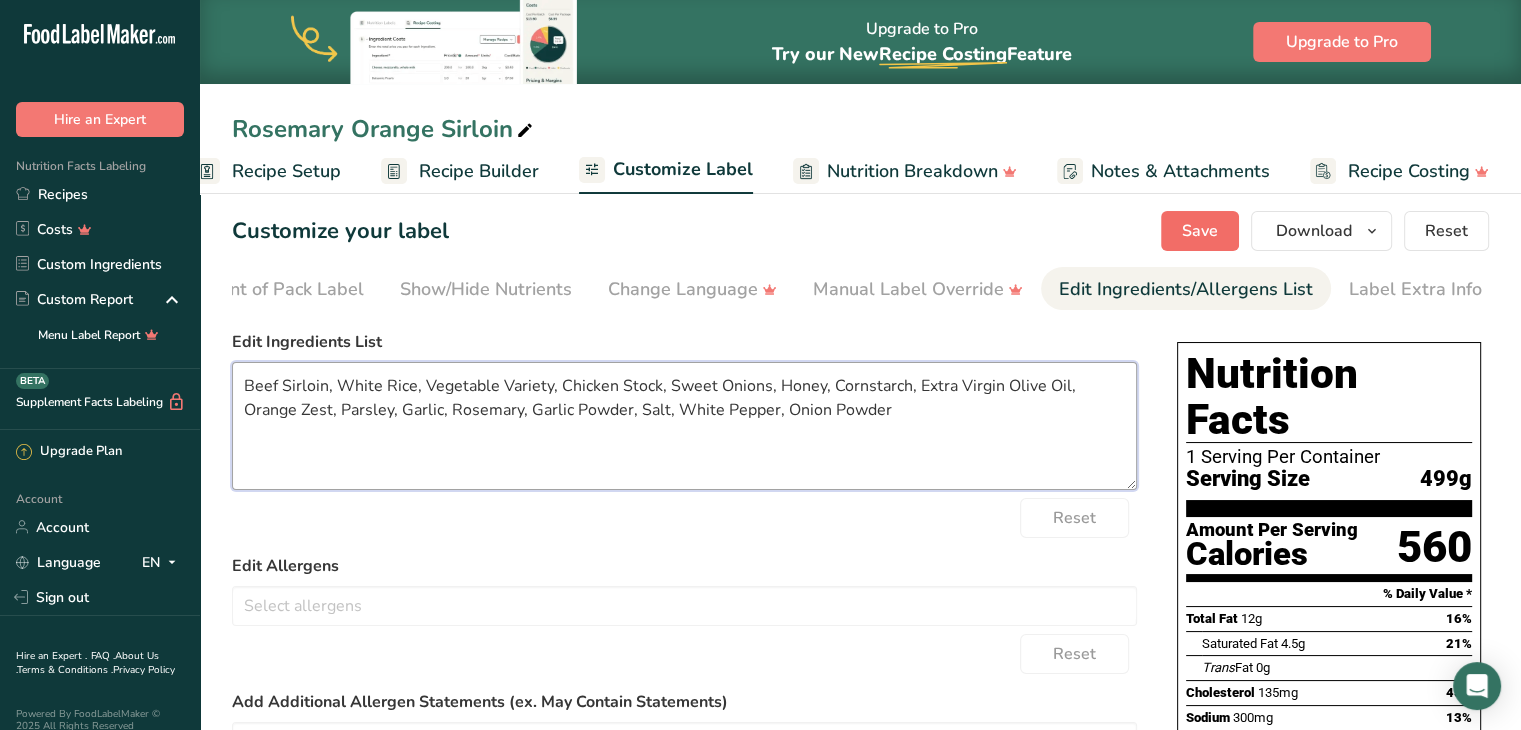 type on "Beef Sirloin, White Rice, Vegetable Variety, Chicken Stock, Sweet Onions, Honey, Cornstarch, Extra Virgin Olive Oil, Orange Zest, Parsley, Garlic, Rosemary, Garlic Powder, Salt, White Pepper, Onion Powder" 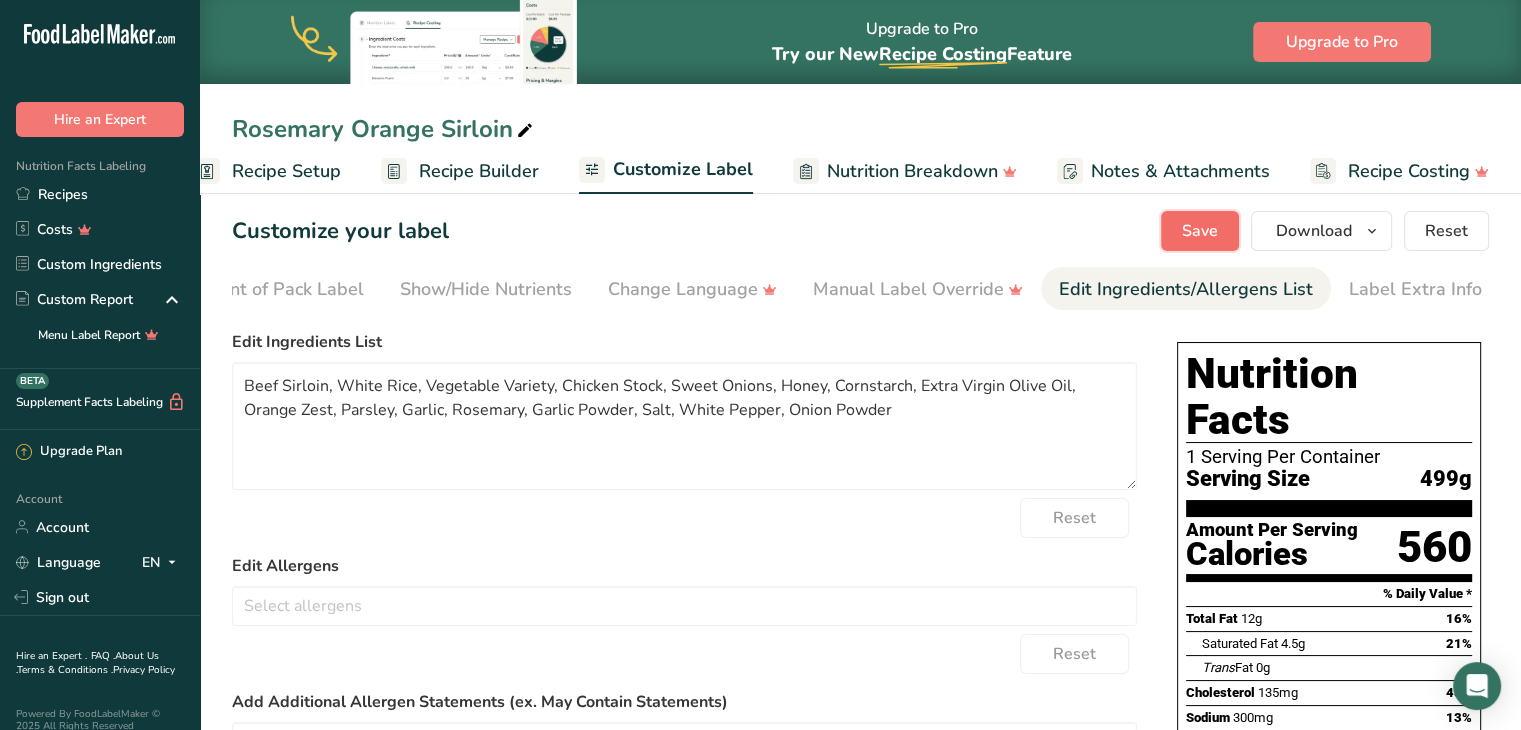 click on "Save" at bounding box center (1200, 231) 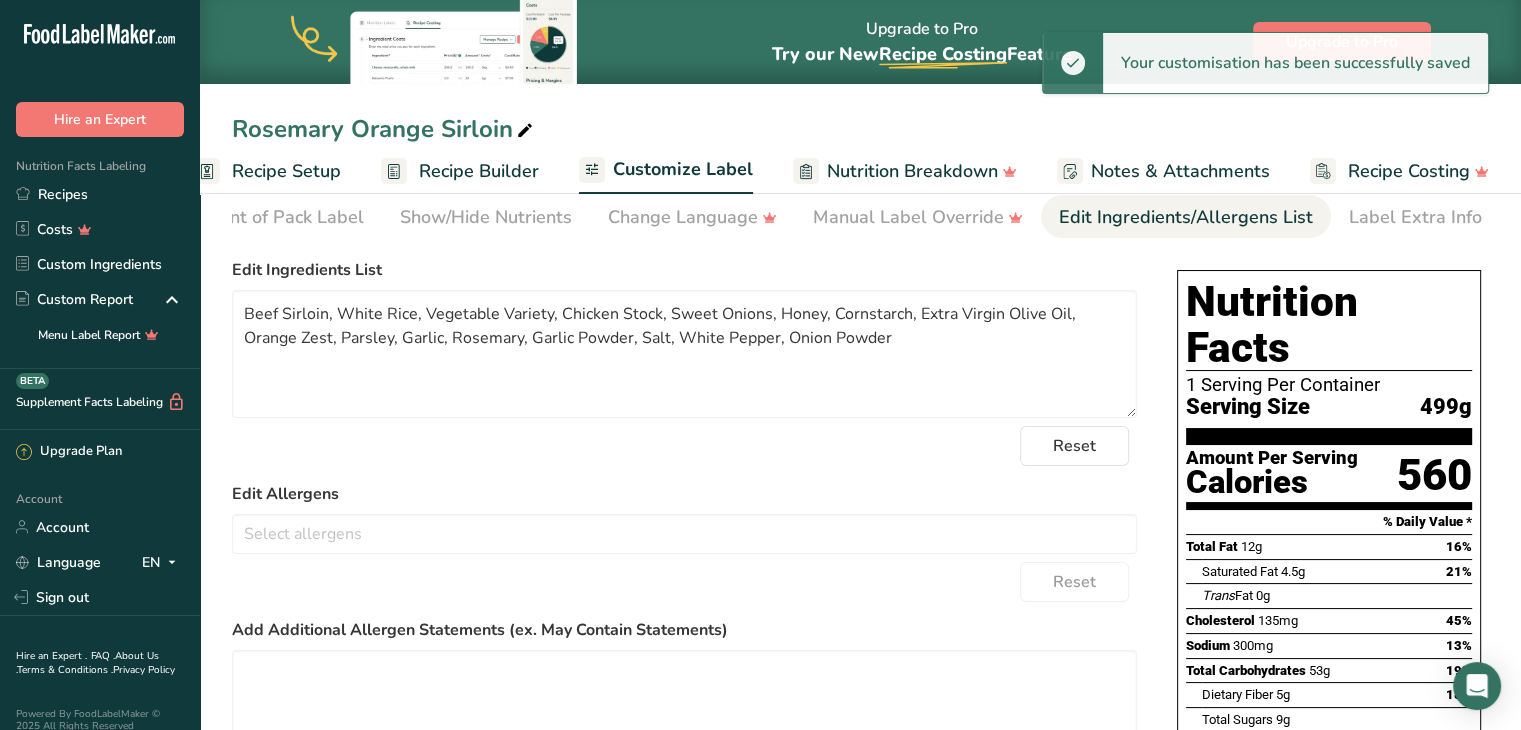 scroll, scrollTop: 80, scrollLeft: 0, axis: vertical 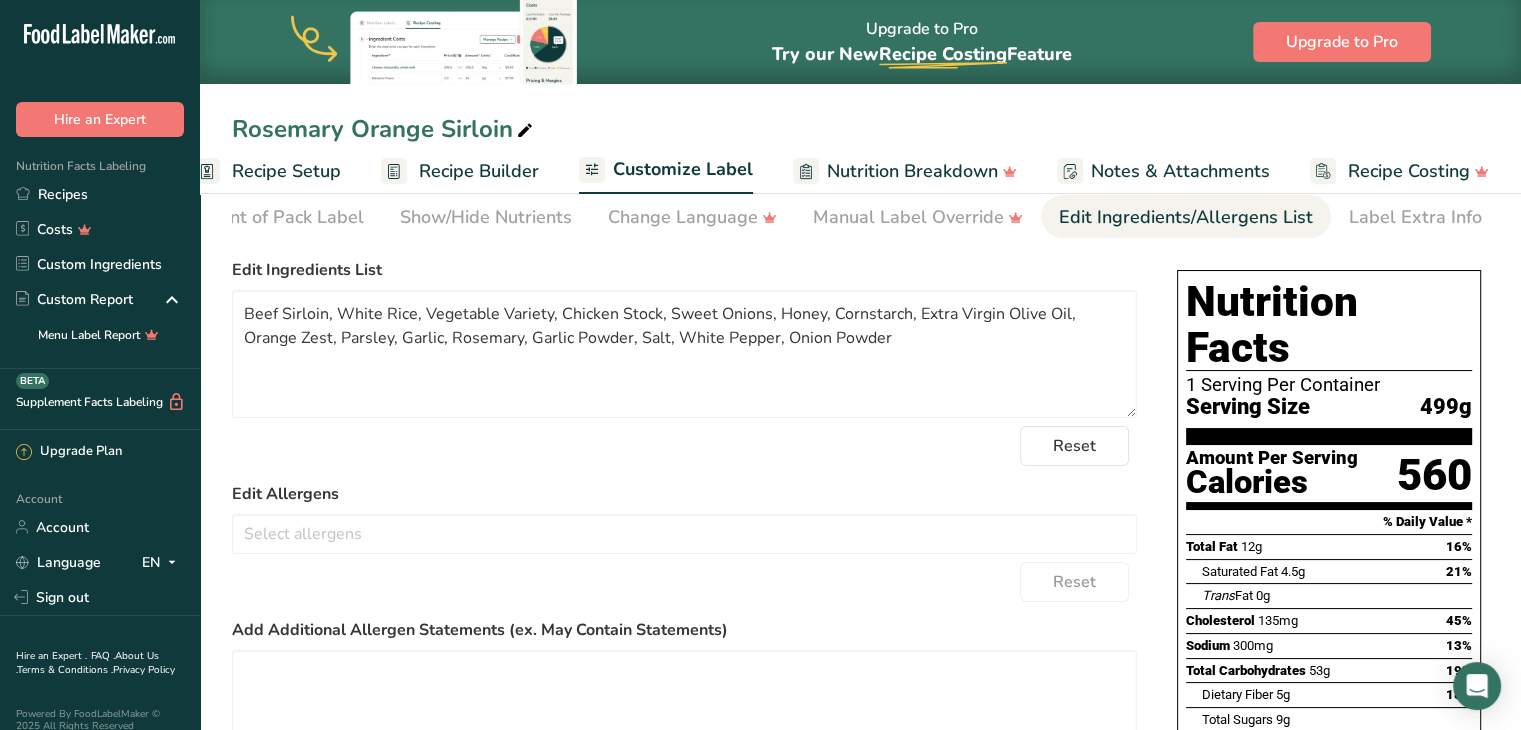 click on "Recipe Builder" at bounding box center [479, 171] 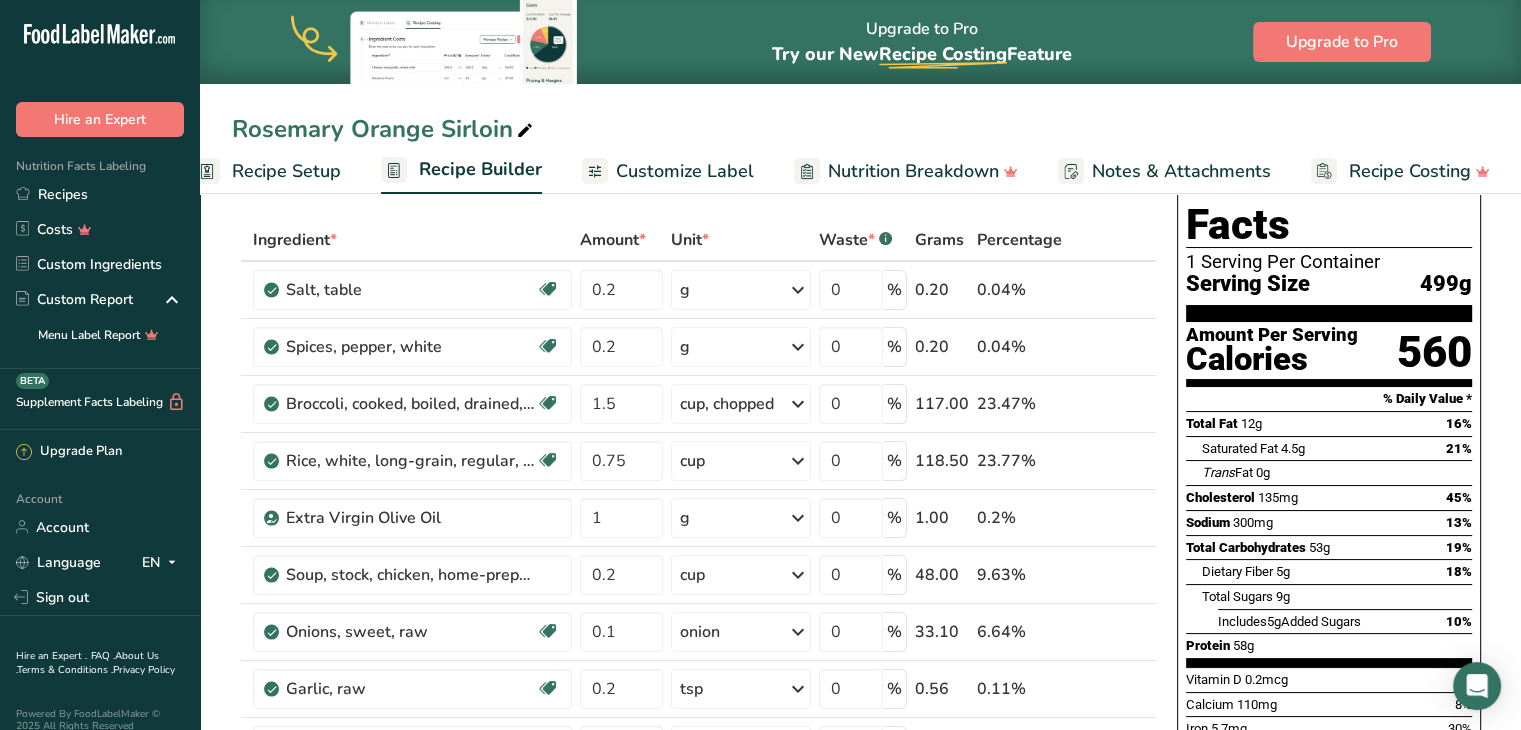 scroll, scrollTop: 0, scrollLeft: 0, axis: both 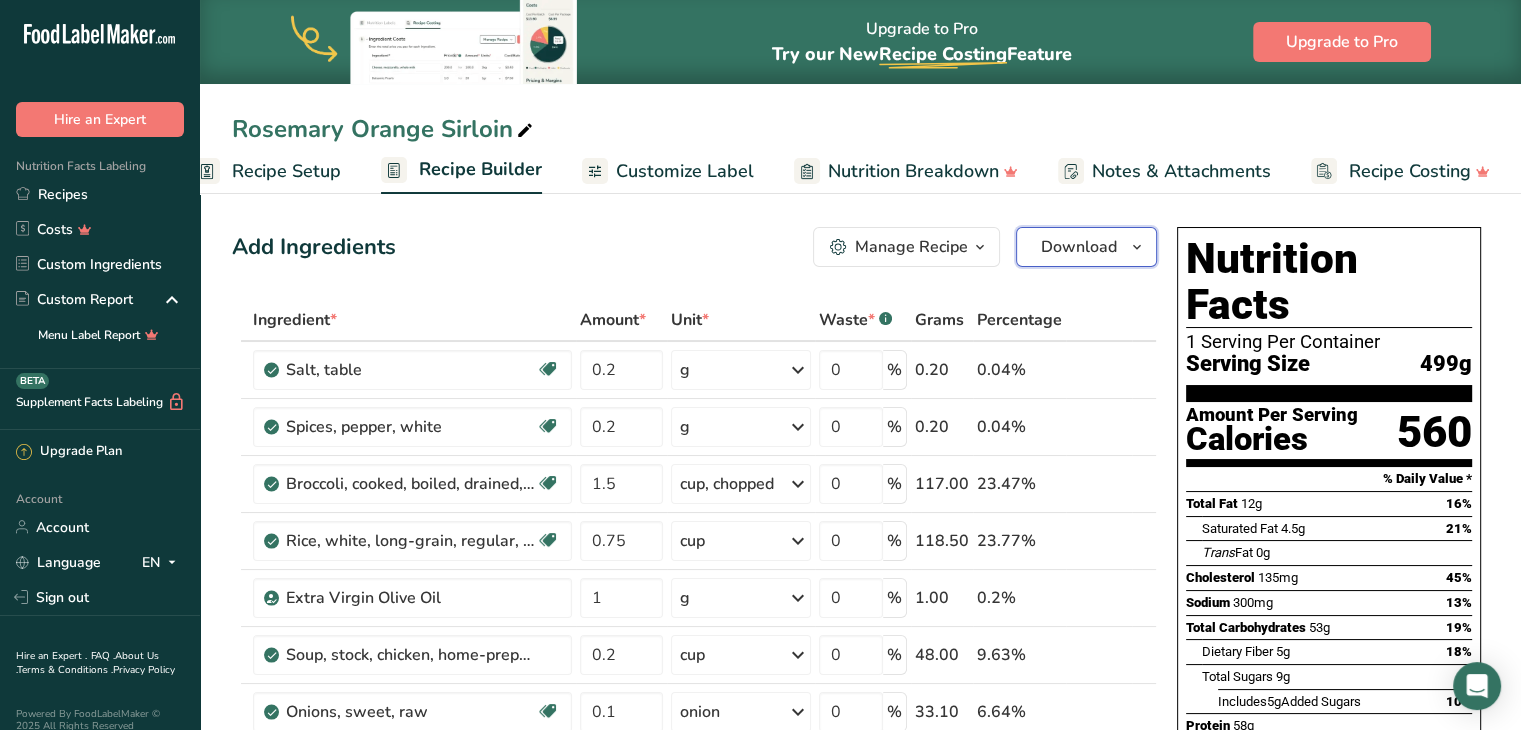 click on "Download" at bounding box center [1079, 247] 